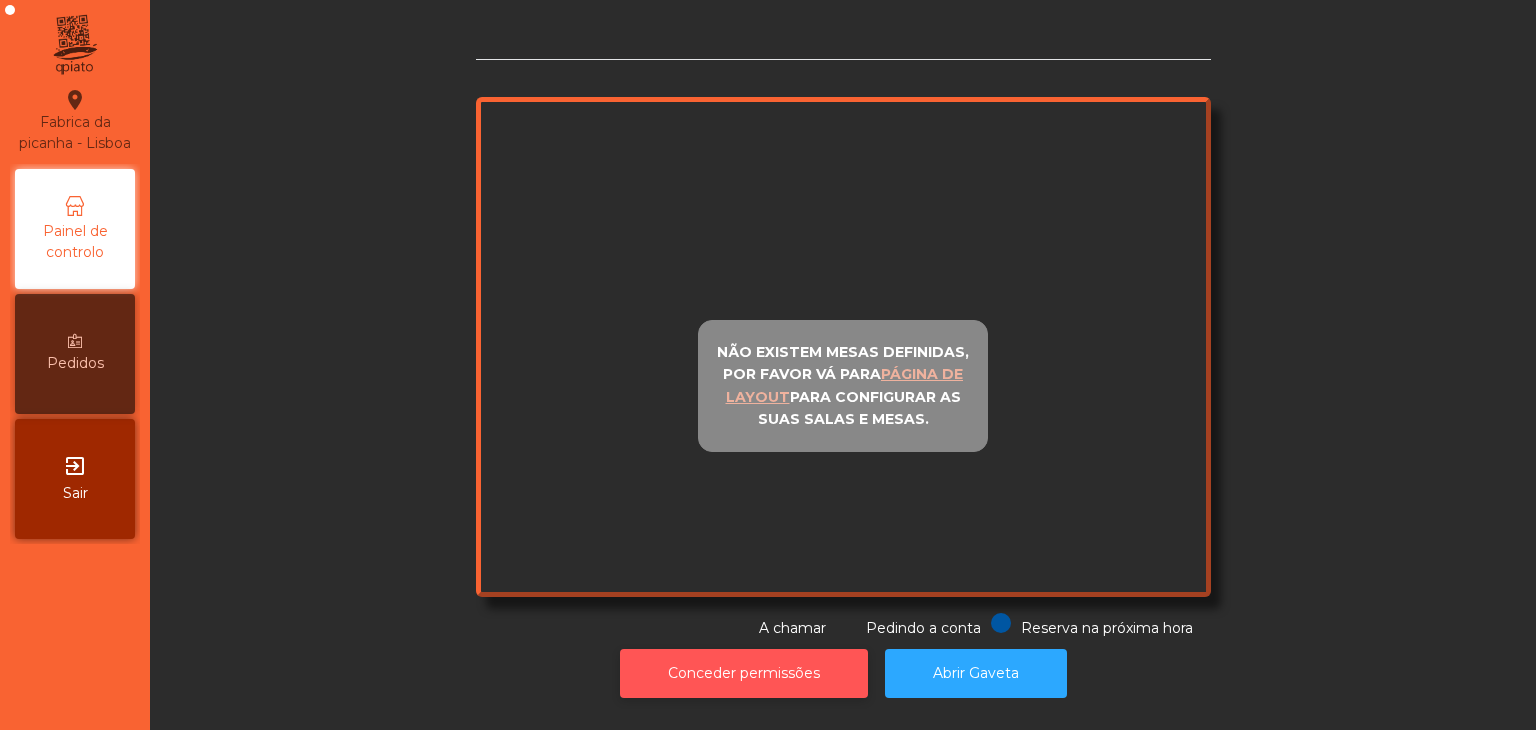 scroll, scrollTop: 0, scrollLeft: 0, axis: both 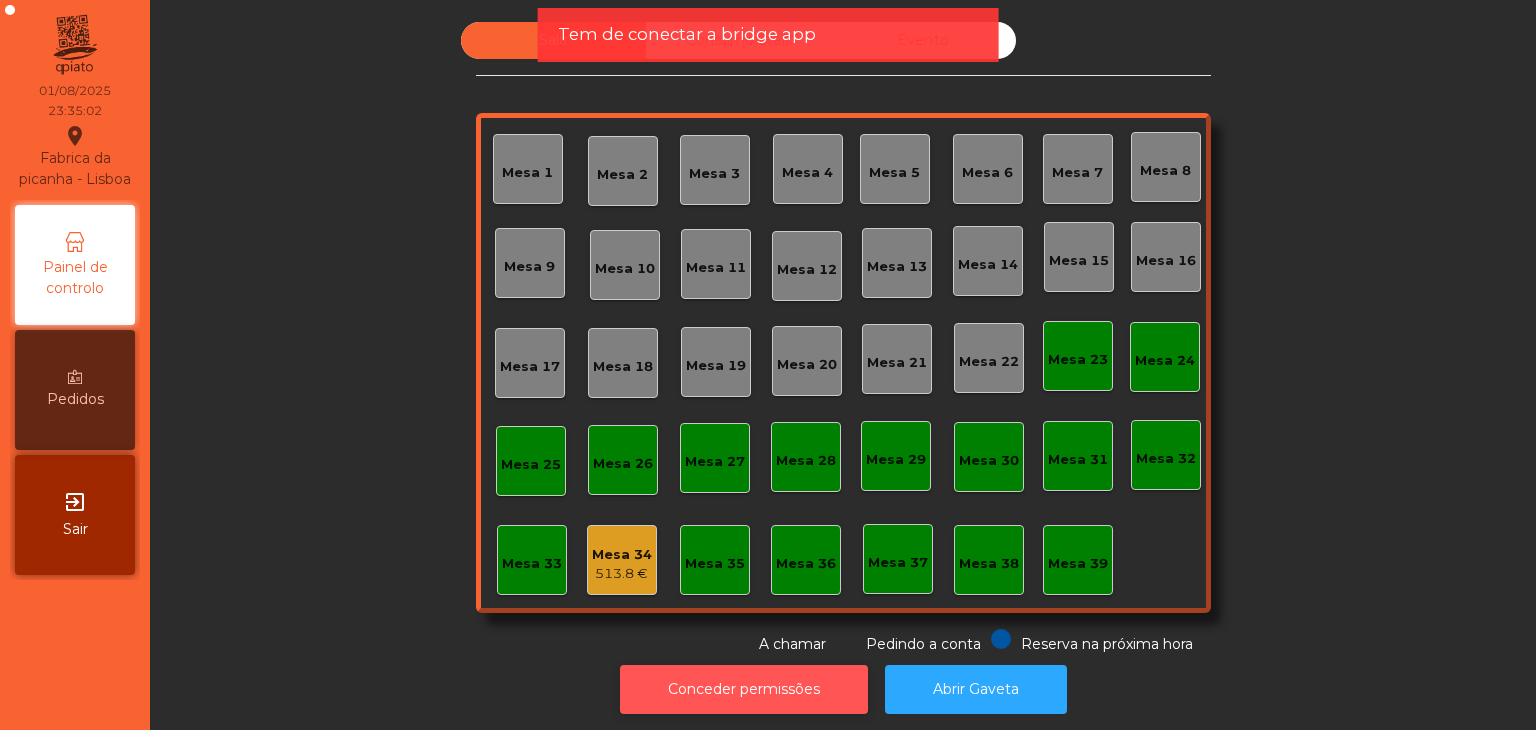 click on "Conceder permissões" 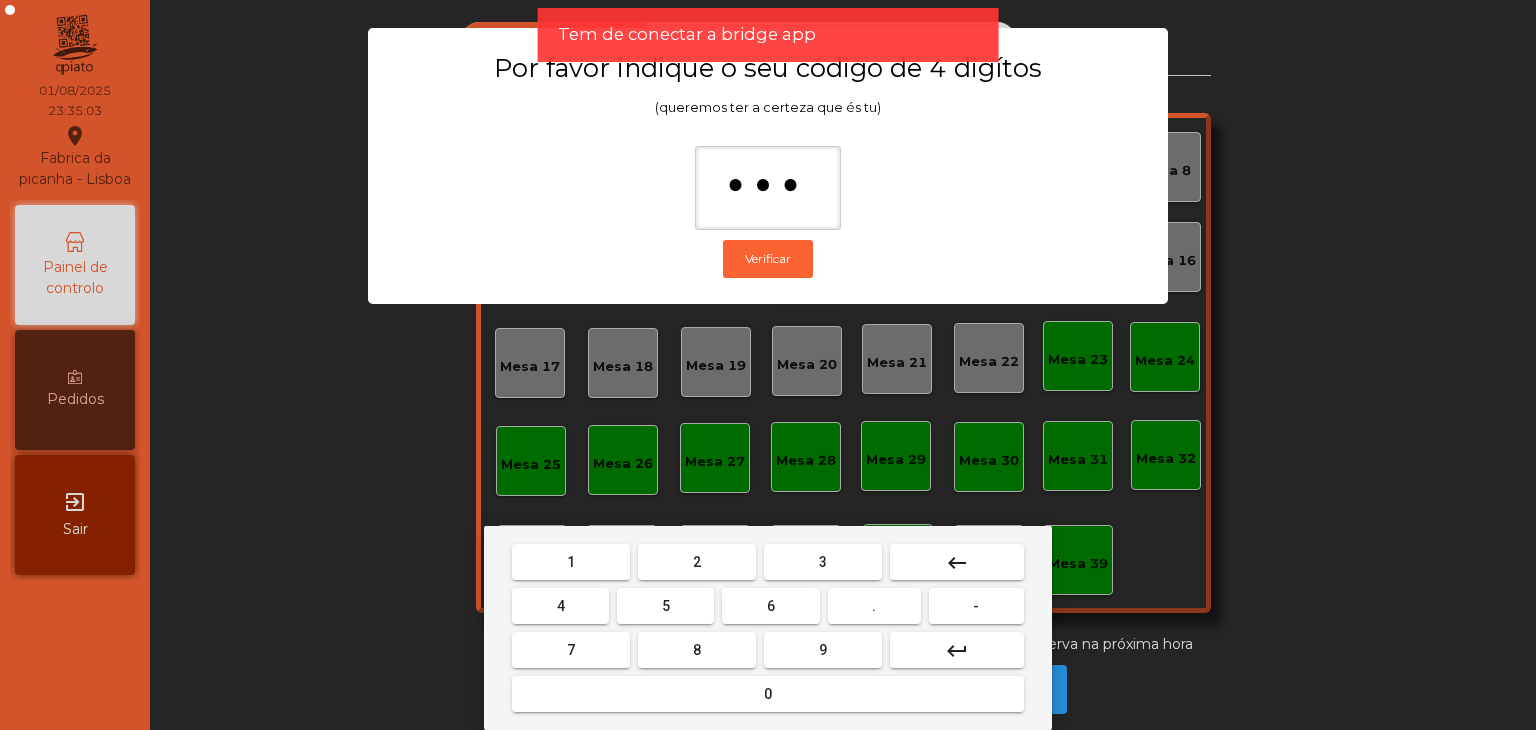 type on "****" 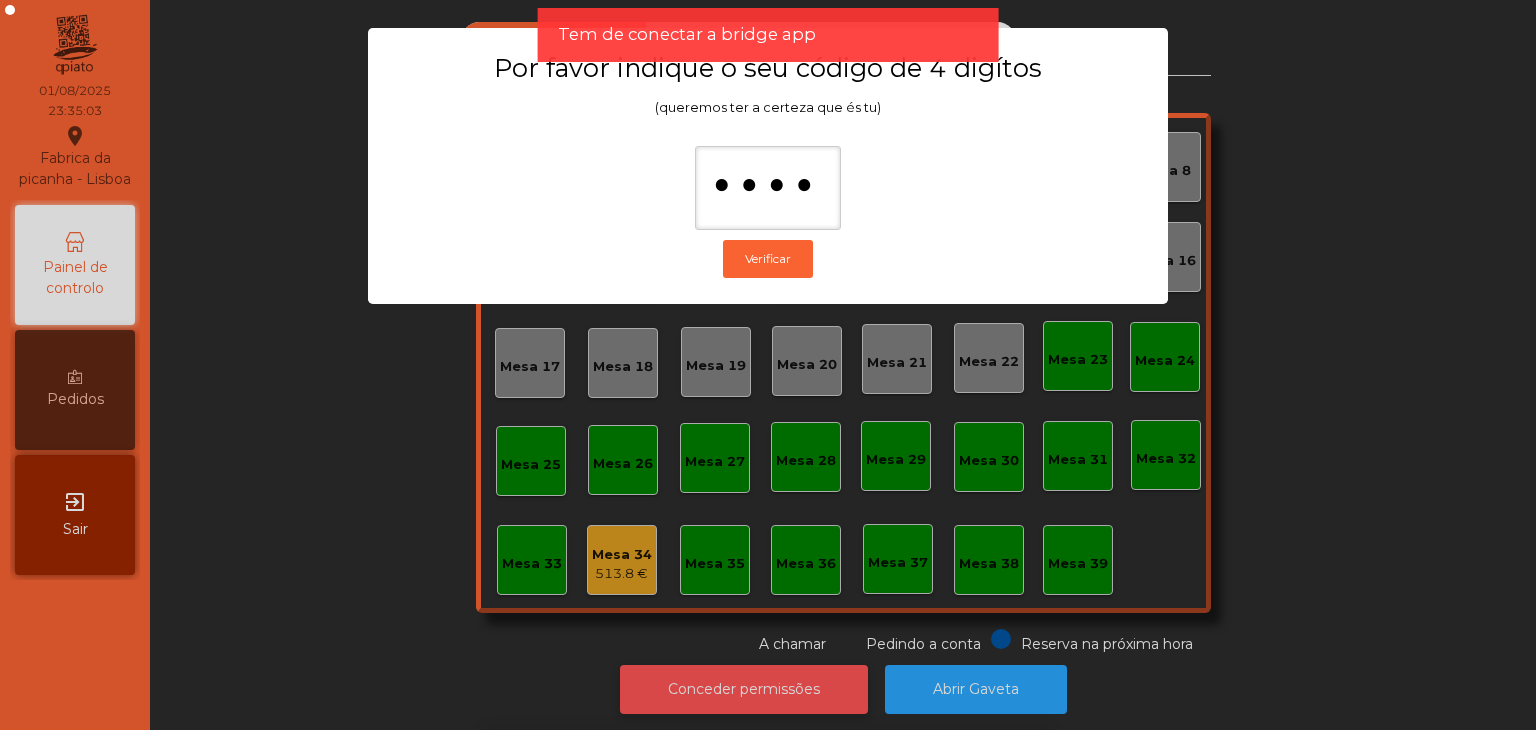 type 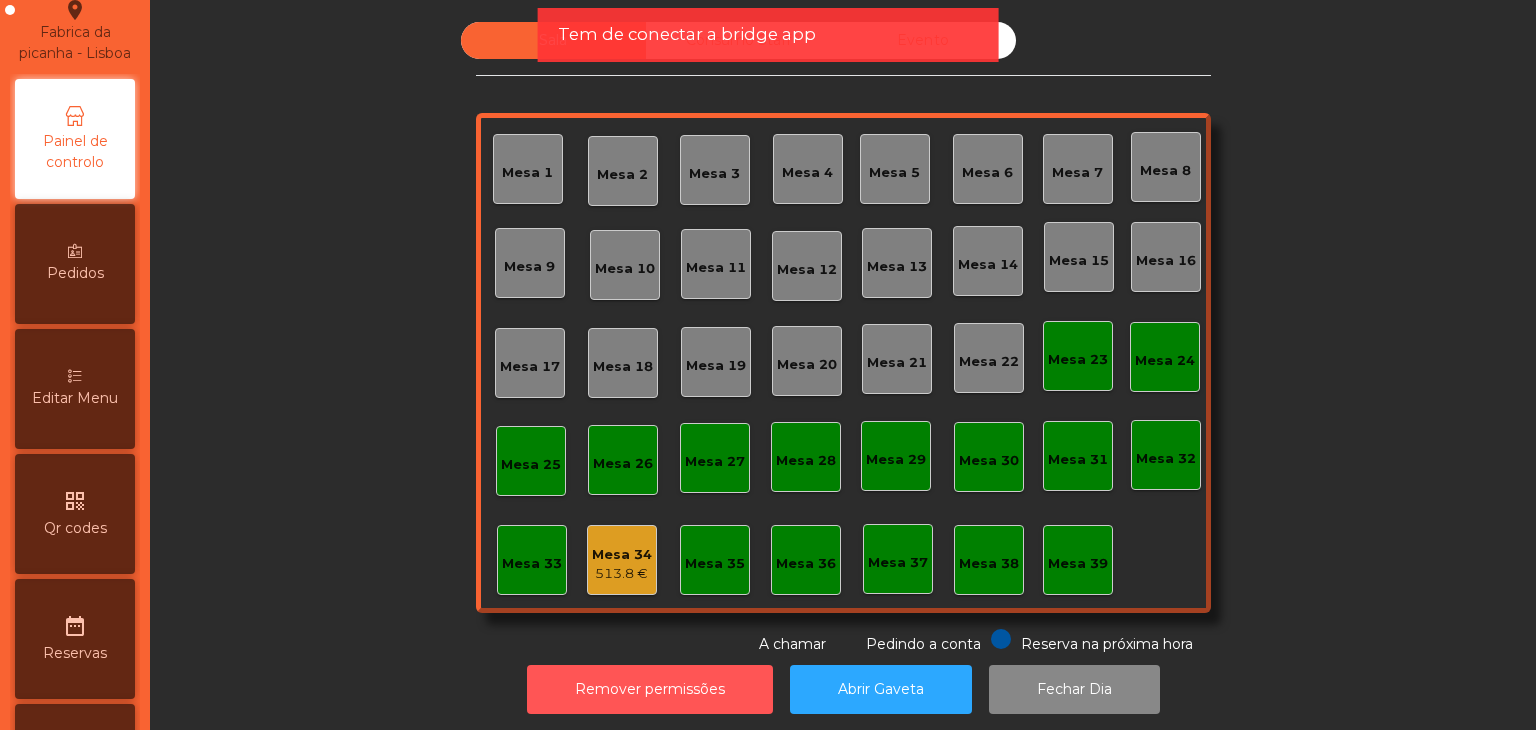 scroll, scrollTop: 300, scrollLeft: 0, axis: vertical 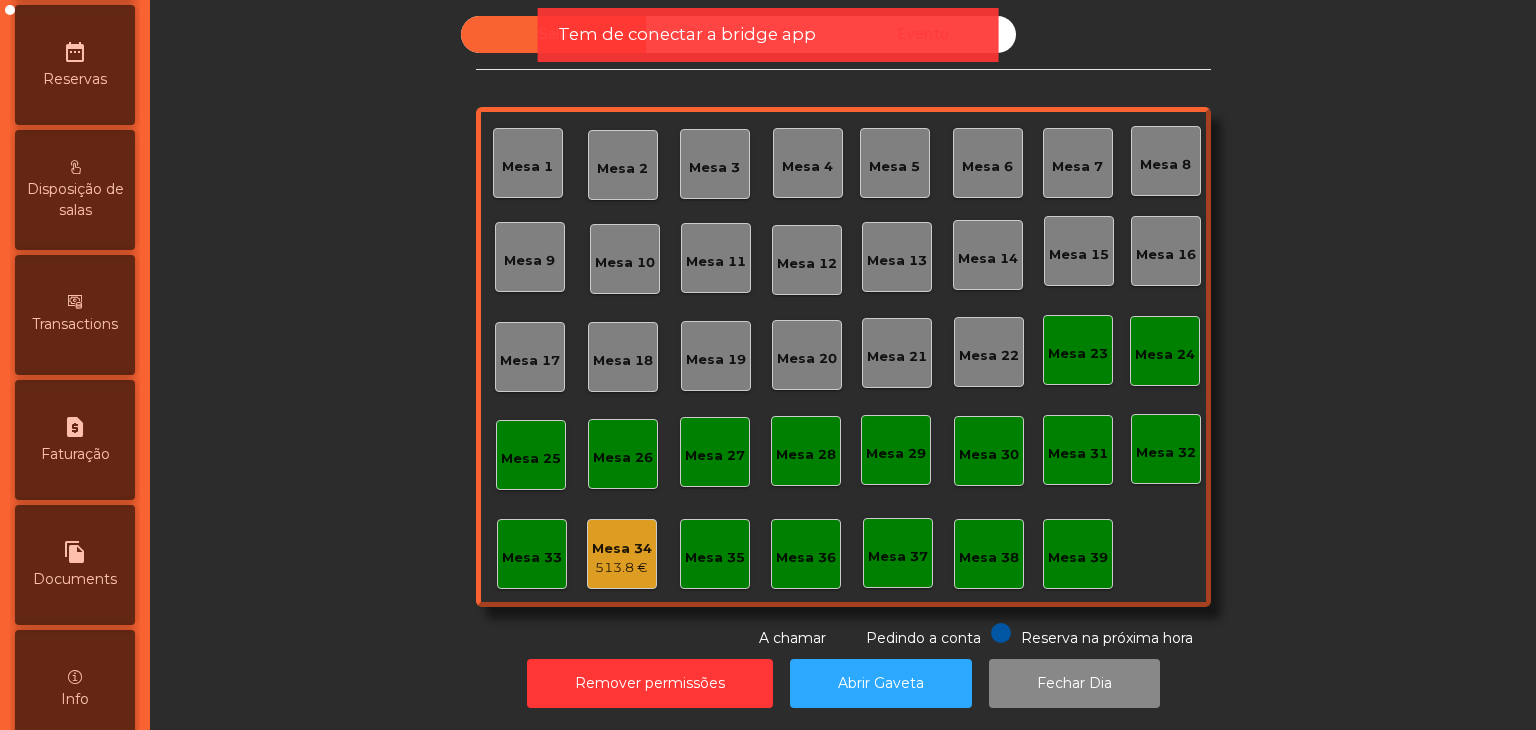 click on "Mesa 34" 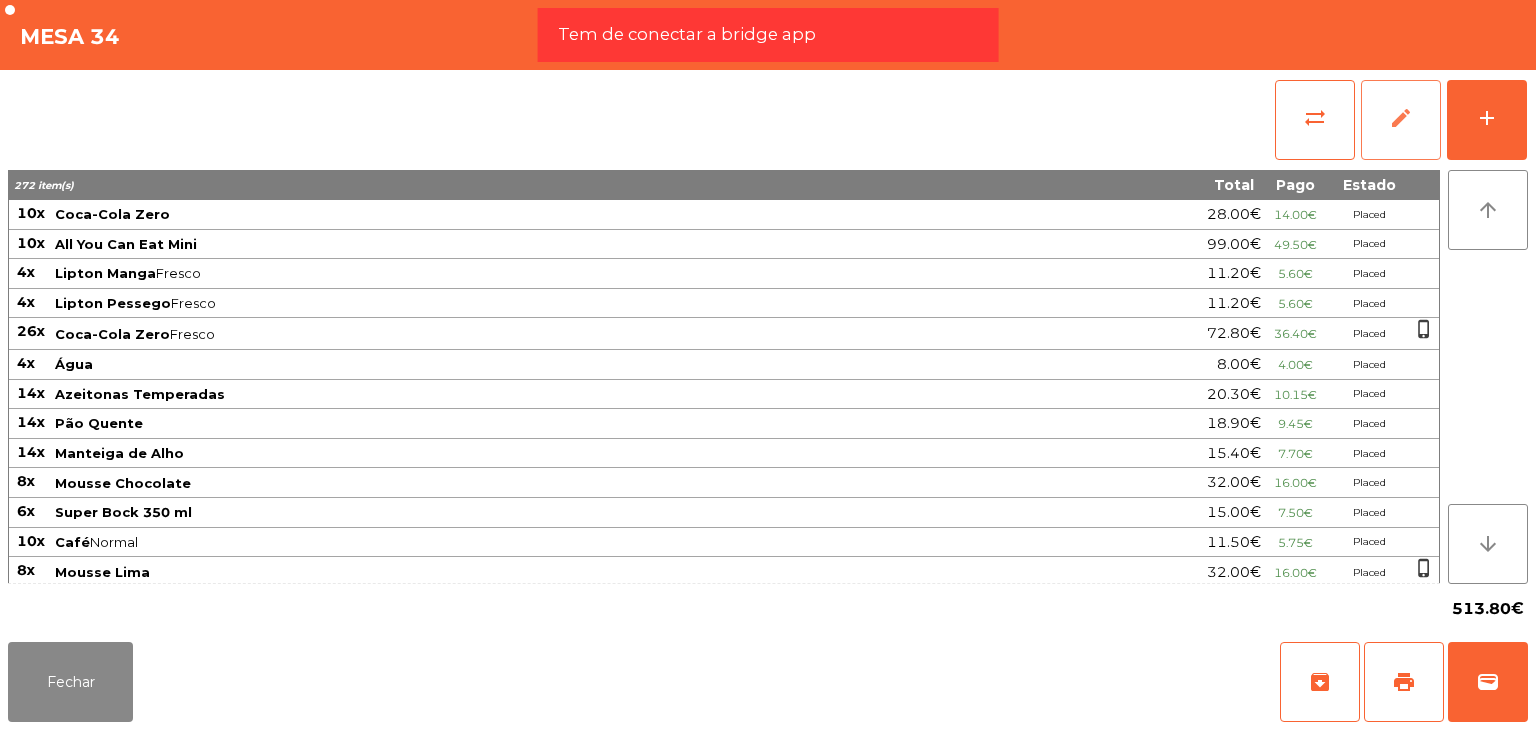 click on "edit" 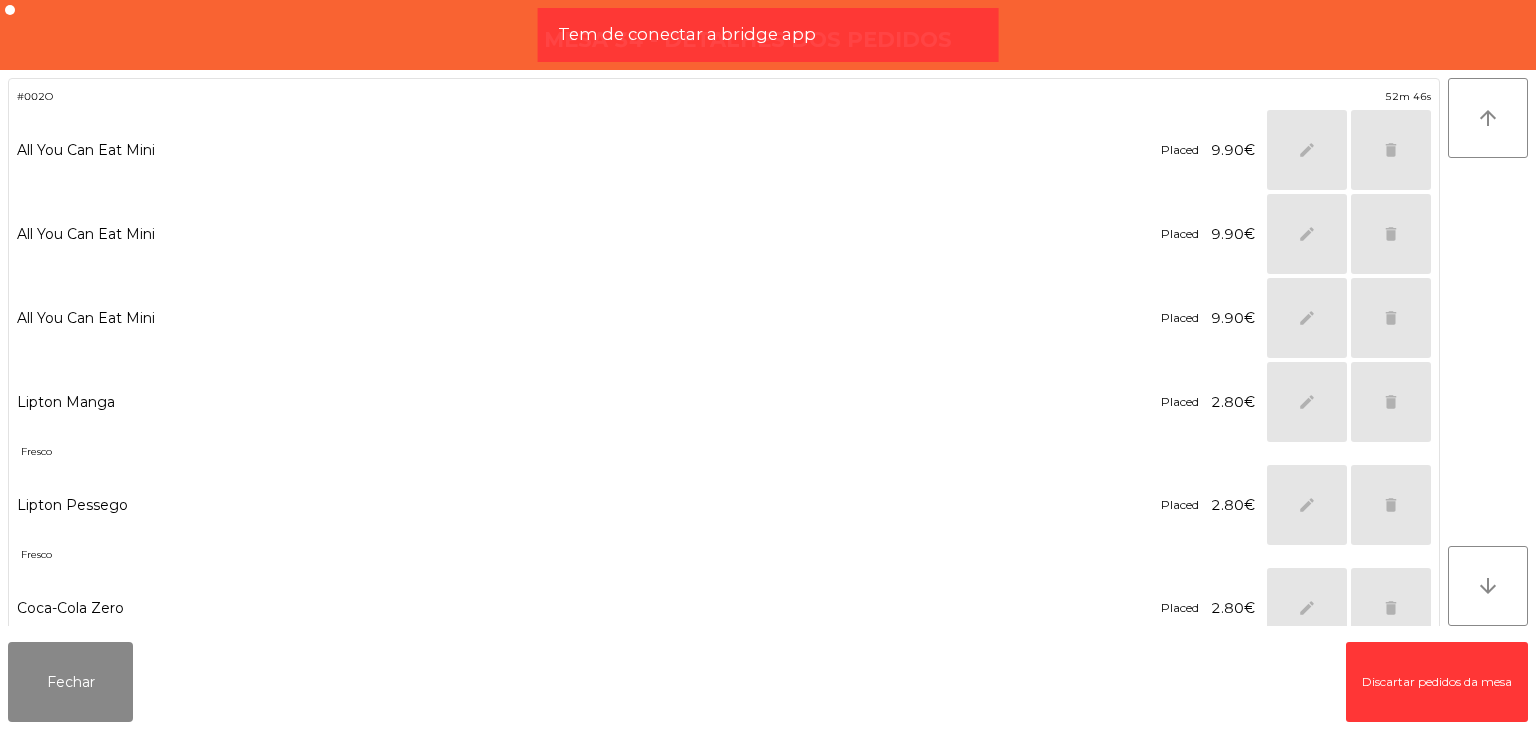 click on "edit   delete" 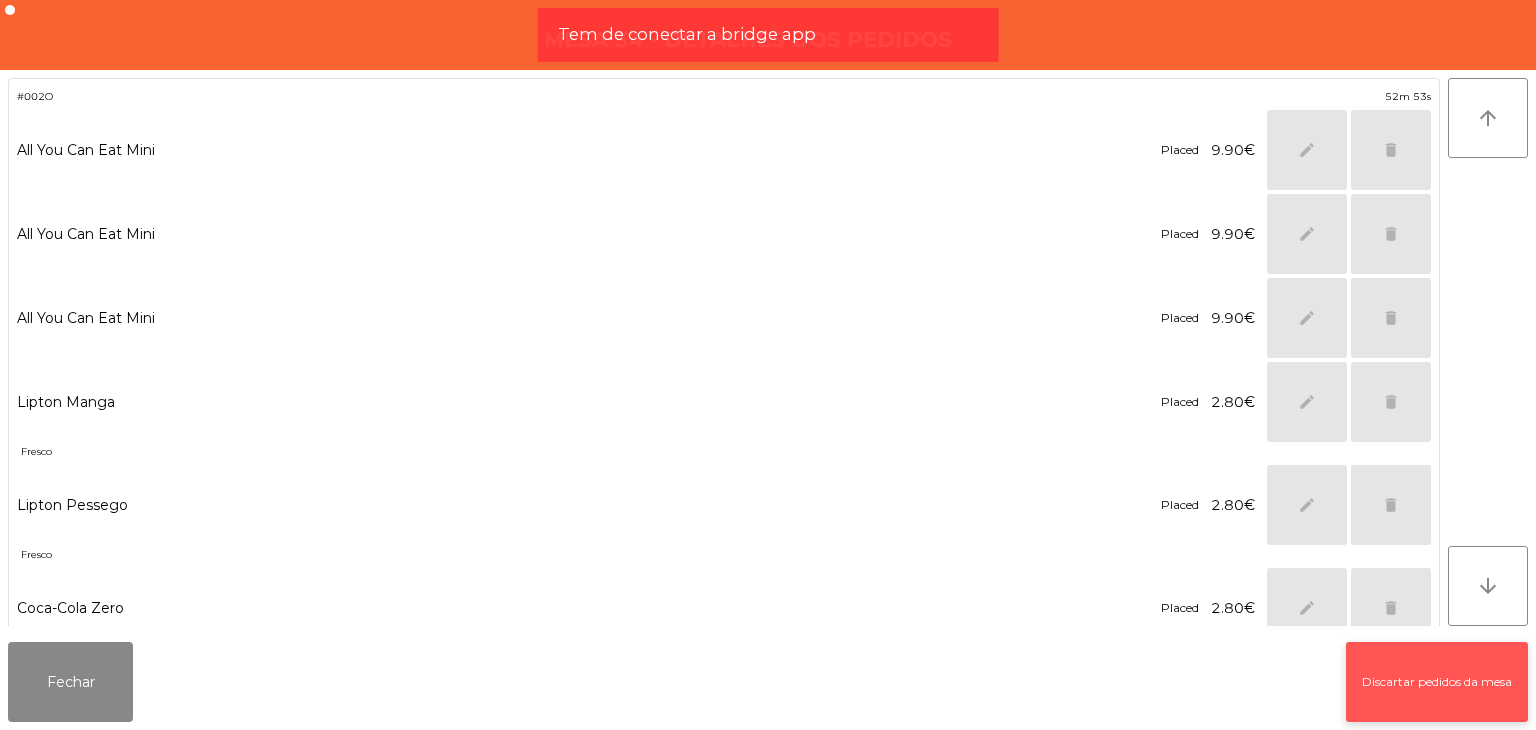 click on "Discartar pedidos da mesa" 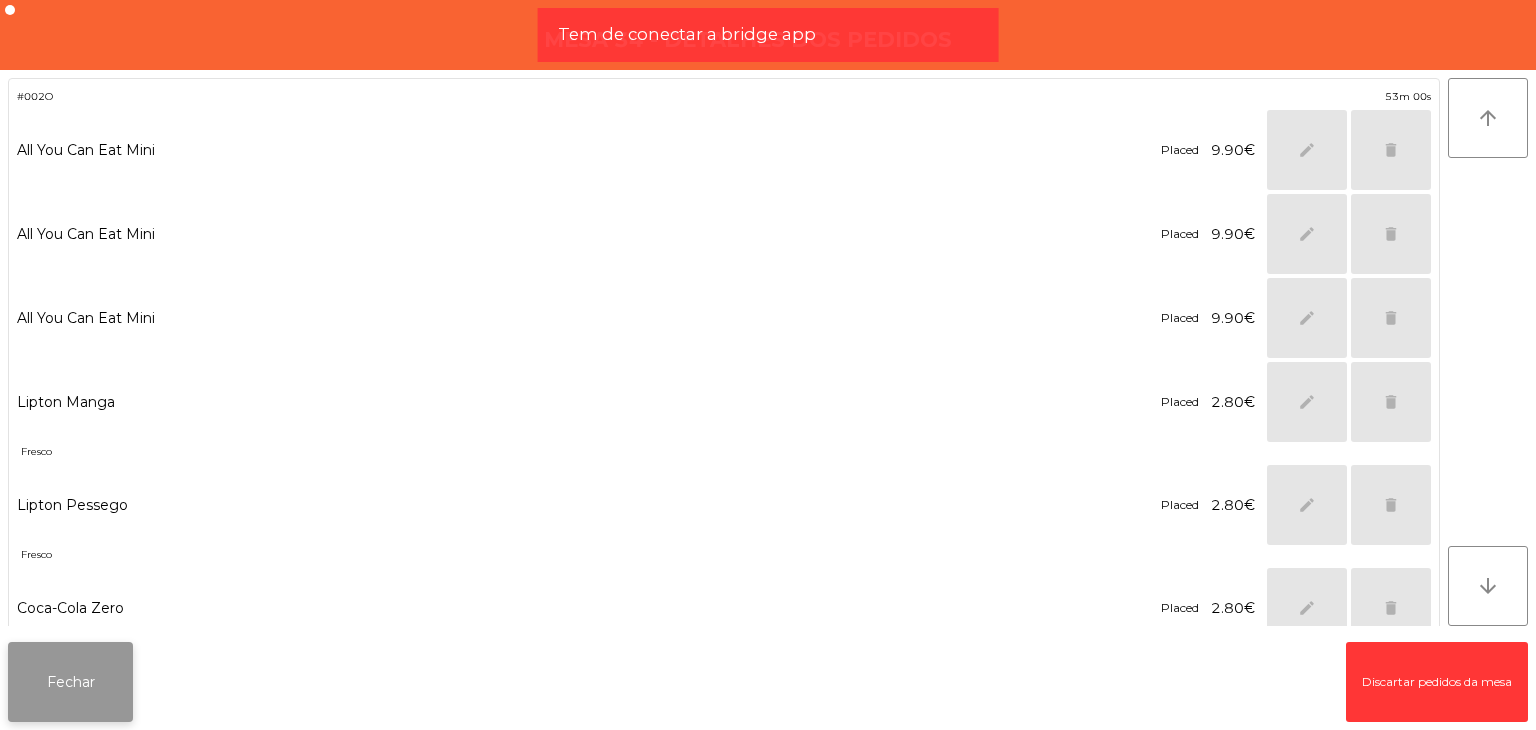 click on "Fechar" 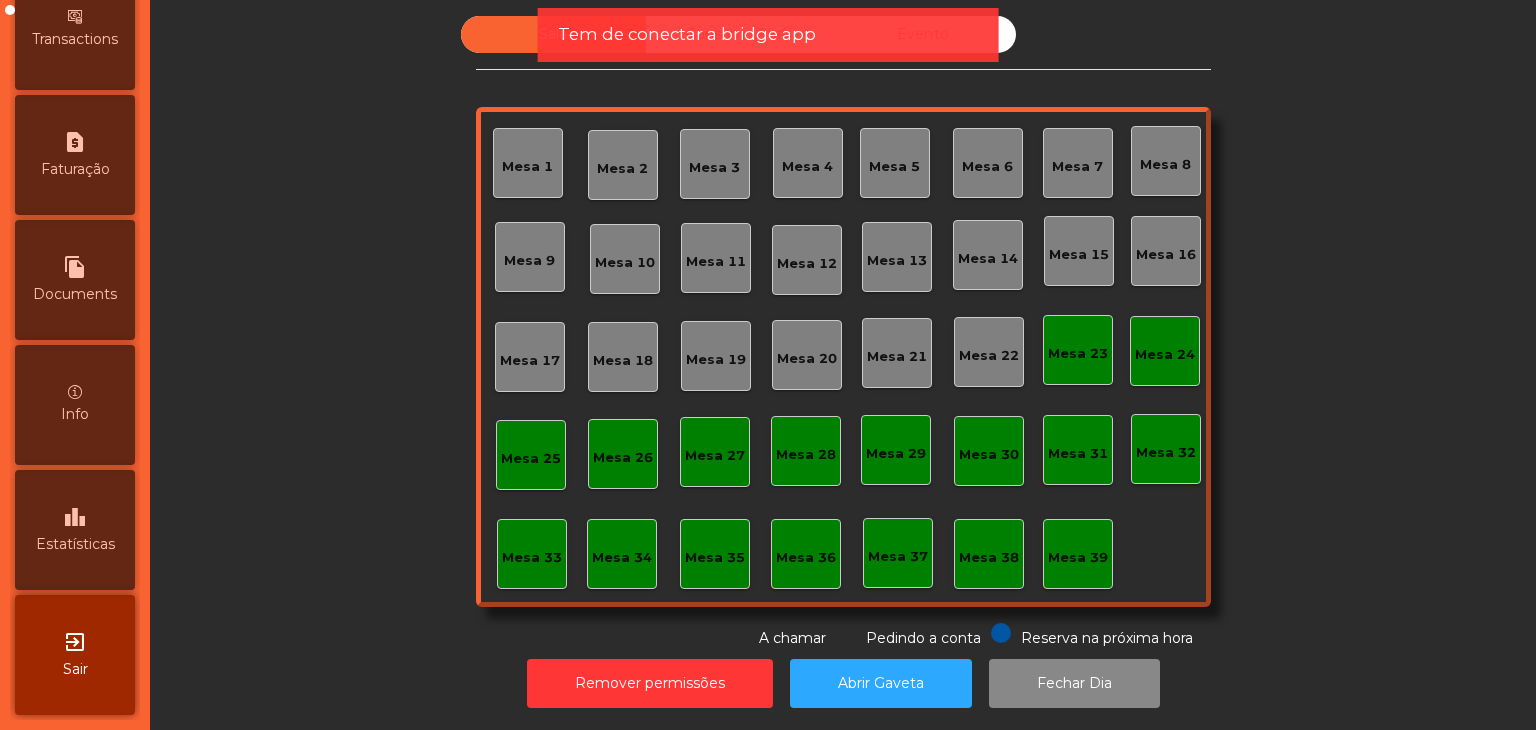 scroll, scrollTop: 1006, scrollLeft: 0, axis: vertical 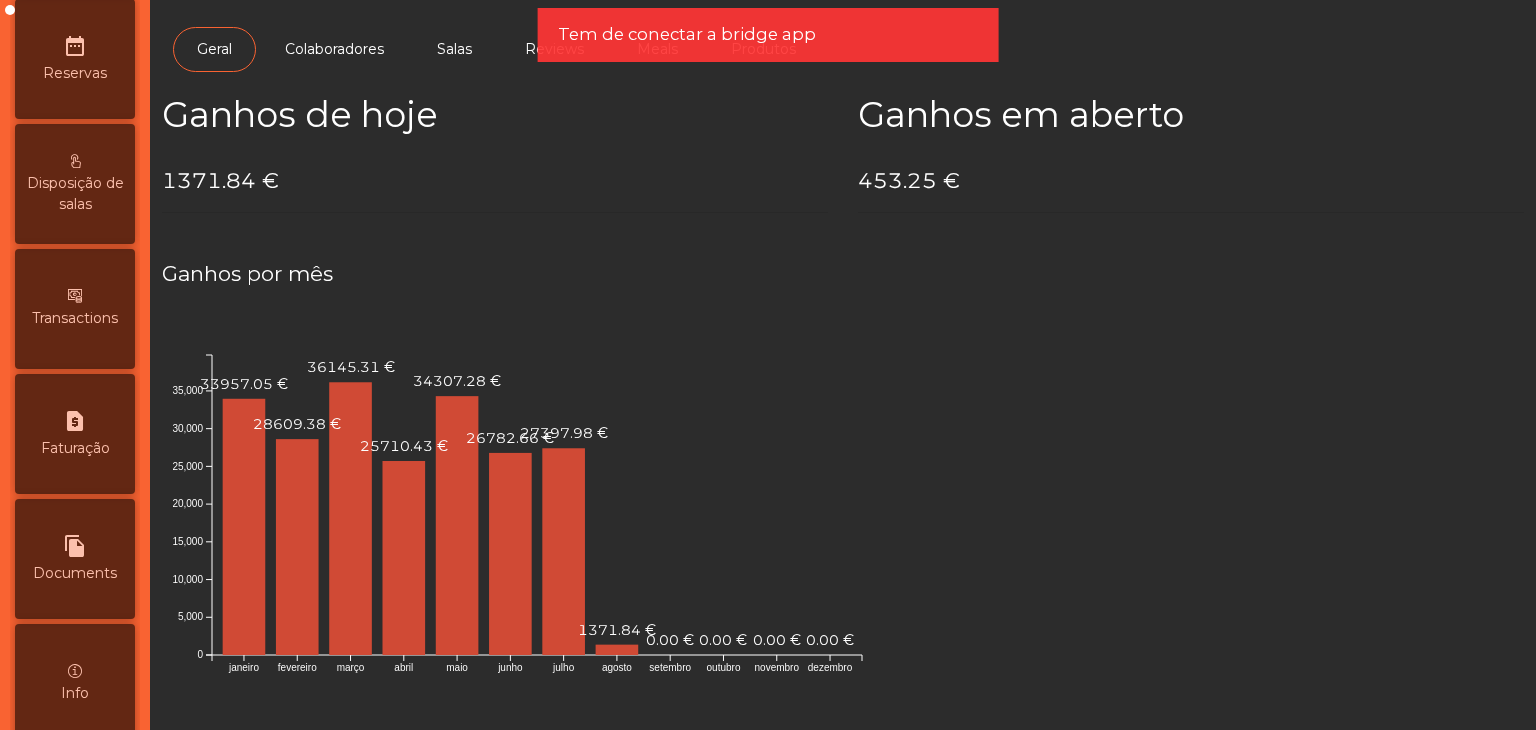 click on "Reservas" at bounding box center (75, 73) 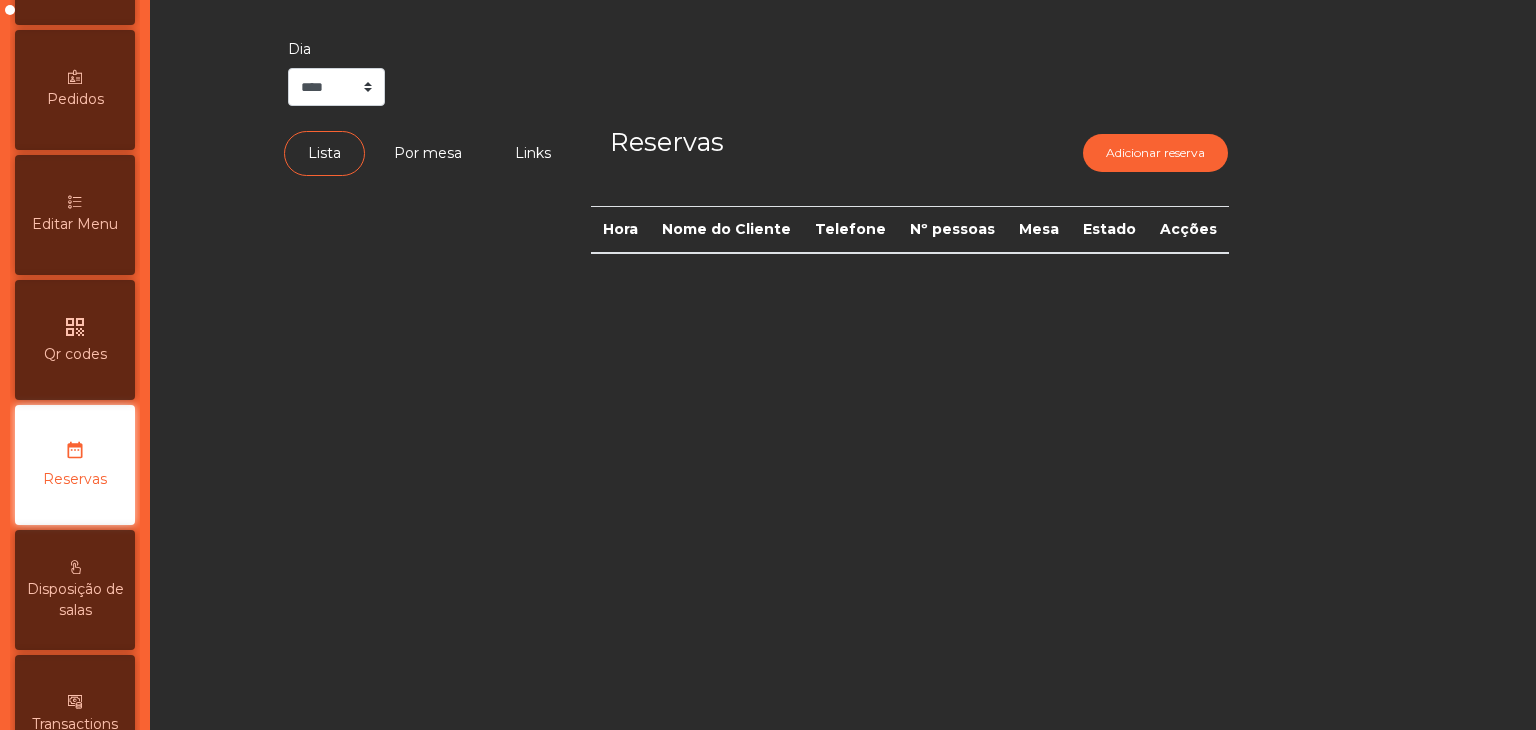 scroll, scrollTop: 122, scrollLeft: 0, axis: vertical 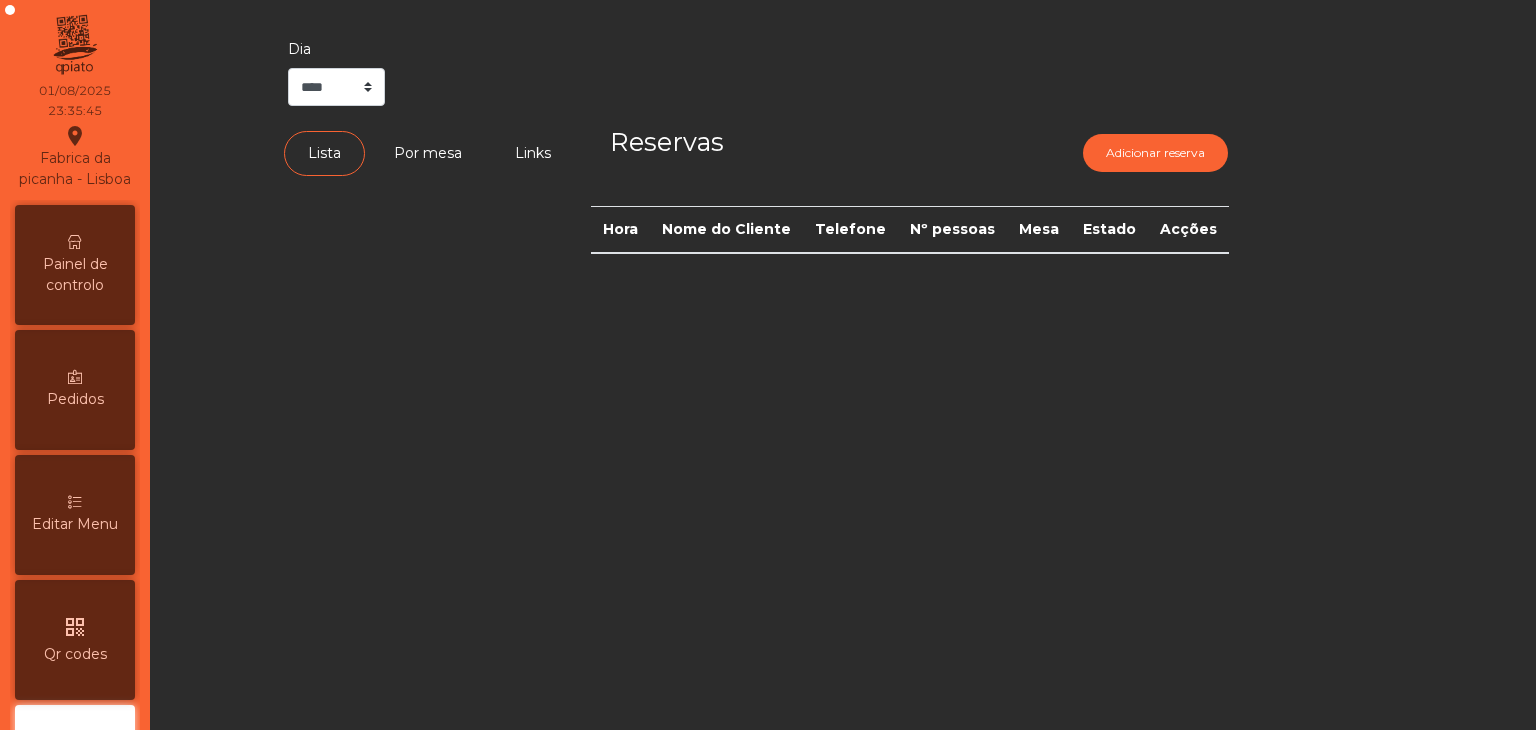 click on "Painel de controlo" at bounding box center [75, 275] 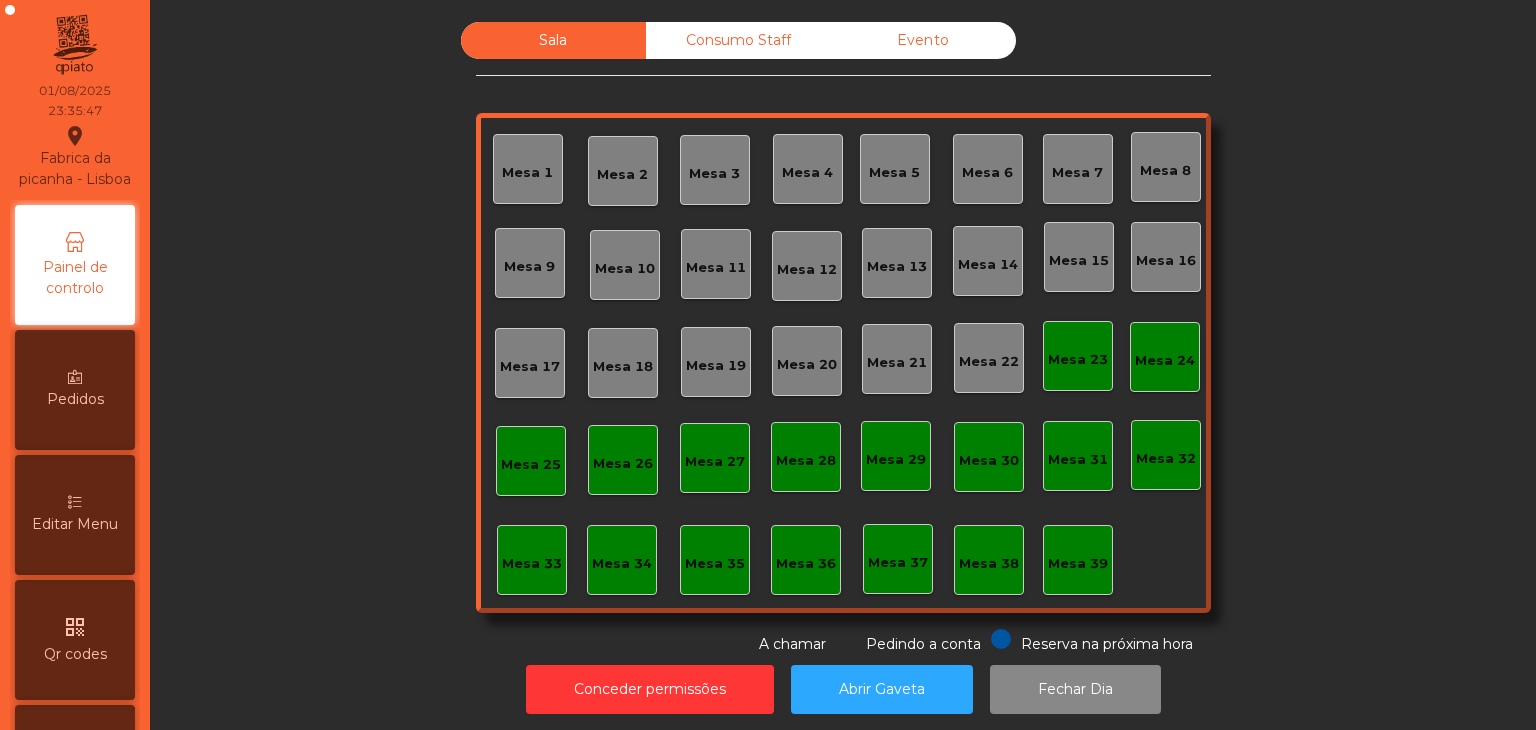 click on "Consumo Staff" 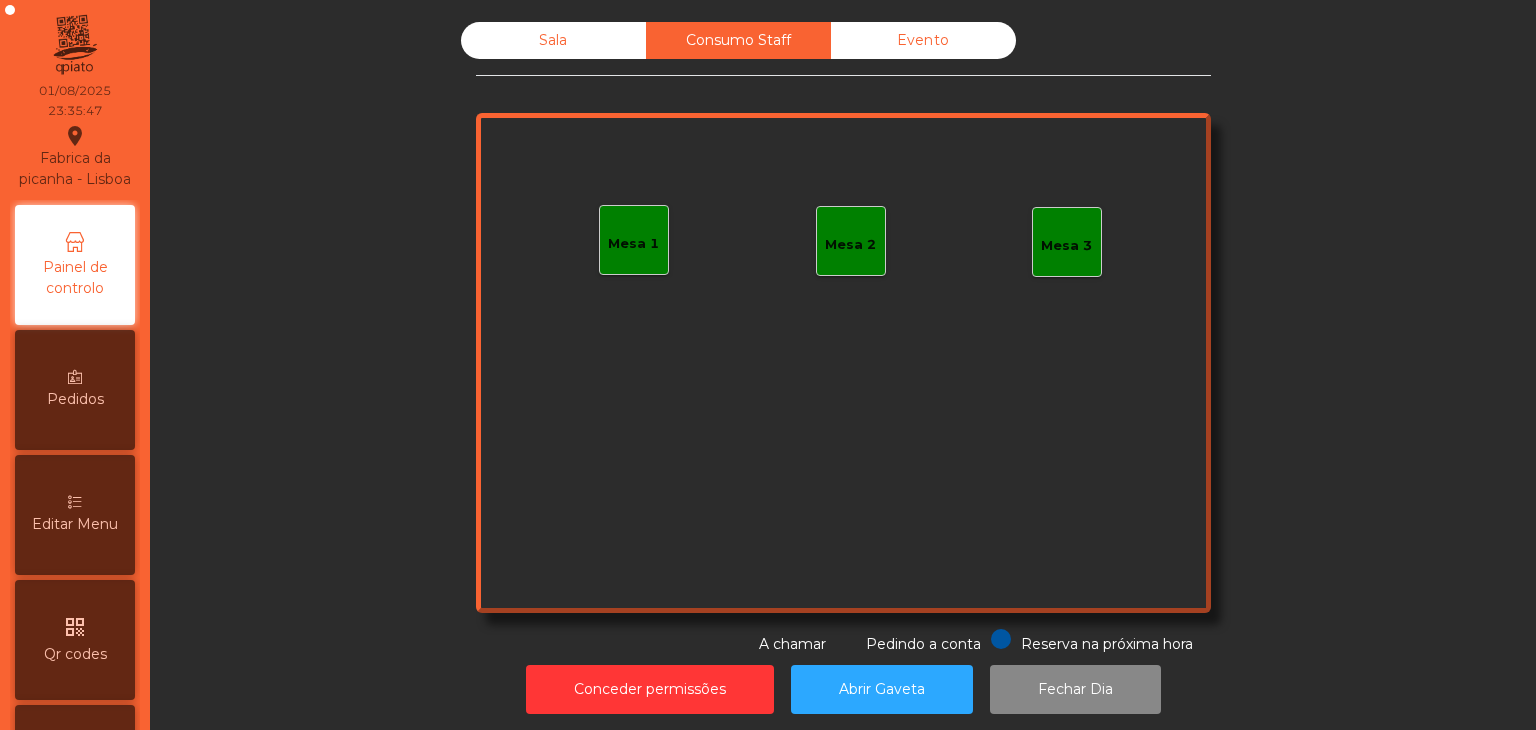 click on "Evento" 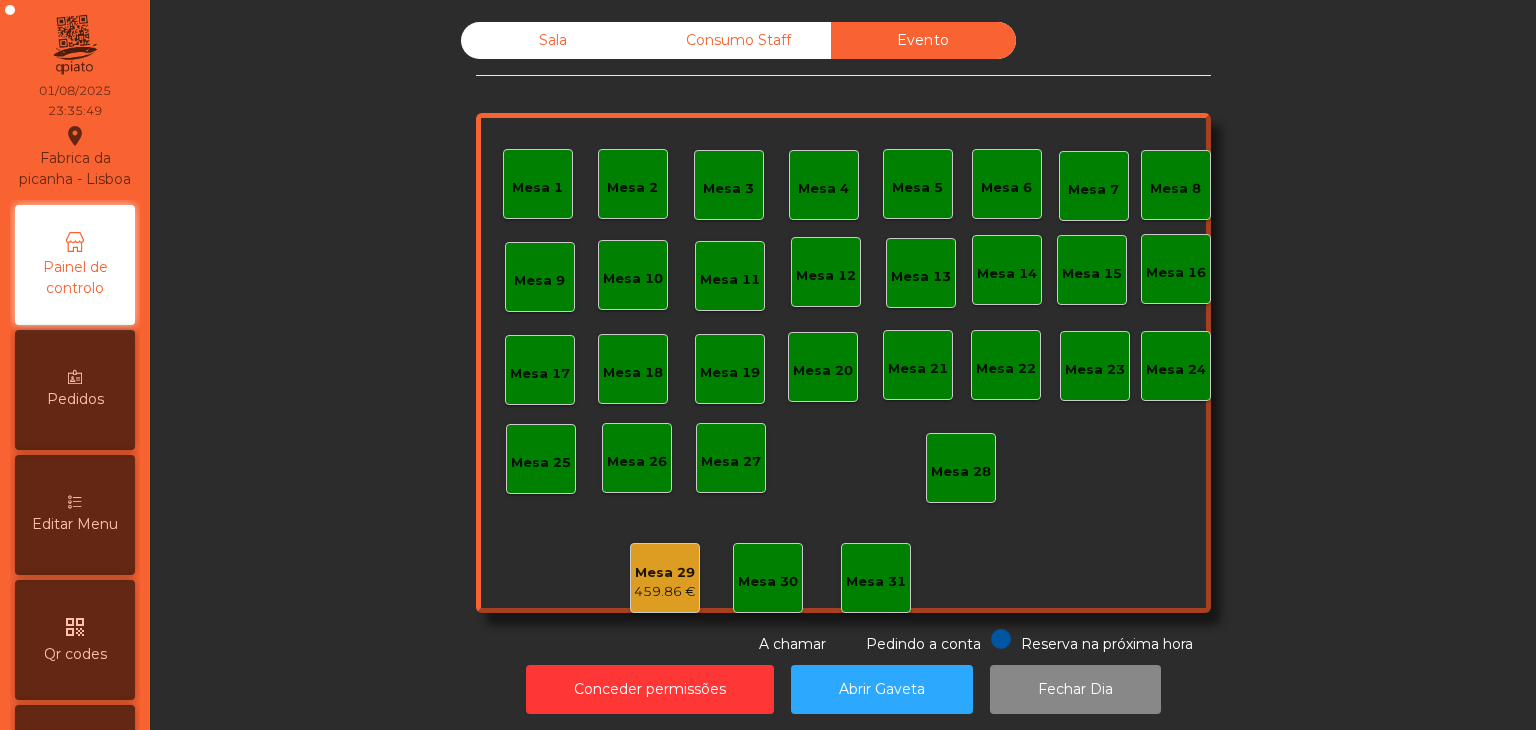 click on "Mesa 29   459.86 €" 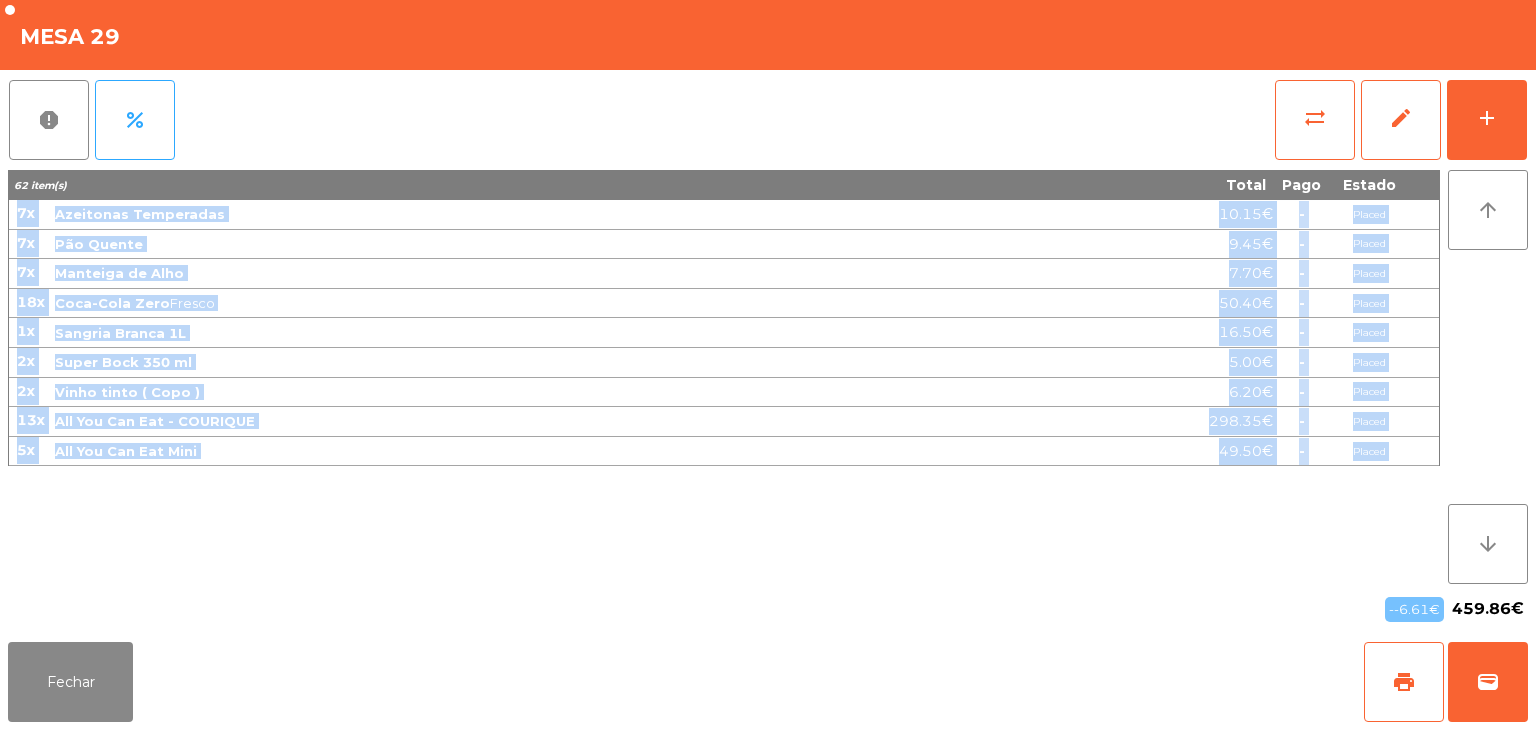drag, startPoint x: 19, startPoint y: 208, endPoint x: 1448, endPoint y: 456, distance: 1450.3604 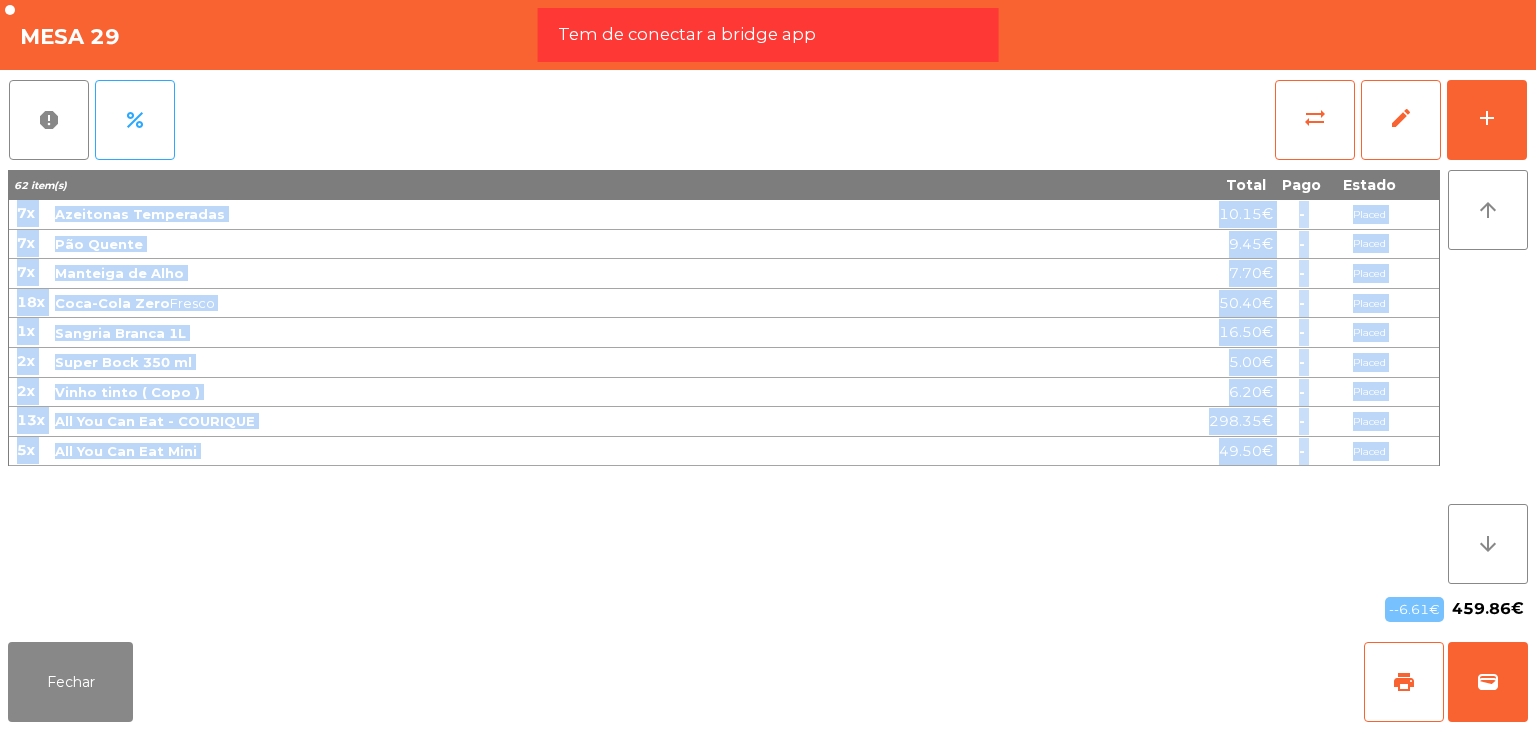 copy on "7x Azeitonas Temperadas 10.15€  -  Placed 7x Pão Quente 9.45€  -  Placed 7x Manteiga de Alho 7.70€  -  Placed 18x Coca-Cola Zero  Fresco  50.40€  -  Placed 1x Sangria Branca 1L 16.50€  -  Placed 2x Super Bock 350 ml 5.00€  -  Placed 2x Vinho tinto ( Copo ) 6.20€  -  Placed 13x All You Can Eat - COURIQUE 298.35€  -  Placed 5x All You Can Eat Mini 49.50€  -  Placed arrow_upward arrow_downward" 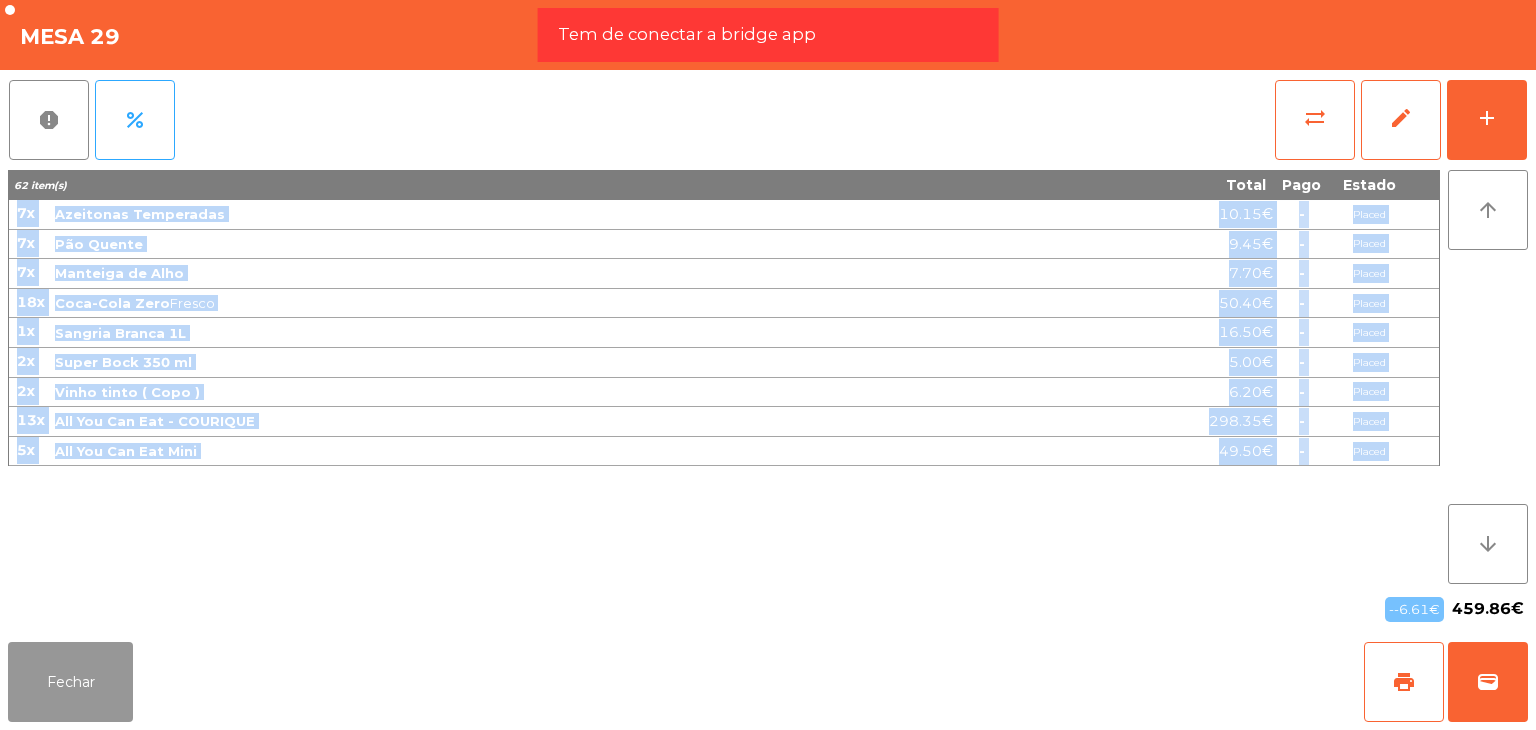 click on "Fechar" 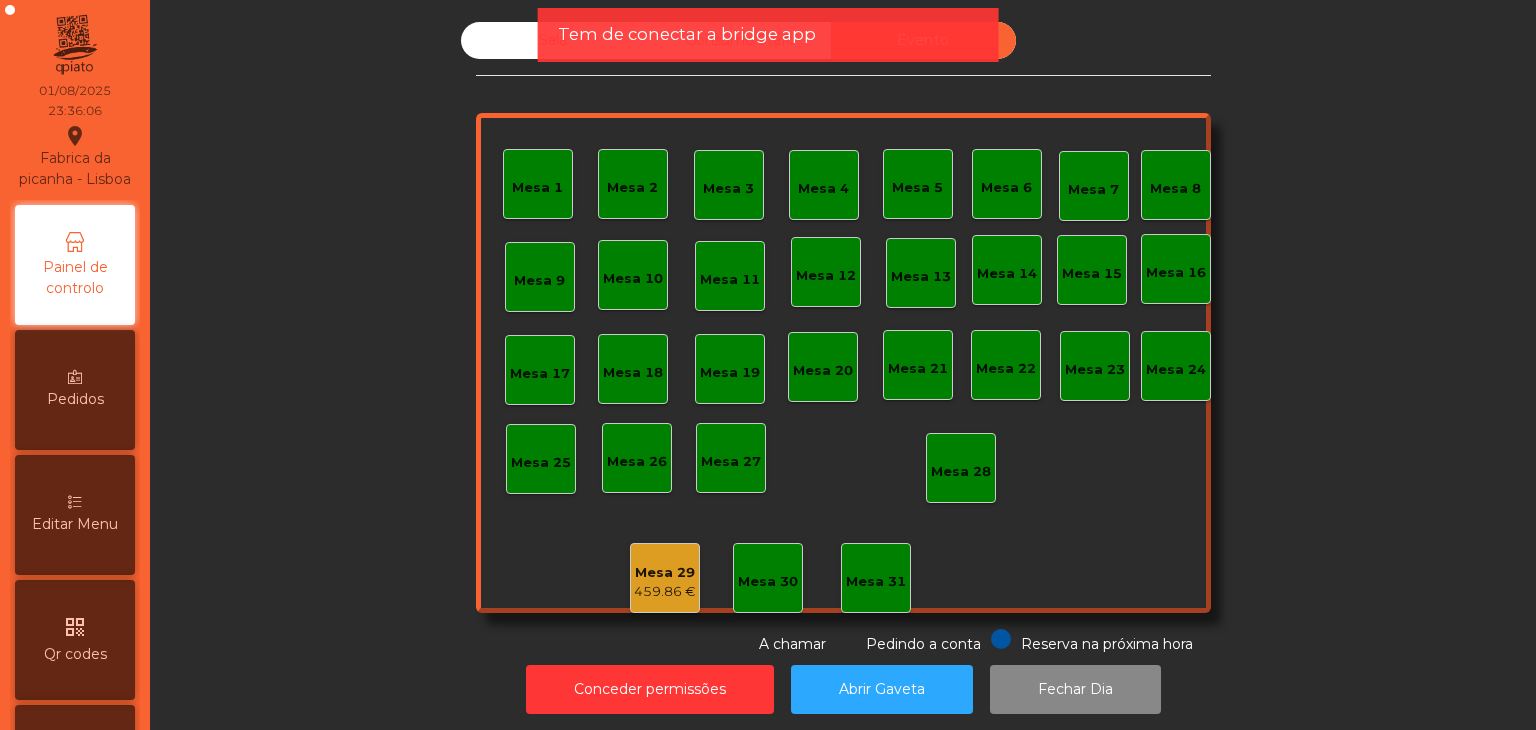 click on "459.86 €" 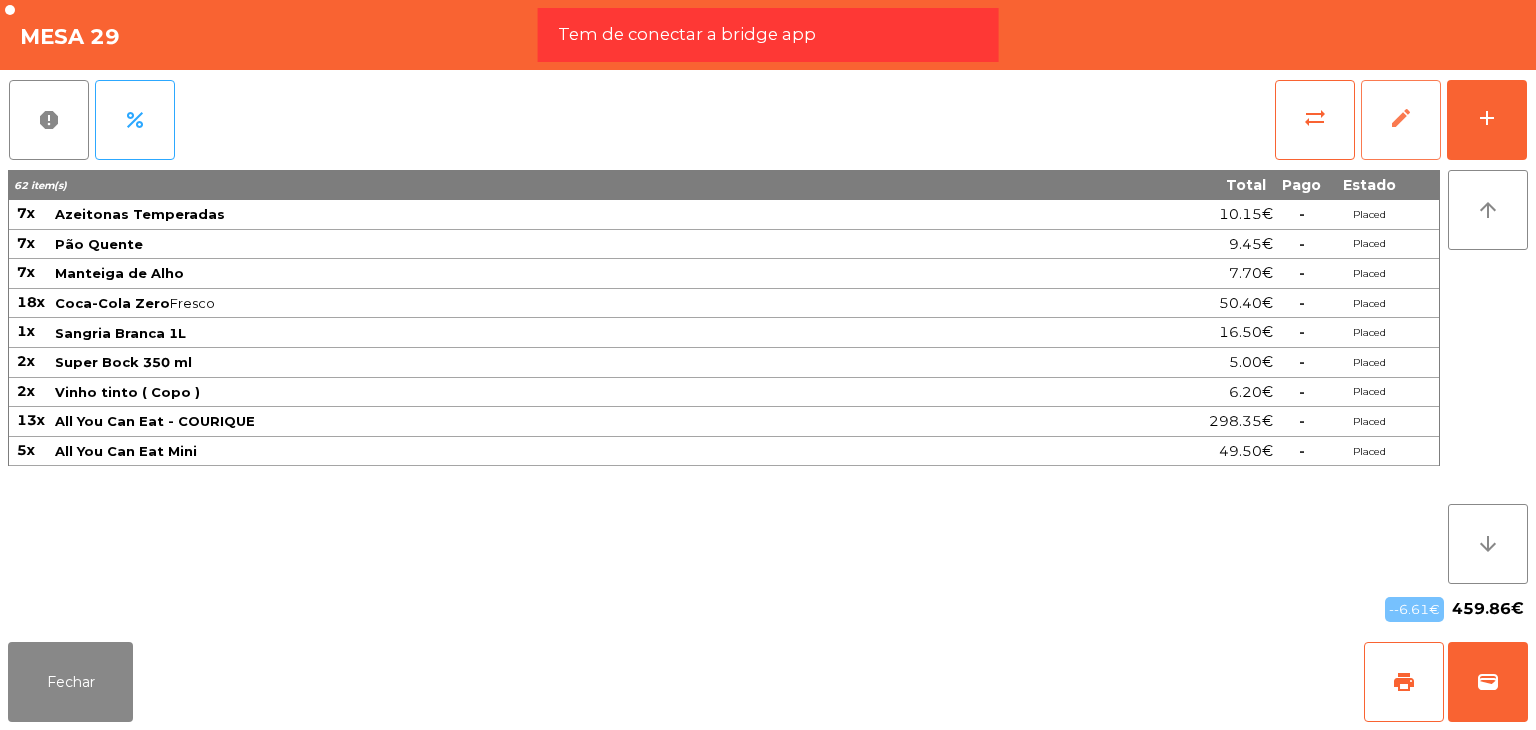 click on "edit" 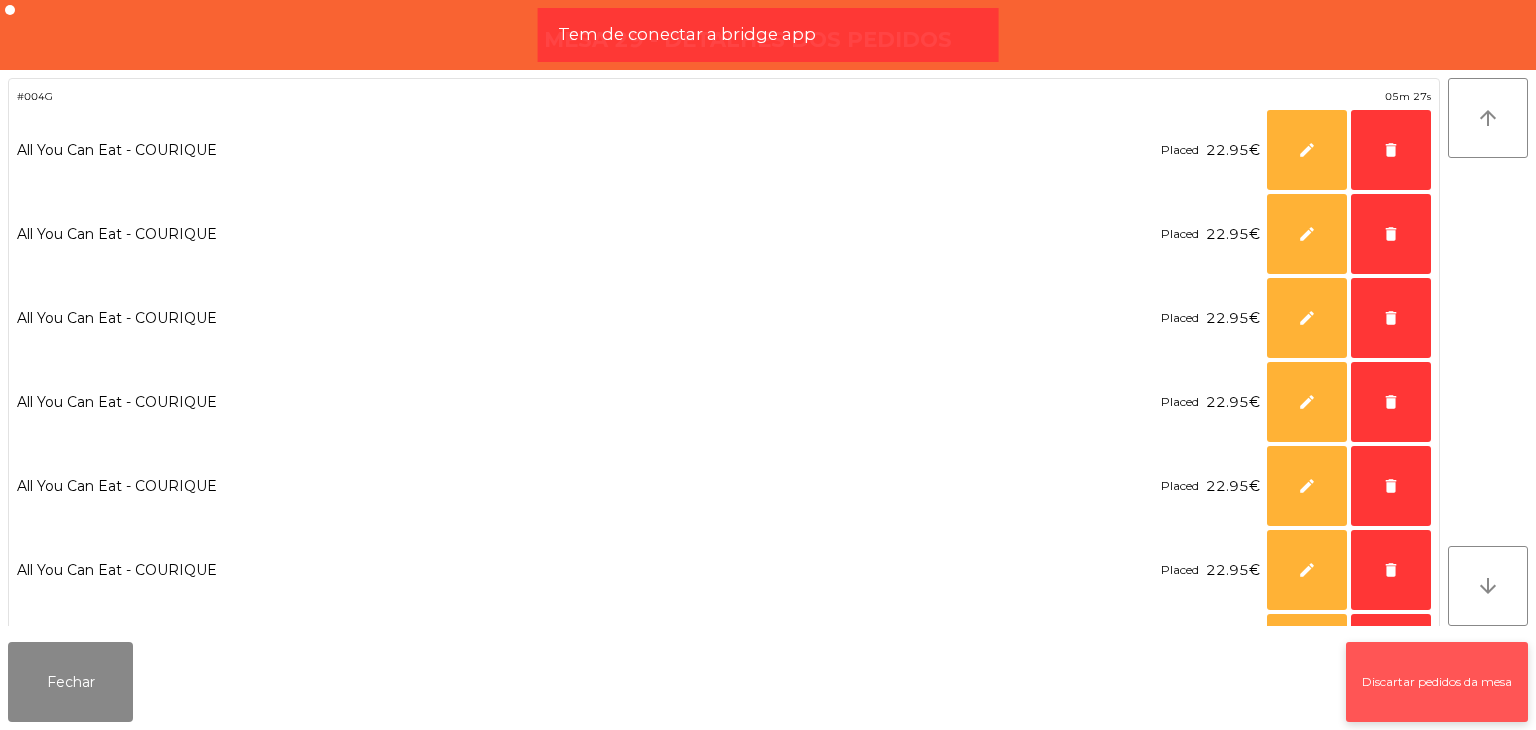 click on "Discartar pedidos da mesa" 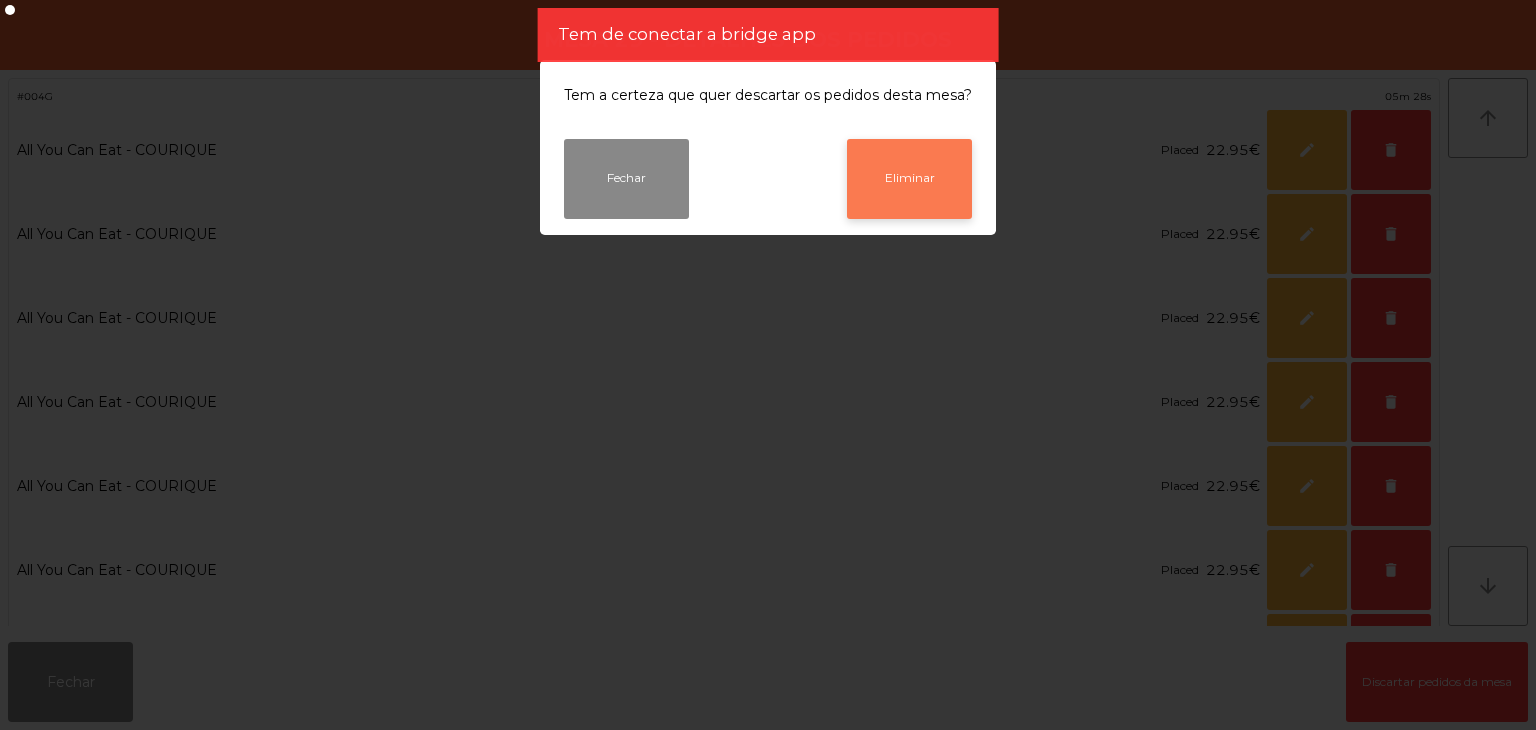 click on "Eliminar" 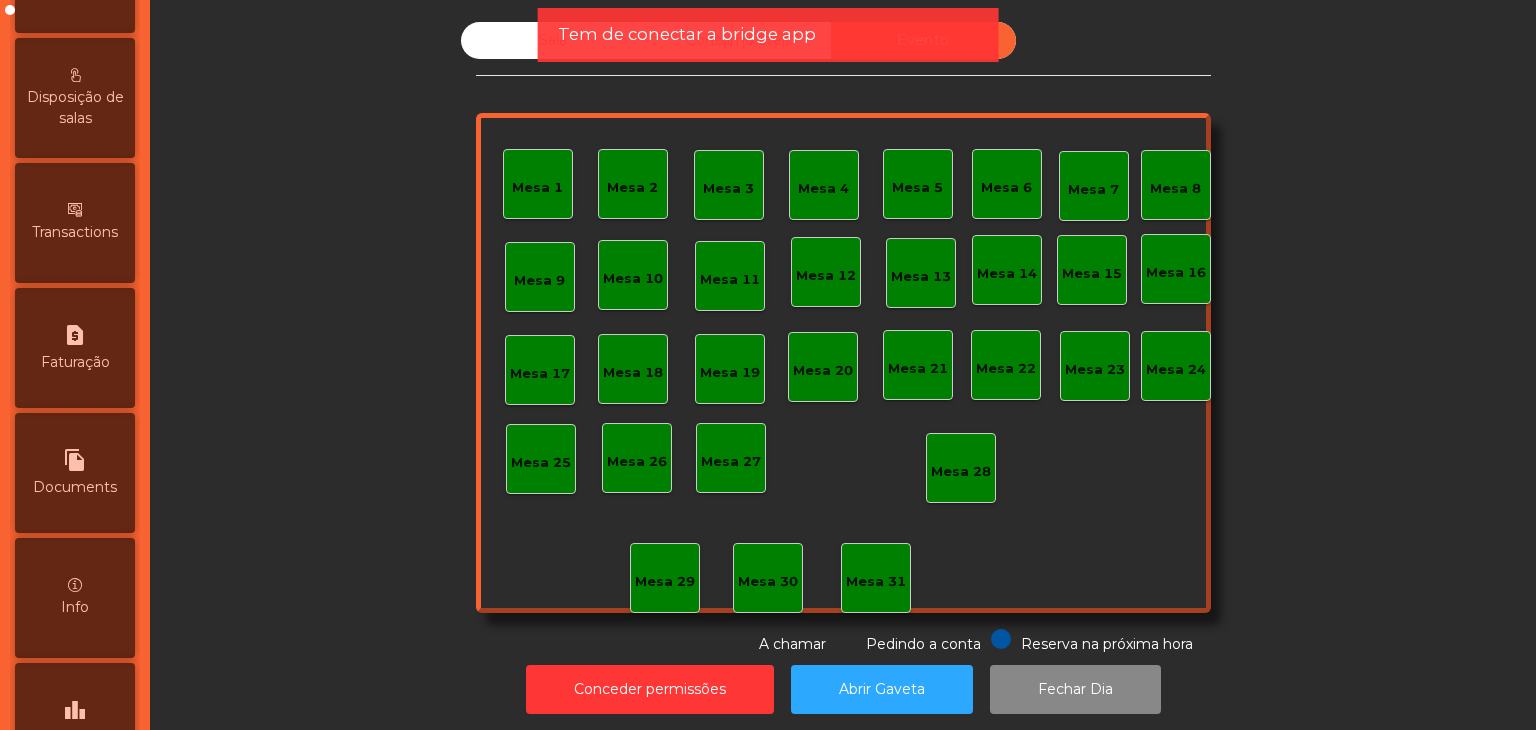 scroll, scrollTop: 1006, scrollLeft: 0, axis: vertical 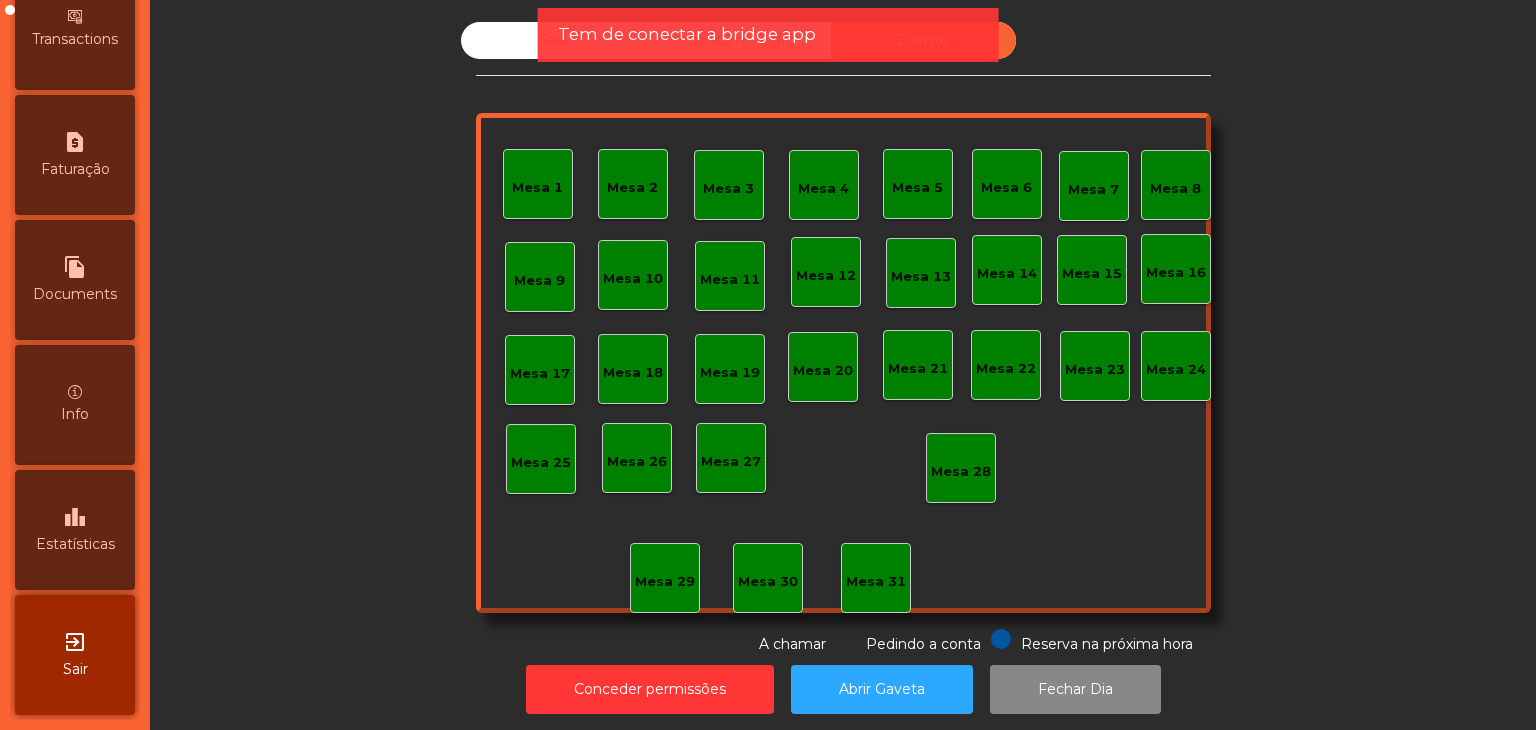 click on "Estatísticas" at bounding box center [75, 544] 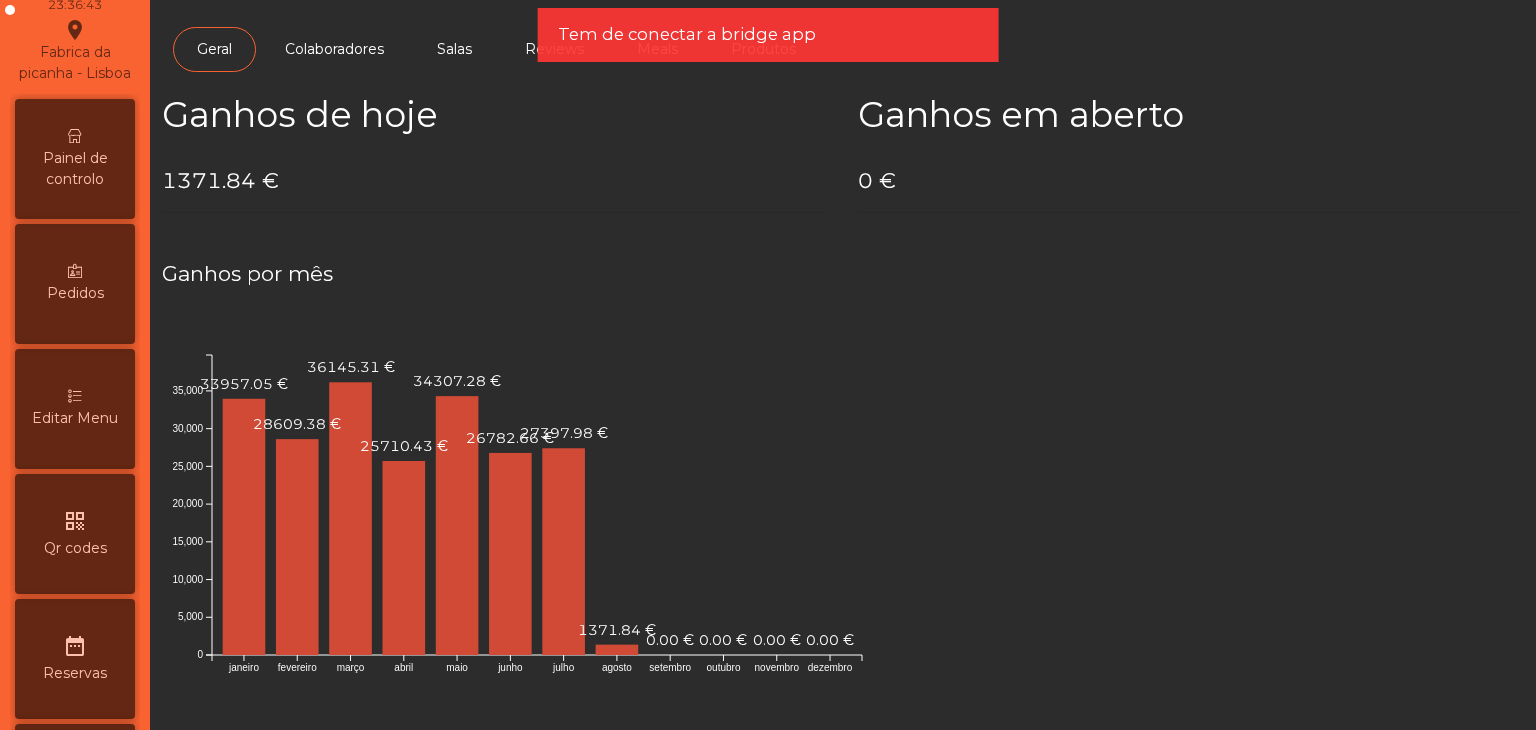 click on "Painel de controlo" at bounding box center [75, 169] 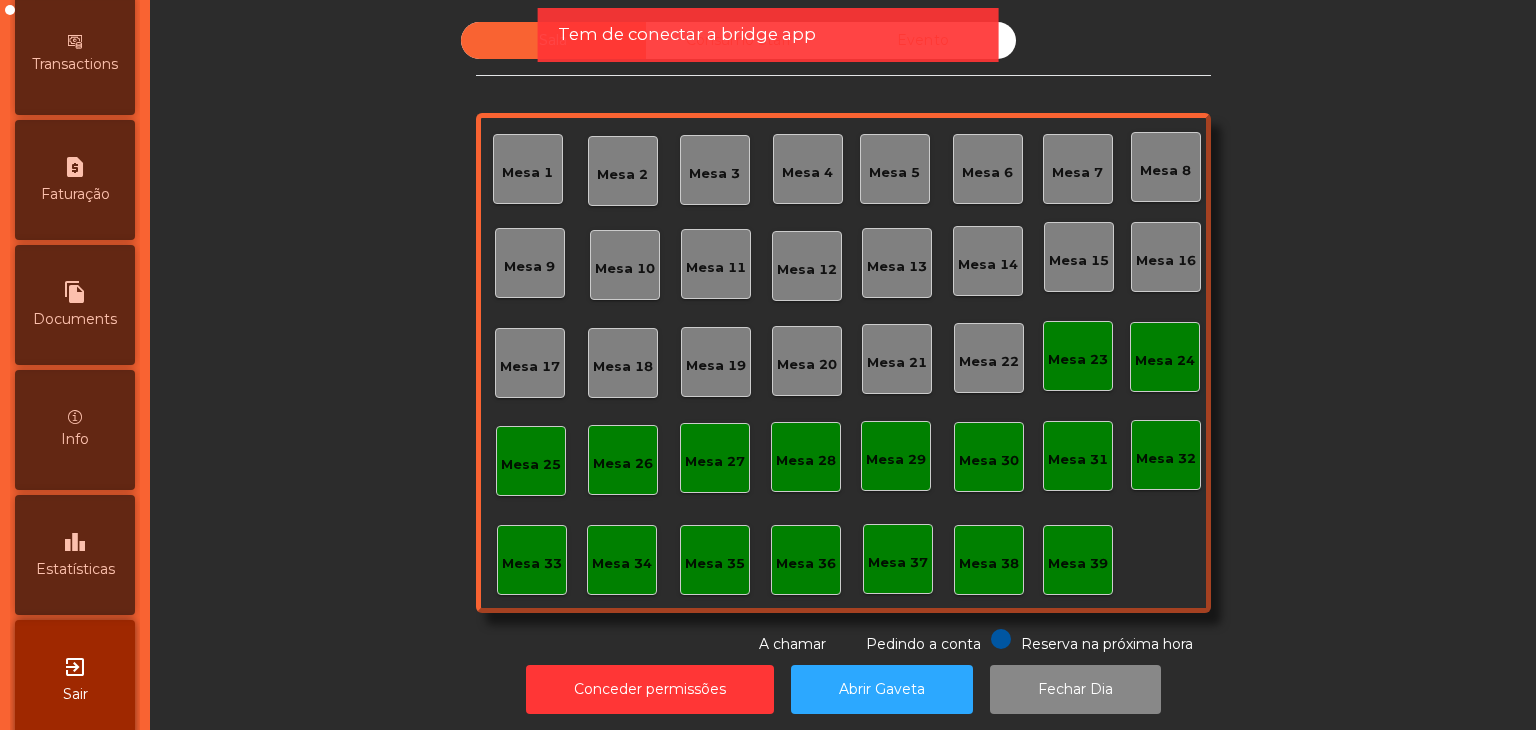 scroll, scrollTop: 1006, scrollLeft: 0, axis: vertical 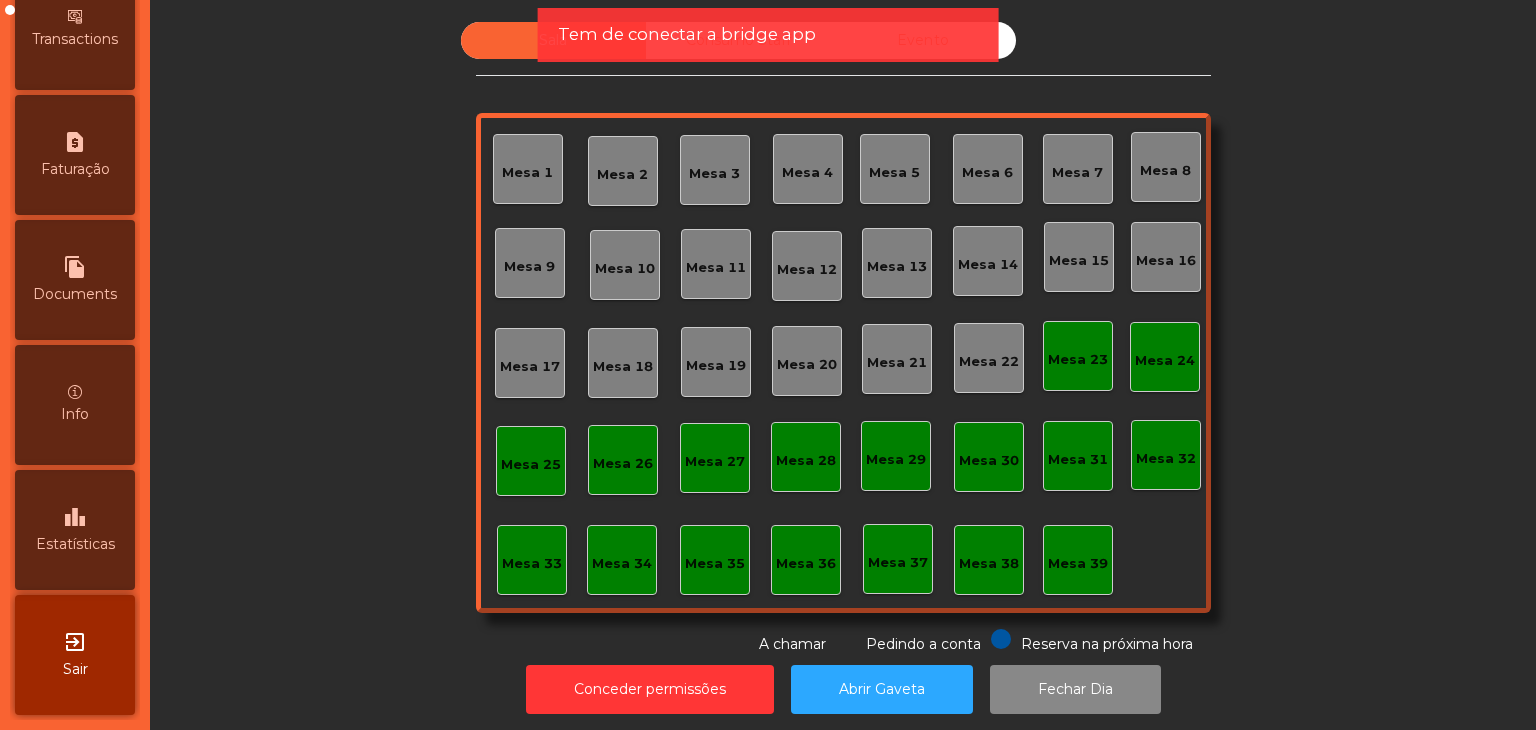 click on "Sala" 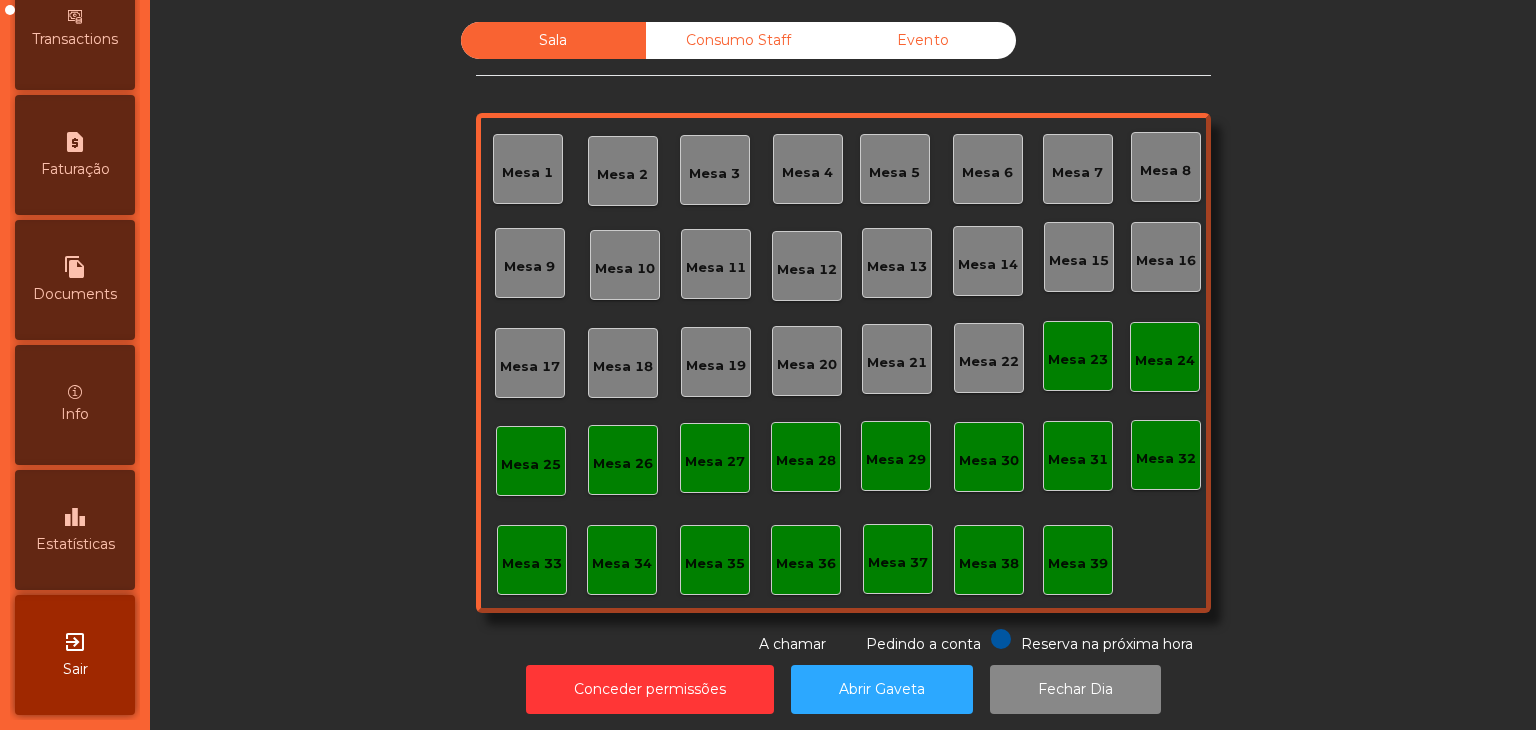 click on "Consumo Staff" 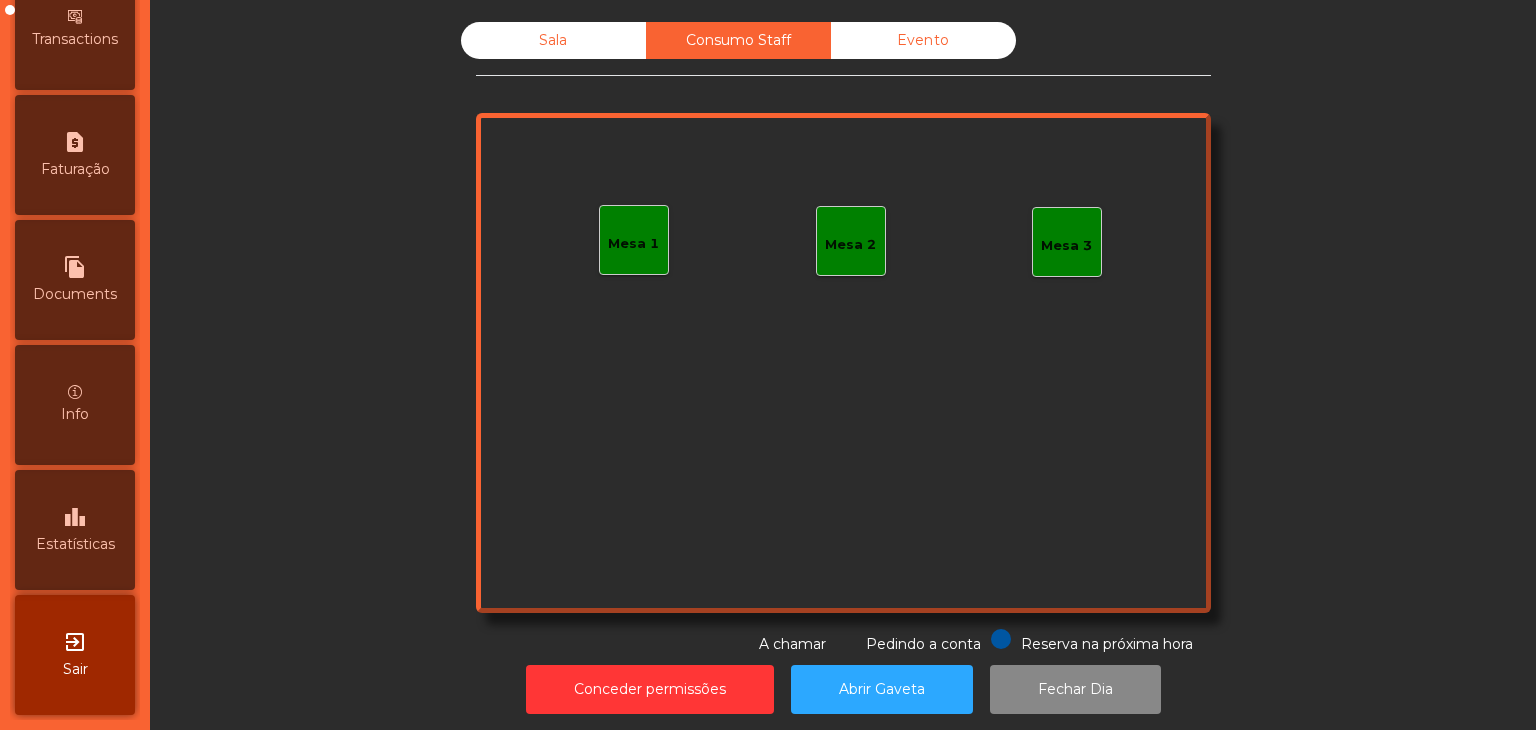 click on "Evento" 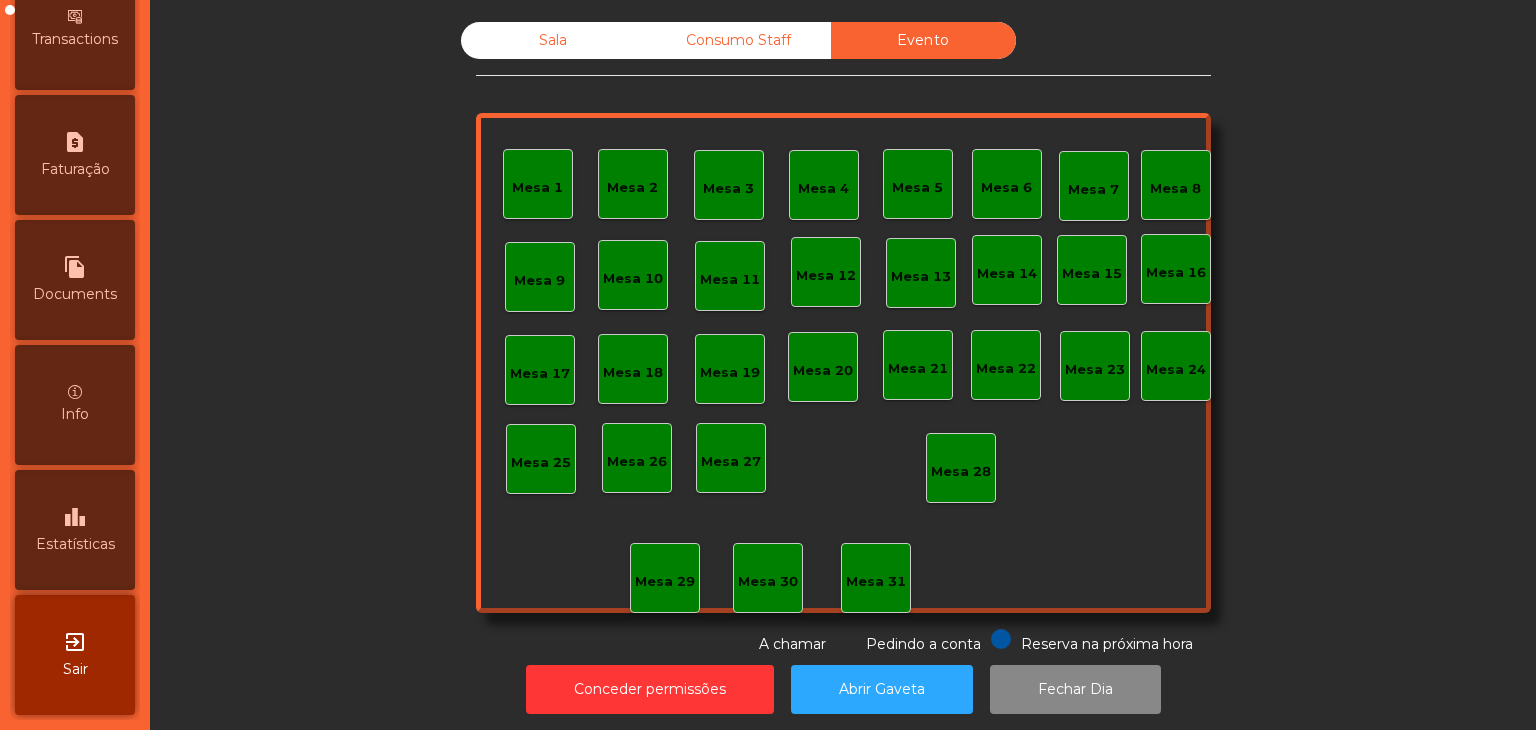 click on "exit_to_app" at bounding box center [75, 642] 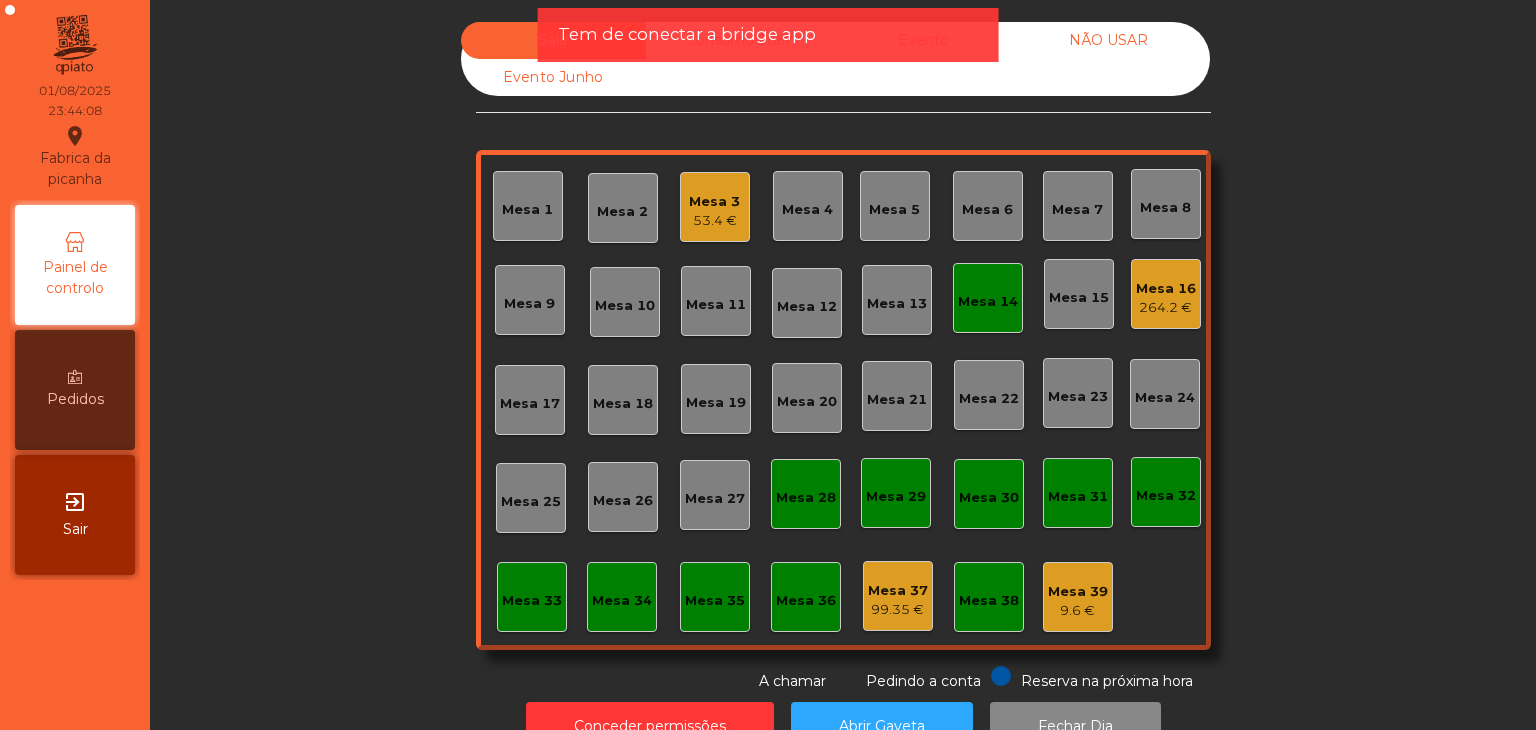 scroll, scrollTop: 0, scrollLeft: 0, axis: both 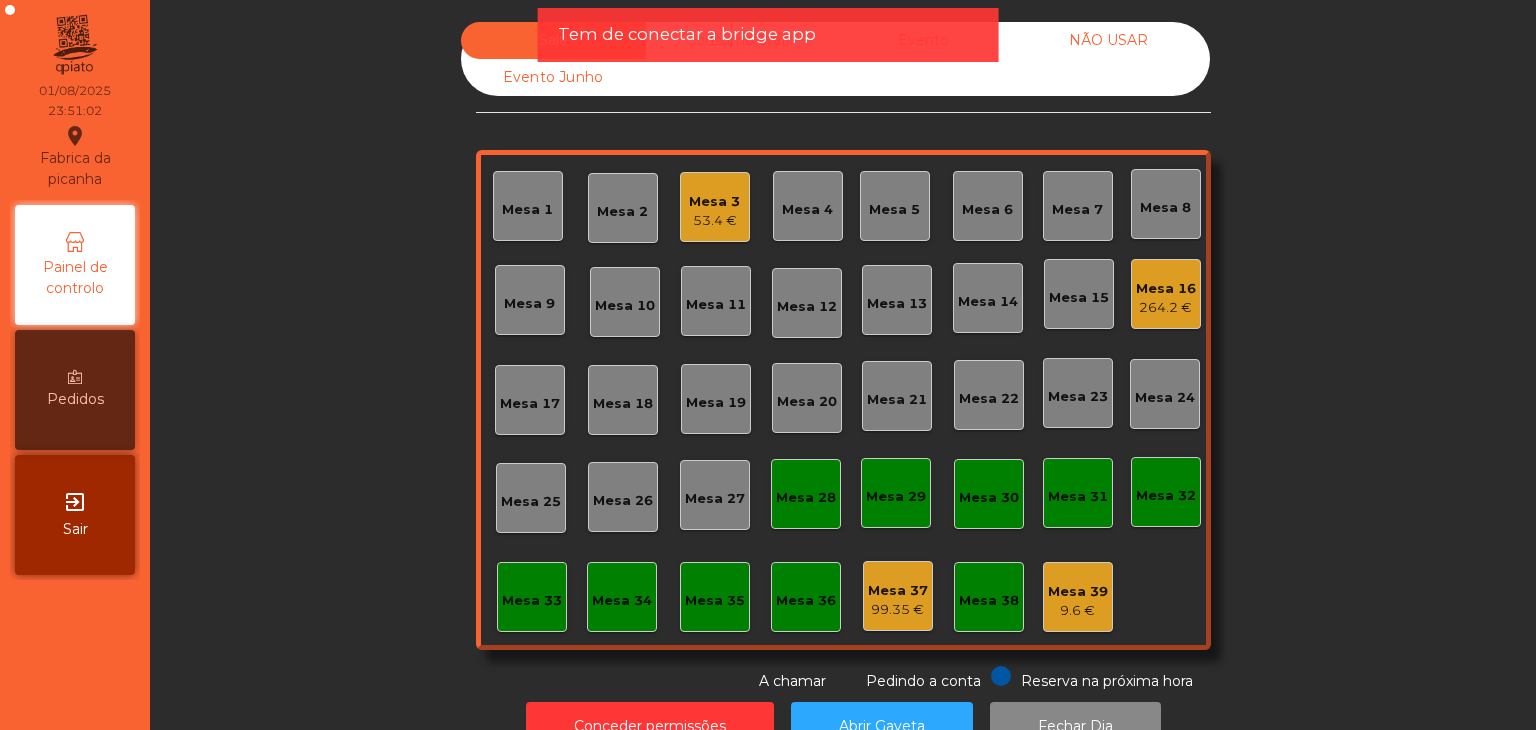 click on "exit_to_app  Sair" at bounding box center (75, 515) 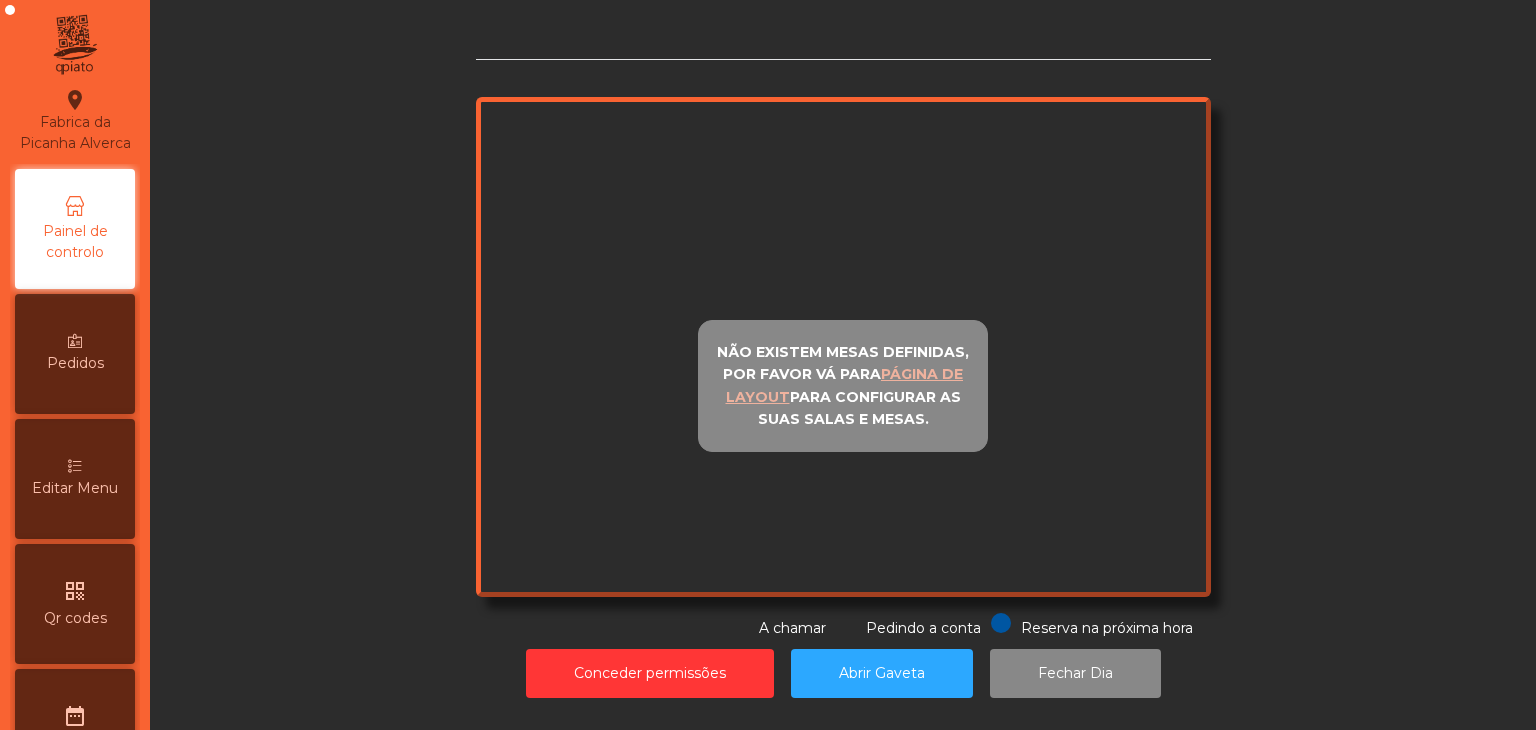 scroll, scrollTop: 0, scrollLeft: 0, axis: both 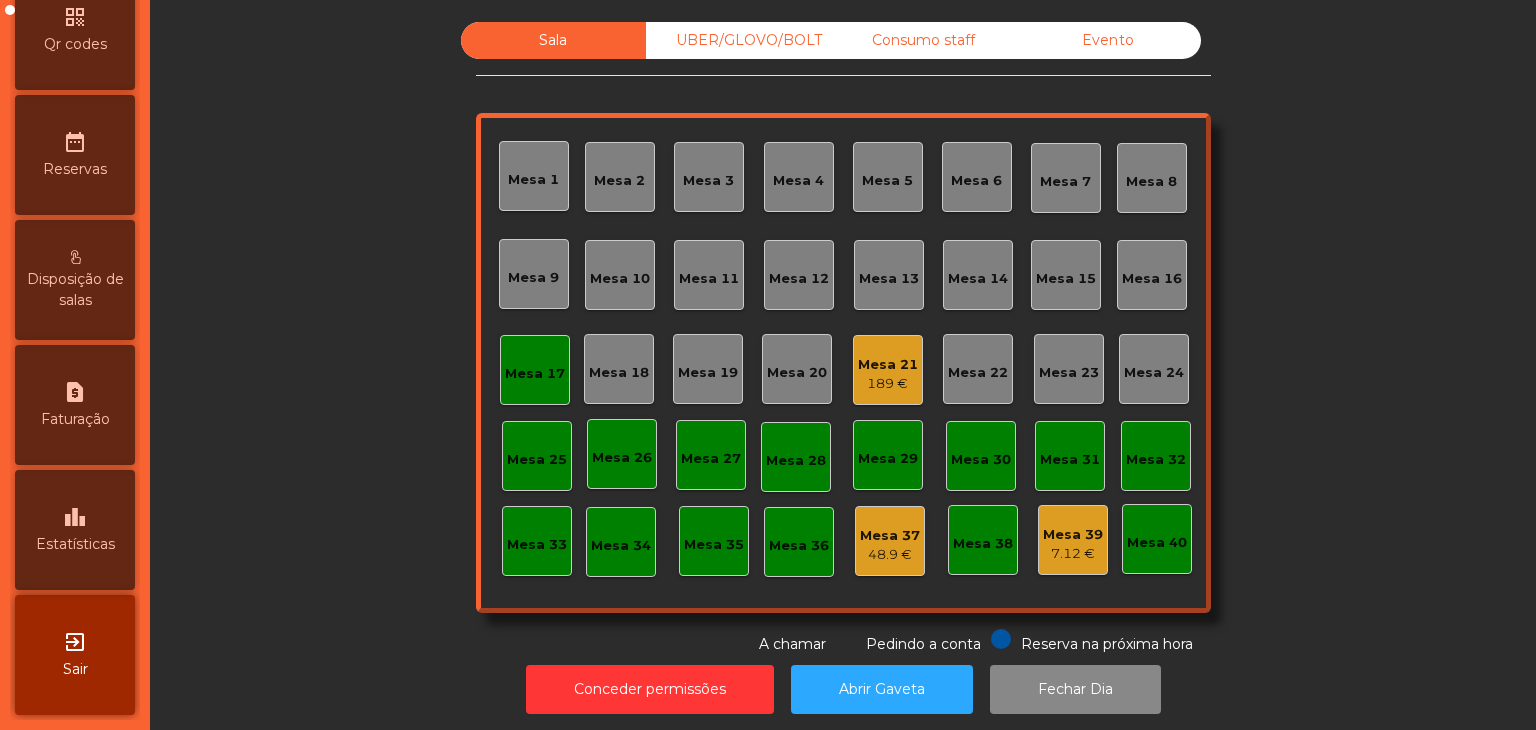 click on "exit_to_app" at bounding box center (75, 642) 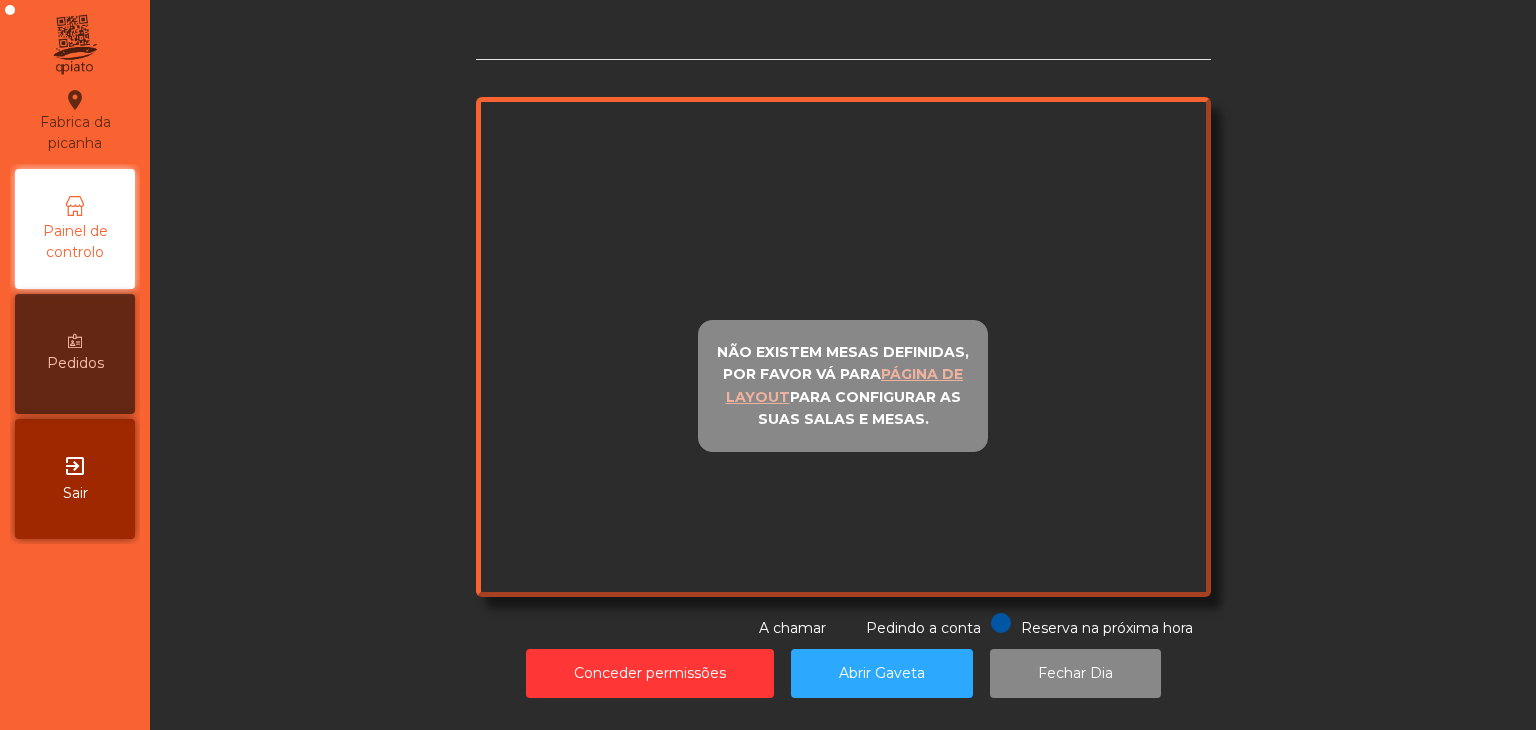 scroll, scrollTop: 0, scrollLeft: 0, axis: both 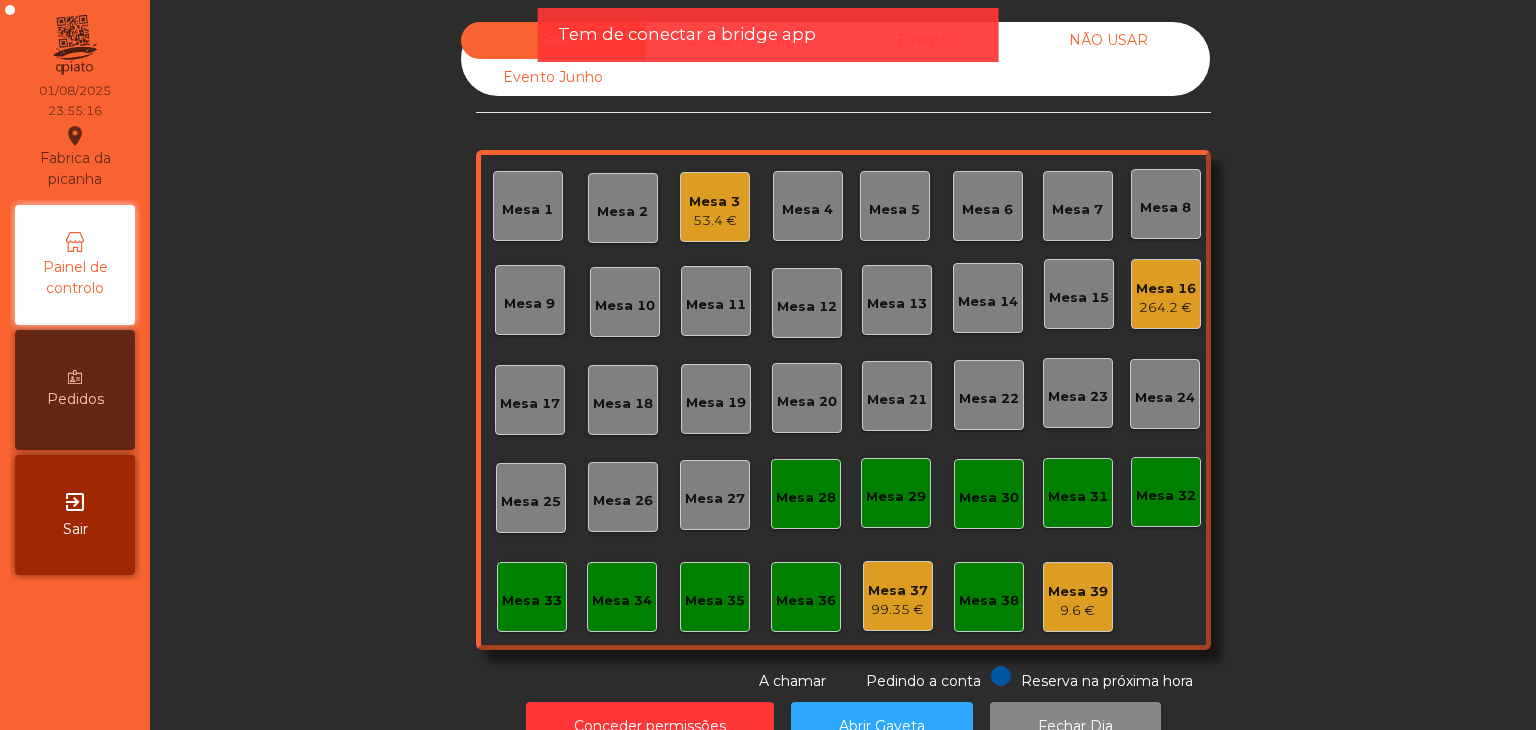 click on "Sair" at bounding box center [75, 529] 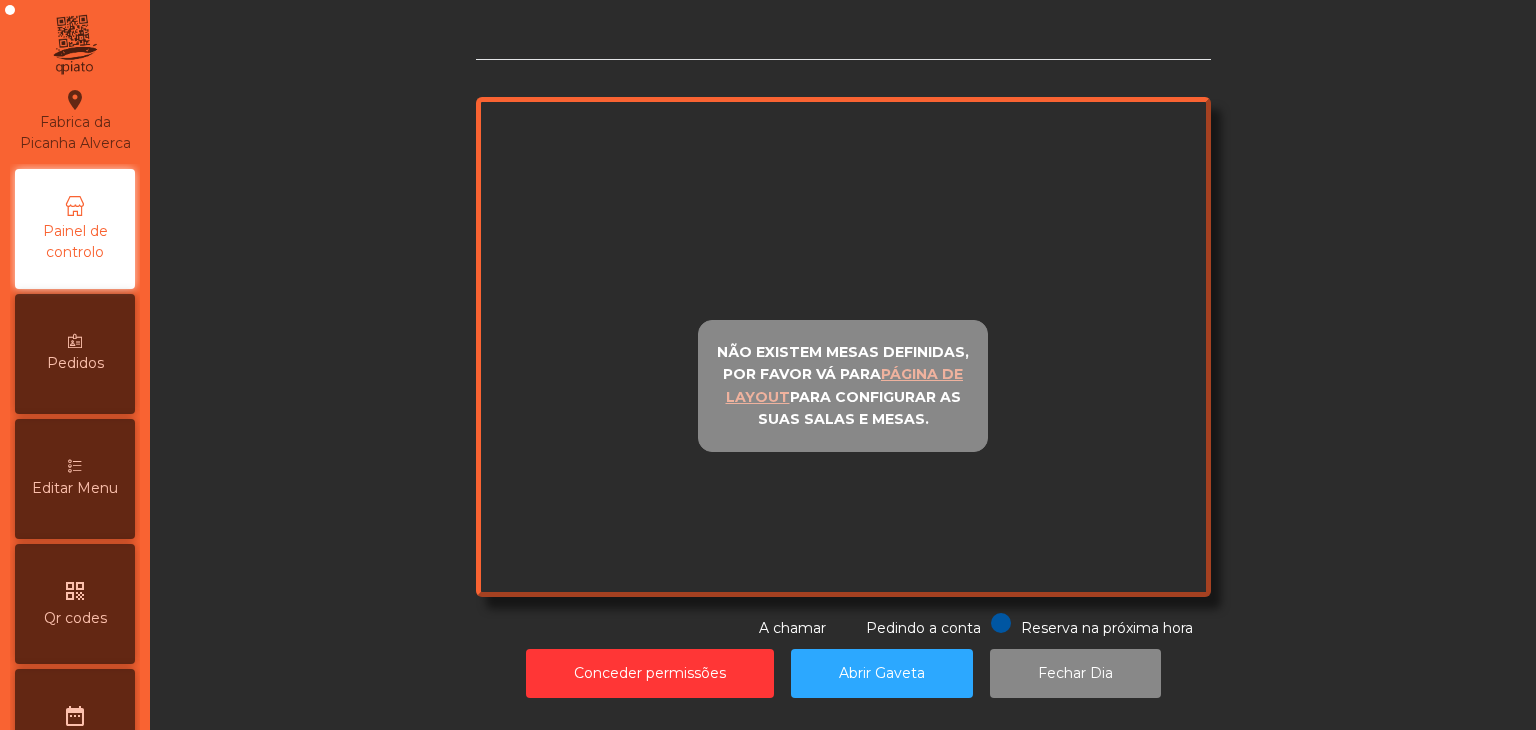scroll, scrollTop: 0, scrollLeft: 0, axis: both 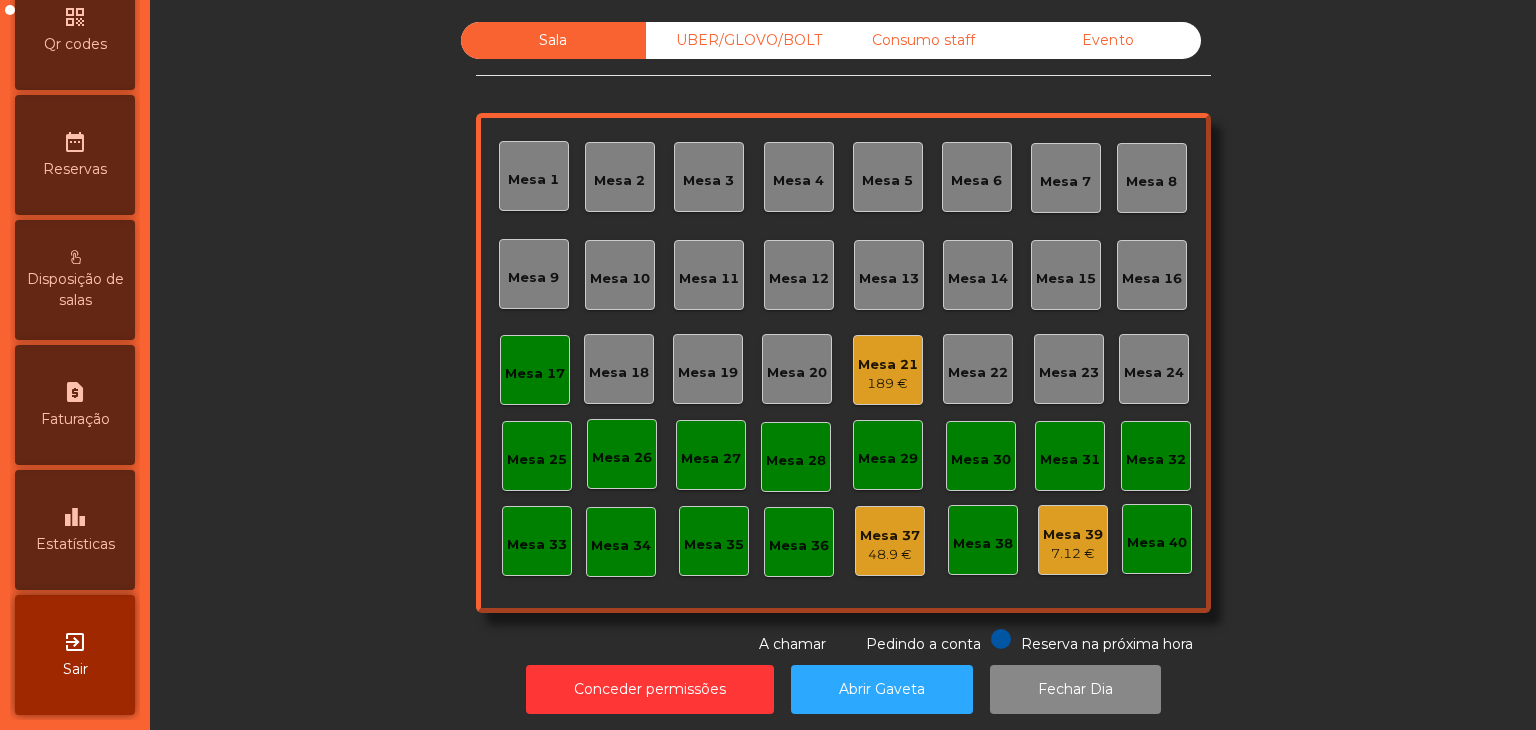 click on "exit_to_app  Sair" at bounding box center [75, 655] 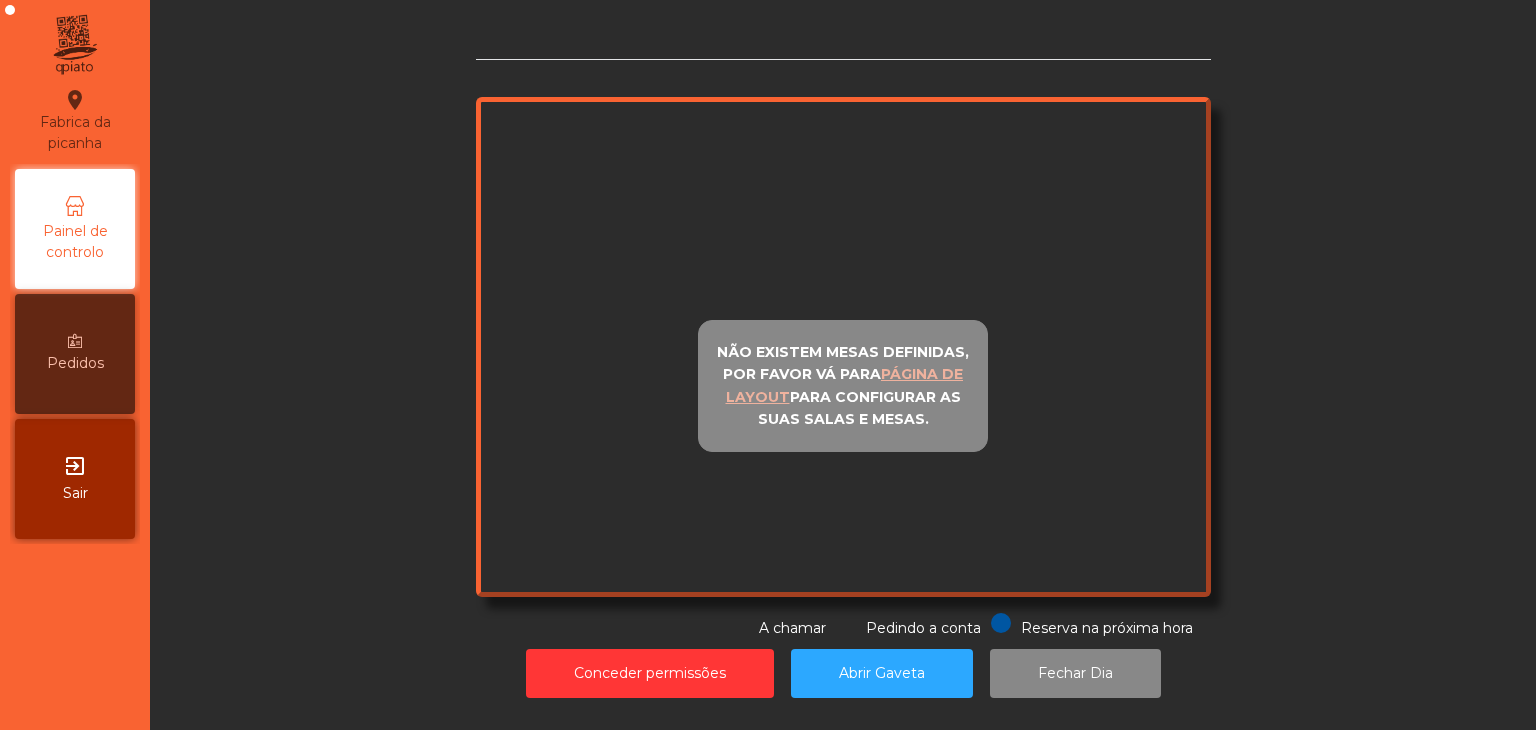 scroll, scrollTop: 0, scrollLeft: 0, axis: both 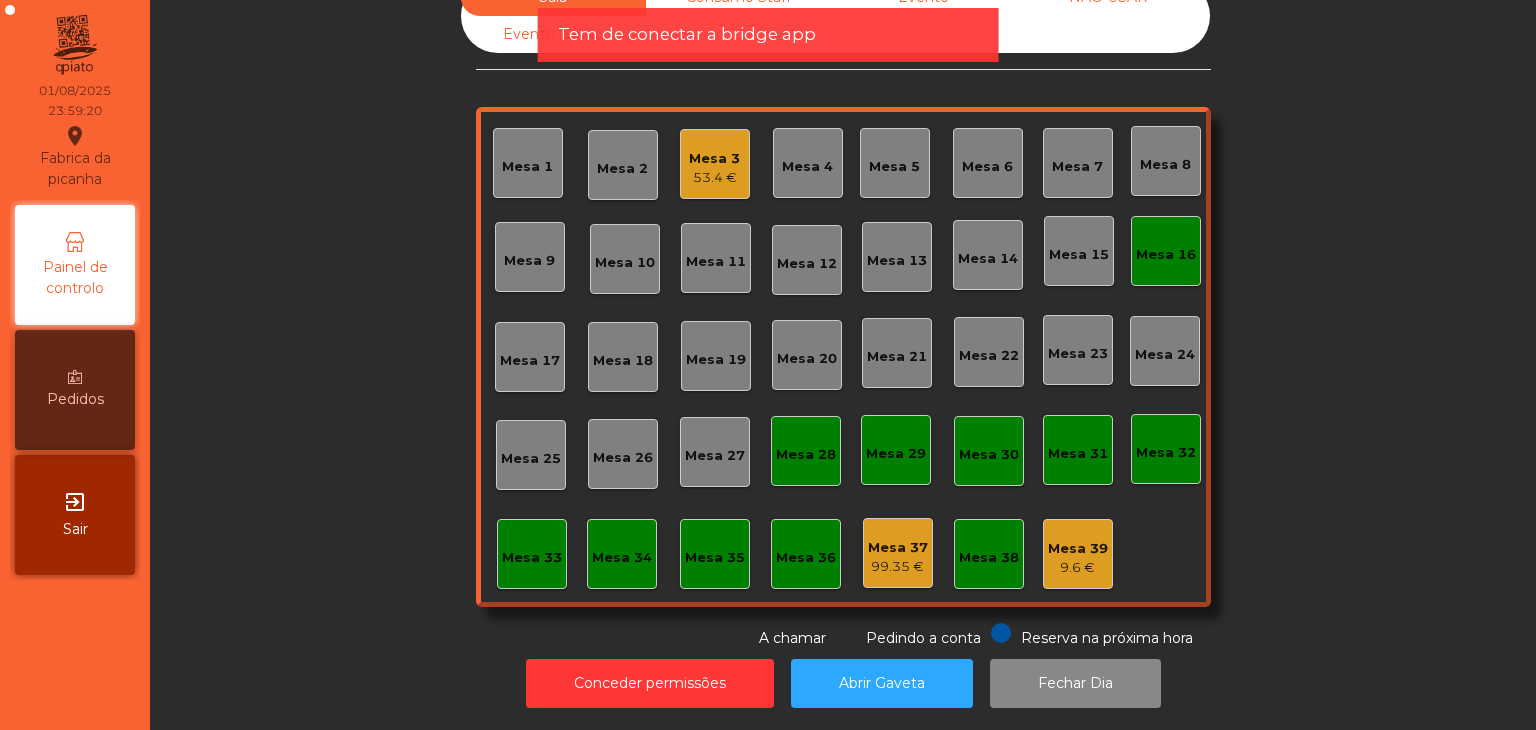 click on "exit_to_app  Sair" at bounding box center (75, 515) 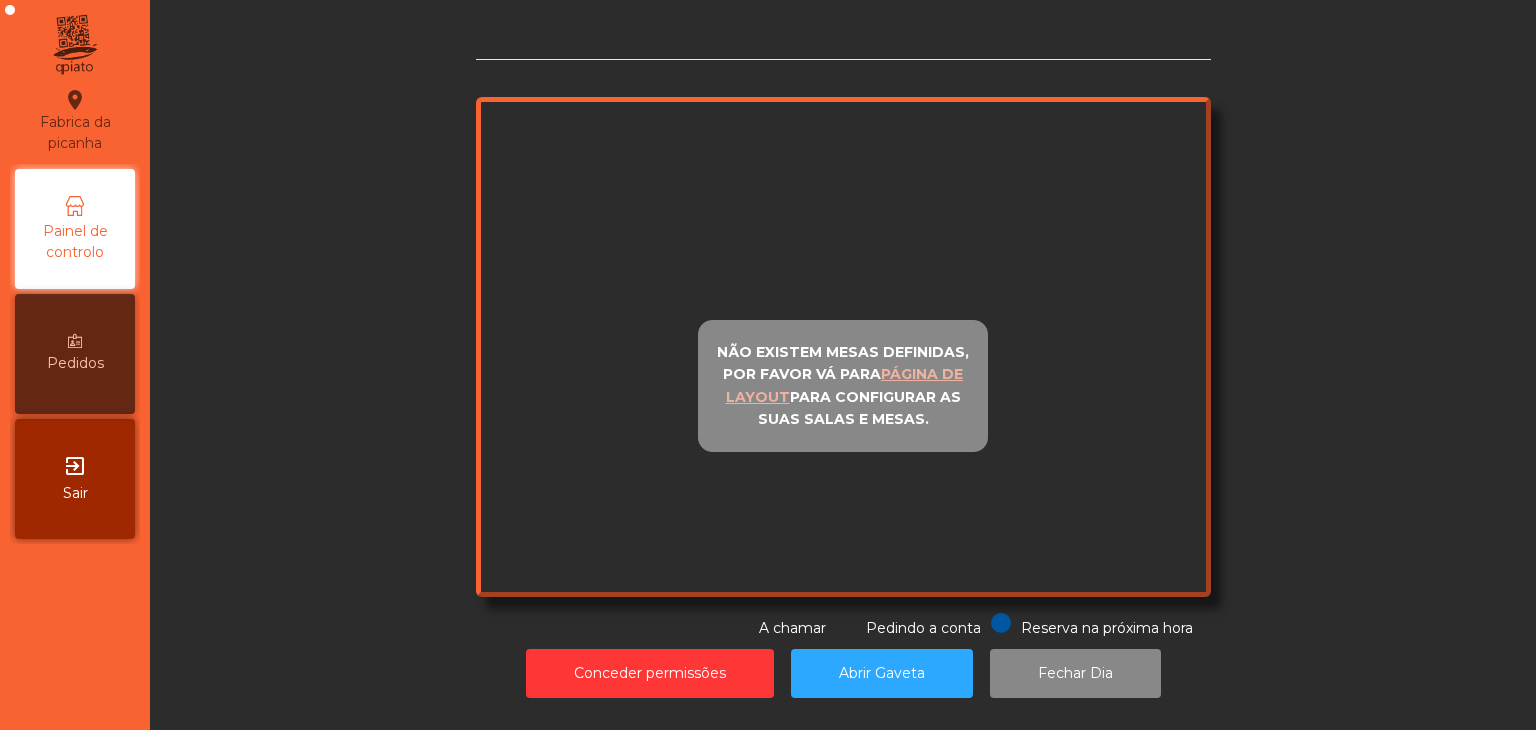 scroll, scrollTop: 0, scrollLeft: 0, axis: both 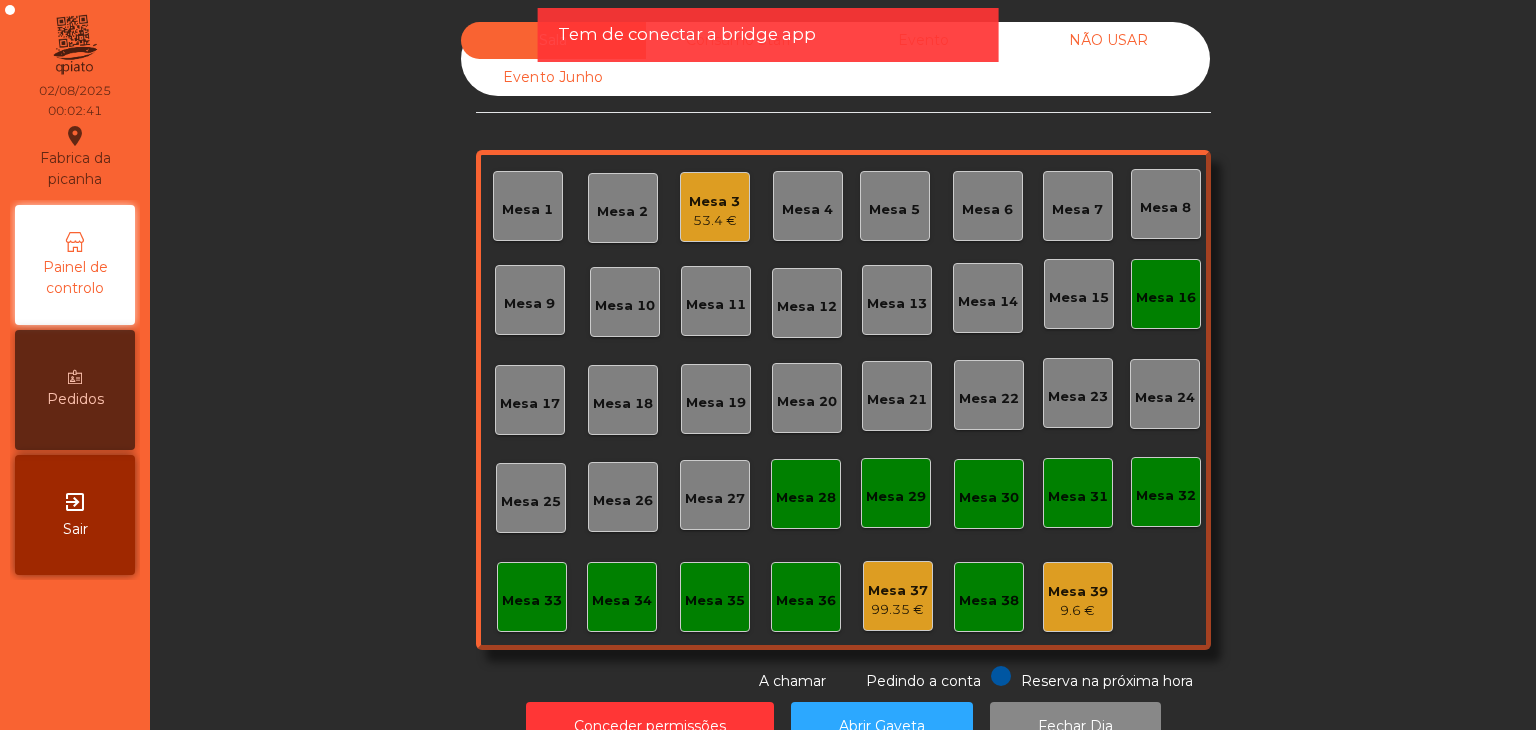 click on "exit_to_app  Sair" at bounding box center (75, 515) 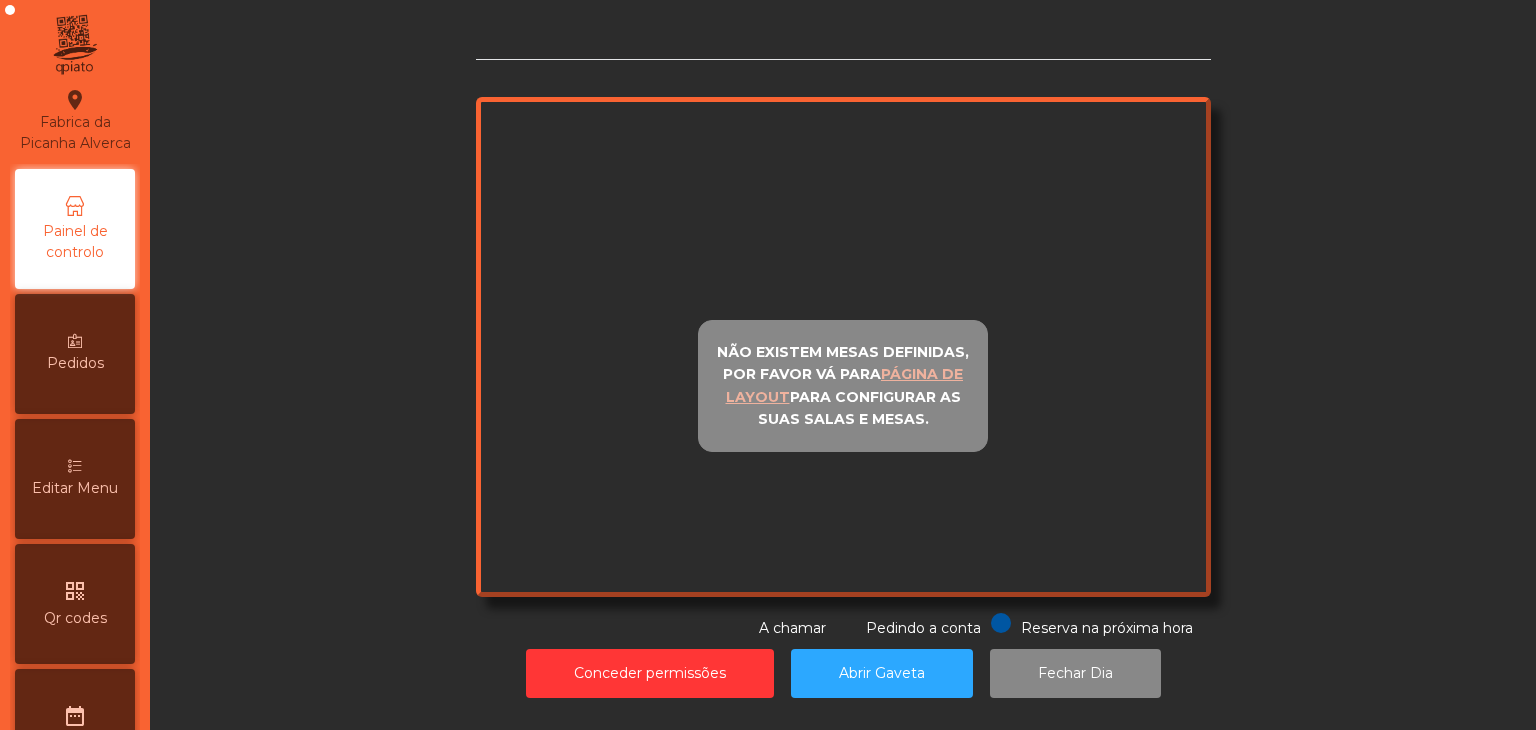 scroll, scrollTop: 0, scrollLeft: 0, axis: both 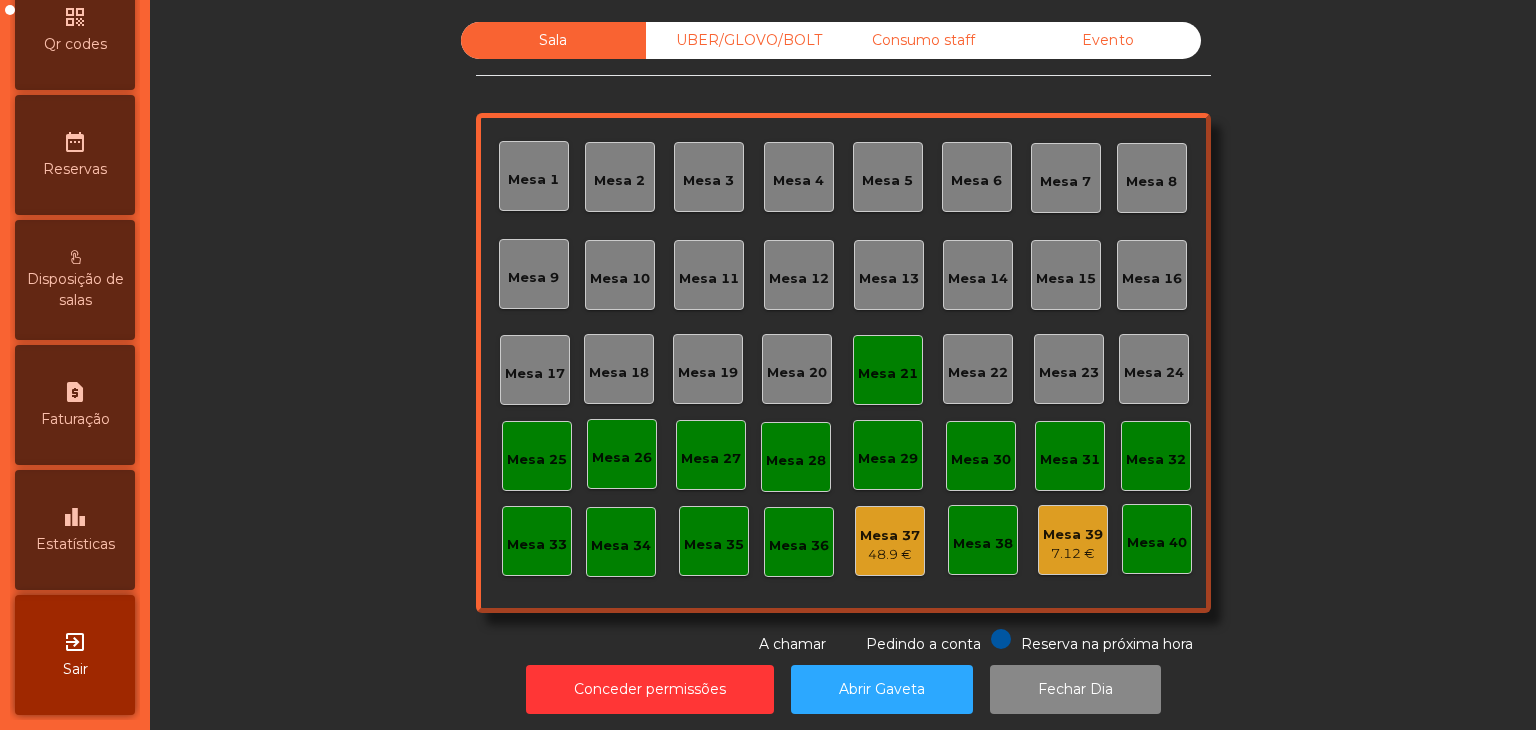 click on "leaderboard" at bounding box center (75, 517) 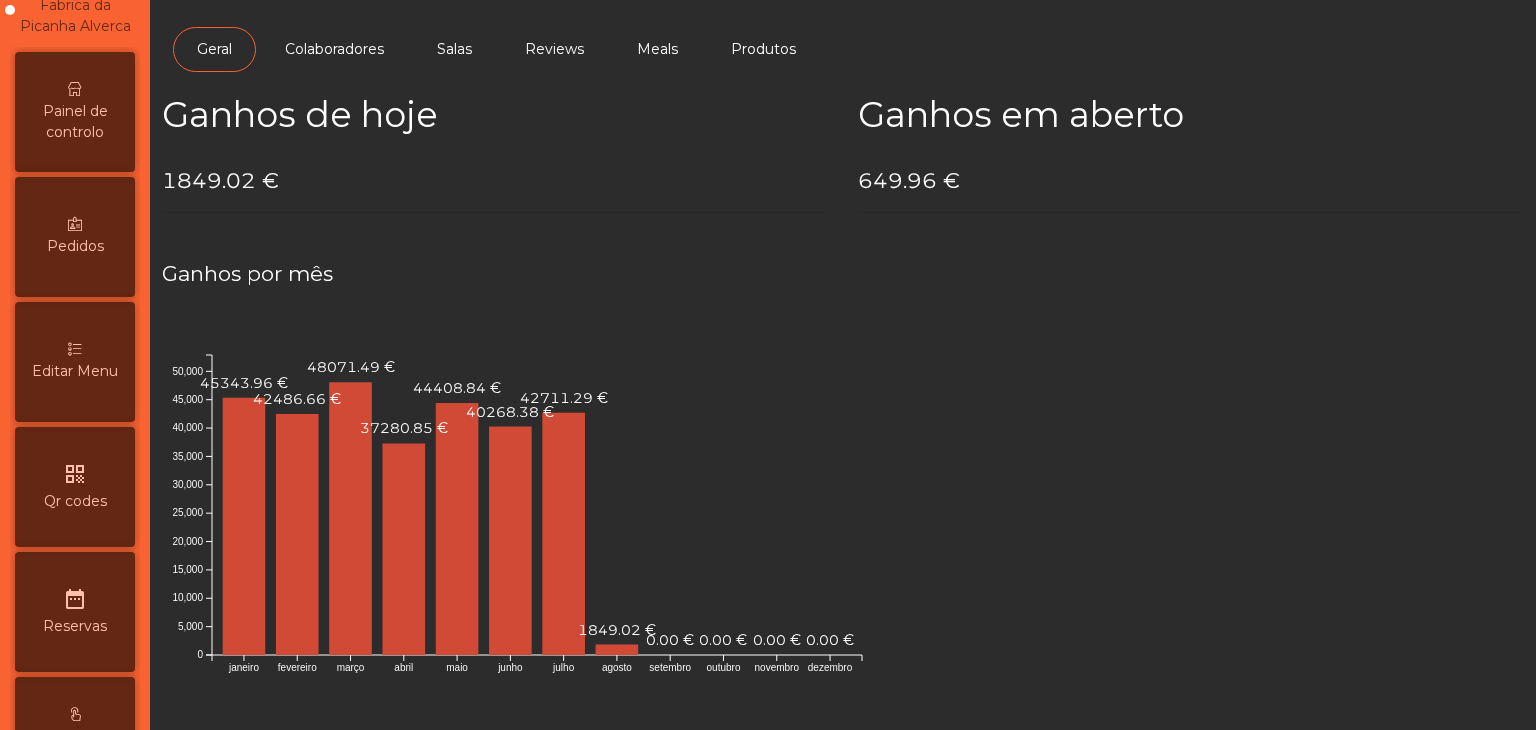 scroll, scrollTop: 0, scrollLeft: 0, axis: both 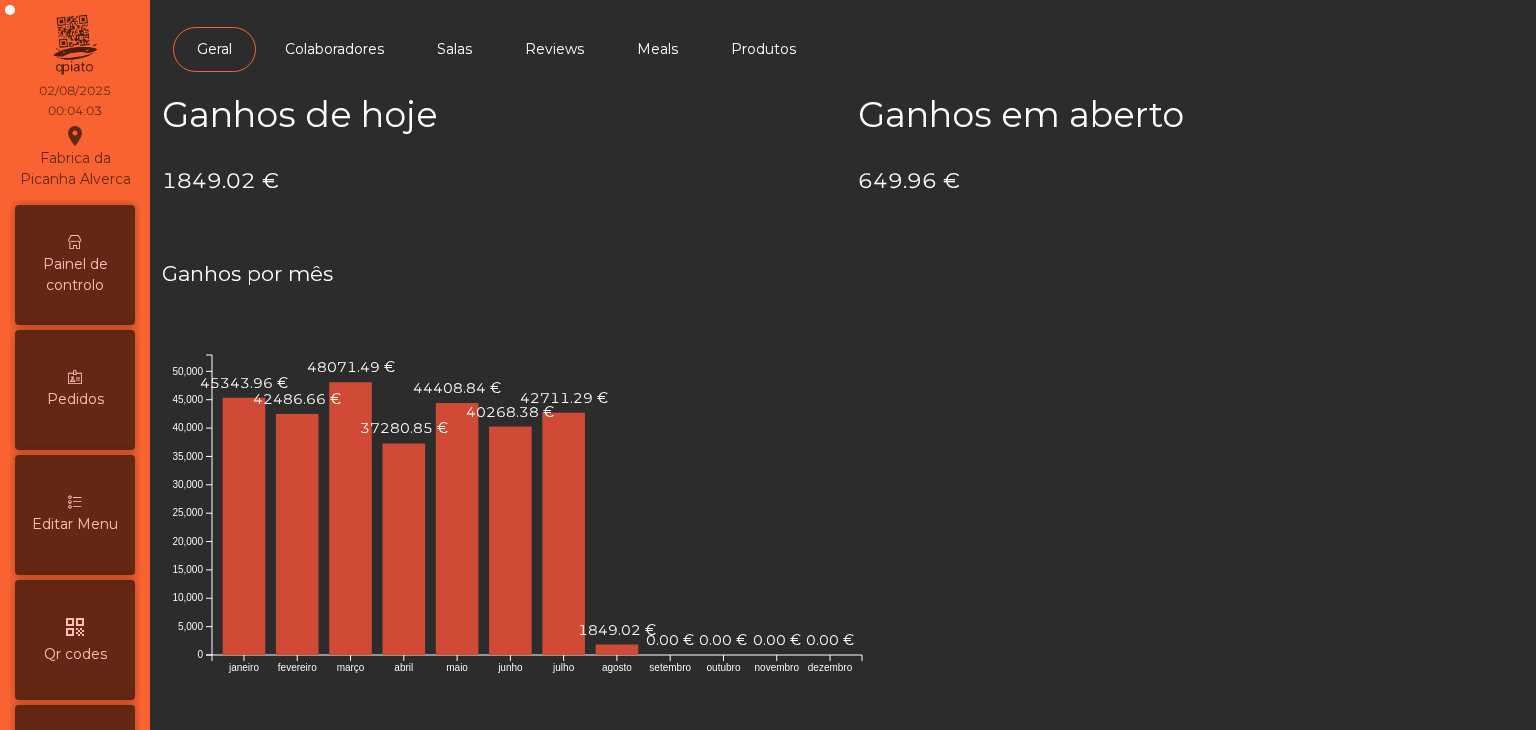click on "Painel de controlo" at bounding box center (75, 265) 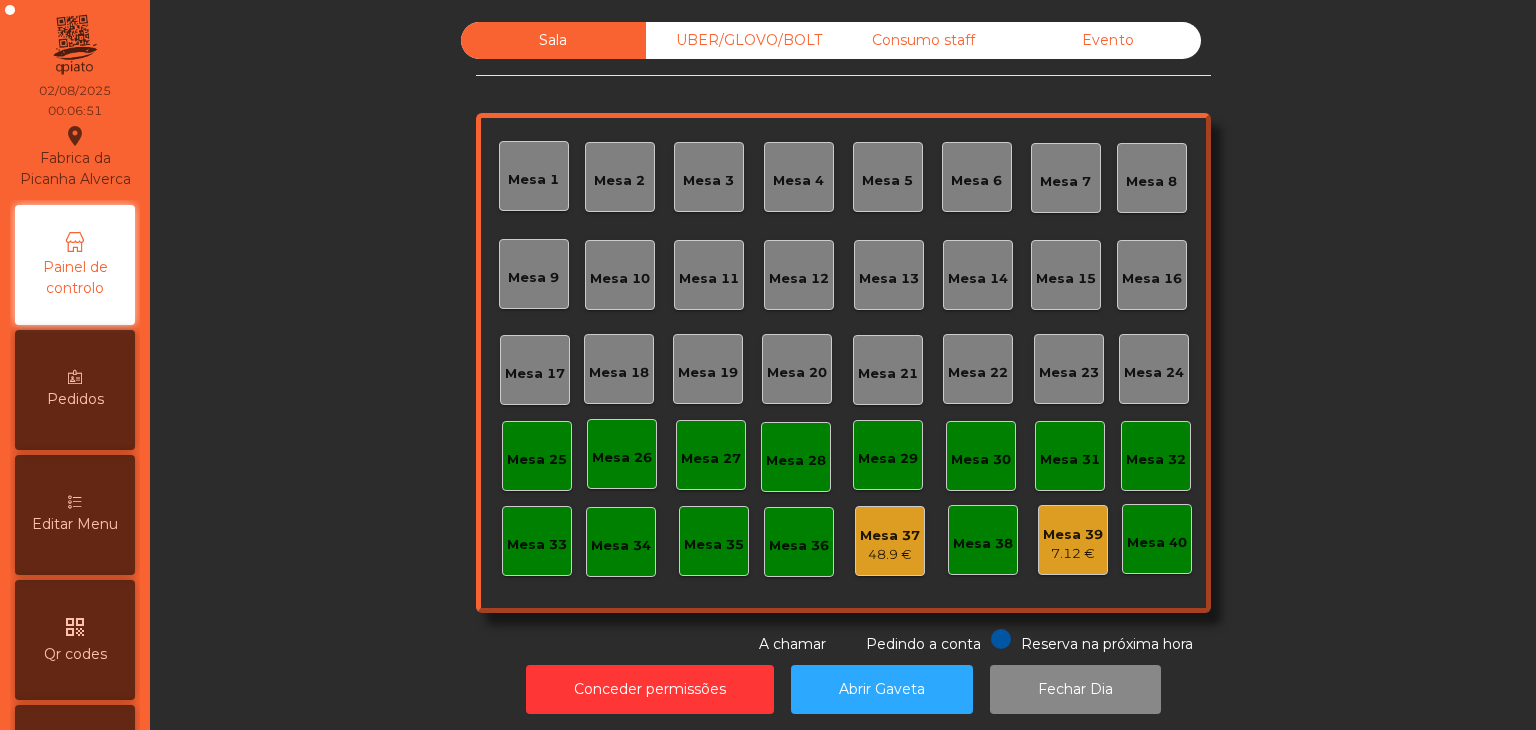 click on "Evento" 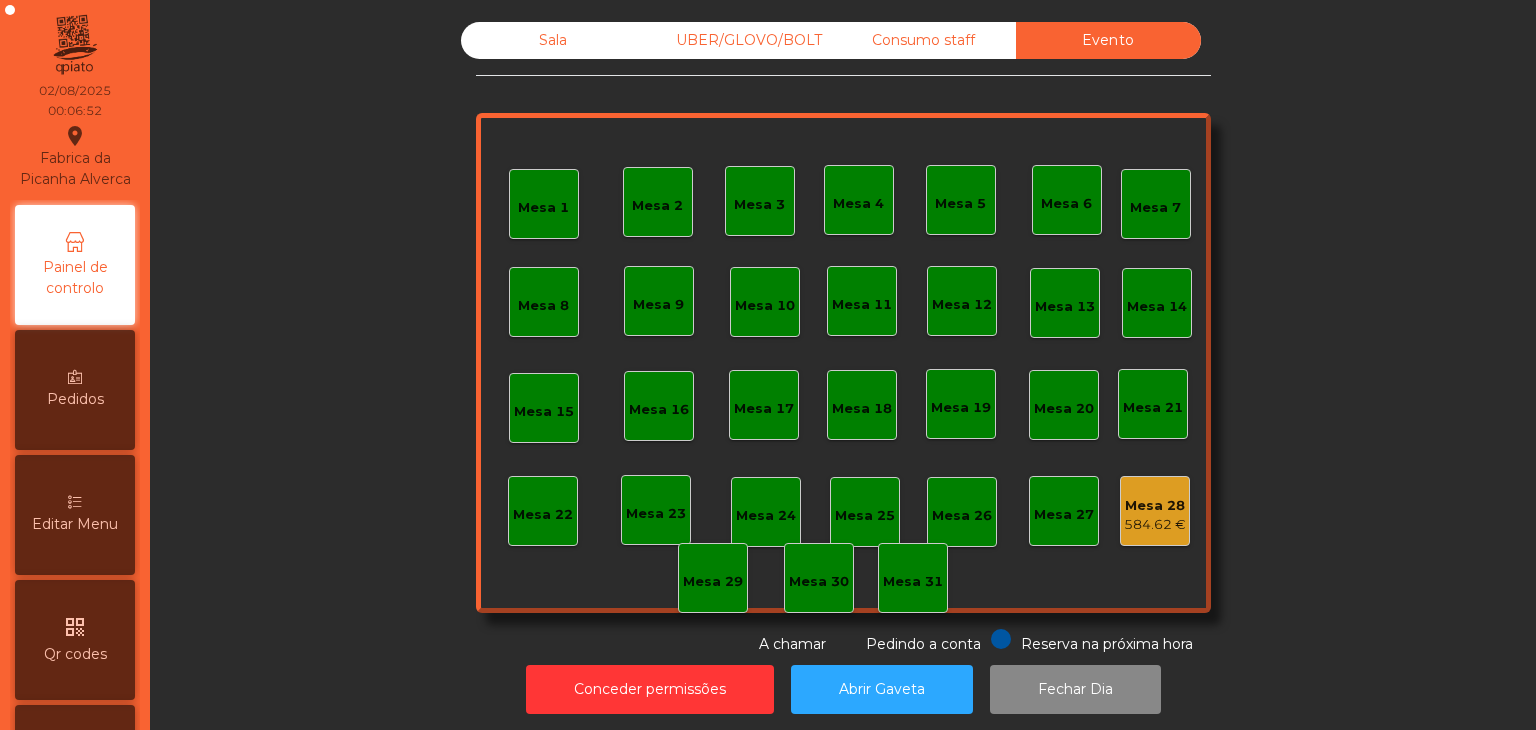 click on "Mesa 28" 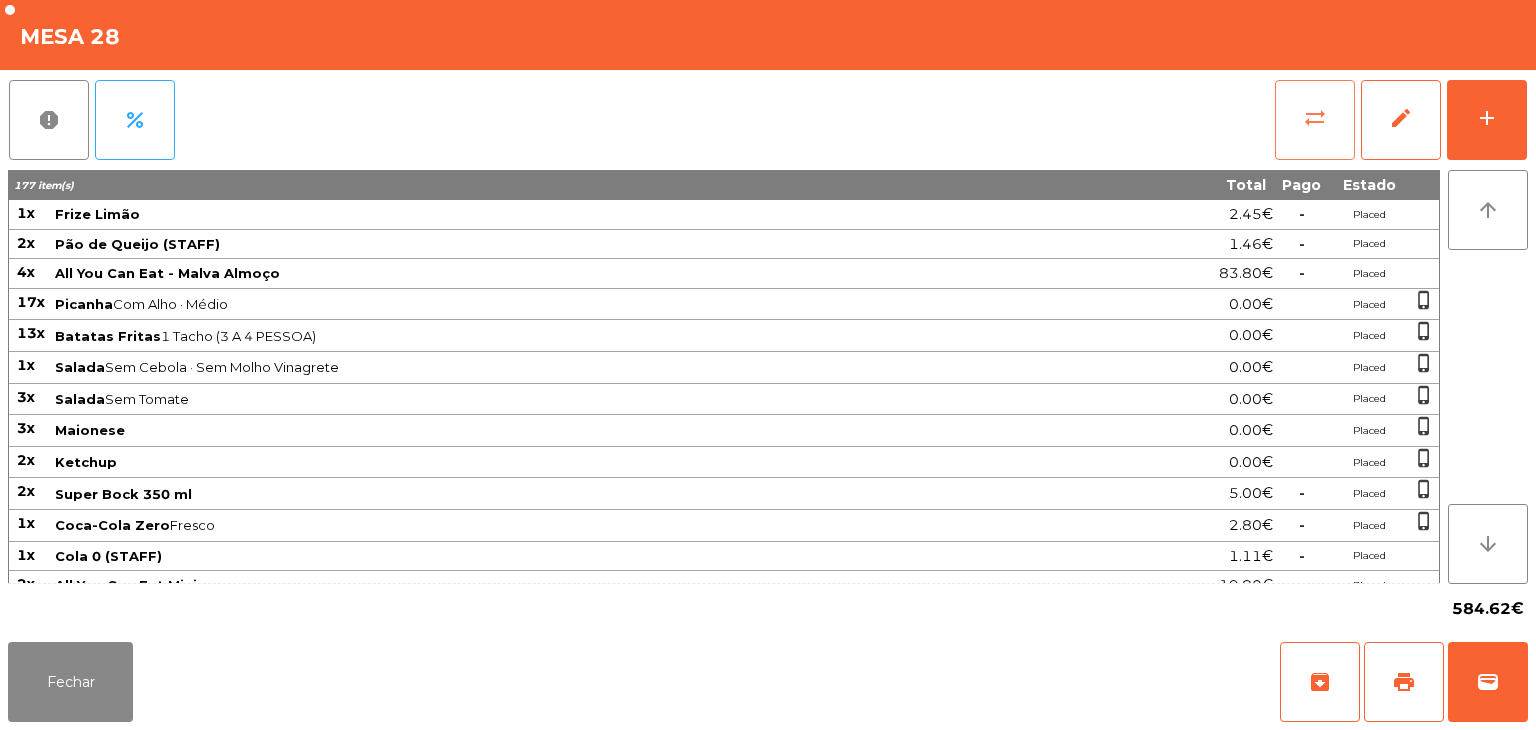 click on "sync_alt" 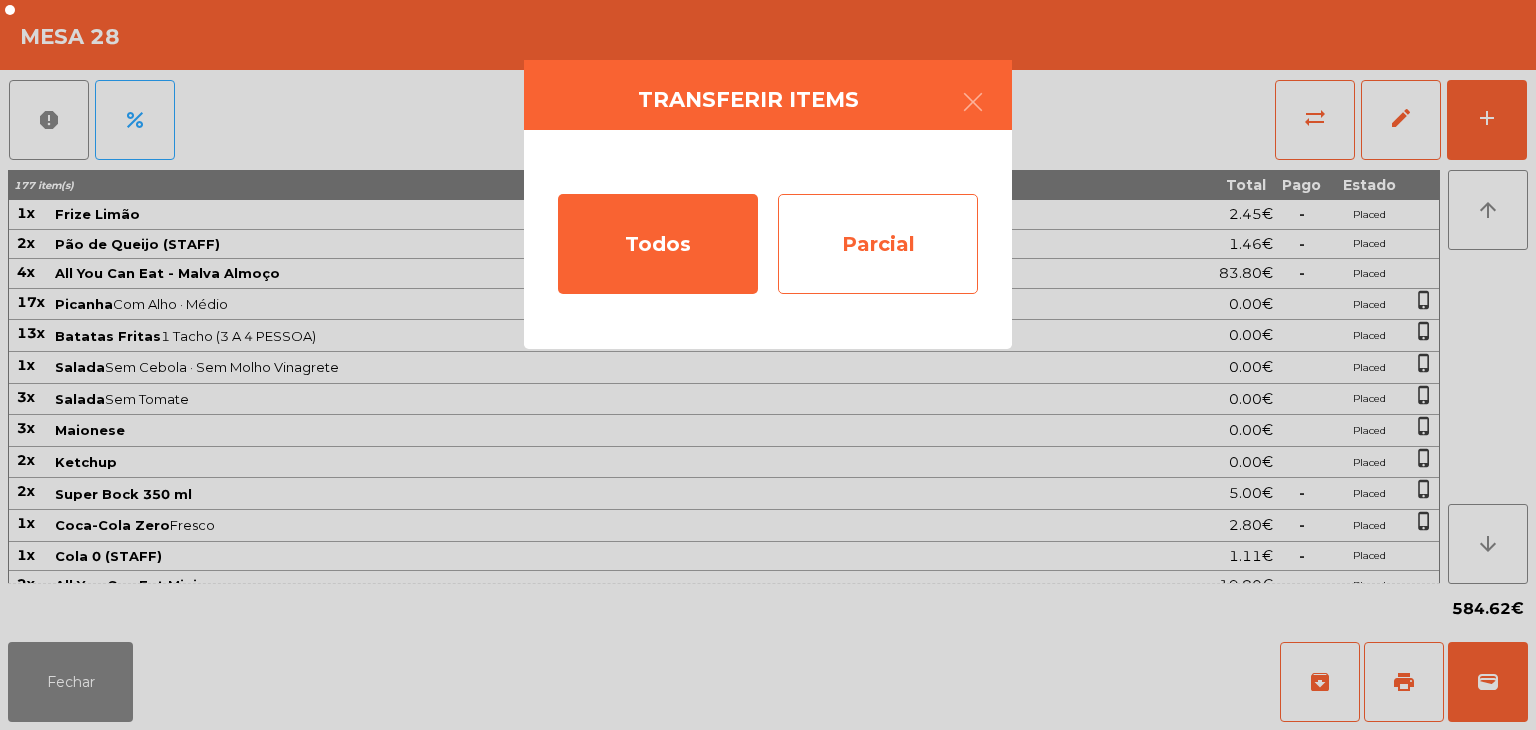 click on "Parcial" 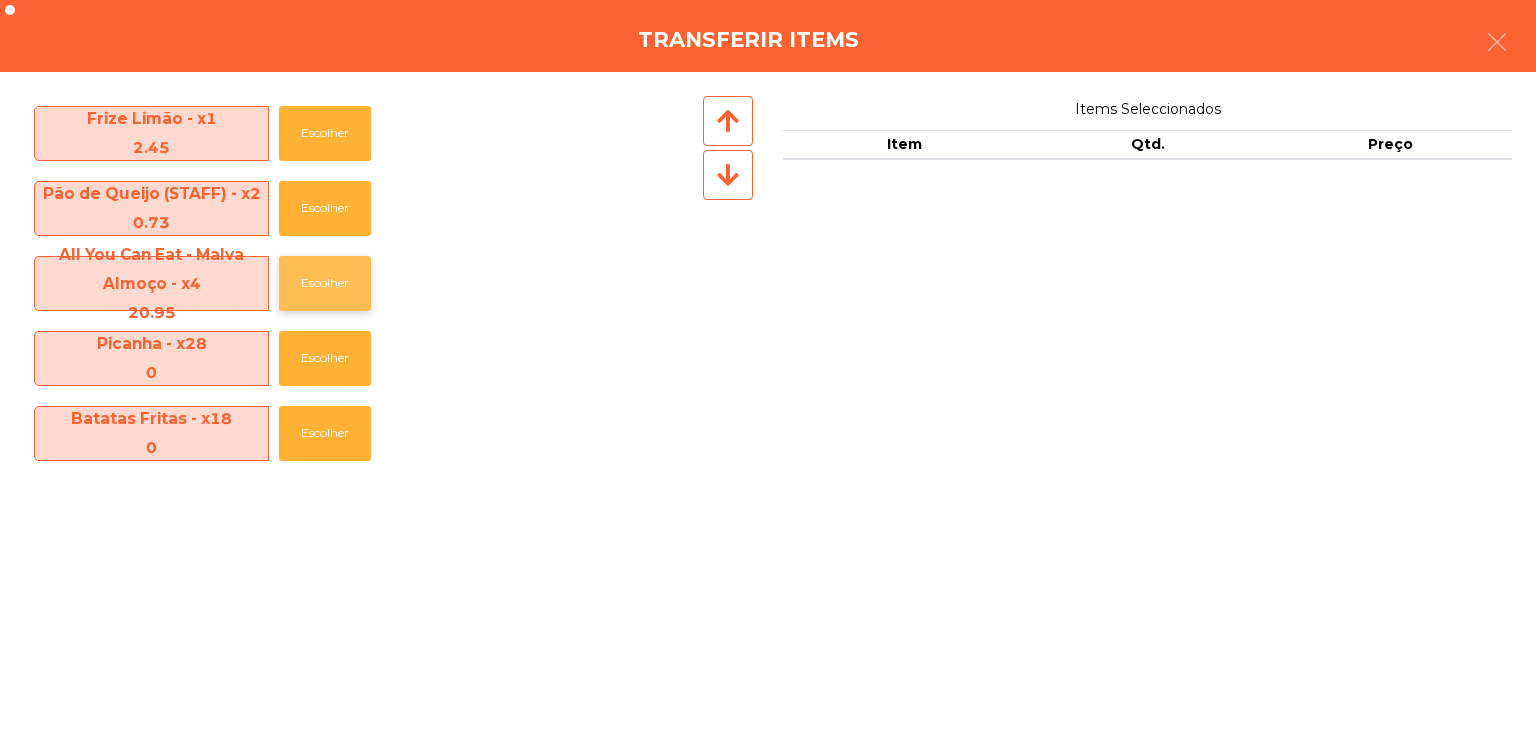 click on "Escolher" 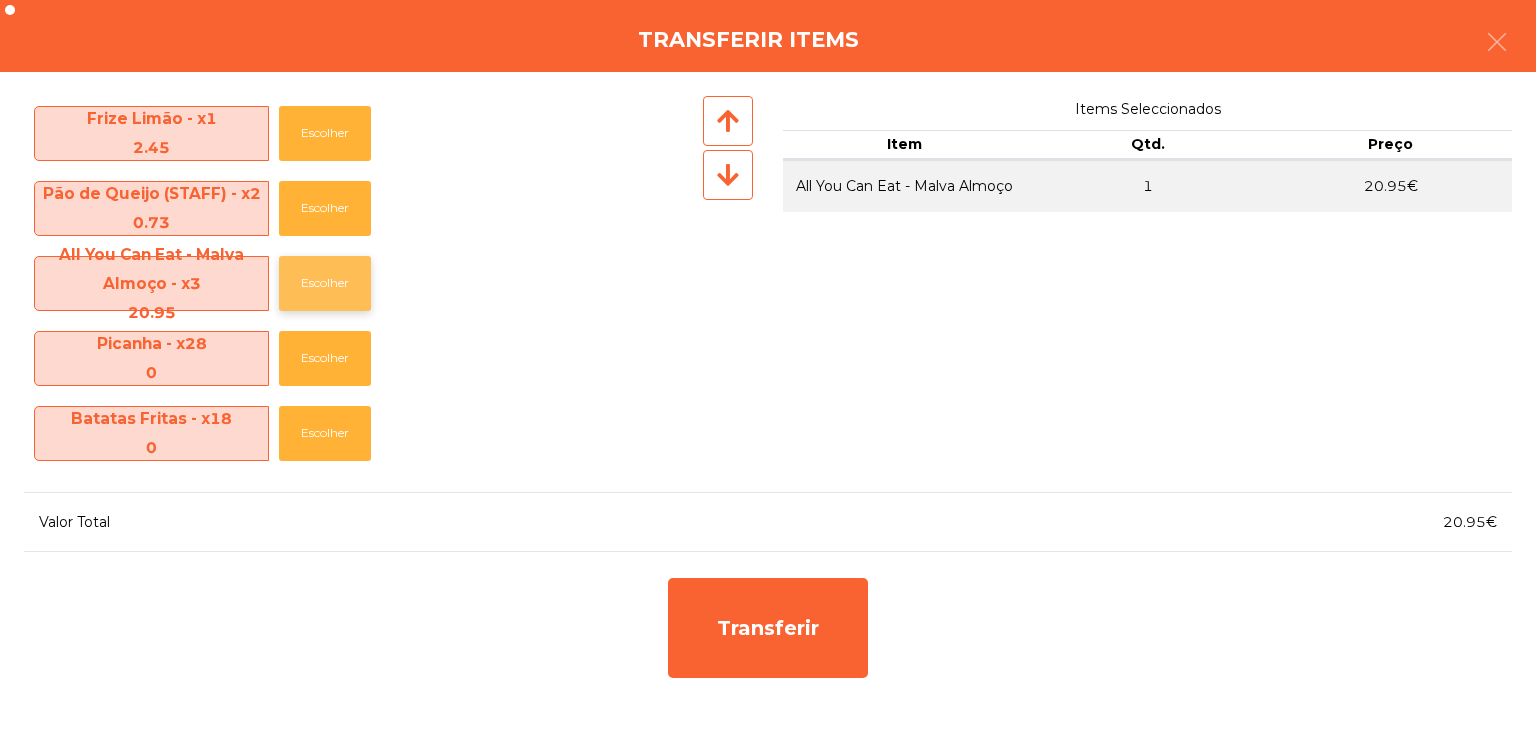 click on "Escolher" 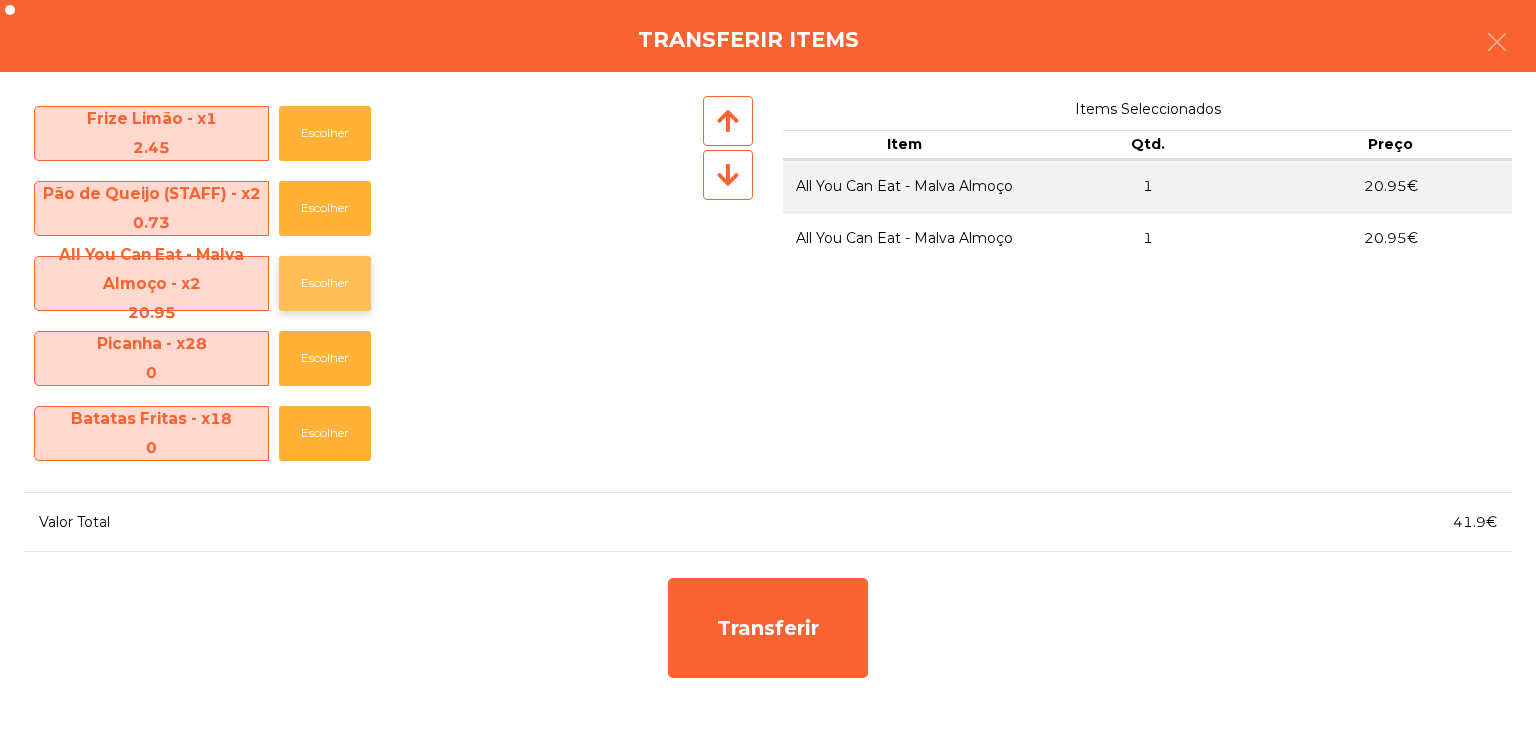 click on "Escolher" 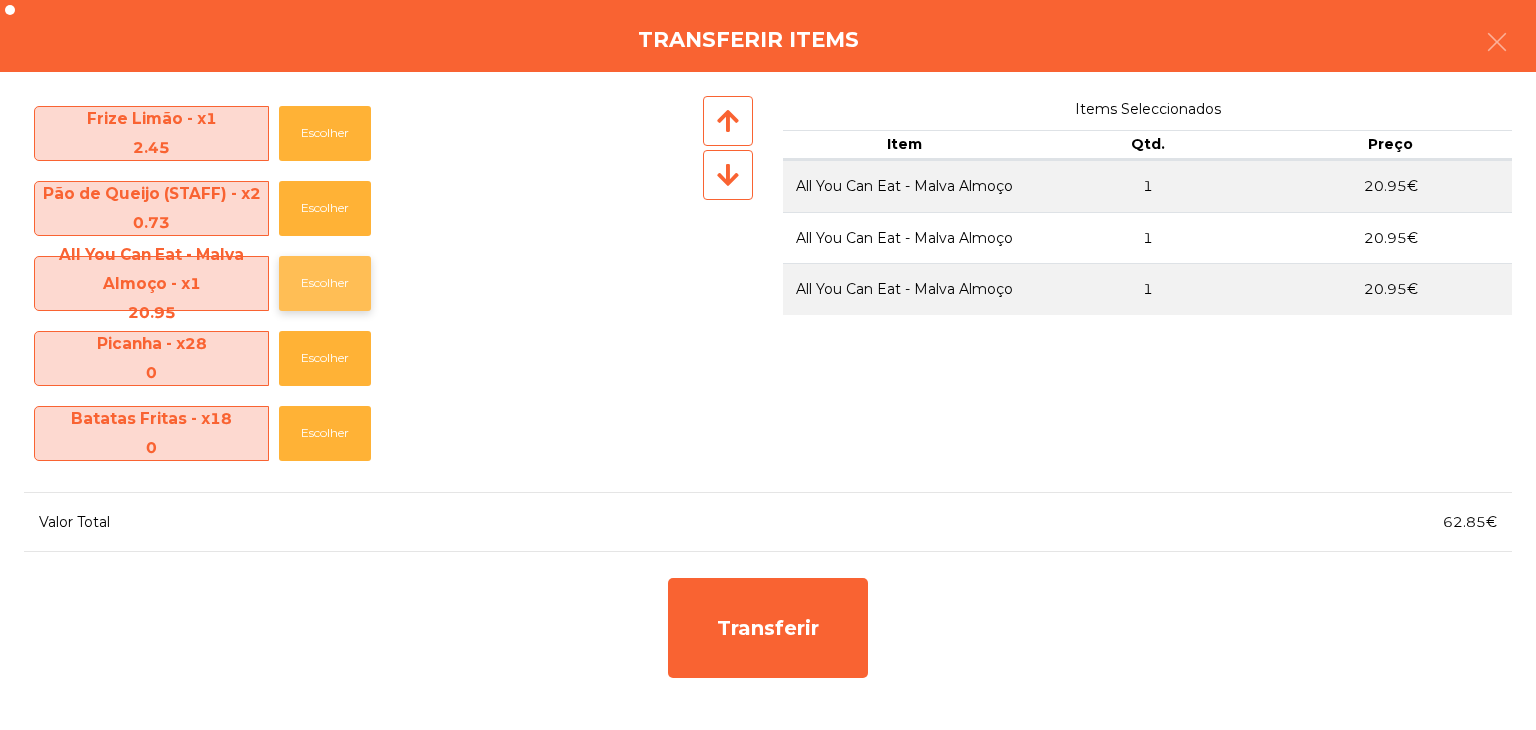 click on "Escolher" 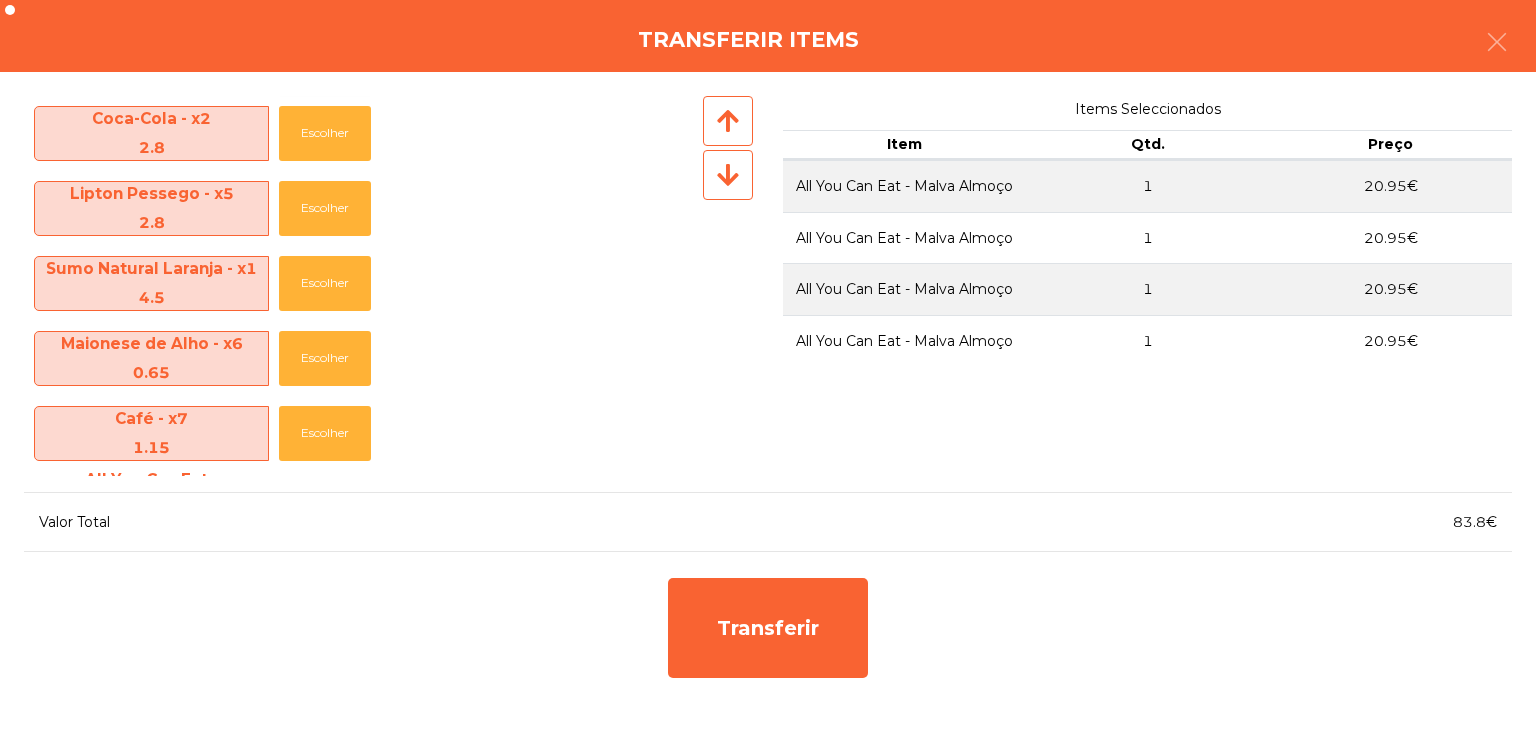 scroll, scrollTop: 1300, scrollLeft: 0, axis: vertical 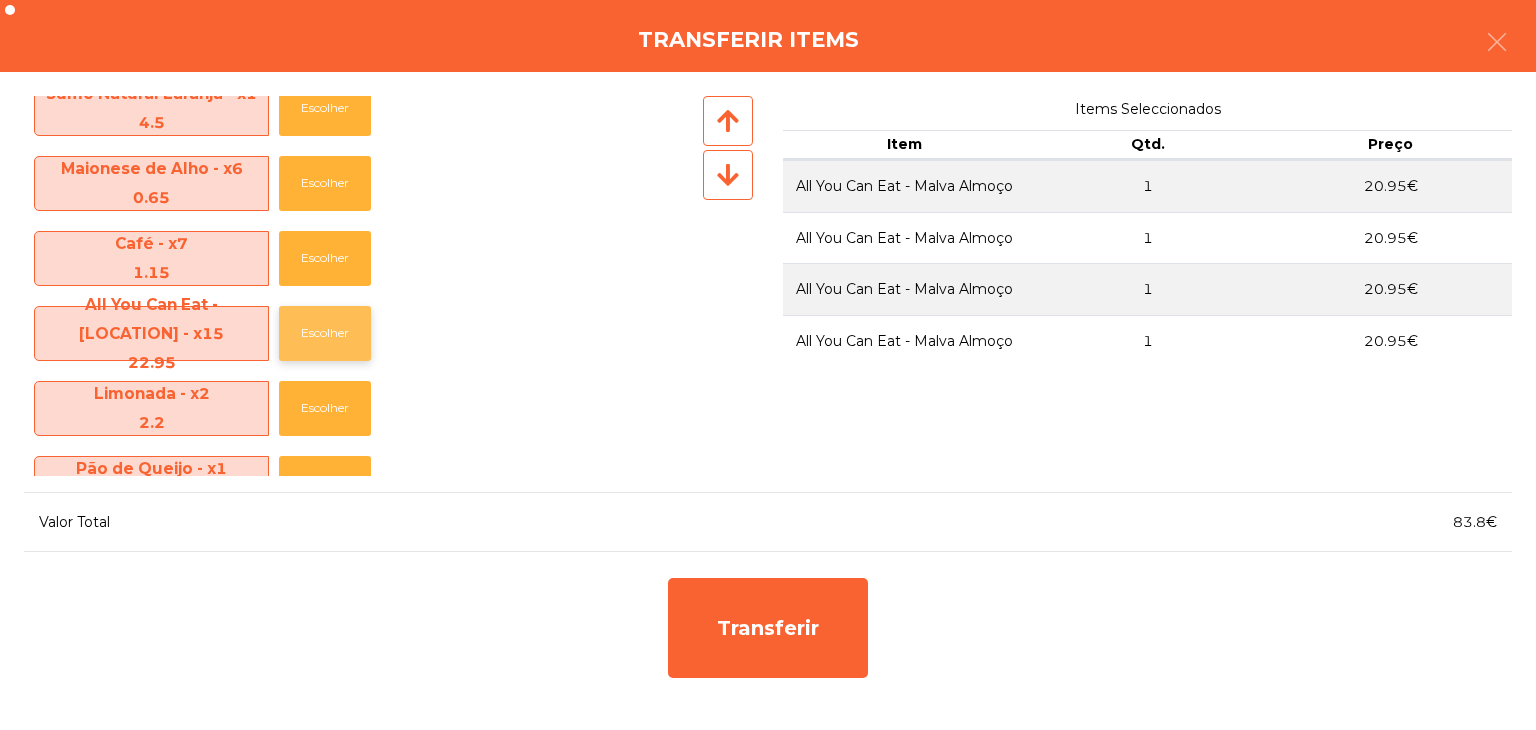 click on "Escolher" 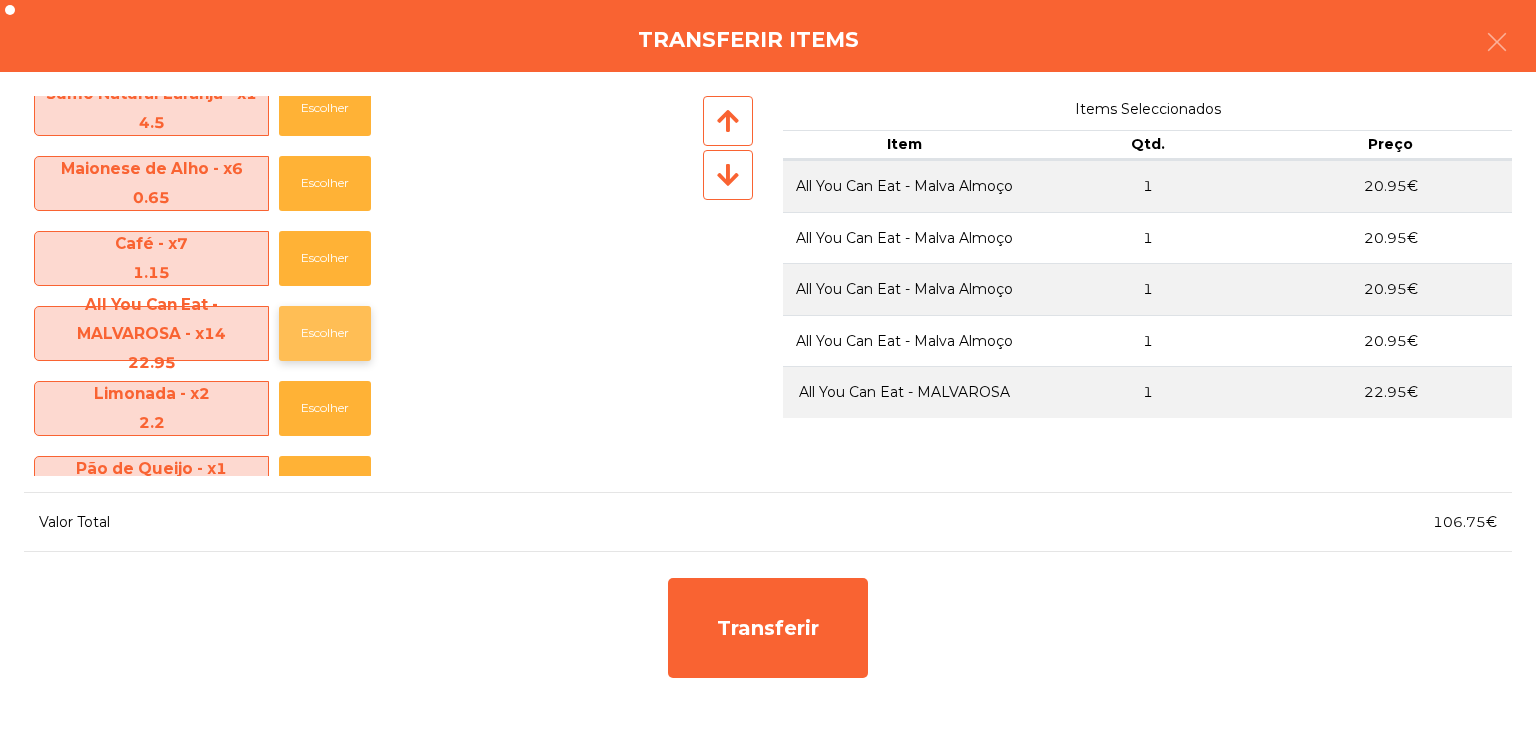 click on "Escolher" 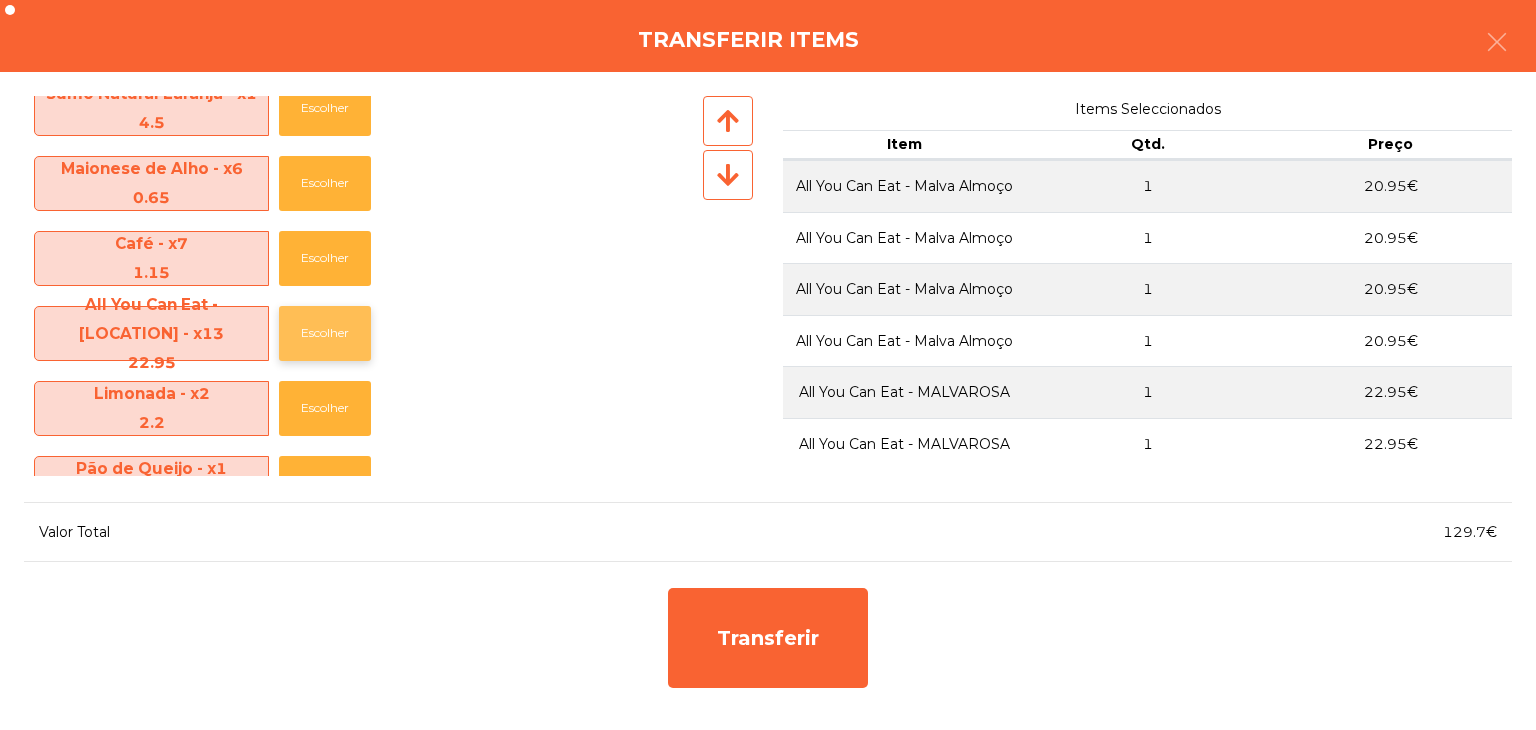 click on "Escolher" 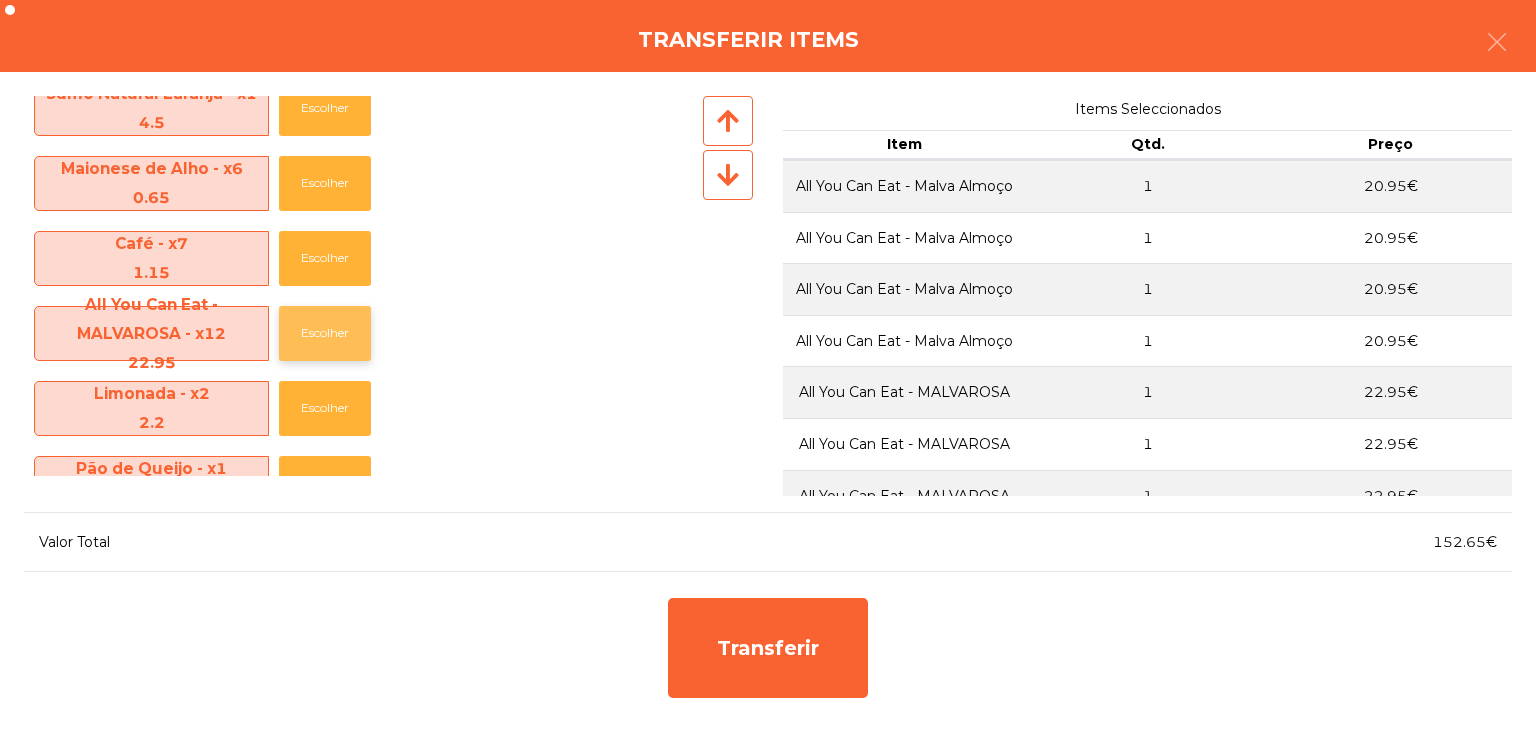 click on "Escolher" 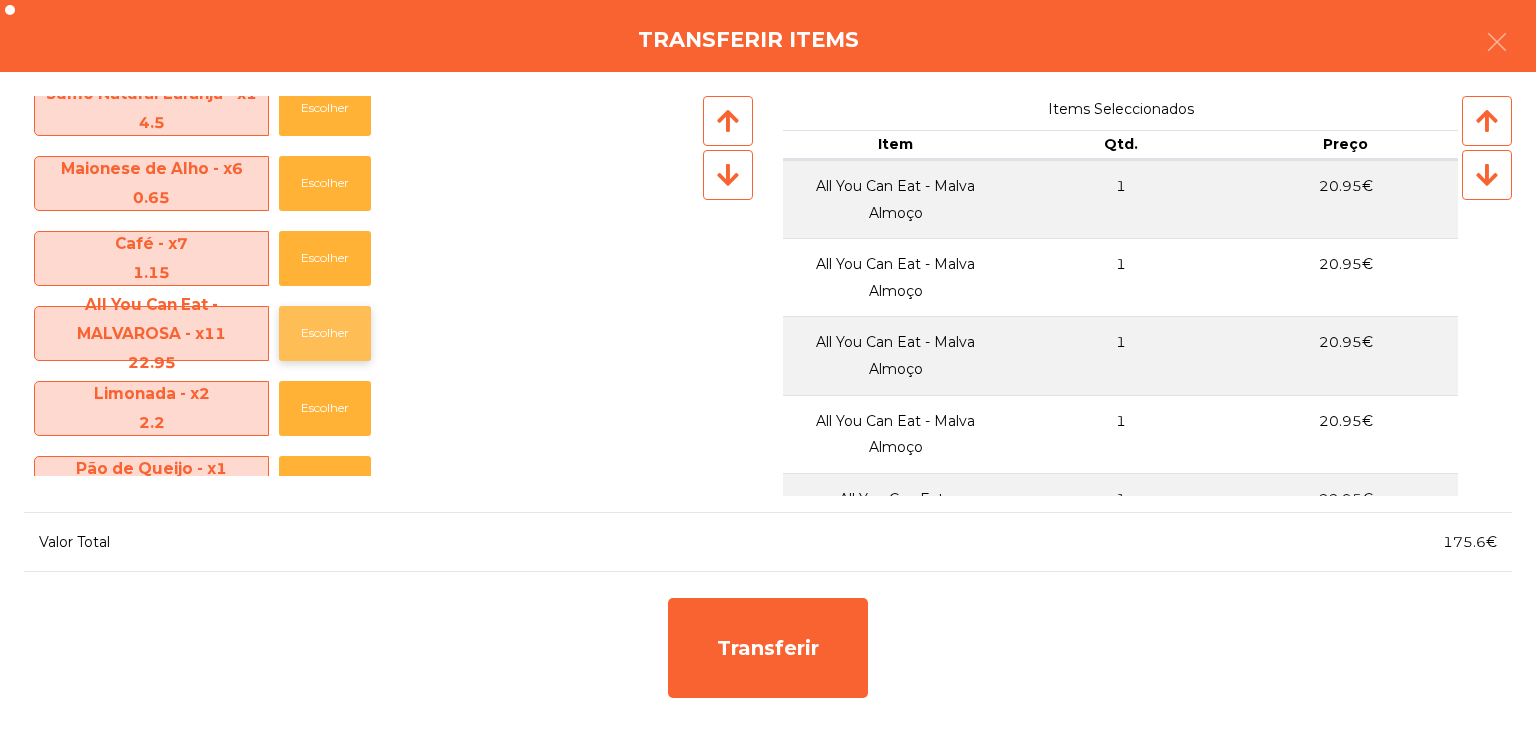 click on "Escolher" 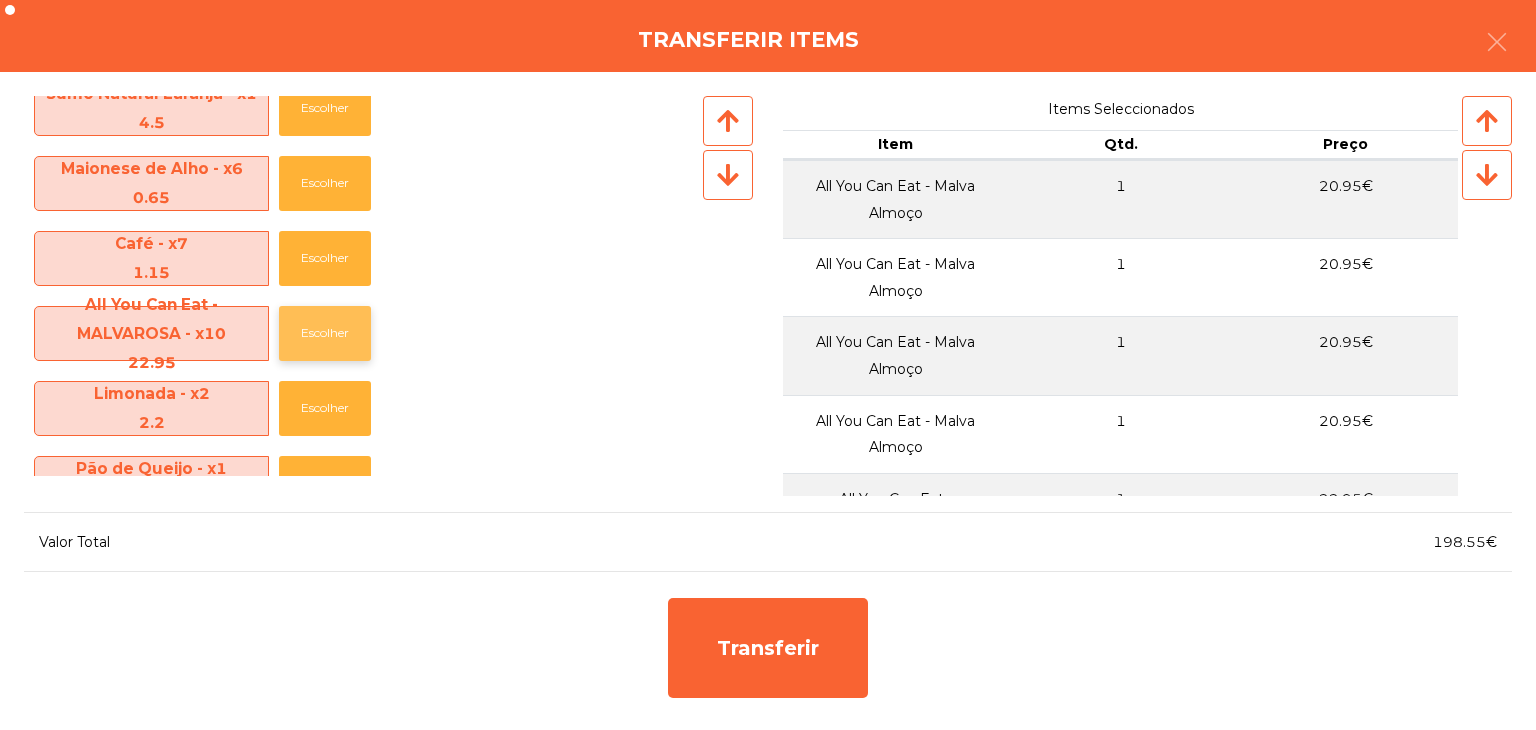 click on "Escolher" 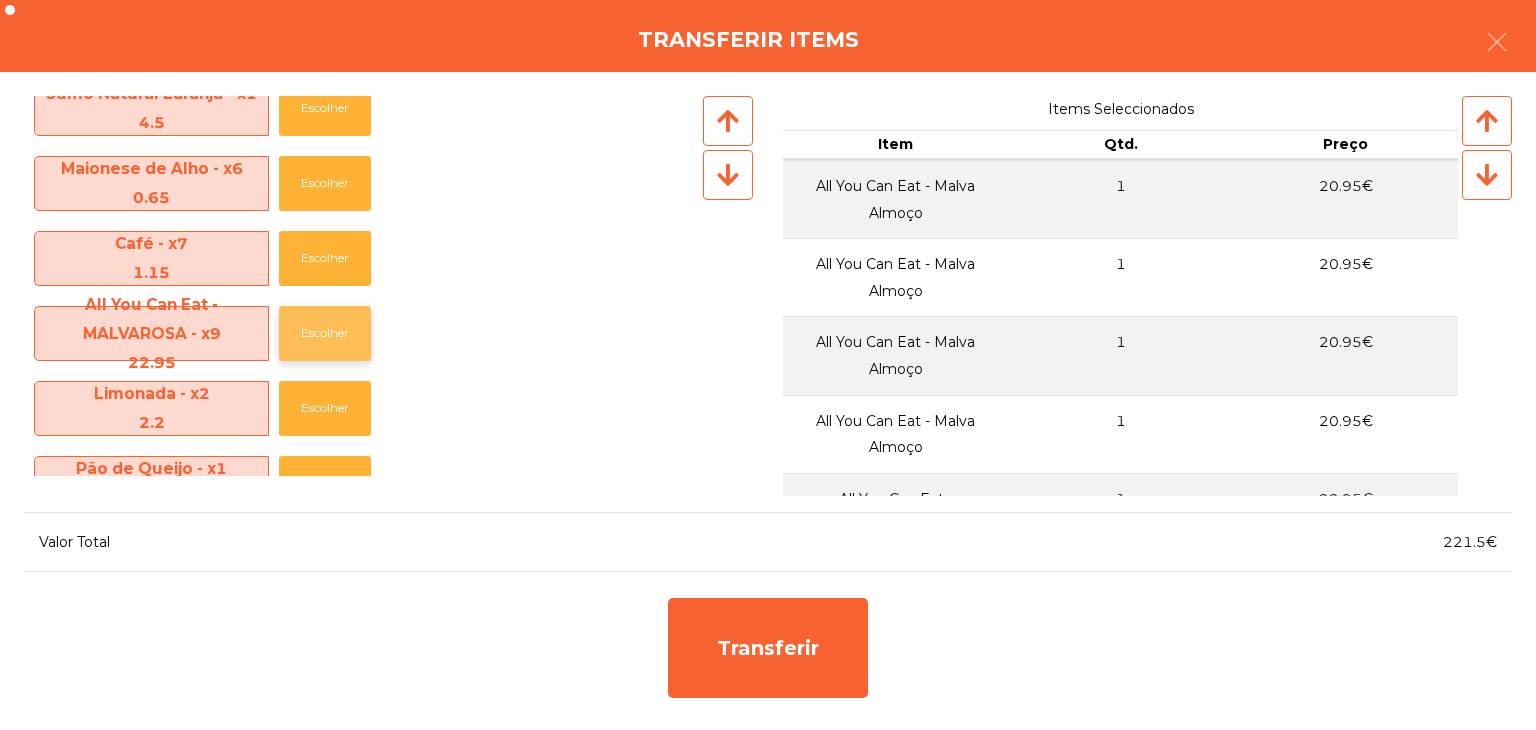 click on "Escolher" 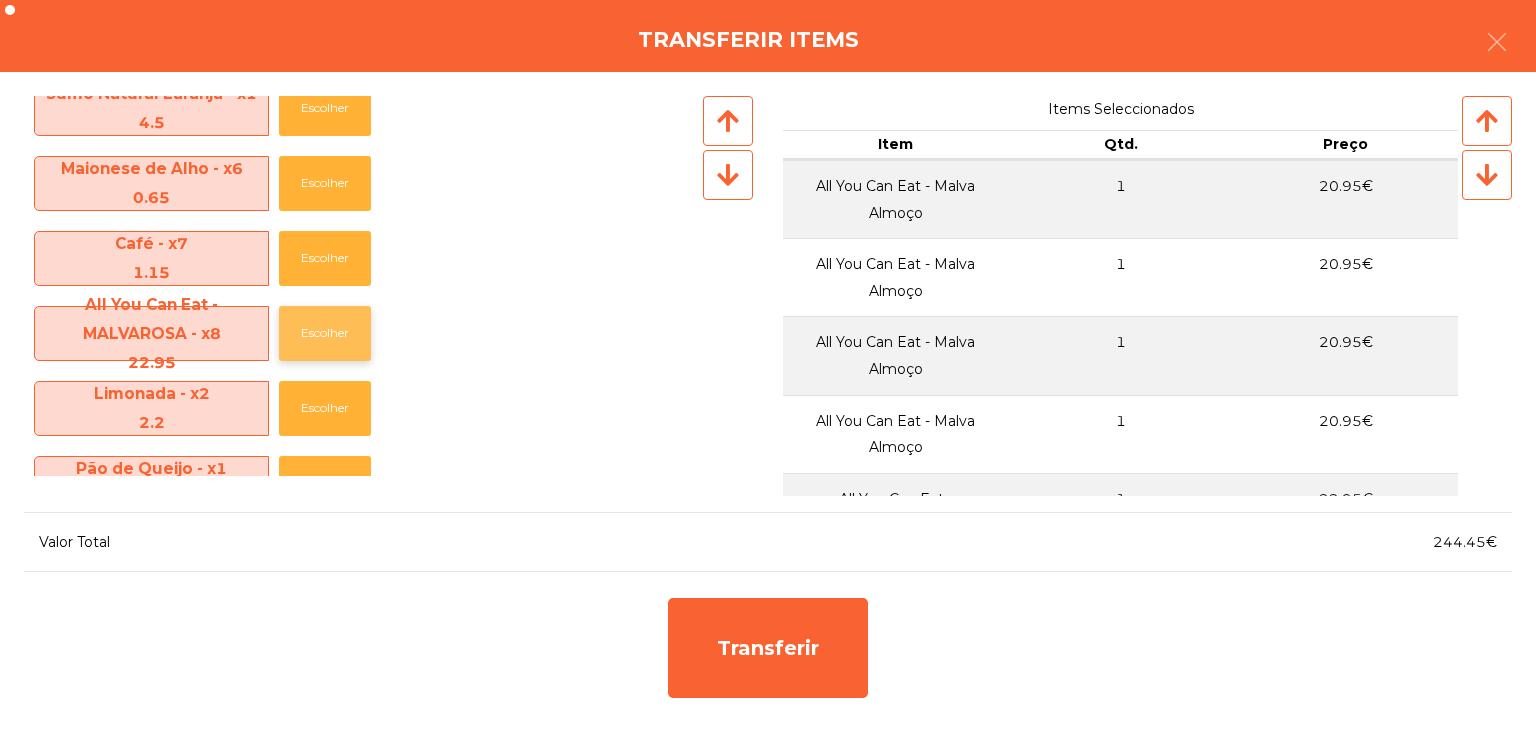click on "Escolher" 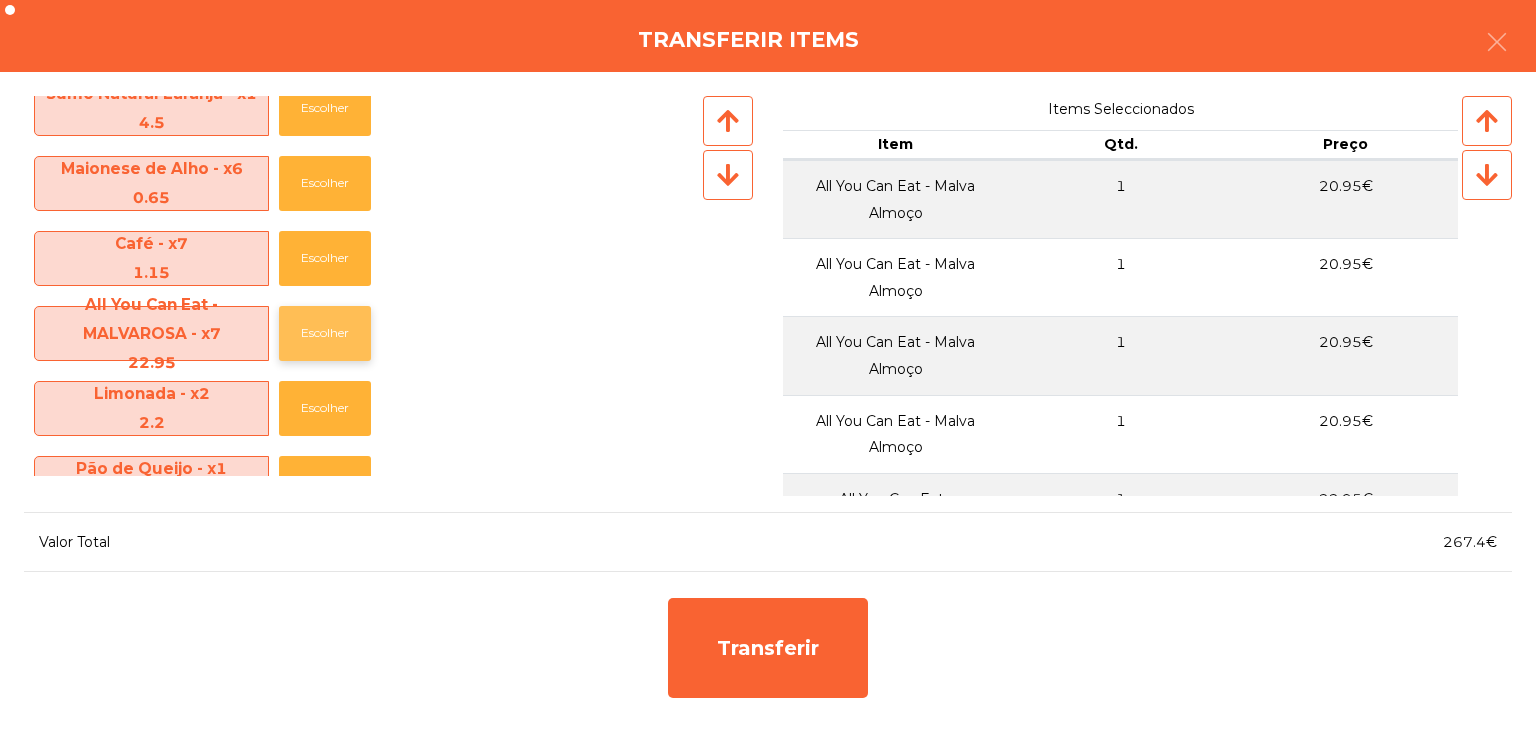 click on "Escolher" 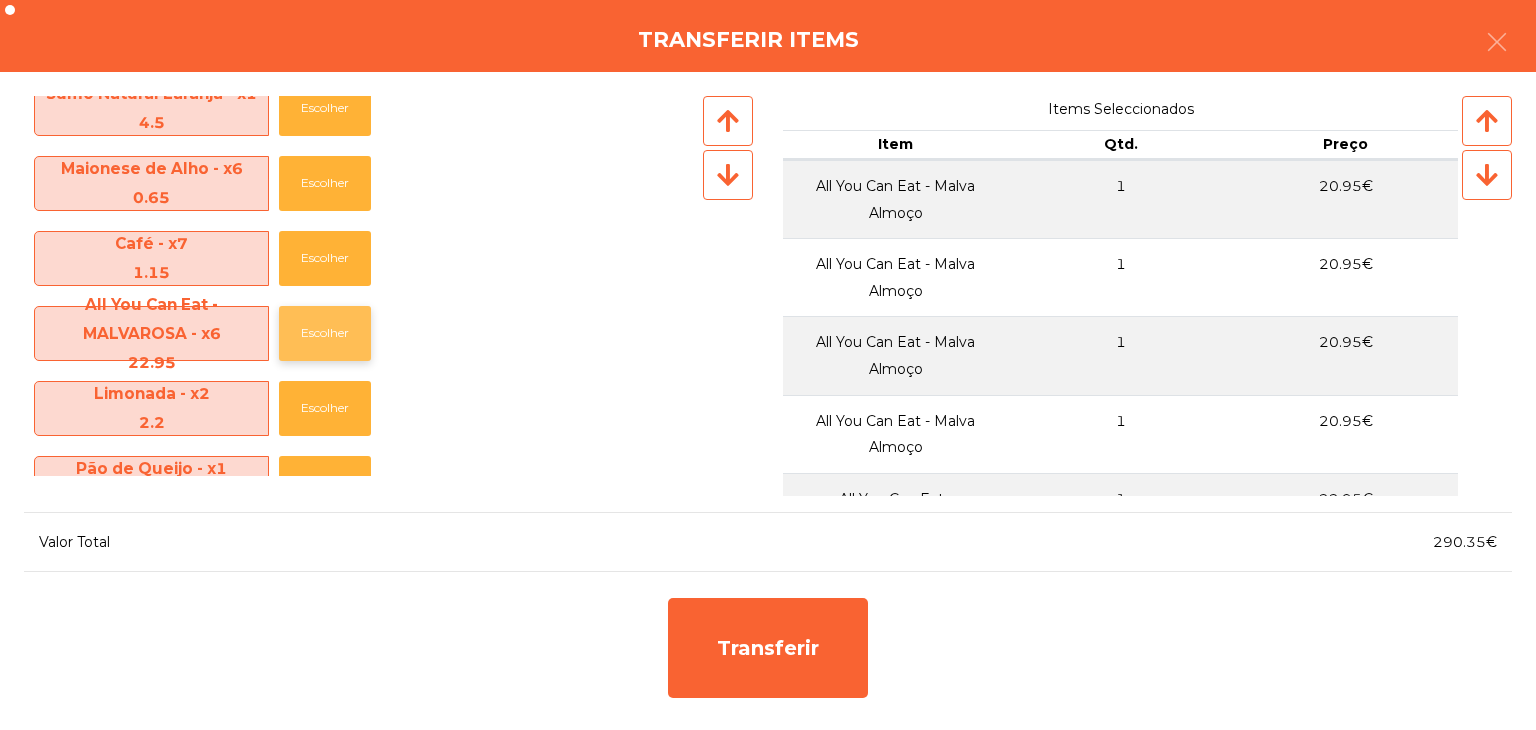 click on "Escolher" 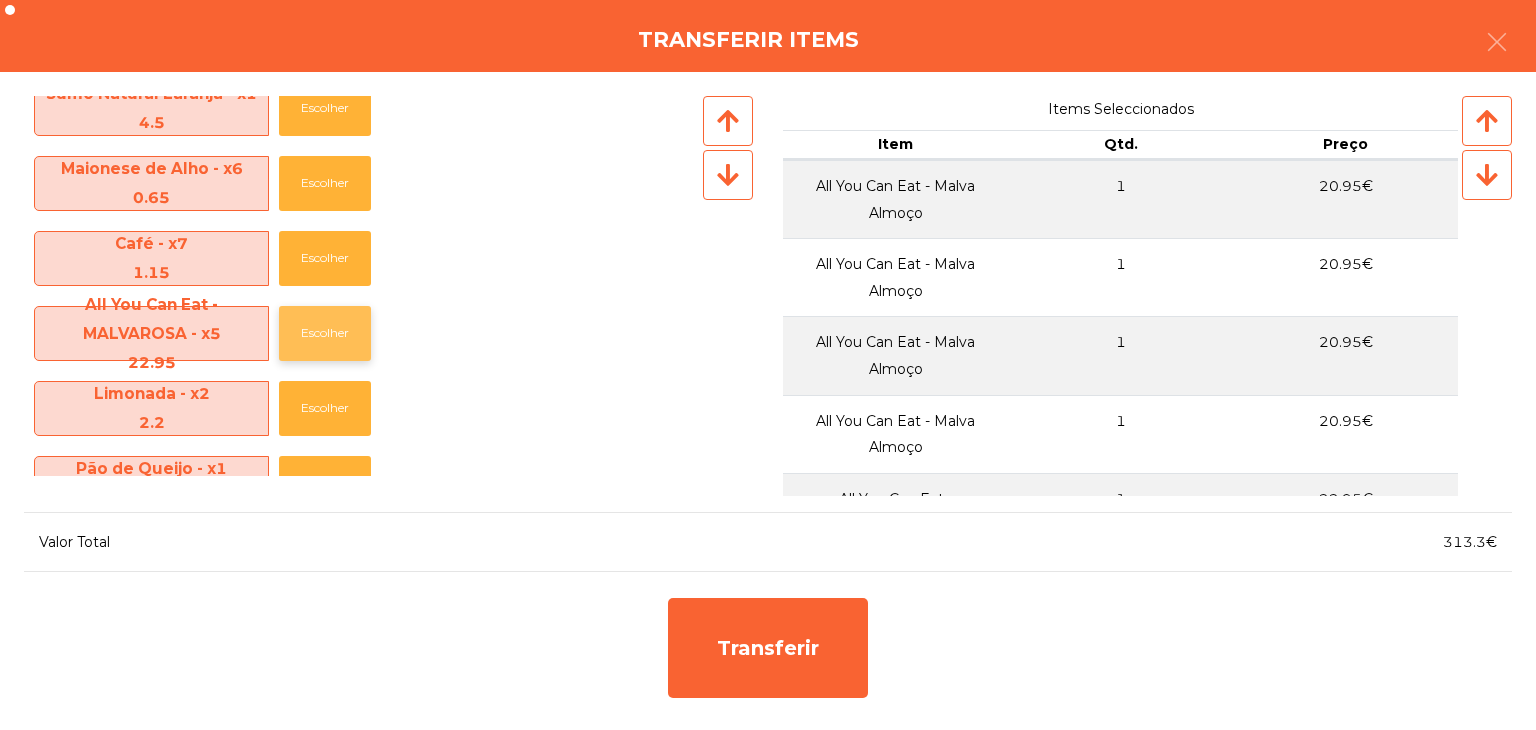 click on "Escolher" 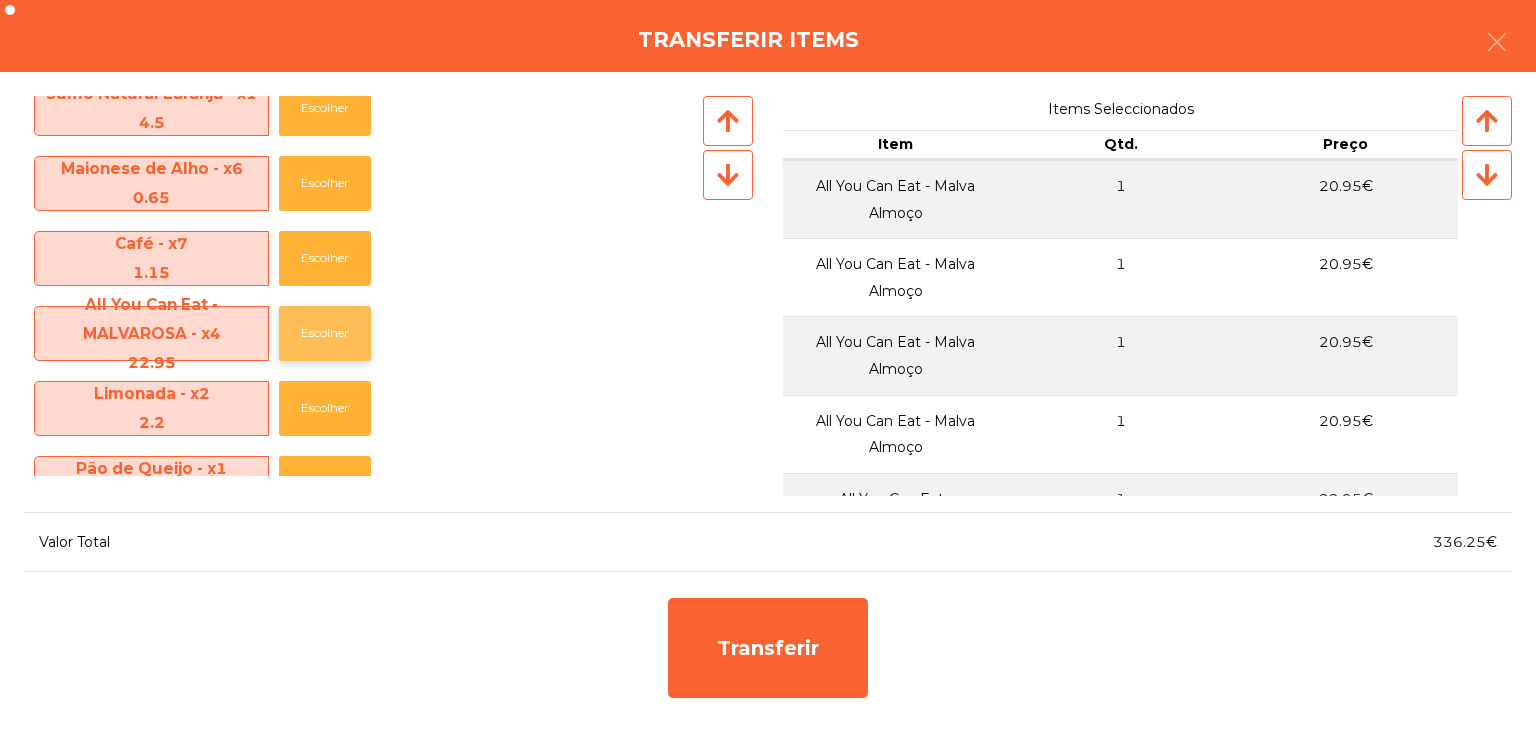 click on "Escolher" 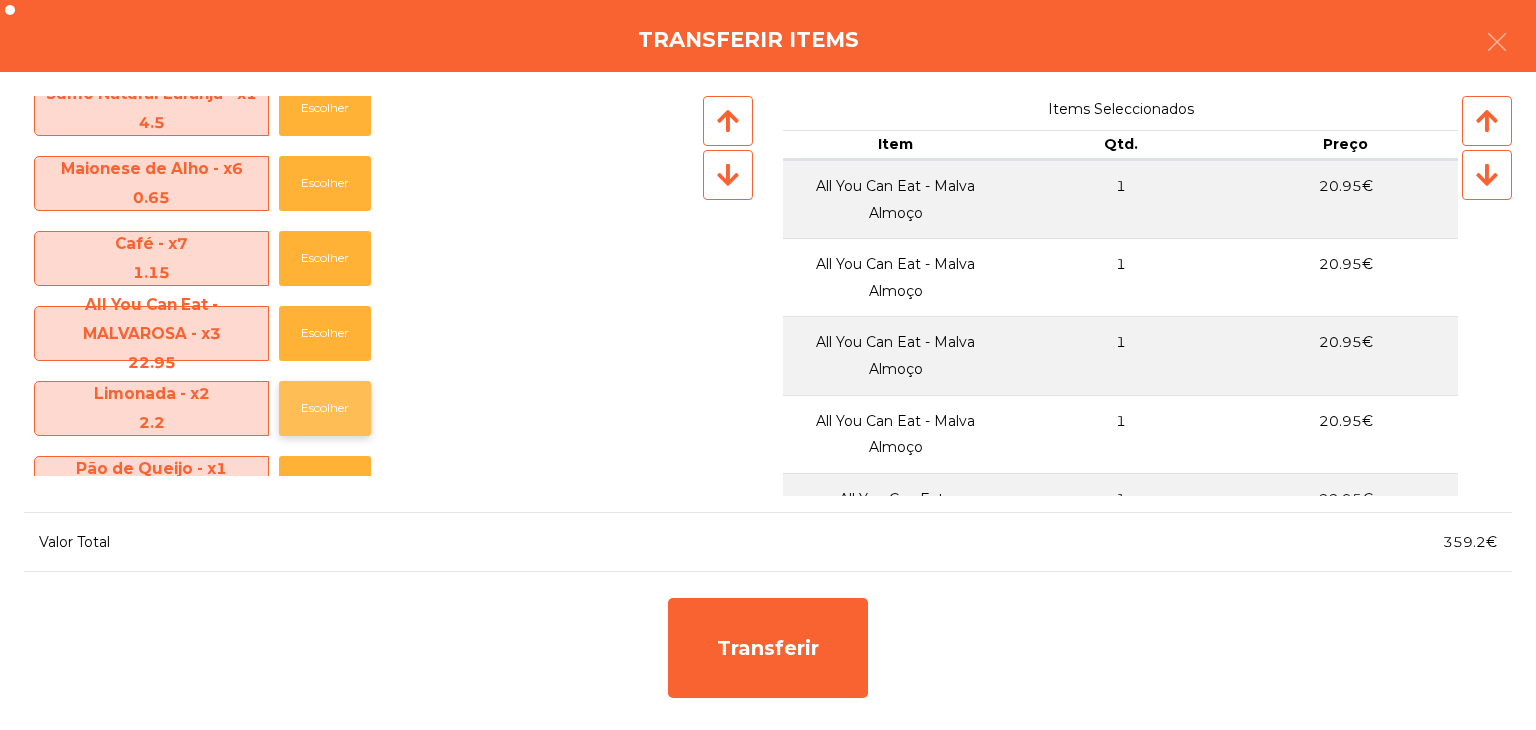 click on "Escolher" 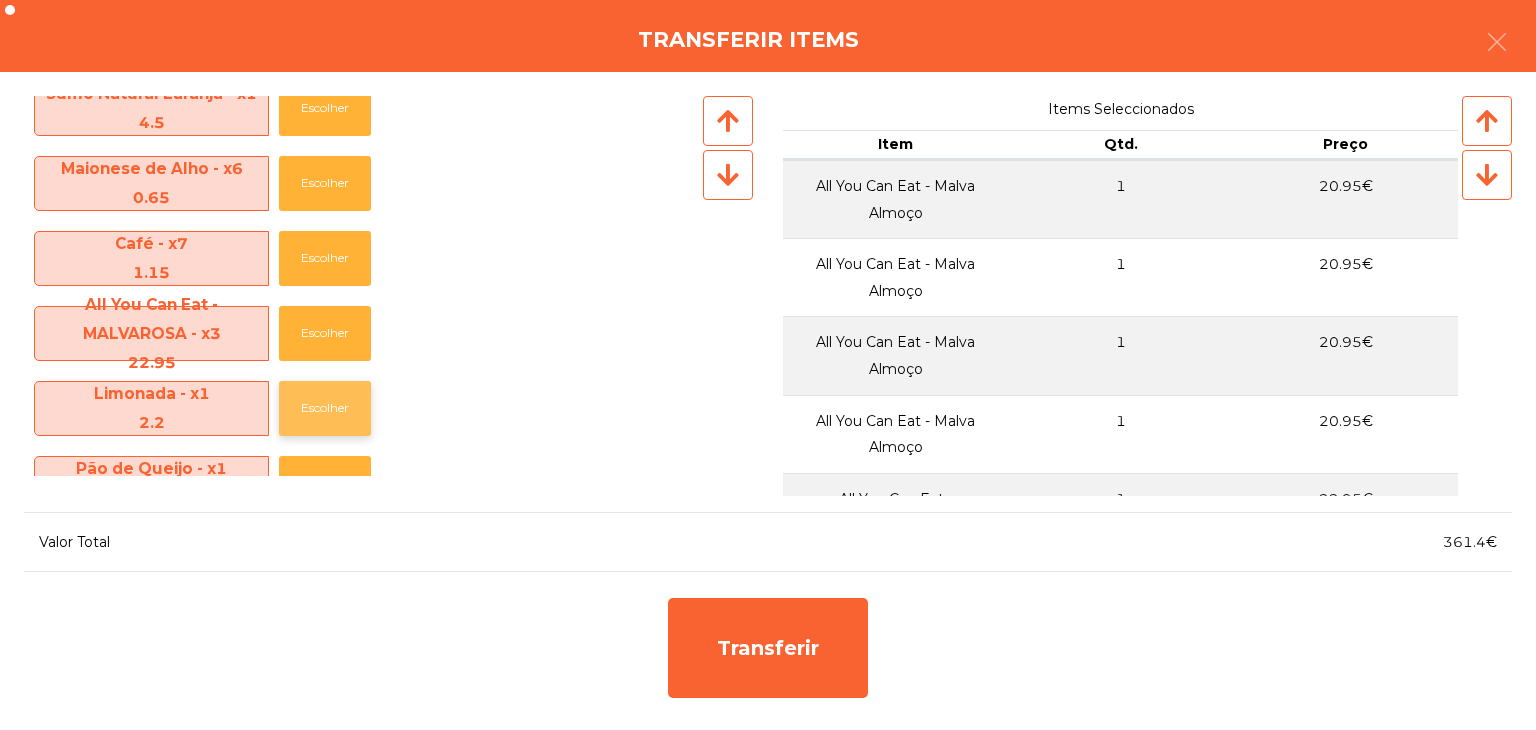 click on "Escolher" 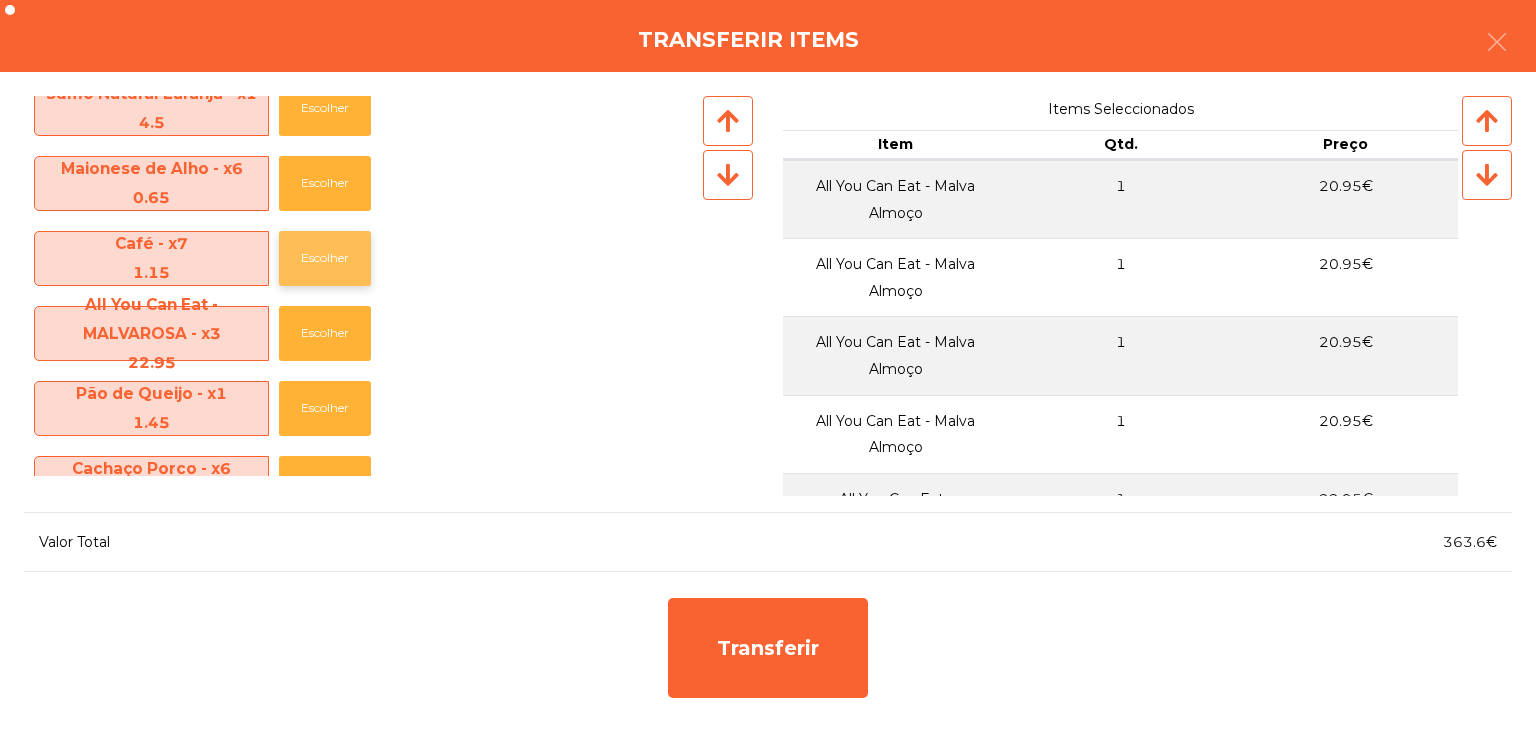 click on "Escolher" 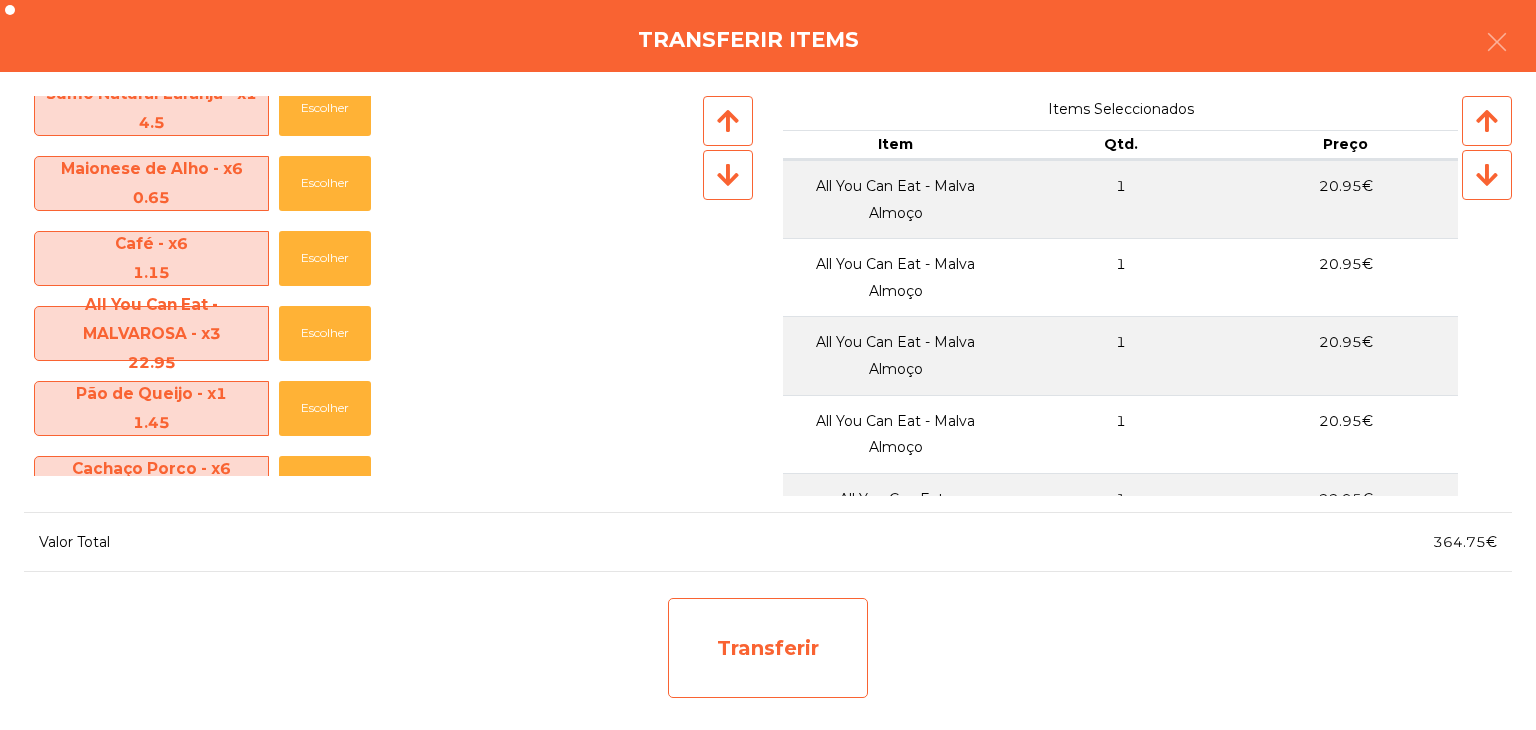click on "Transferir" 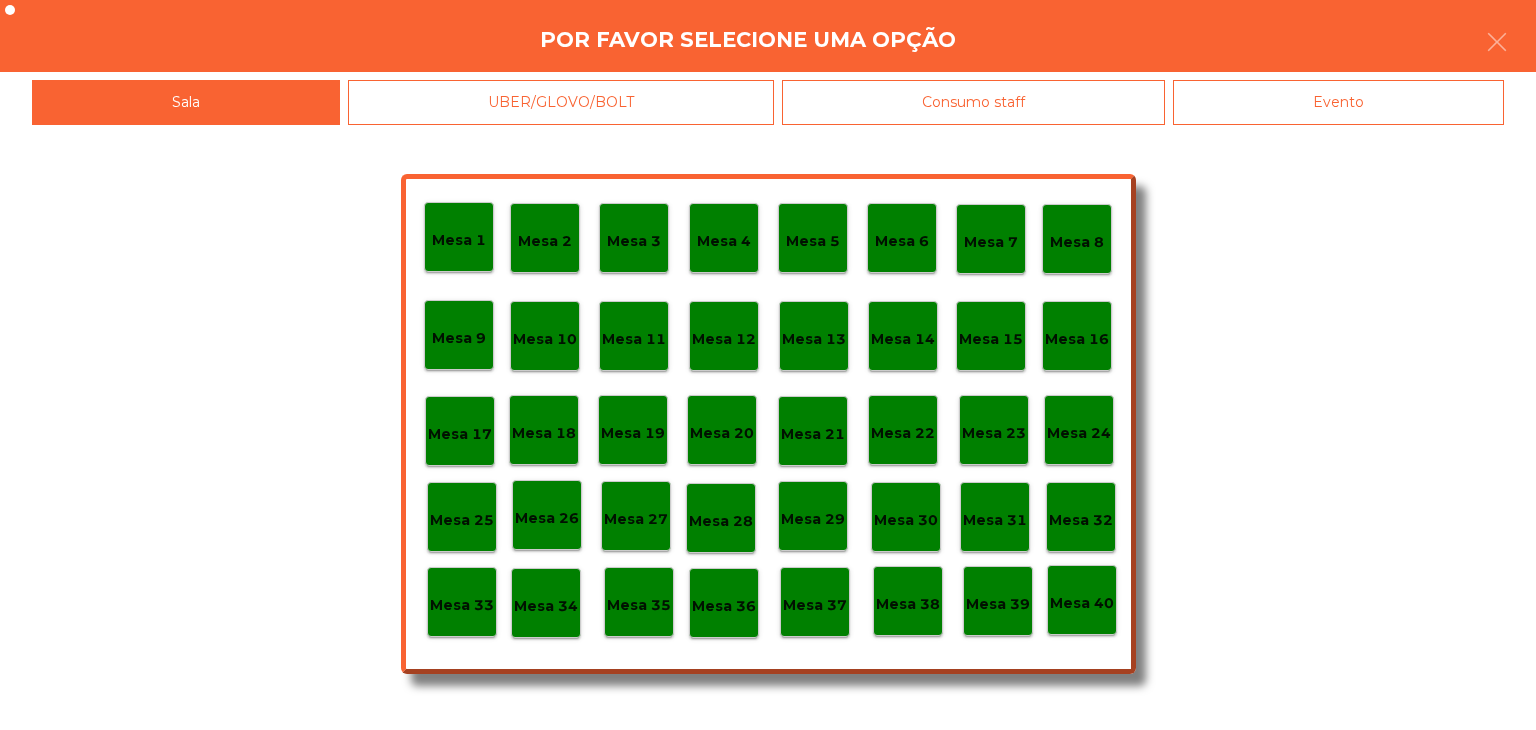 click on "Mesa 31" 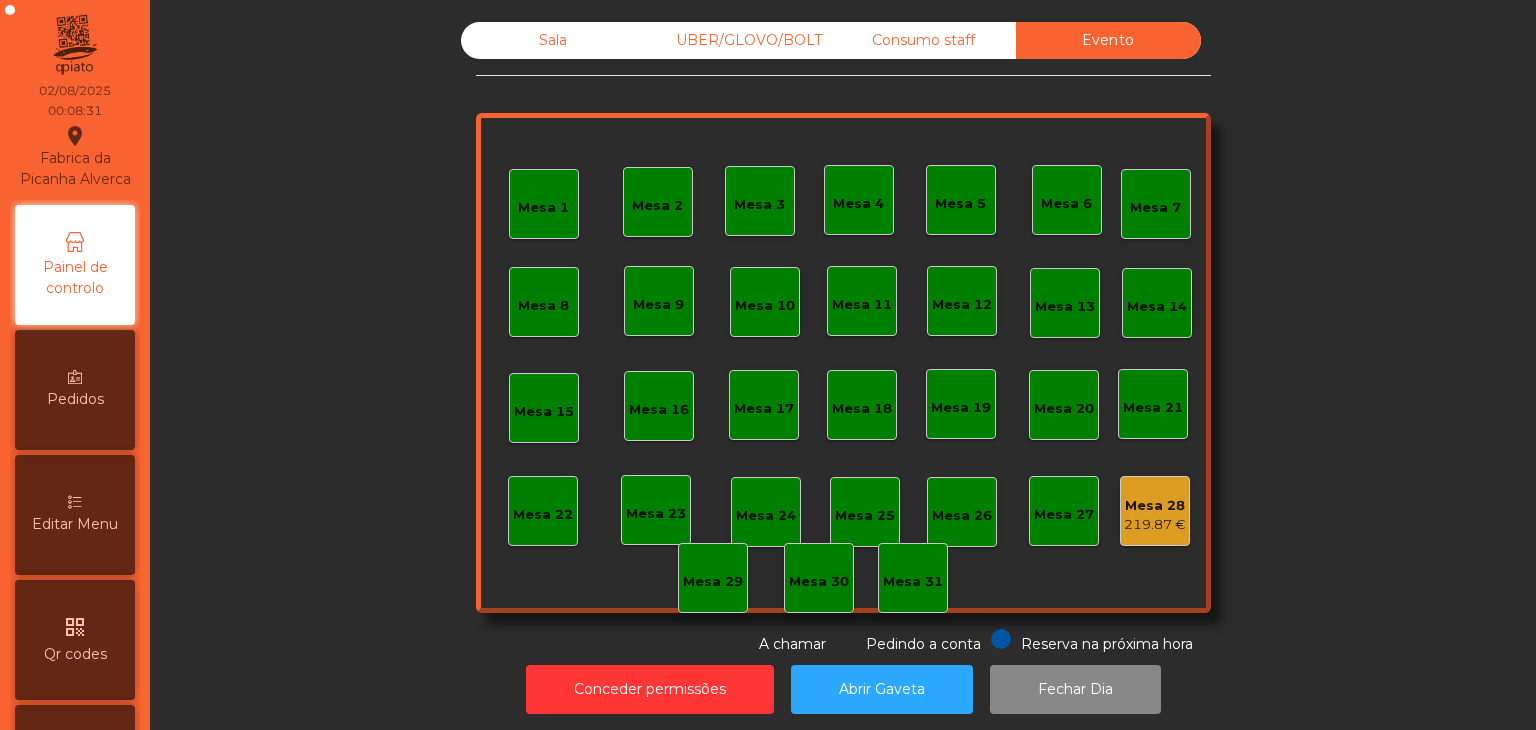 click on "219.87 €" 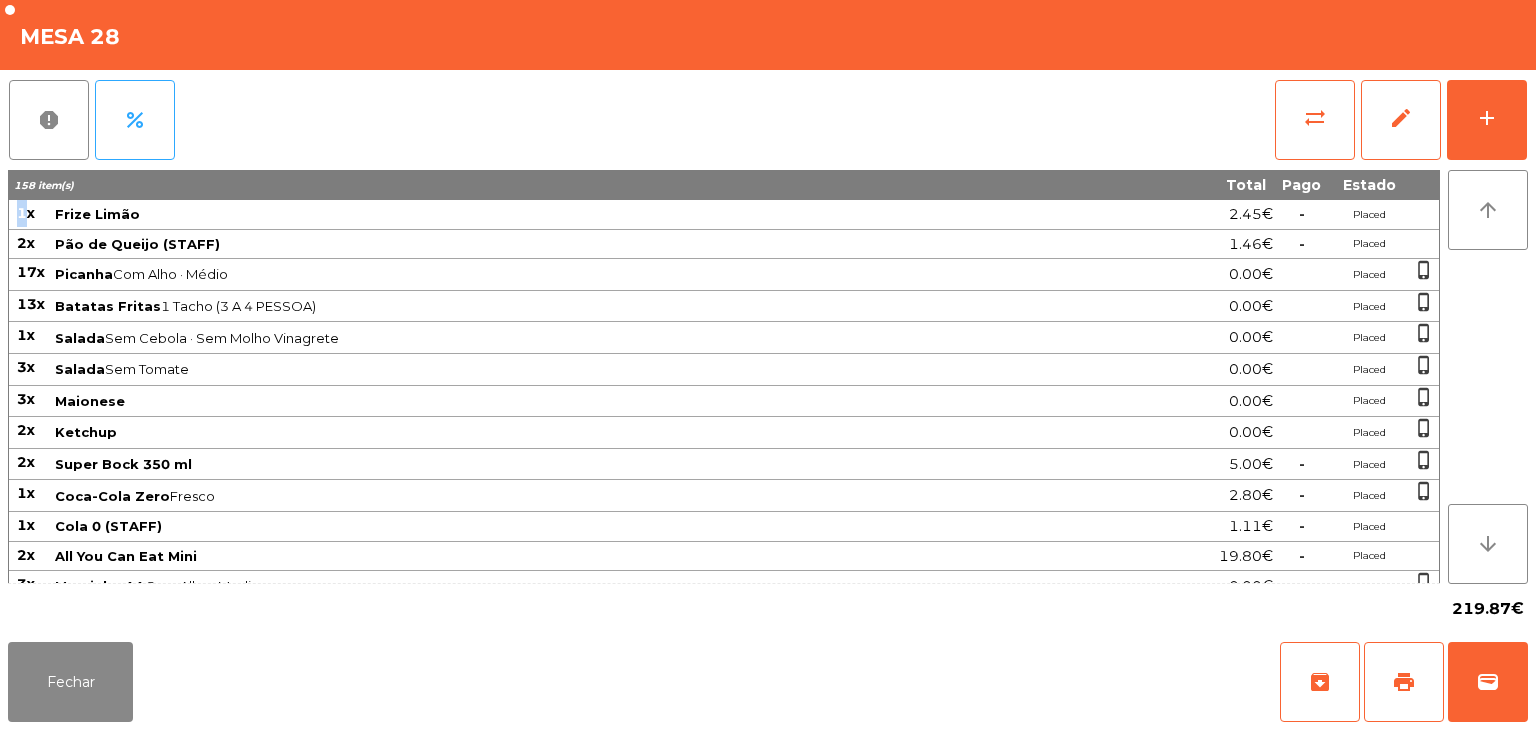 click on "1x" 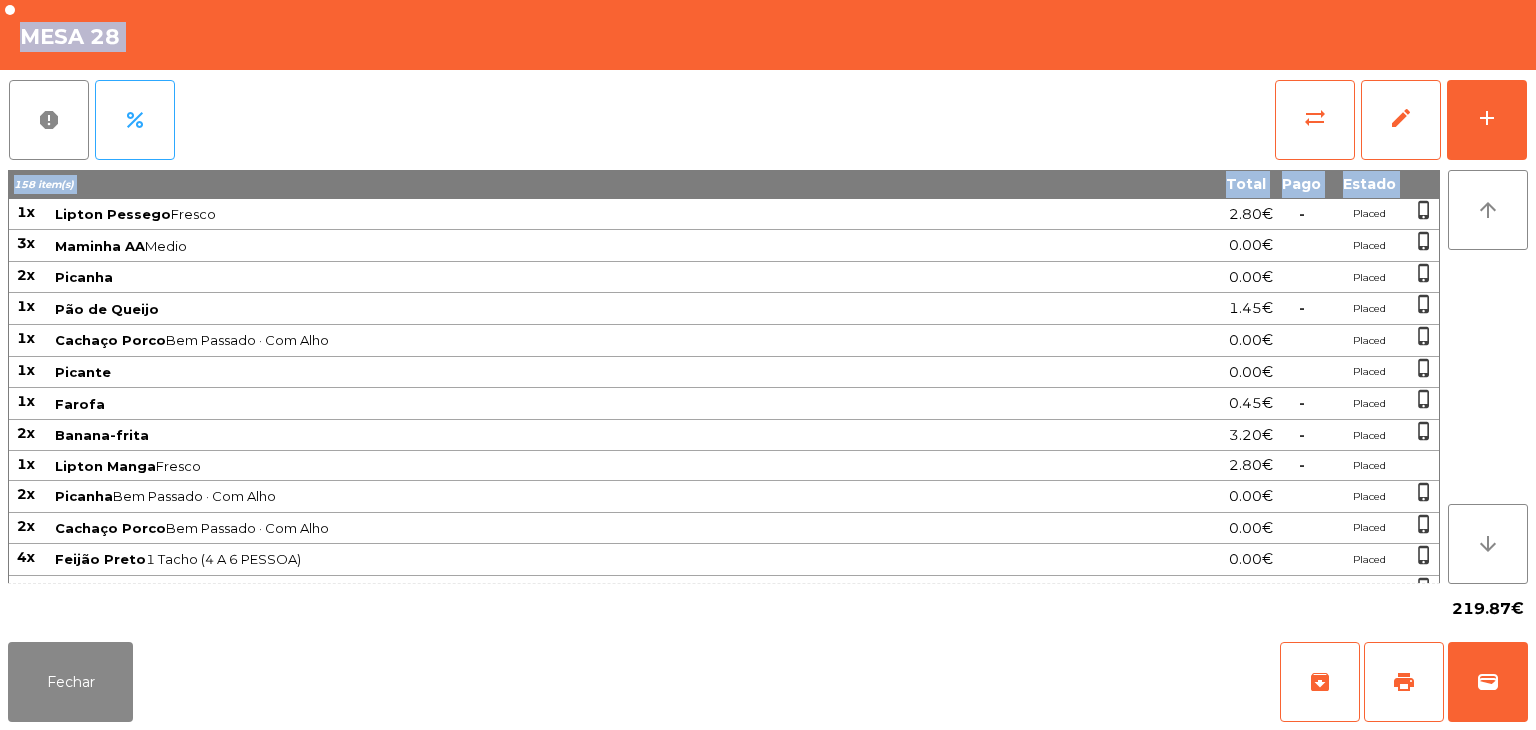 scroll, scrollTop: 1392, scrollLeft: 0, axis: vertical 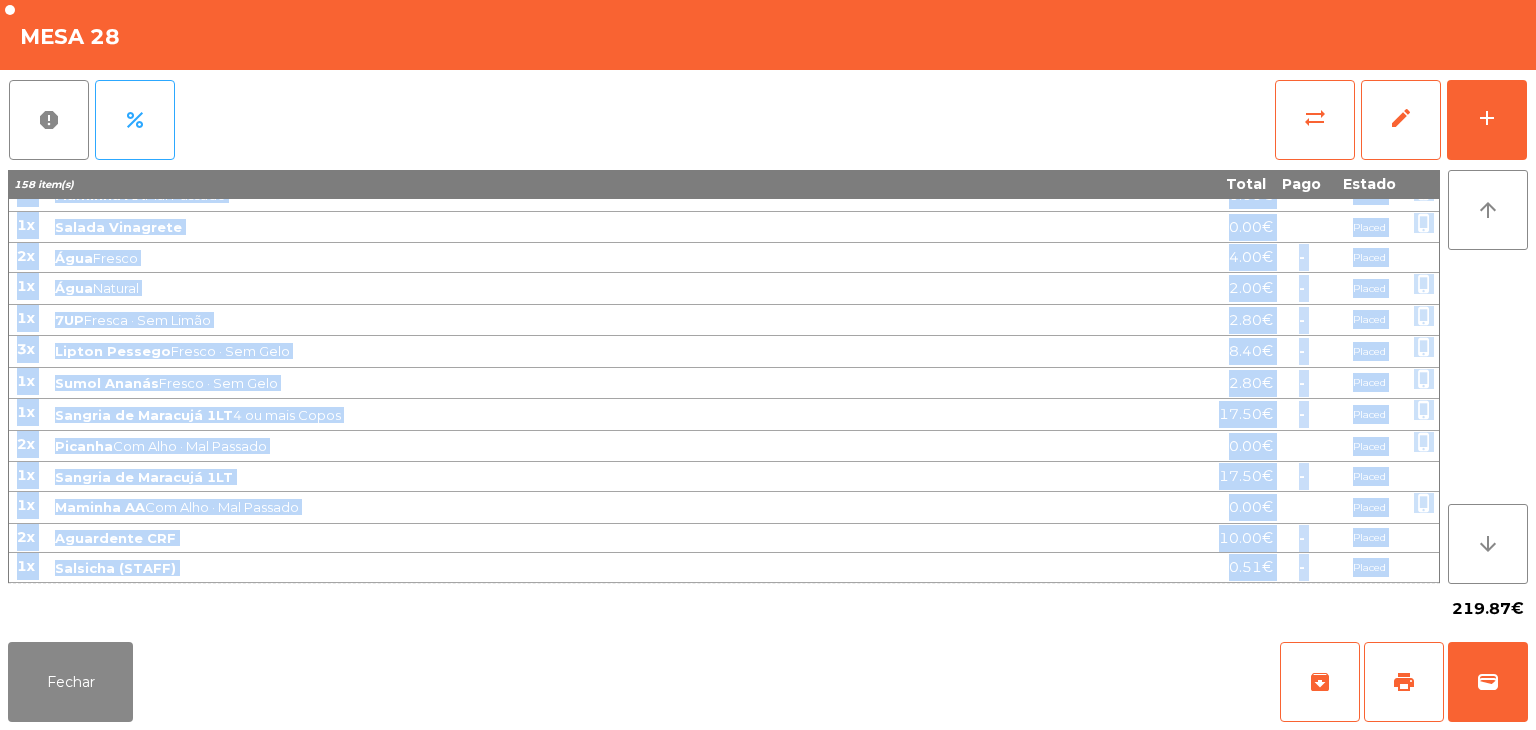drag, startPoint x: 20, startPoint y: 210, endPoint x: 1388, endPoint y: 567, distance: 1413.8151 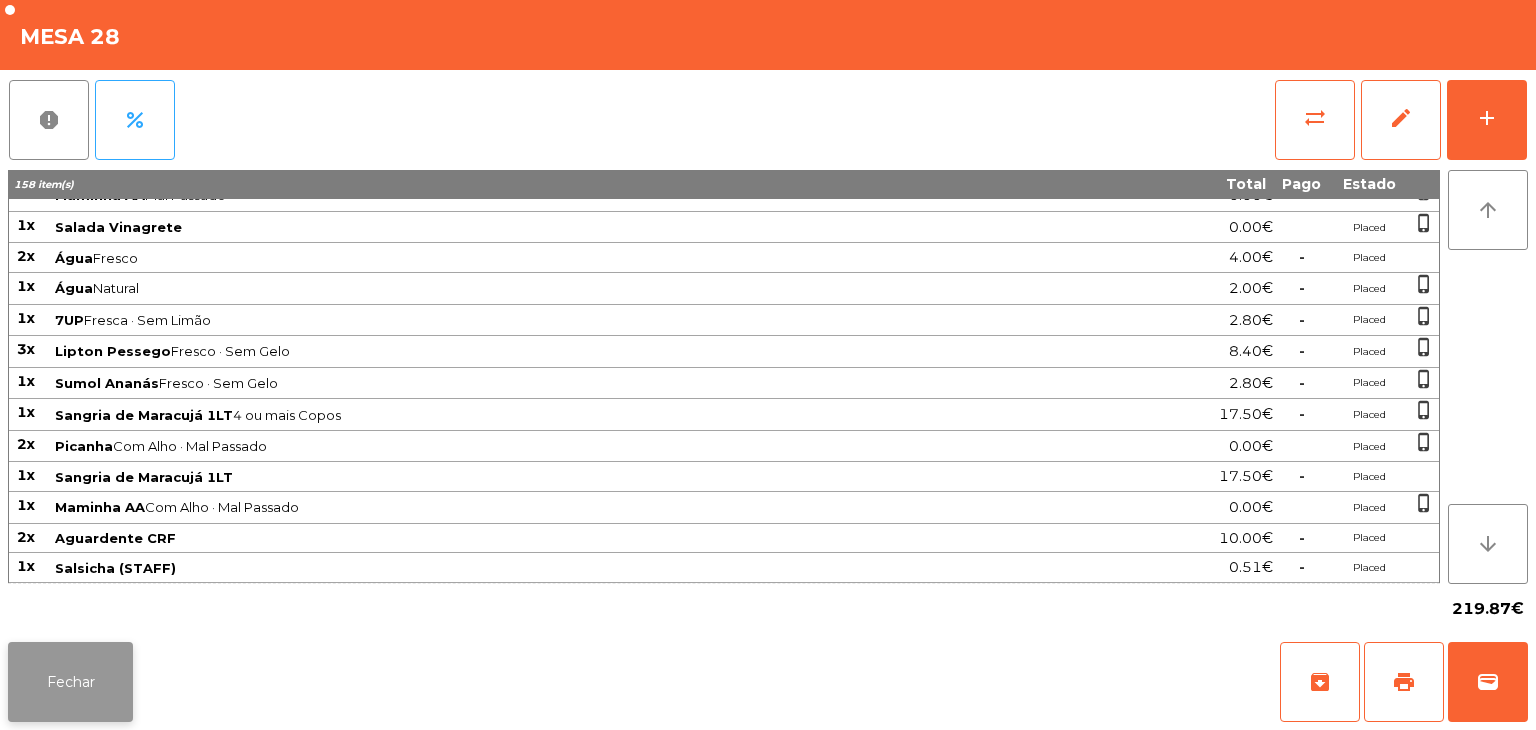 click on "Fechar" 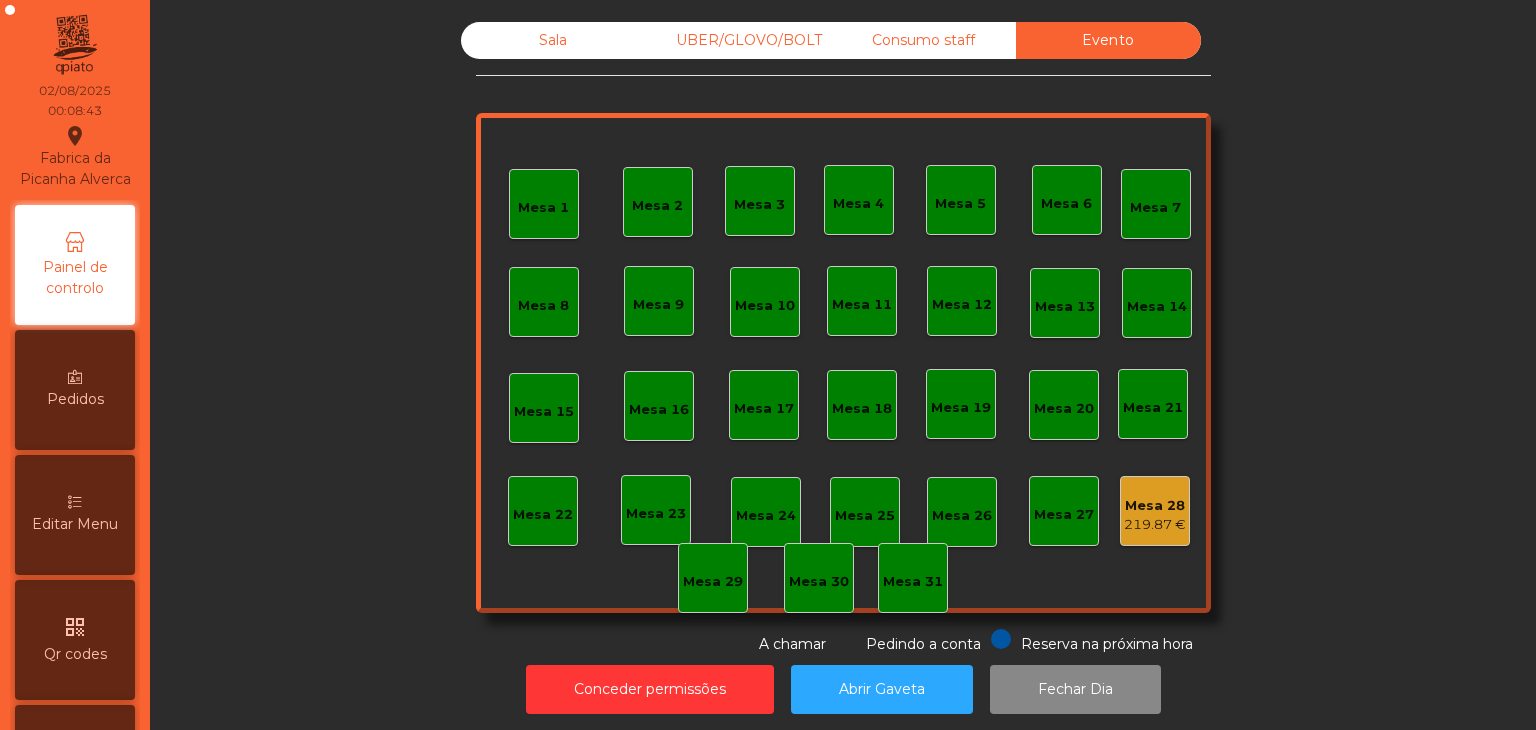 drag, startPoint x: 985, startPoint y: 26, endPoint x: 821, endPoint y: 37, distance: 164.36848 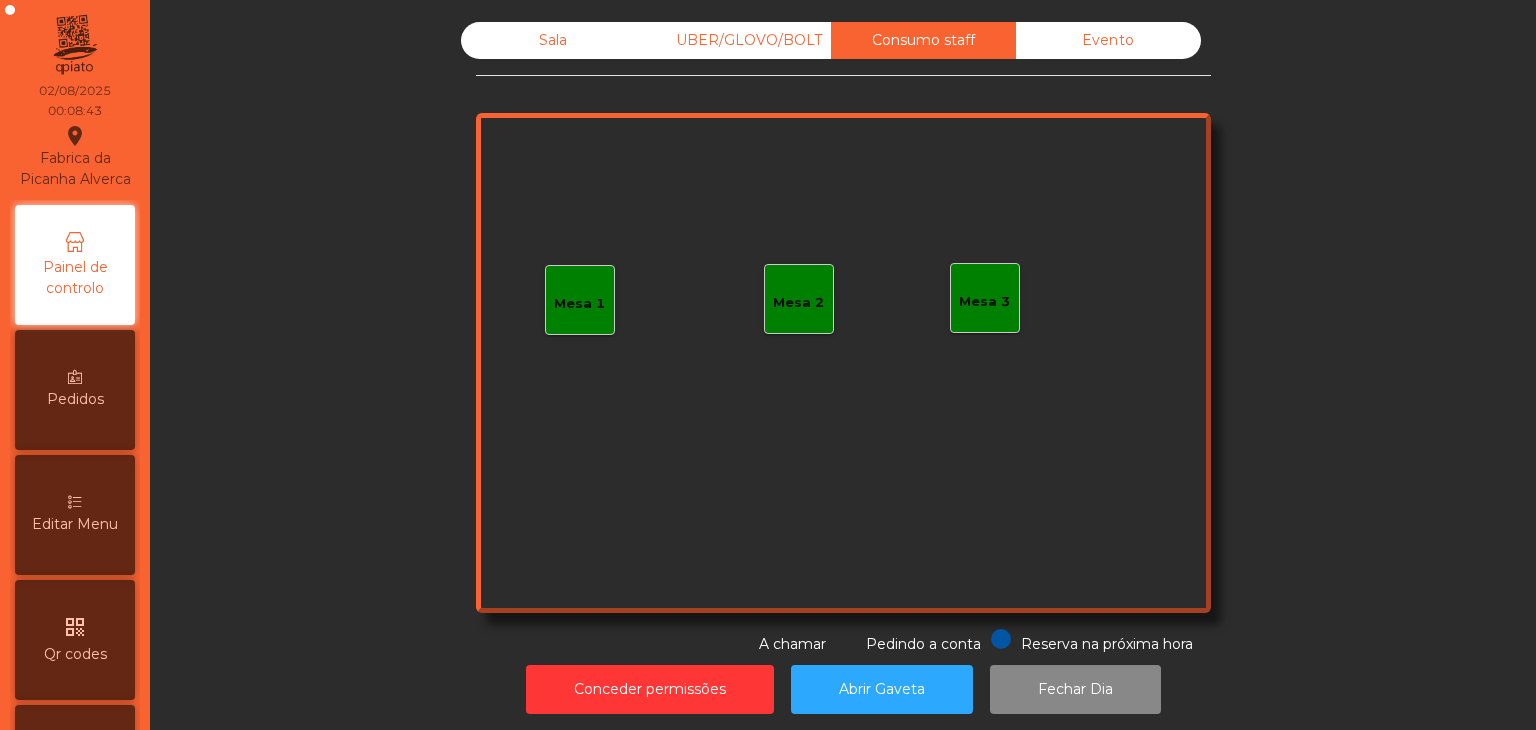drag, startPoint x: 777, startPoint y: 37, endPoint x: 764, endPoint y: 37, distance: 13 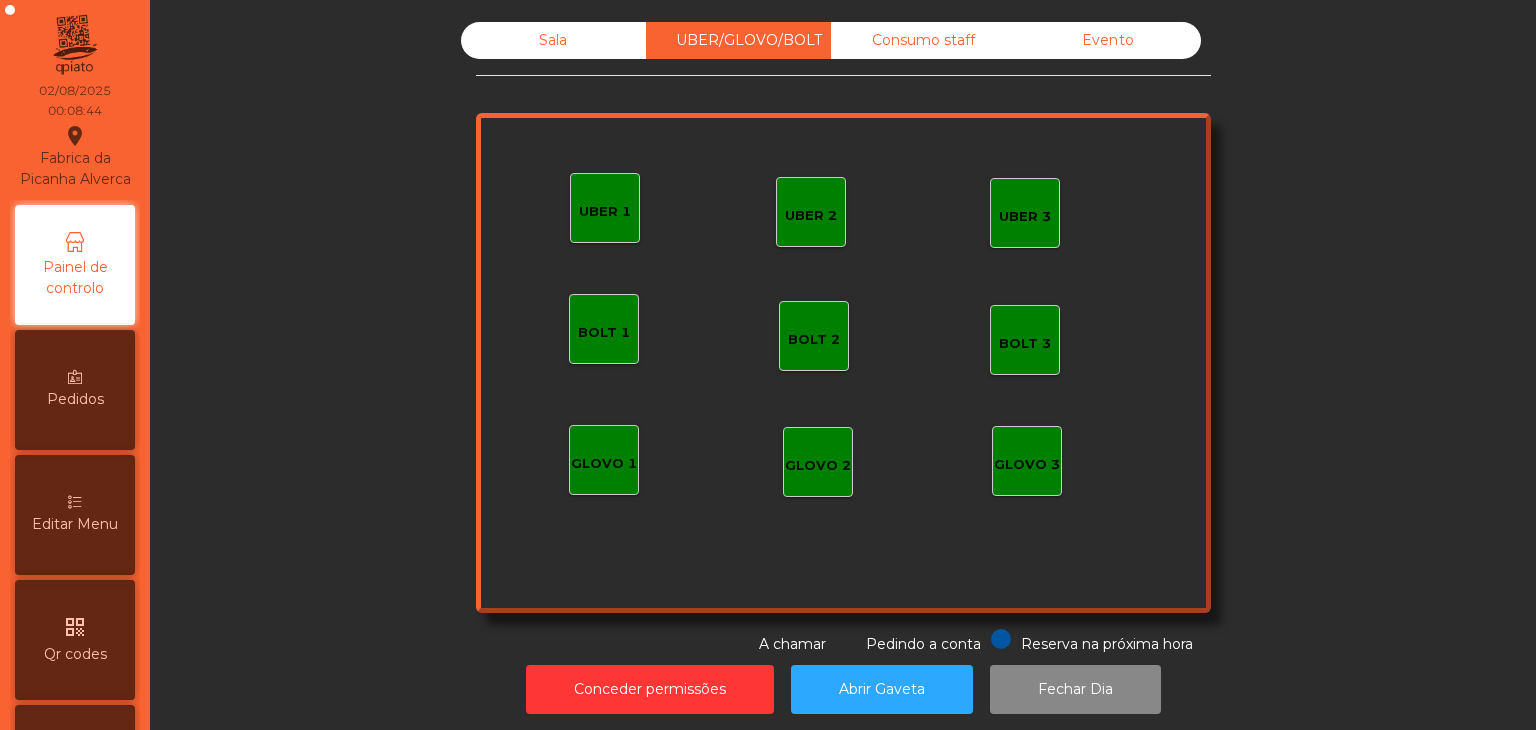click on "Sala   UBER/GLOVO/BOLT   Consumo staff   Evento   UBER 2   UBER 3   BOLT 1   BOLT 2   BOLT 3   GLOVO 1   GLOVO 2   GLOVO 3   UBER 1  Reserva na próxima hora Pedindo a conta A chamar" 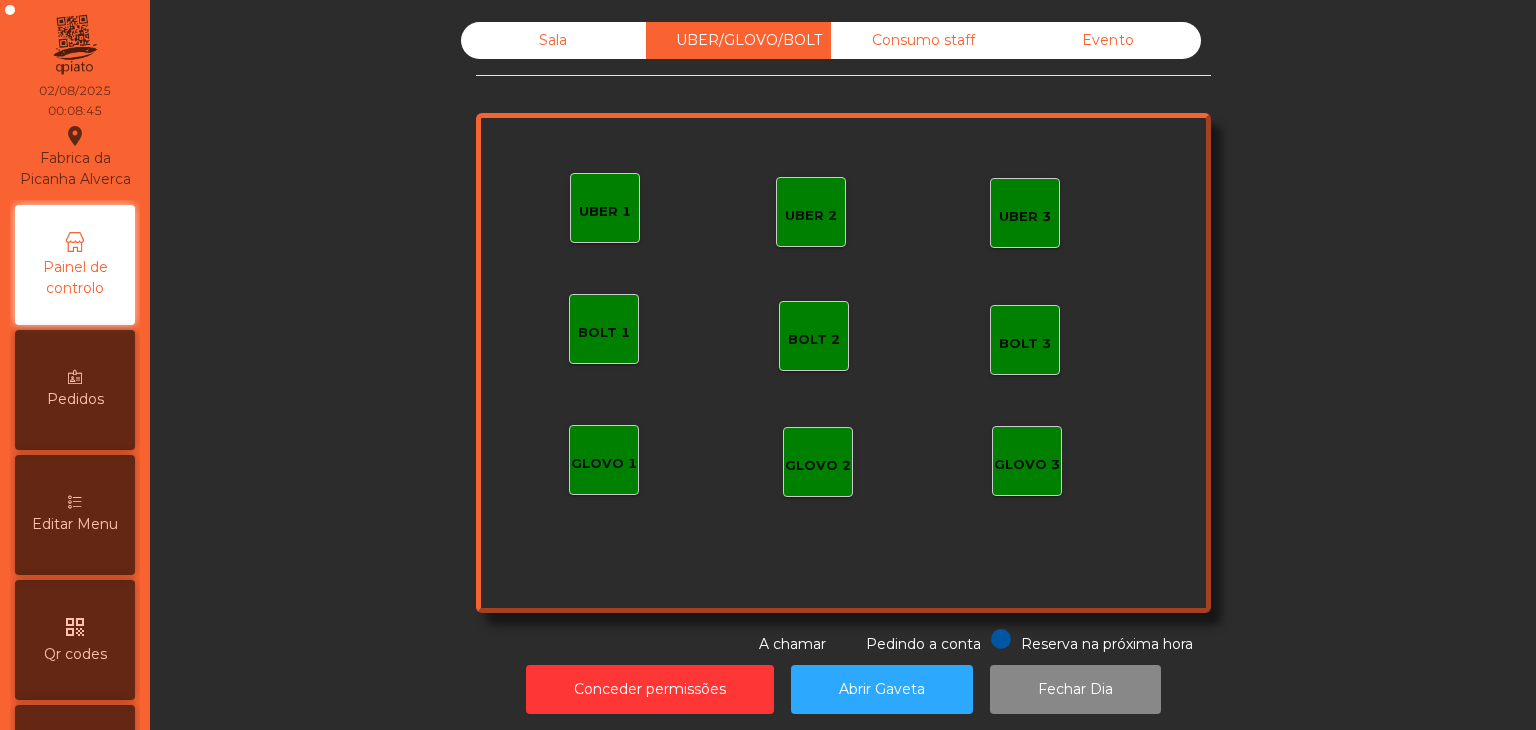 click on "Sala" 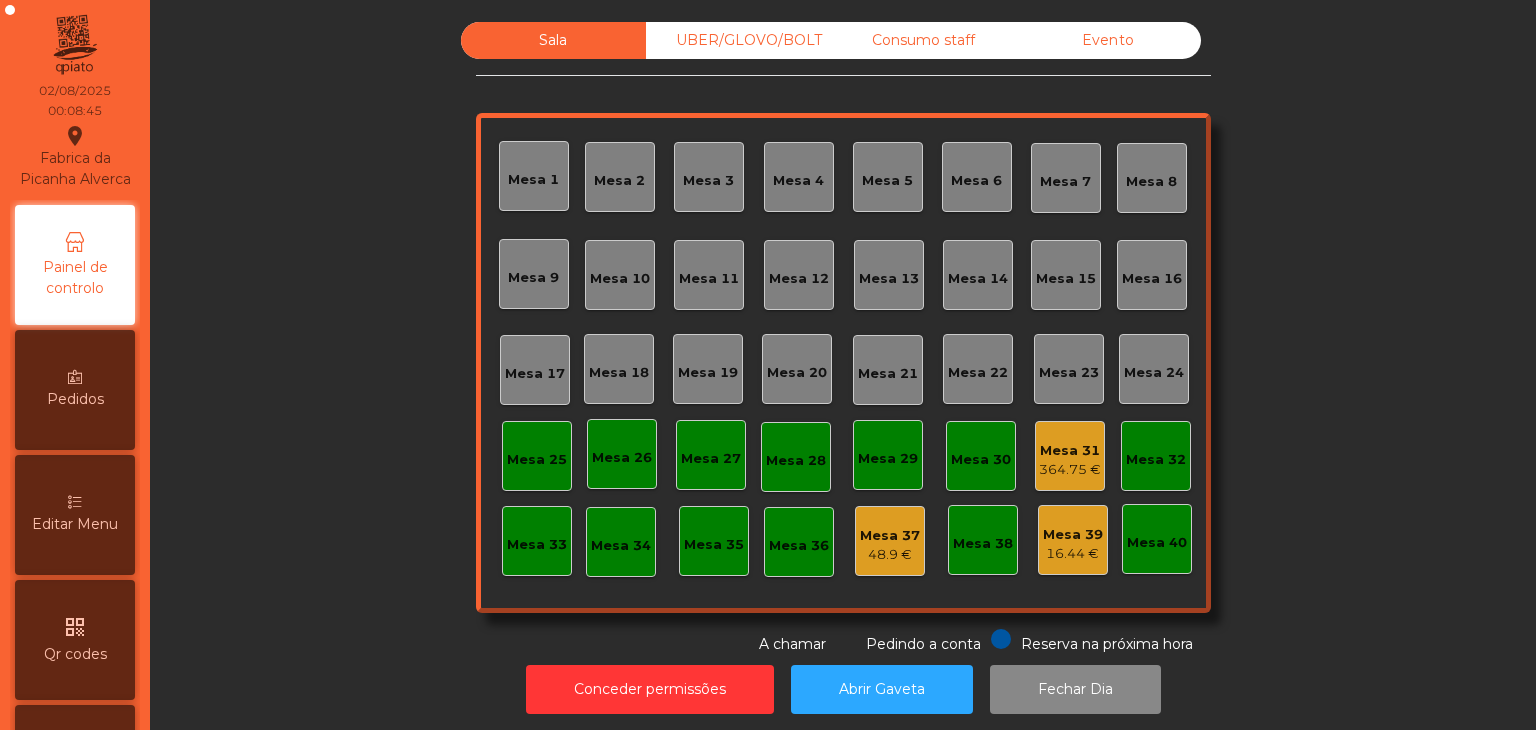 click on "Mesa 31   364.75 €" 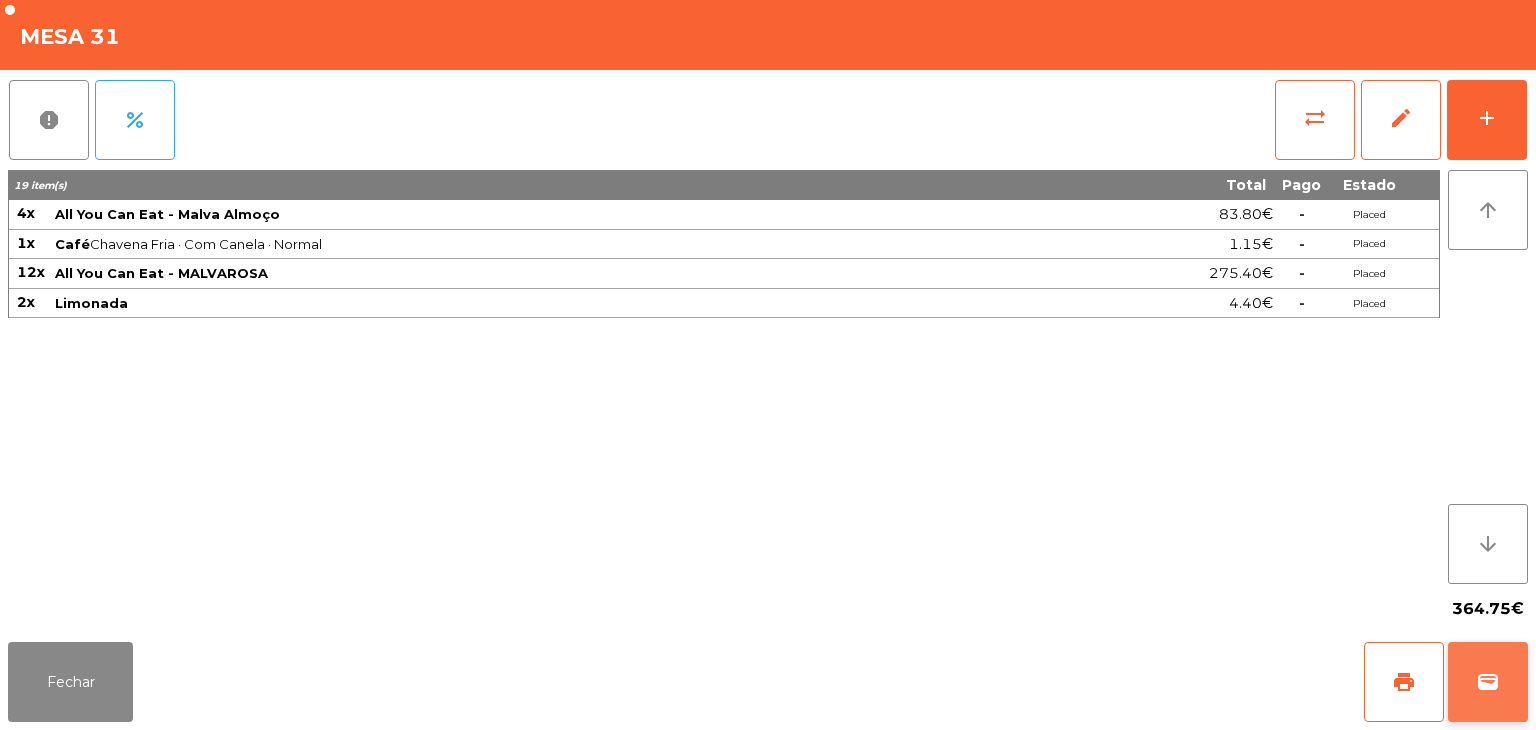 click on "wallet" 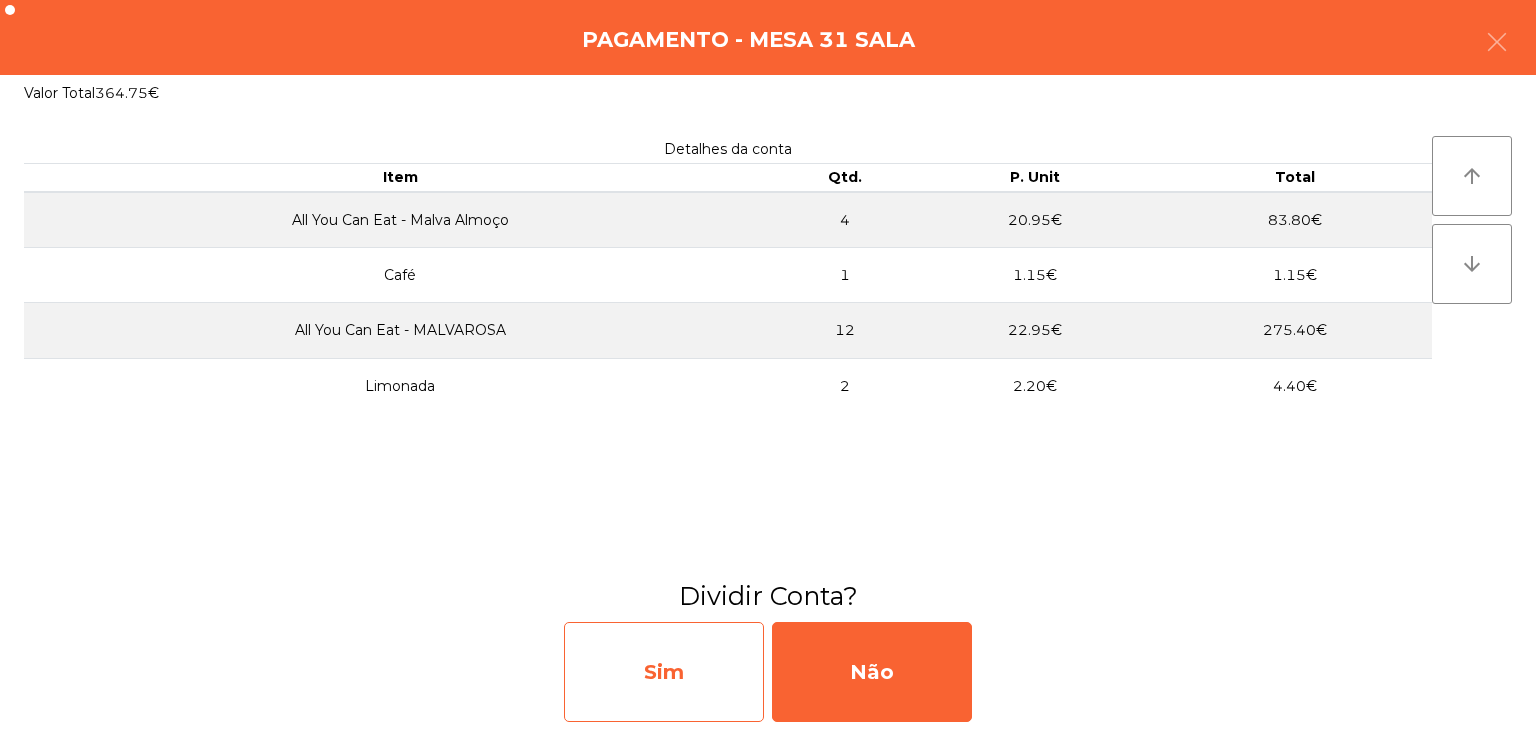click on "Sim" 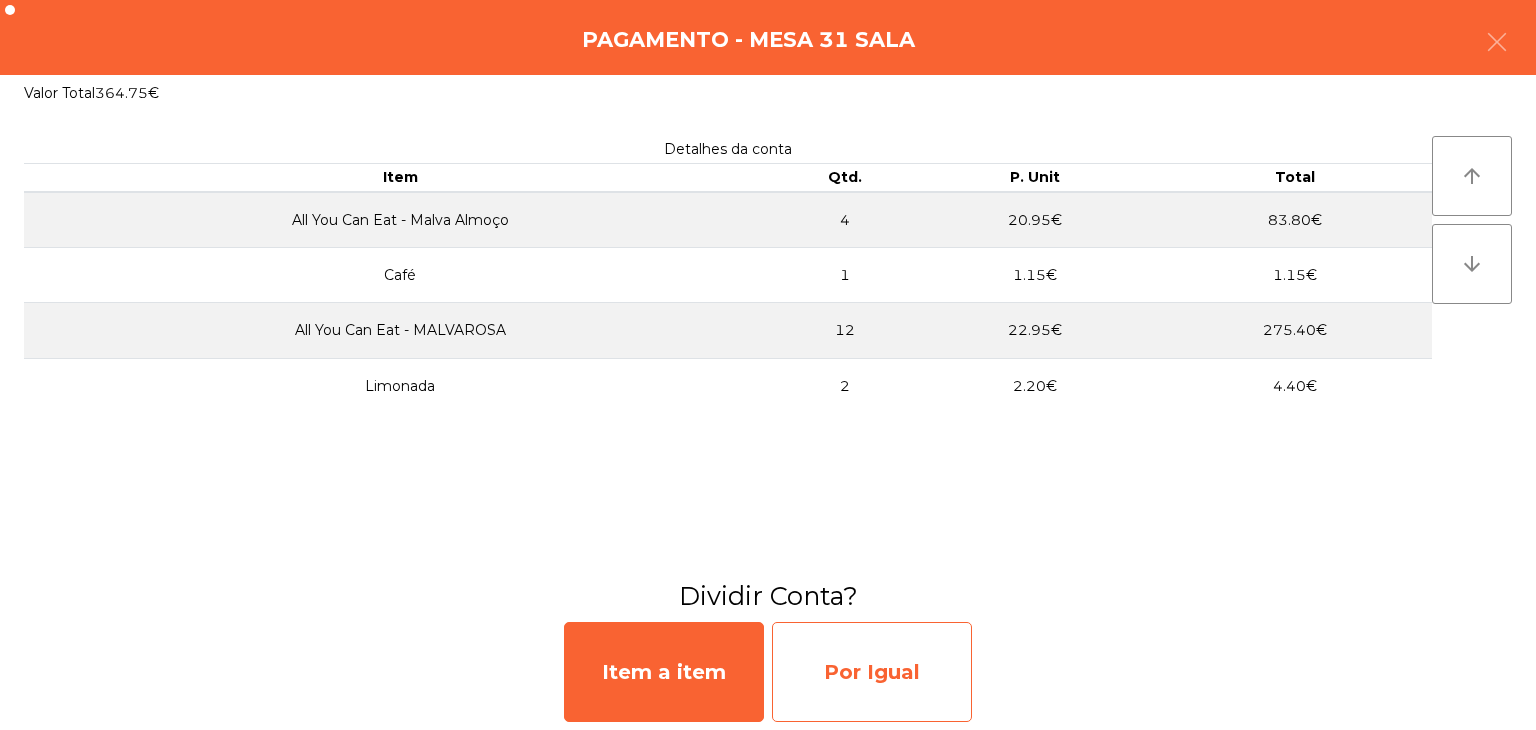 click on "Por Igual" 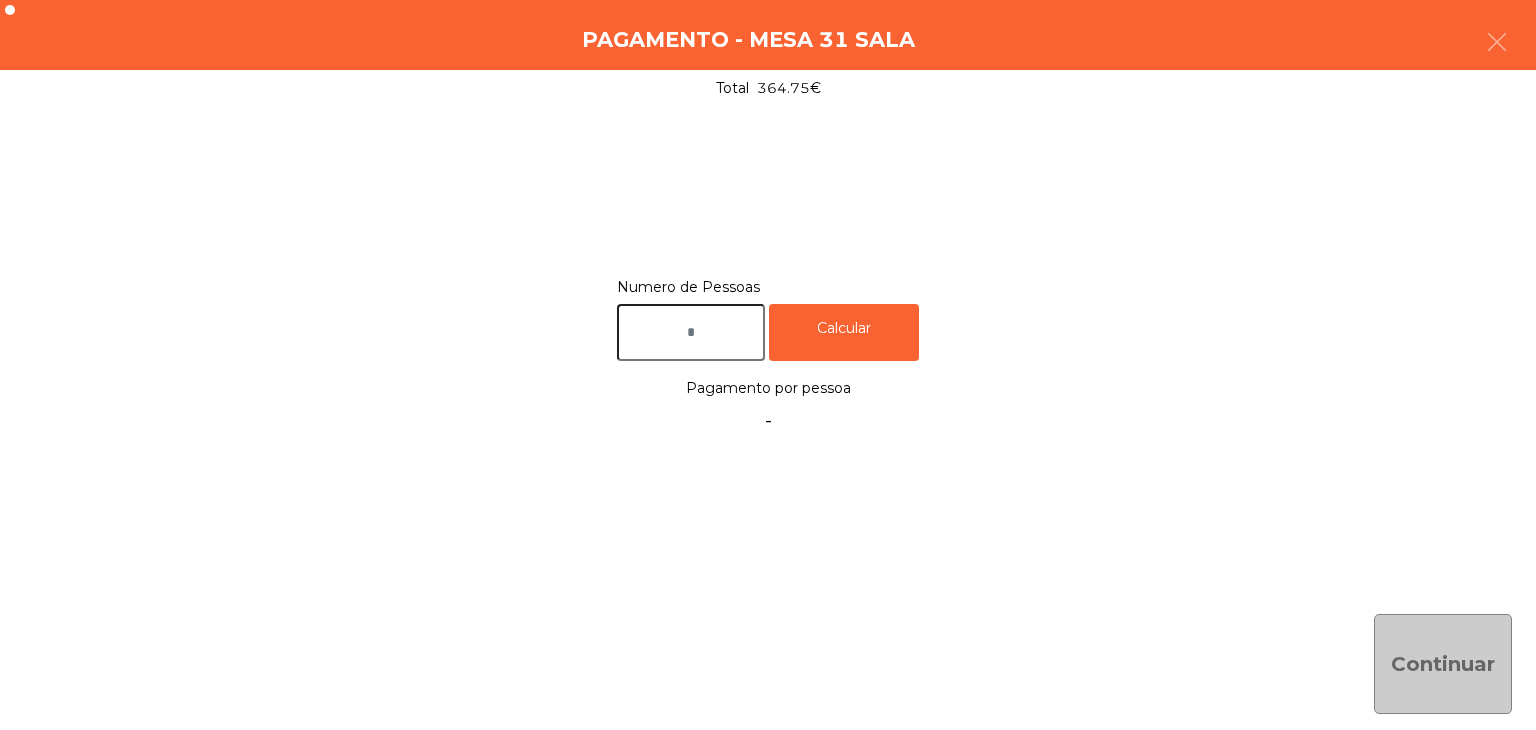 click 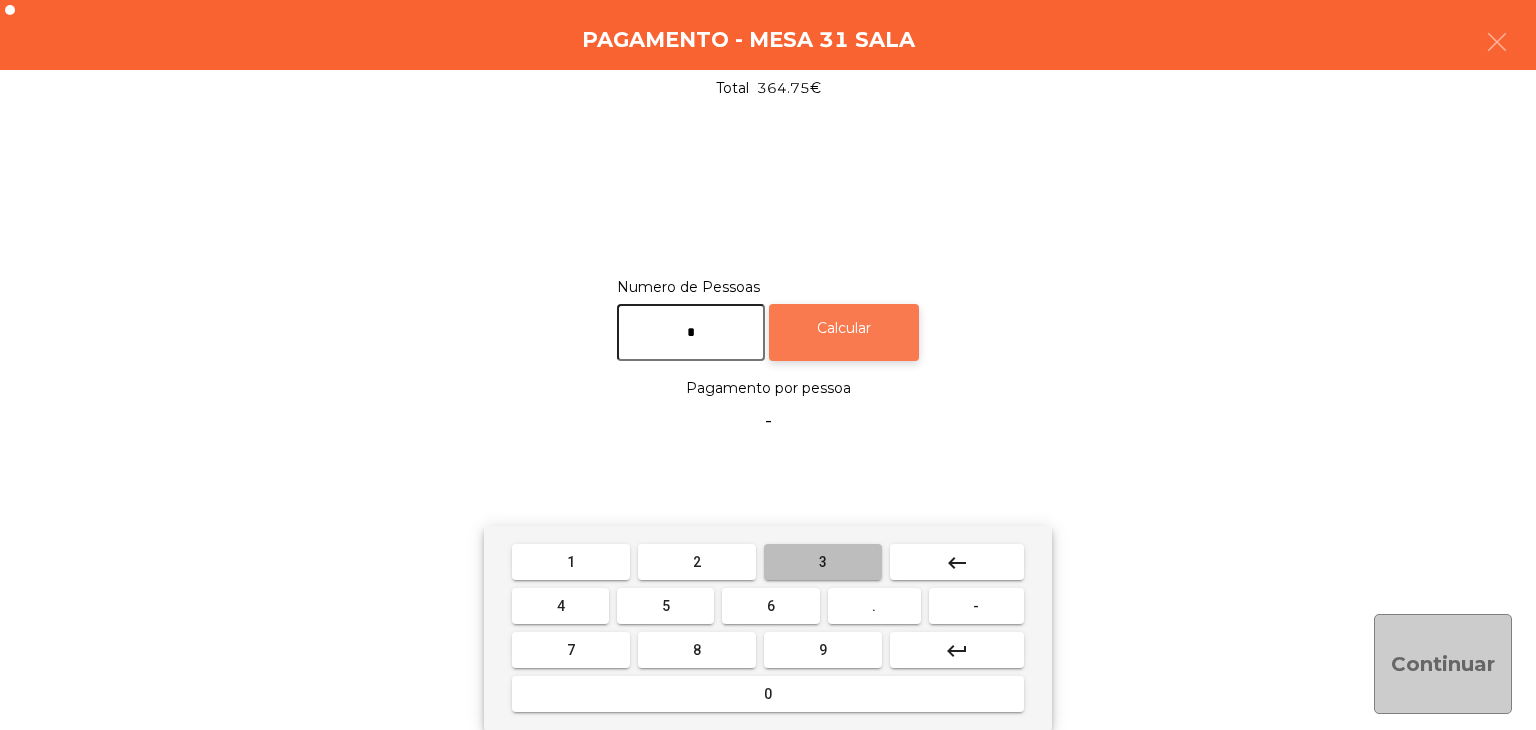 type on "*" 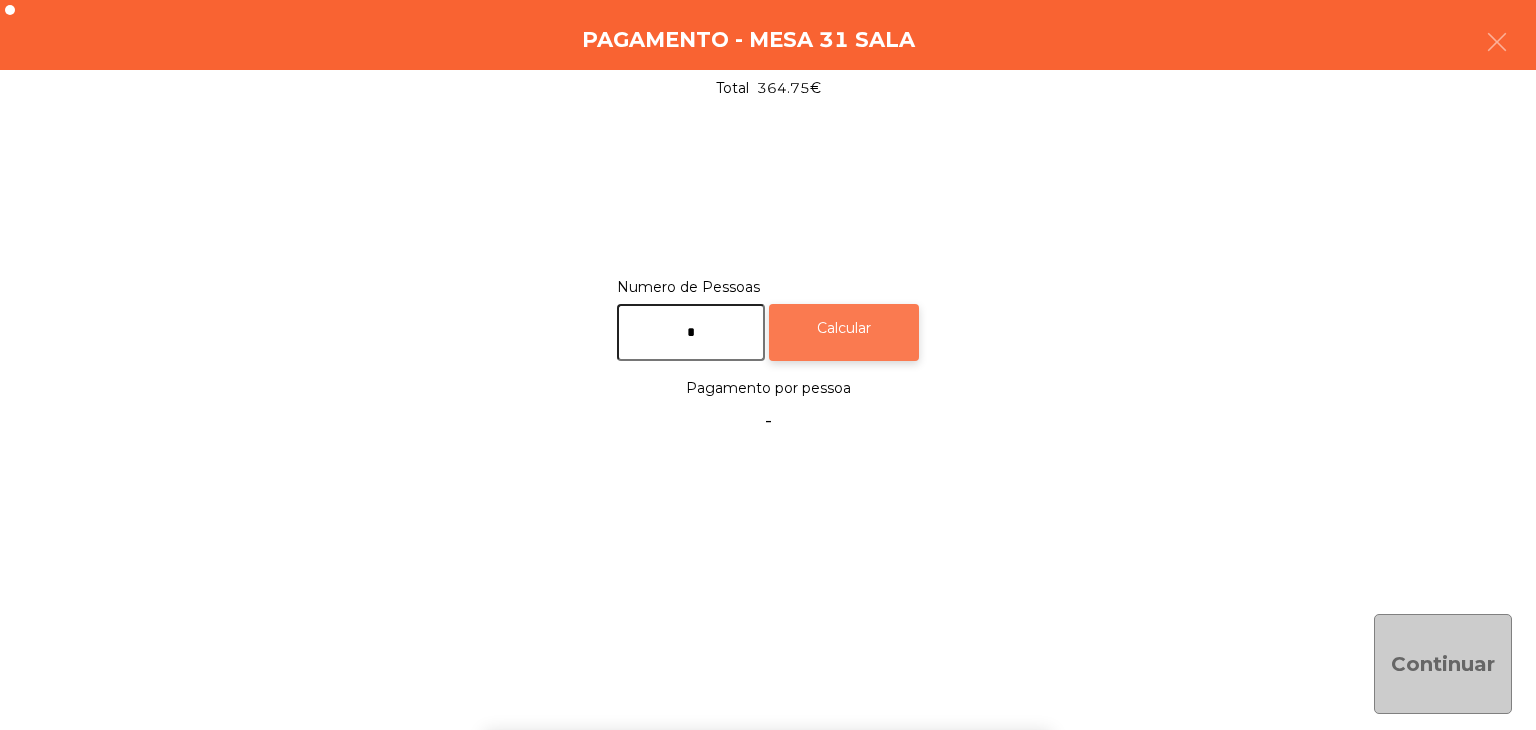 click on "Calcular" 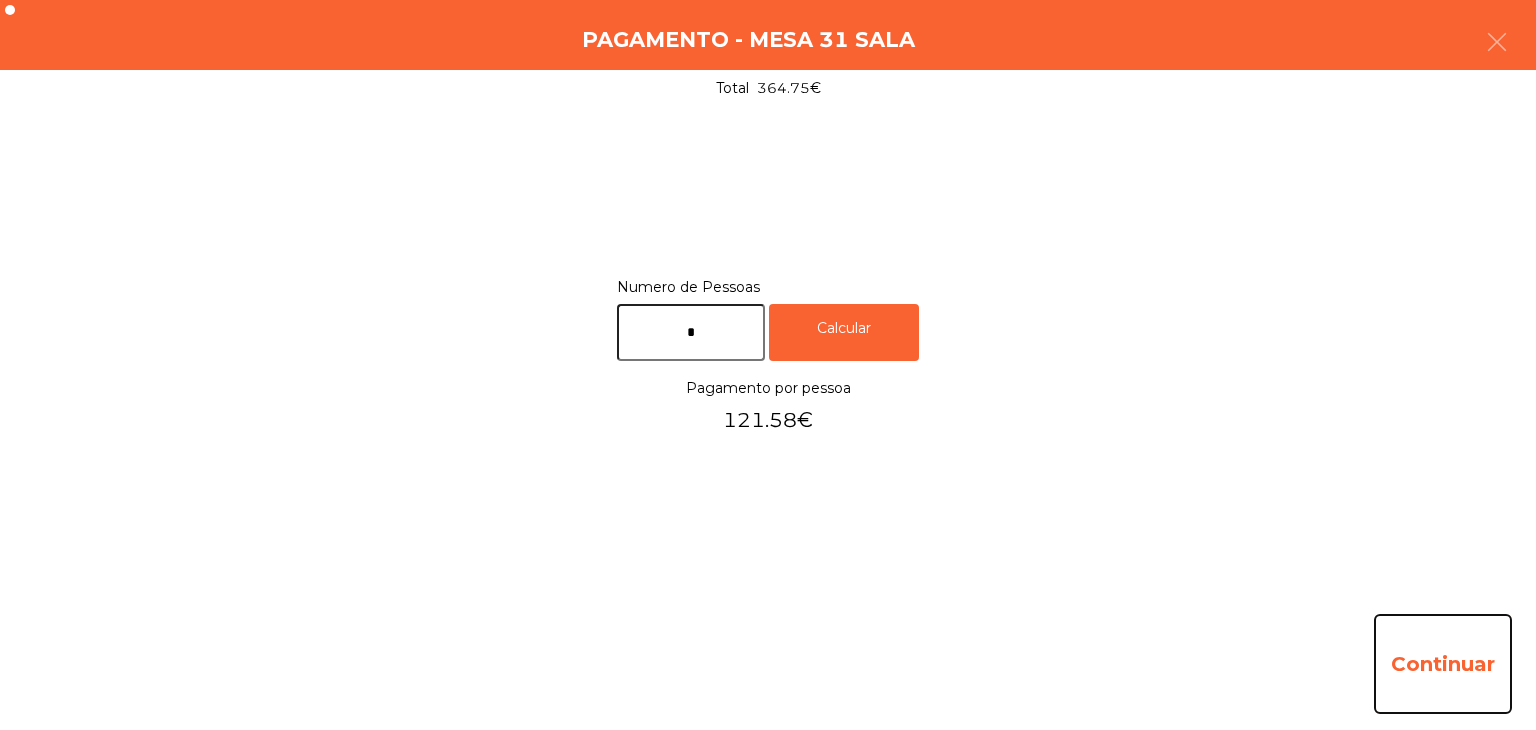 click on "Continuar" 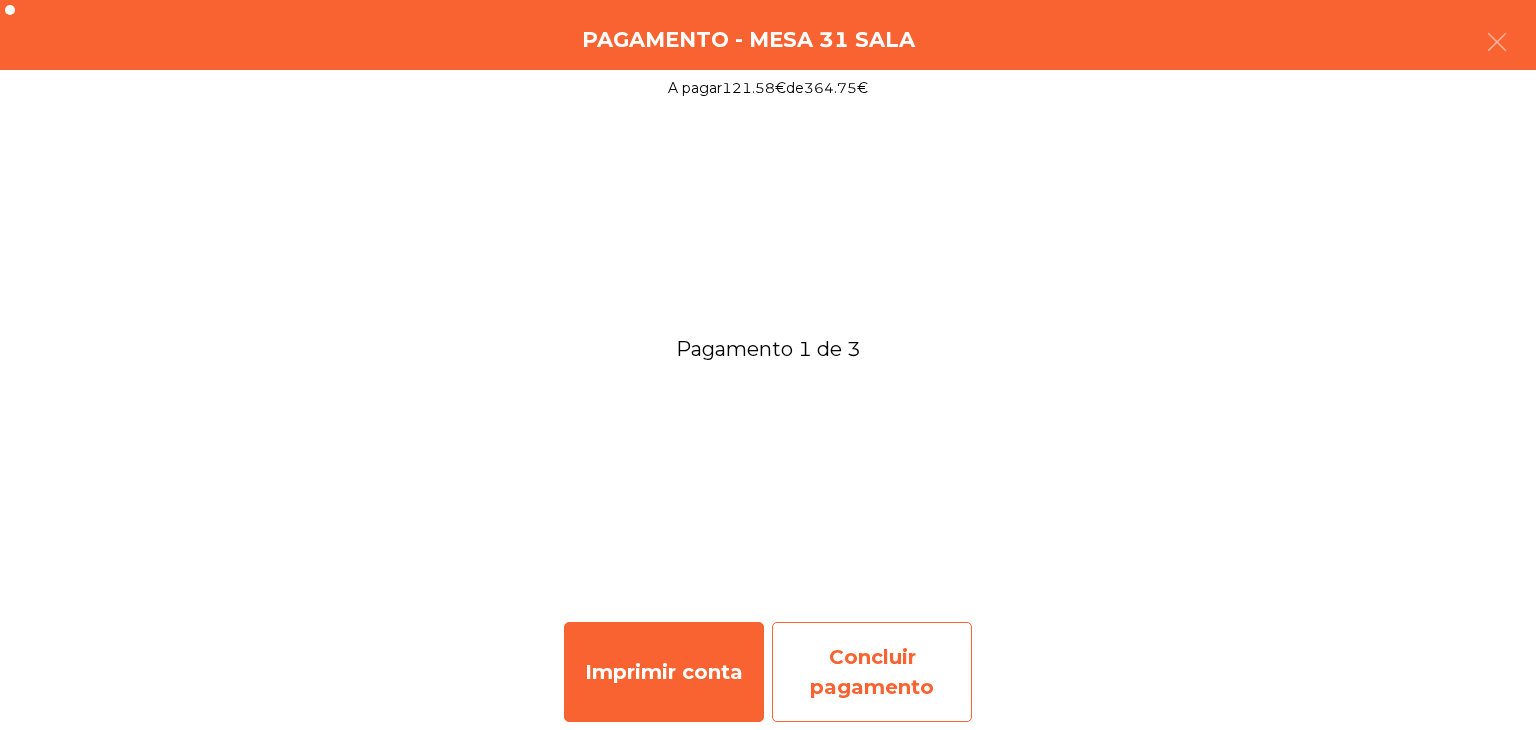 click on "Concluir pagamento" 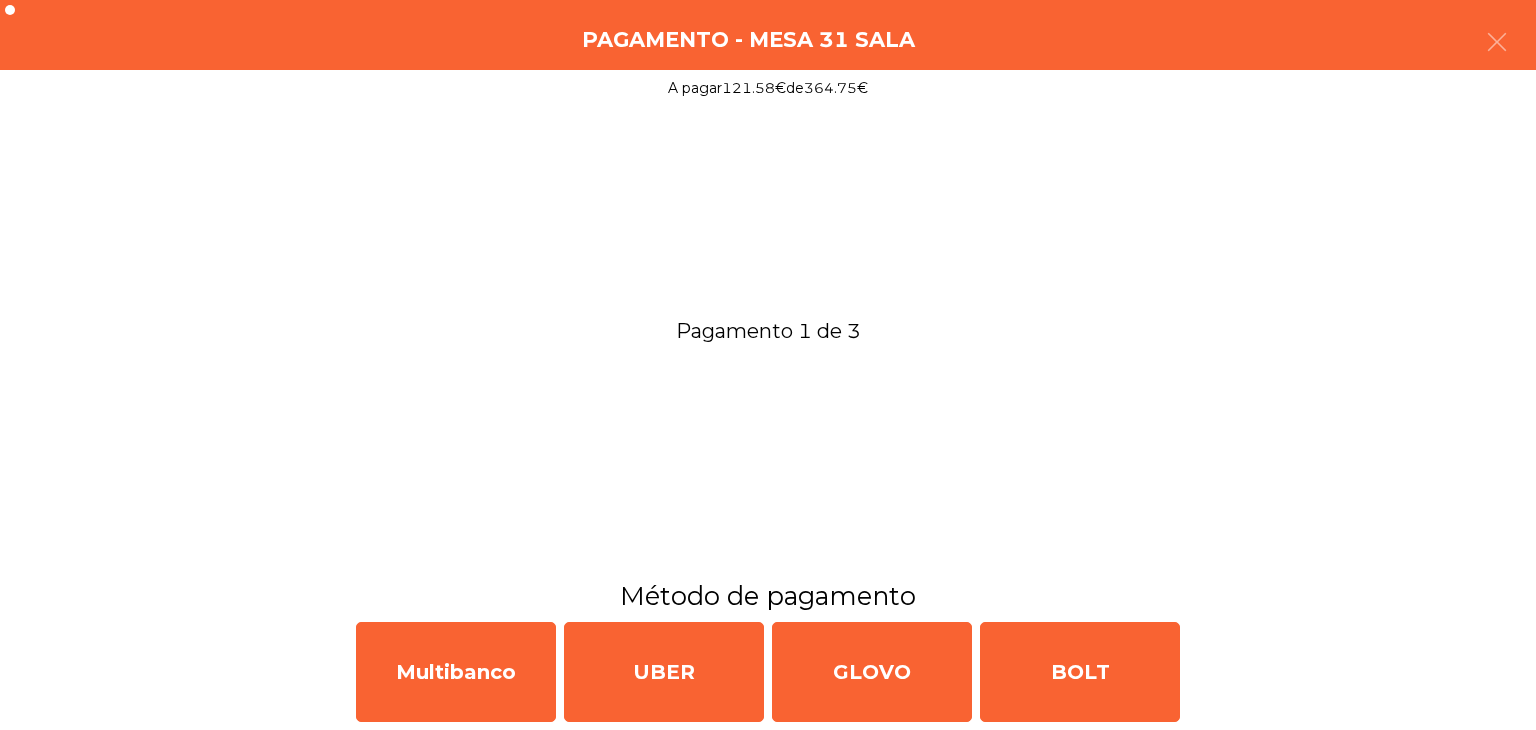 click on "Multibanco   UBER   GLOVO   BOLT" 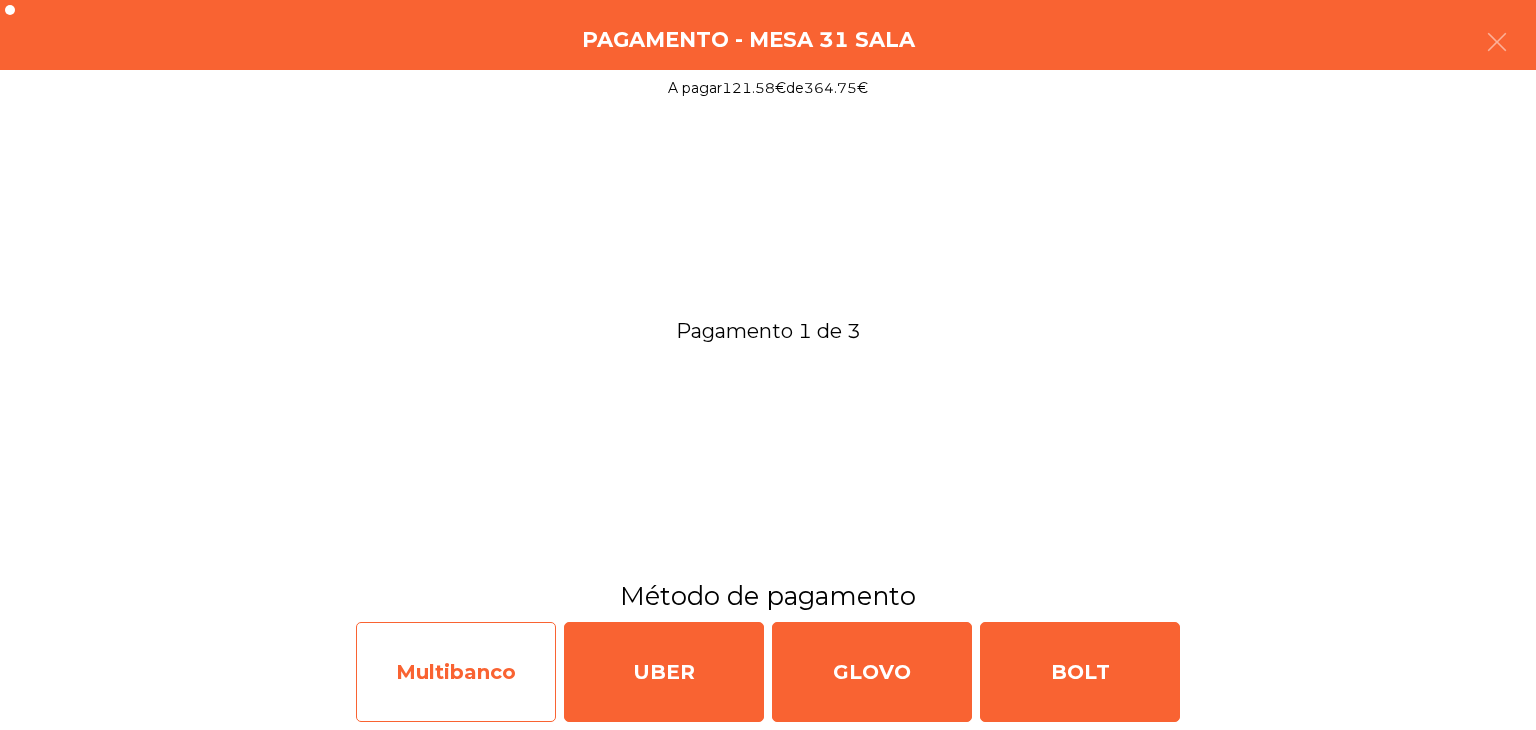 click on "Multibanco" 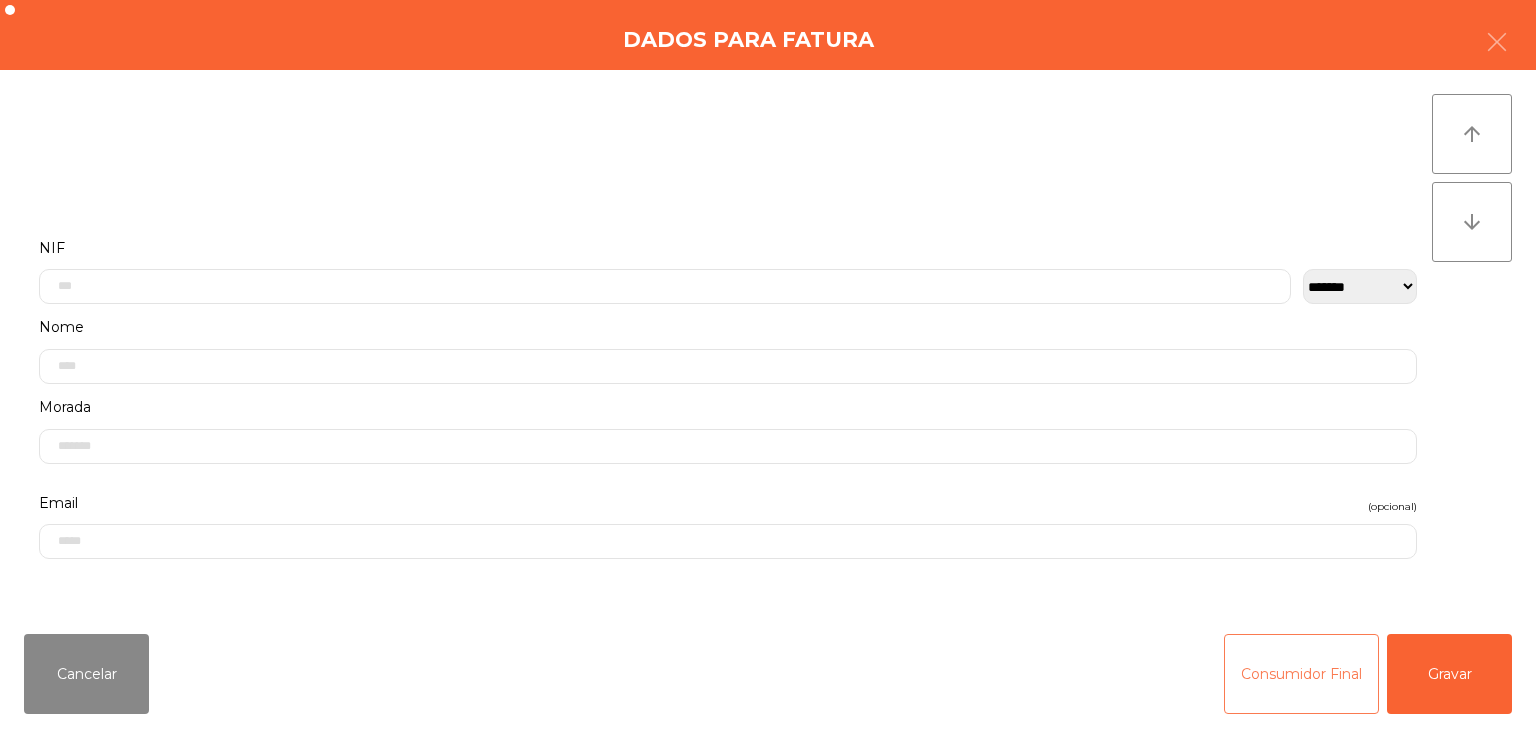 drag, startPoint x: 1151, startPoint y: 669, endPoint x: 1267, endPoint y: 670, distance: 116.00431 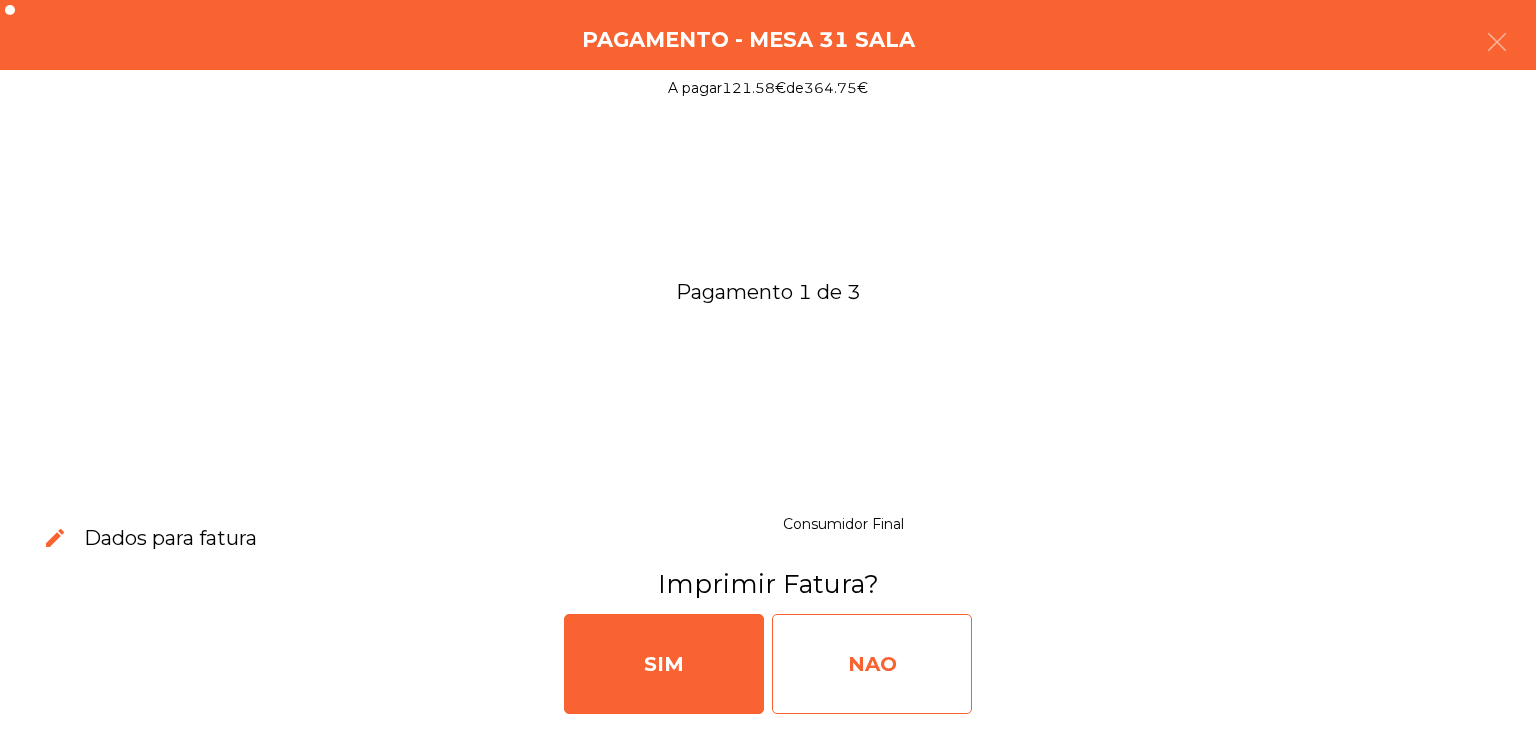 click on "NAO" 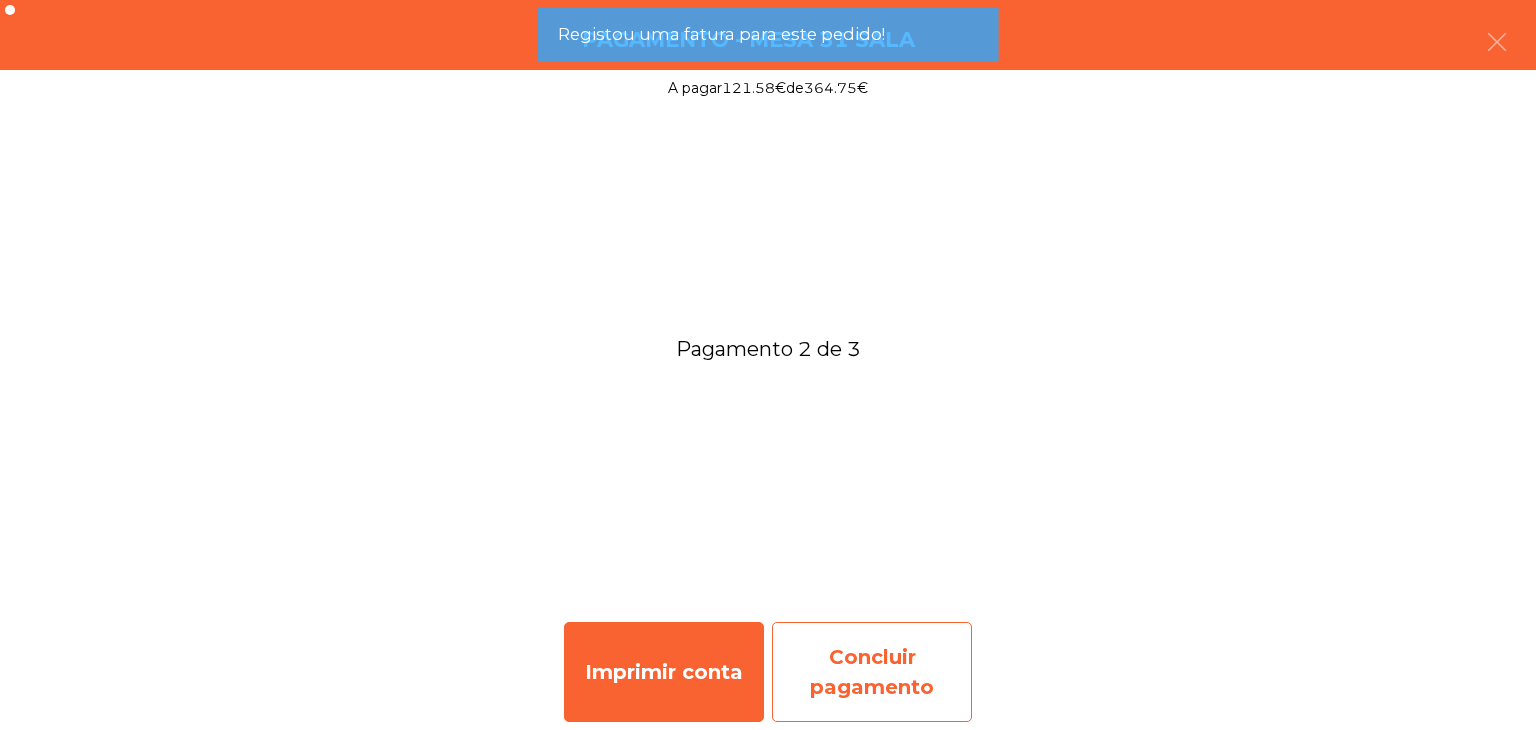 click on "Concluir pagamento" 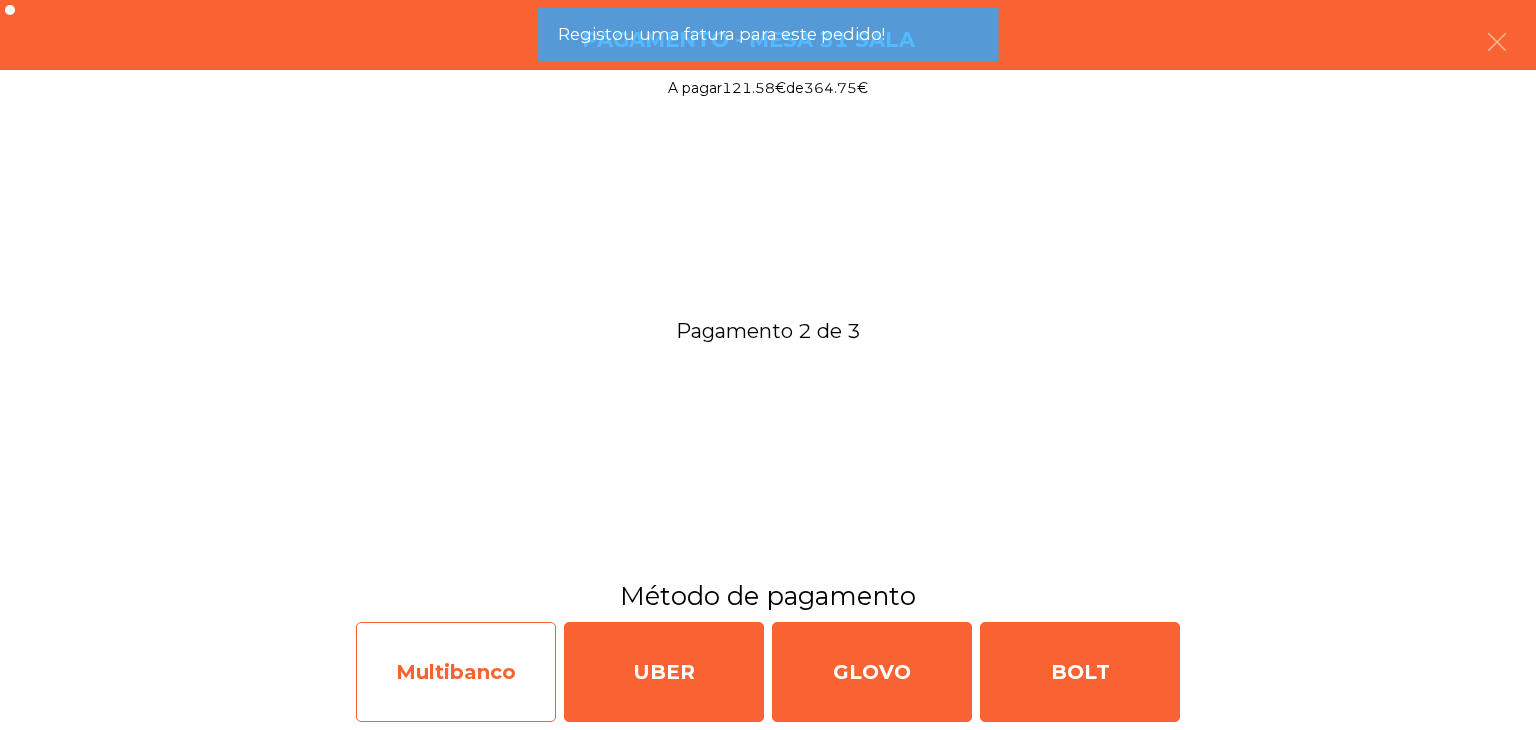 click on "Multibanco" 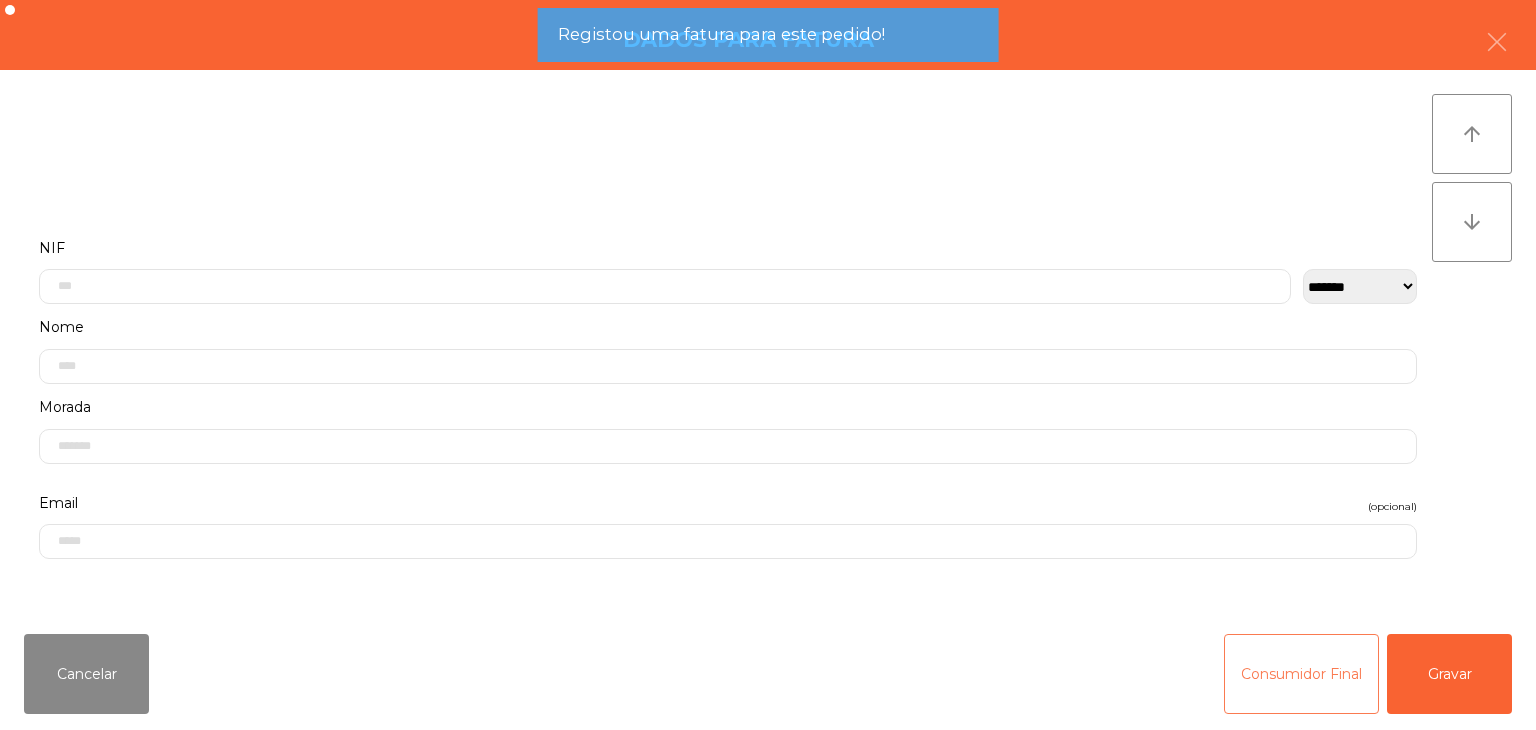 click on "Consumidor Final" 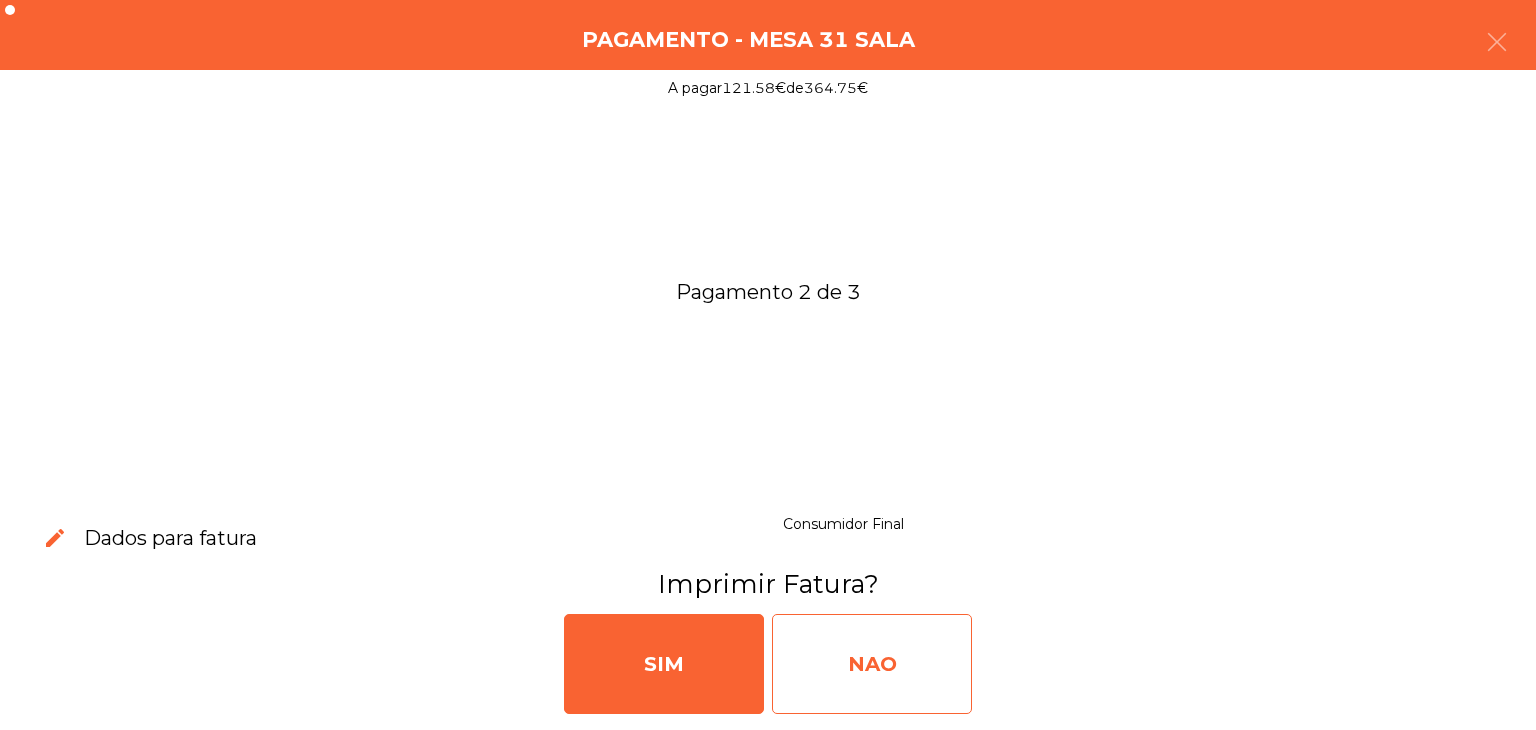 click on "NAO" 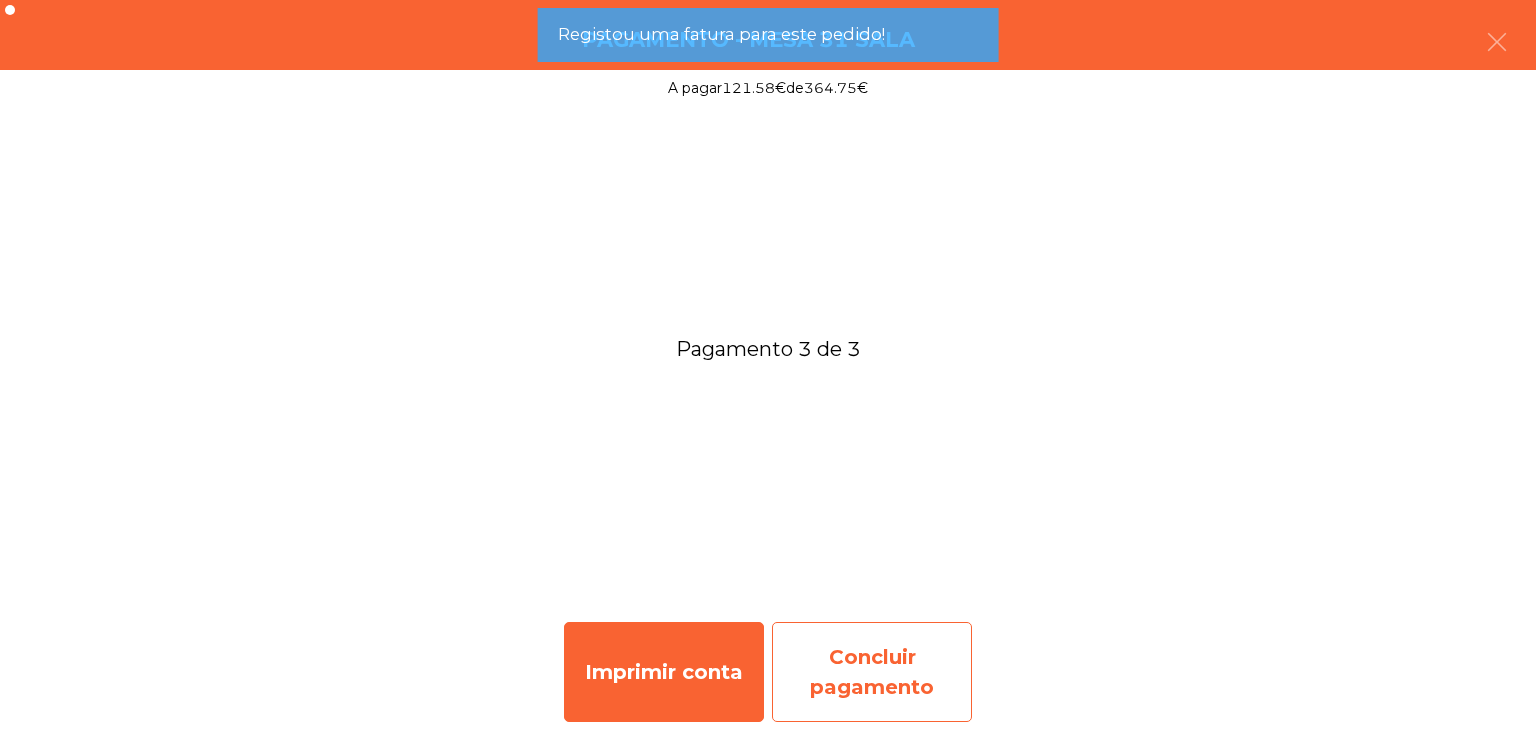 click on "Concluir pagamento" 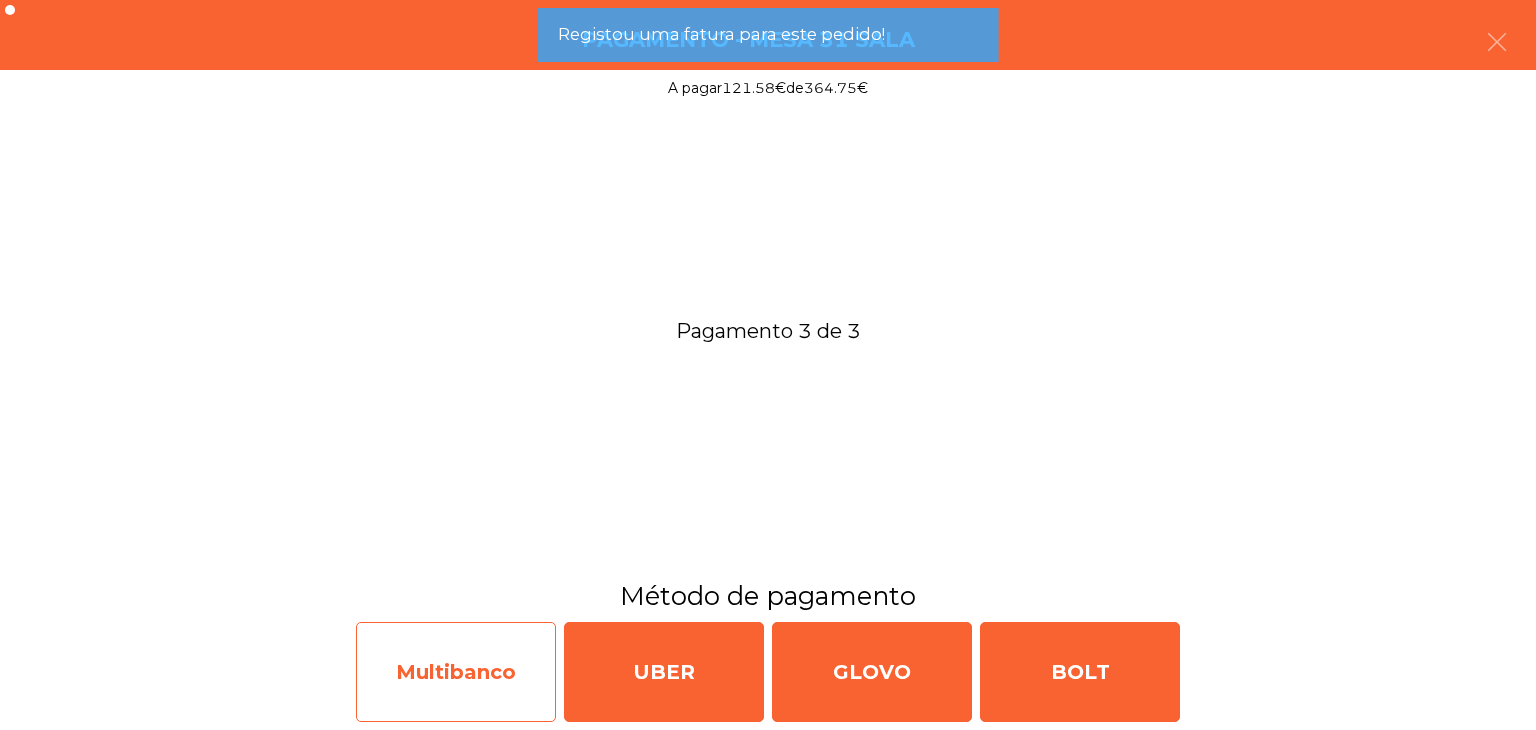 click on "Multibanco" 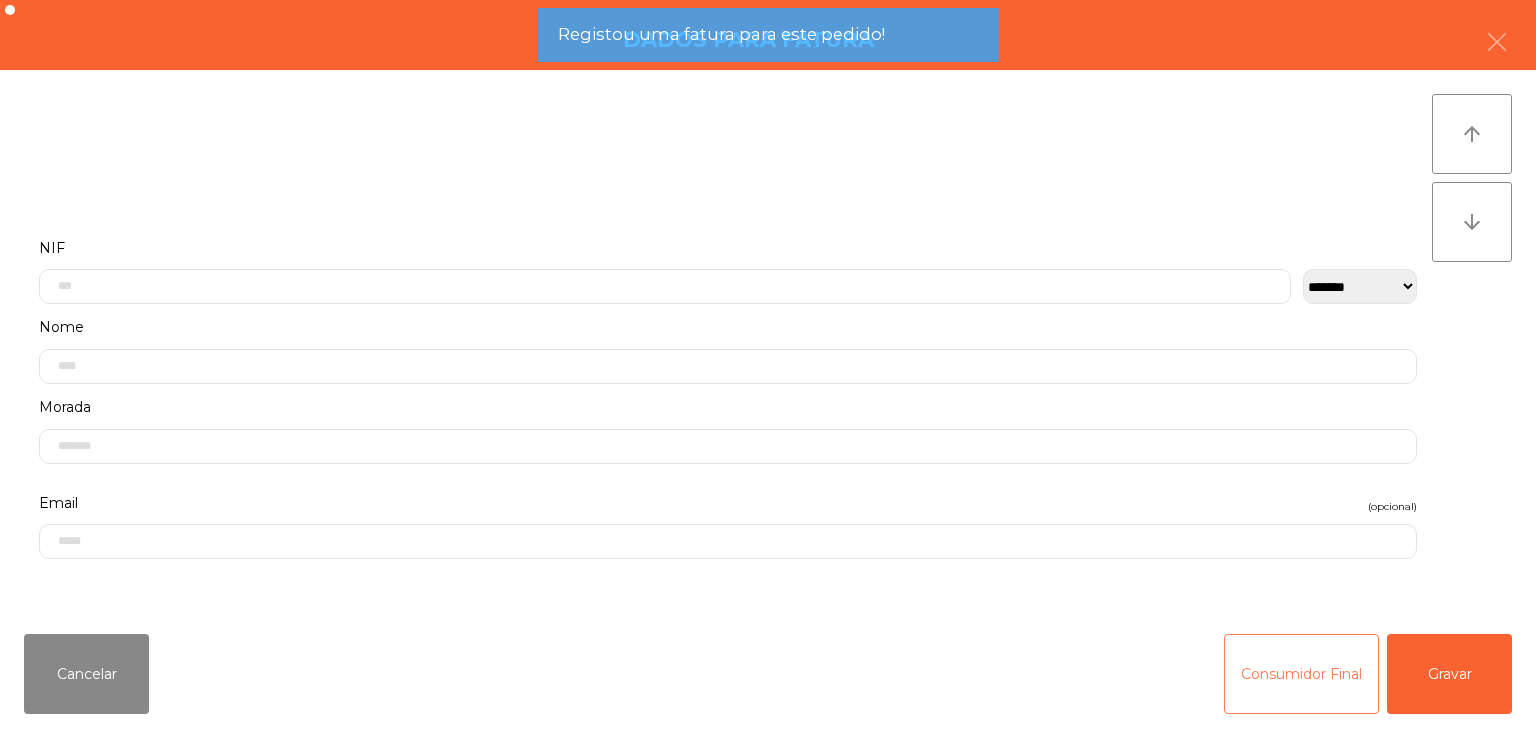 drag, startPoint x: 1264, startPoint y: 677, endPoint x: 1235, endPoint y: 682, distance: 29.427877 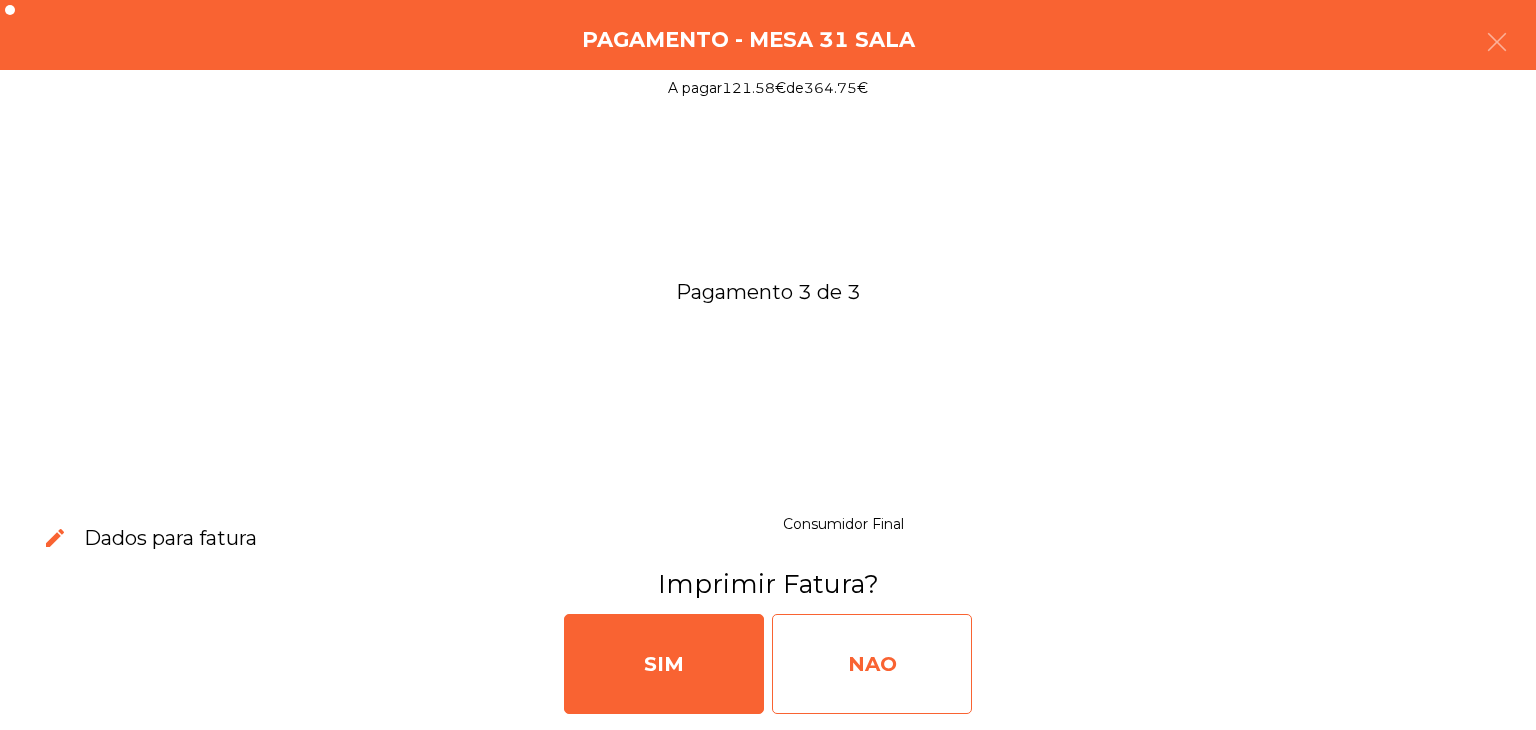 click on "NAO" 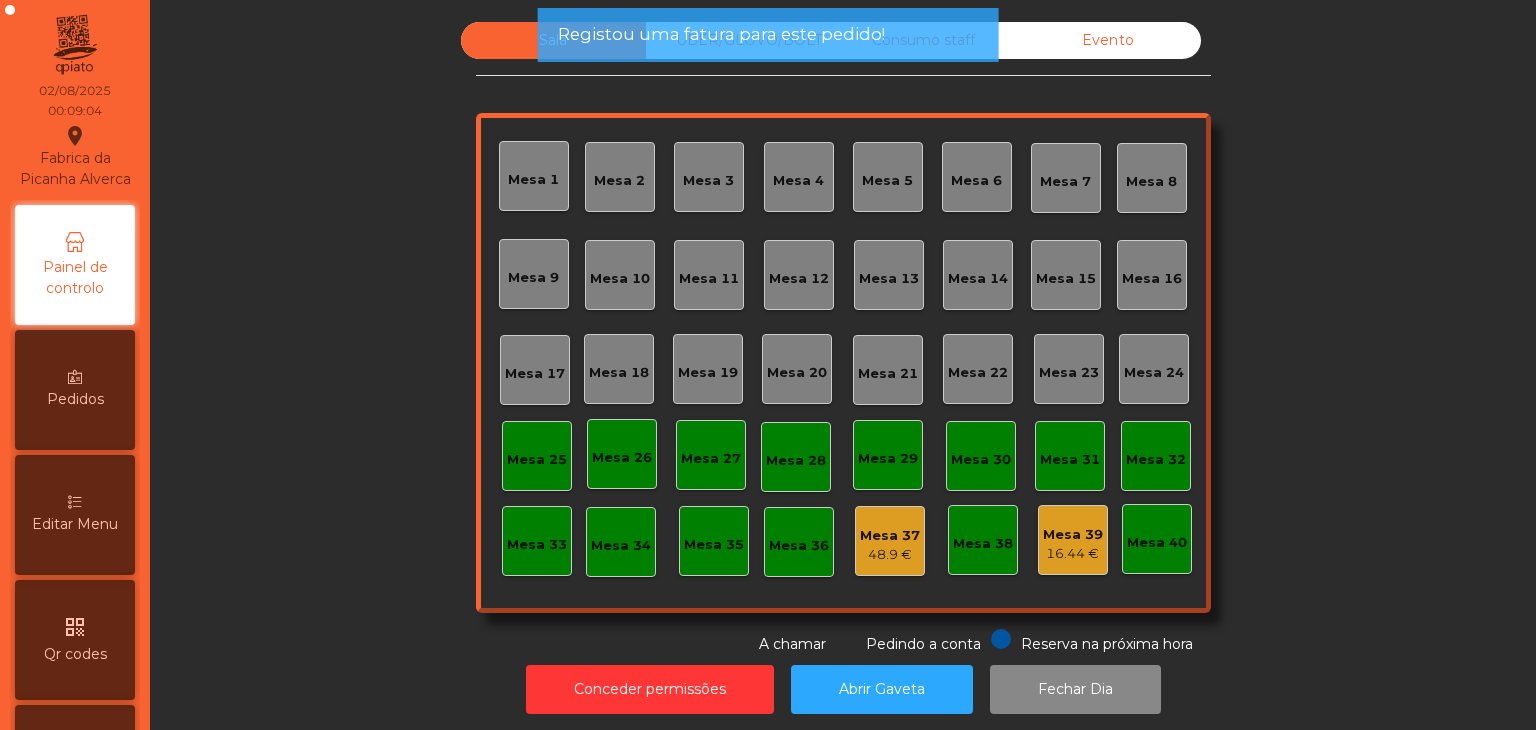 click on "Evento" 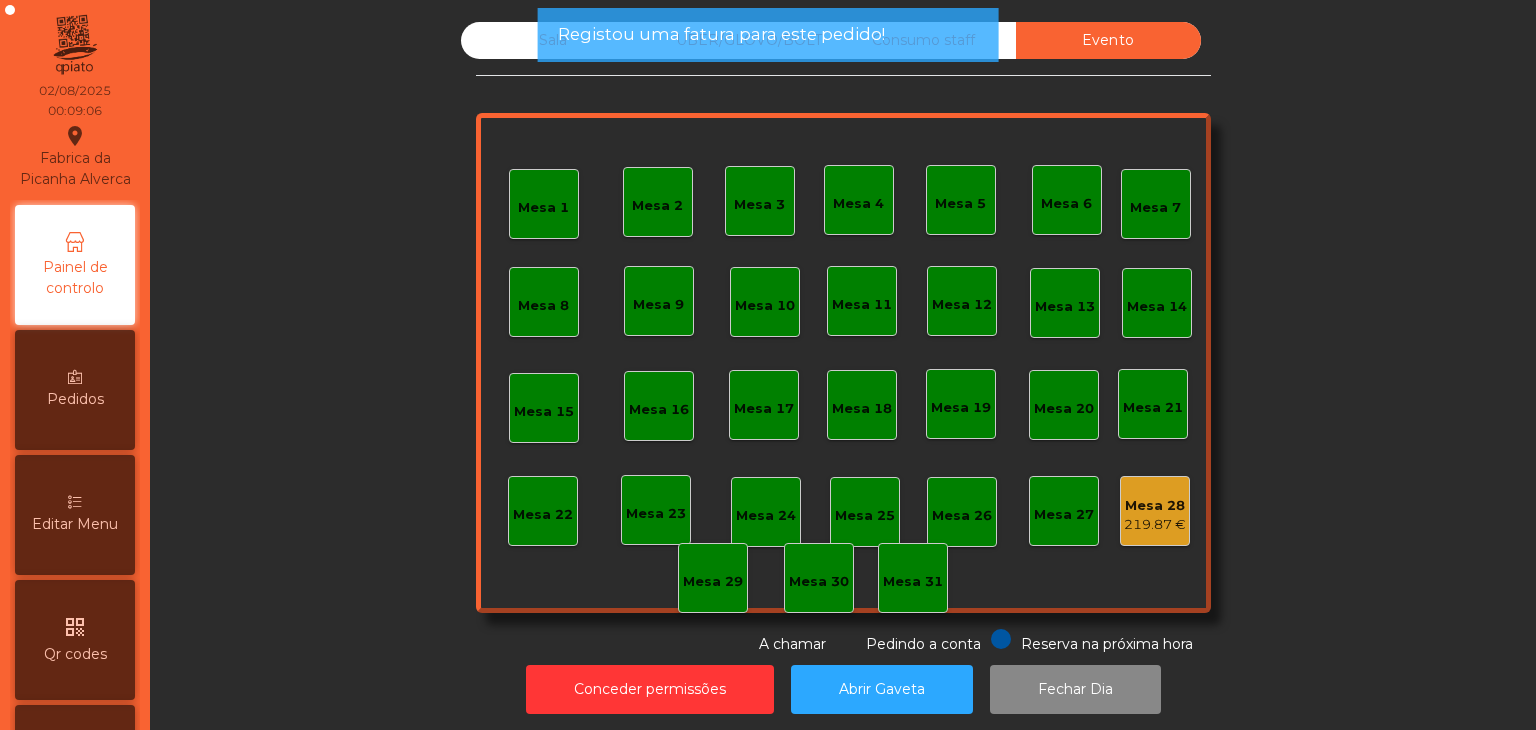 click on "Registou uma fatura para este pedido!" 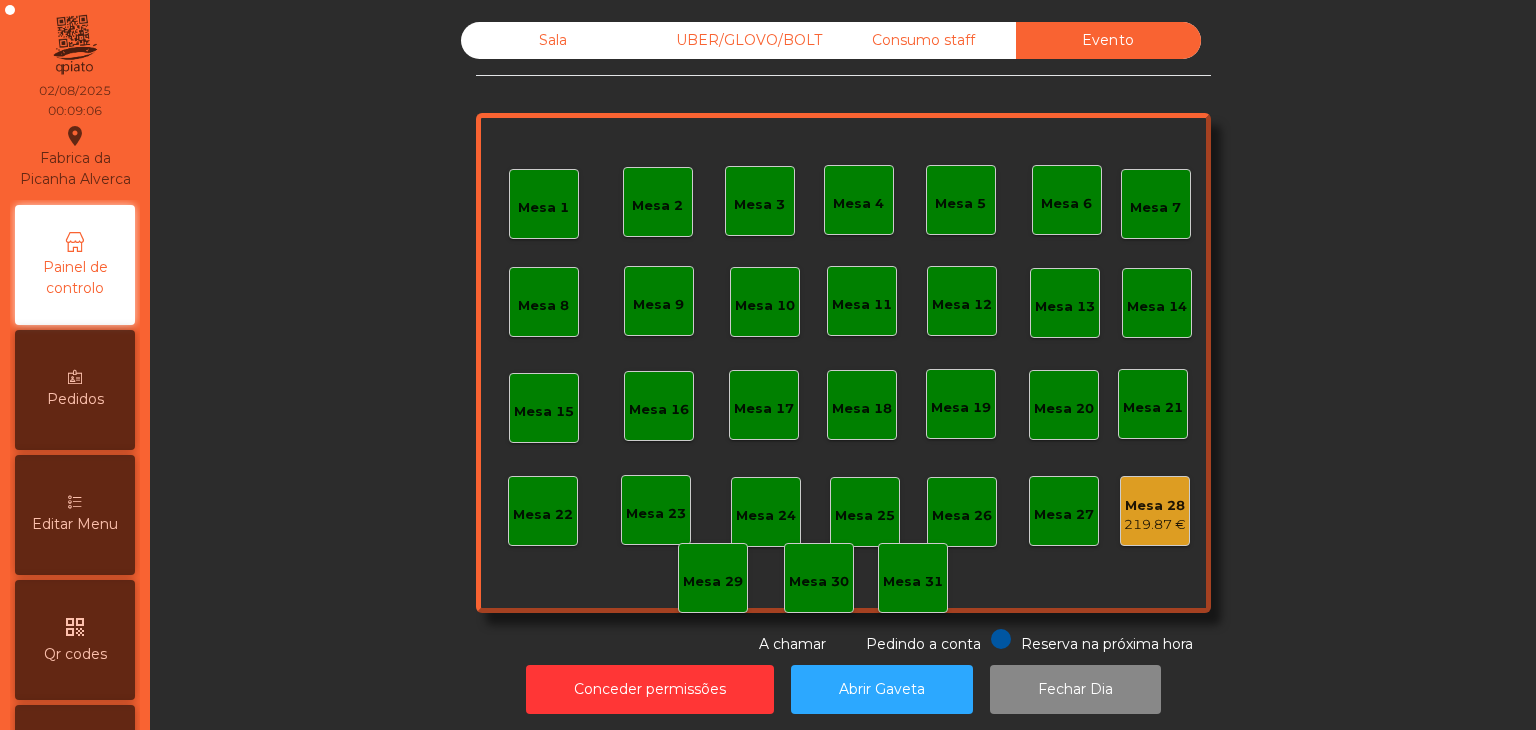 click on "219.87 €" 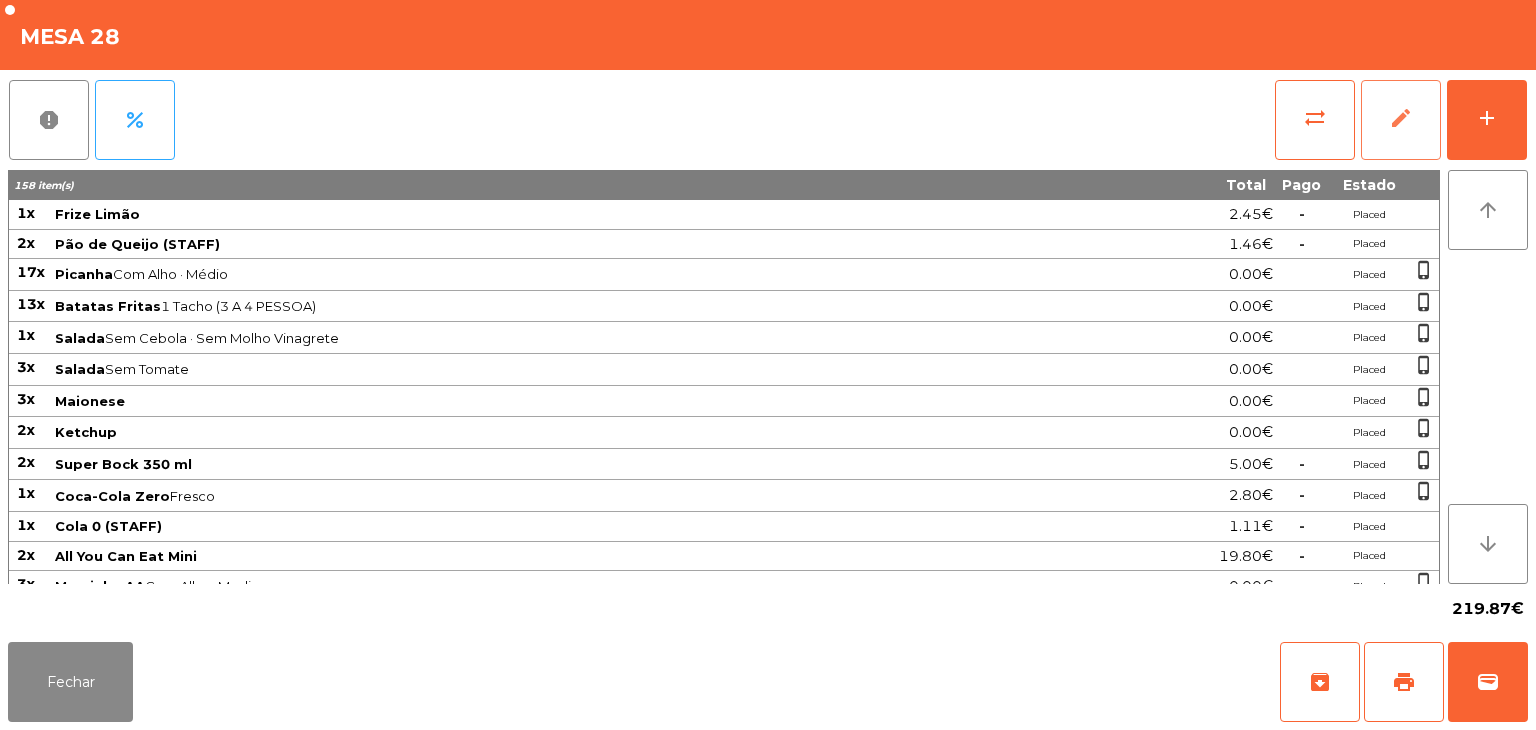 click on "edit" 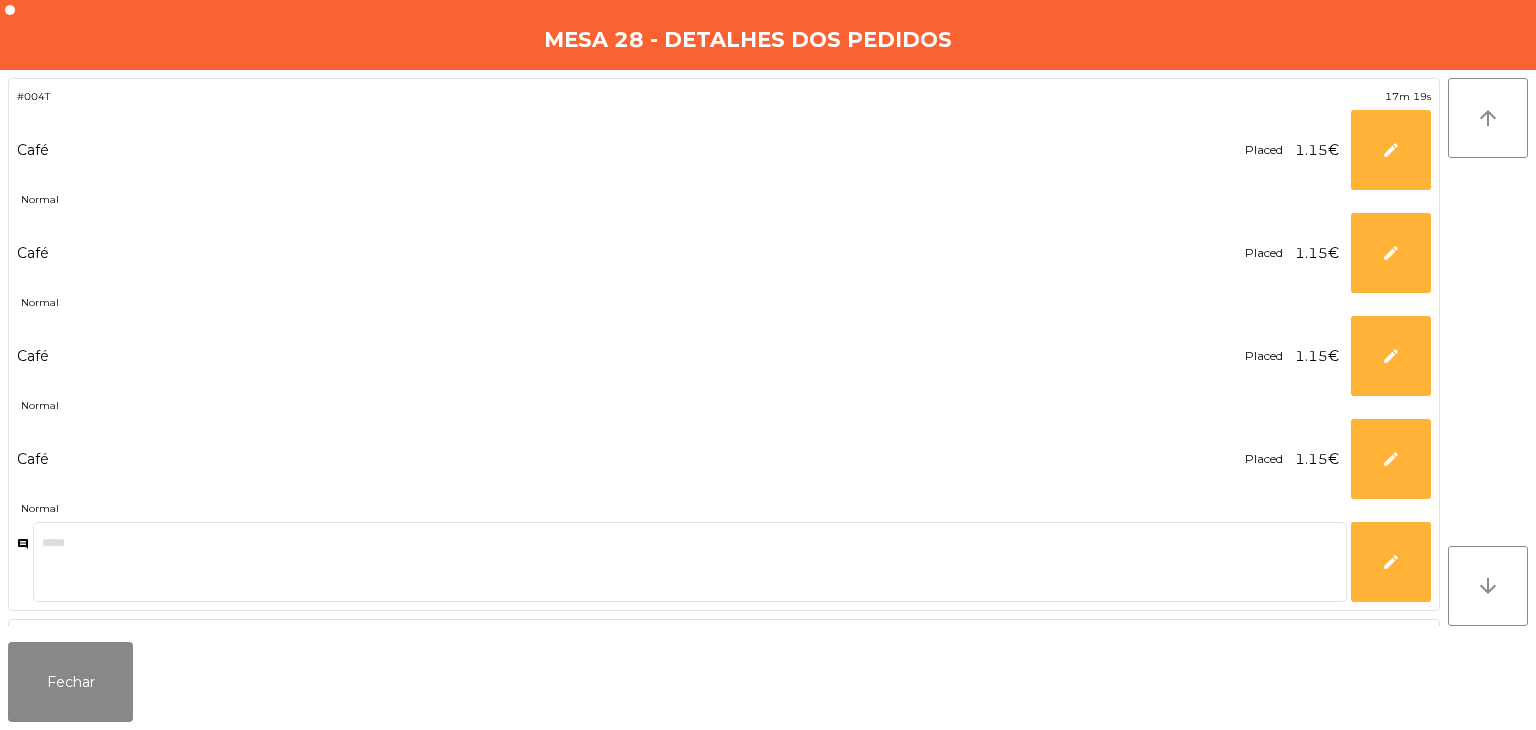 click on "Fechar" 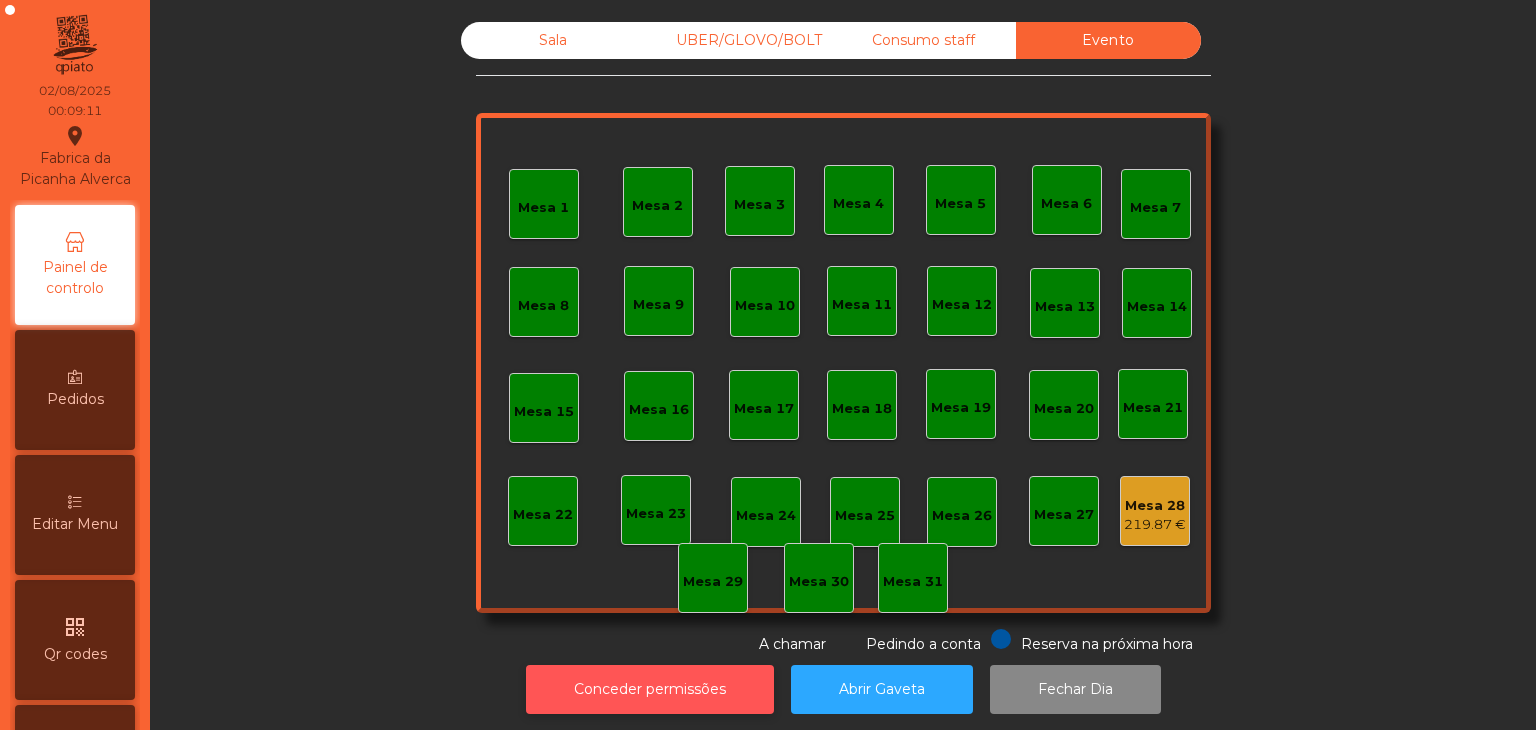 click on "Conceder permissões" 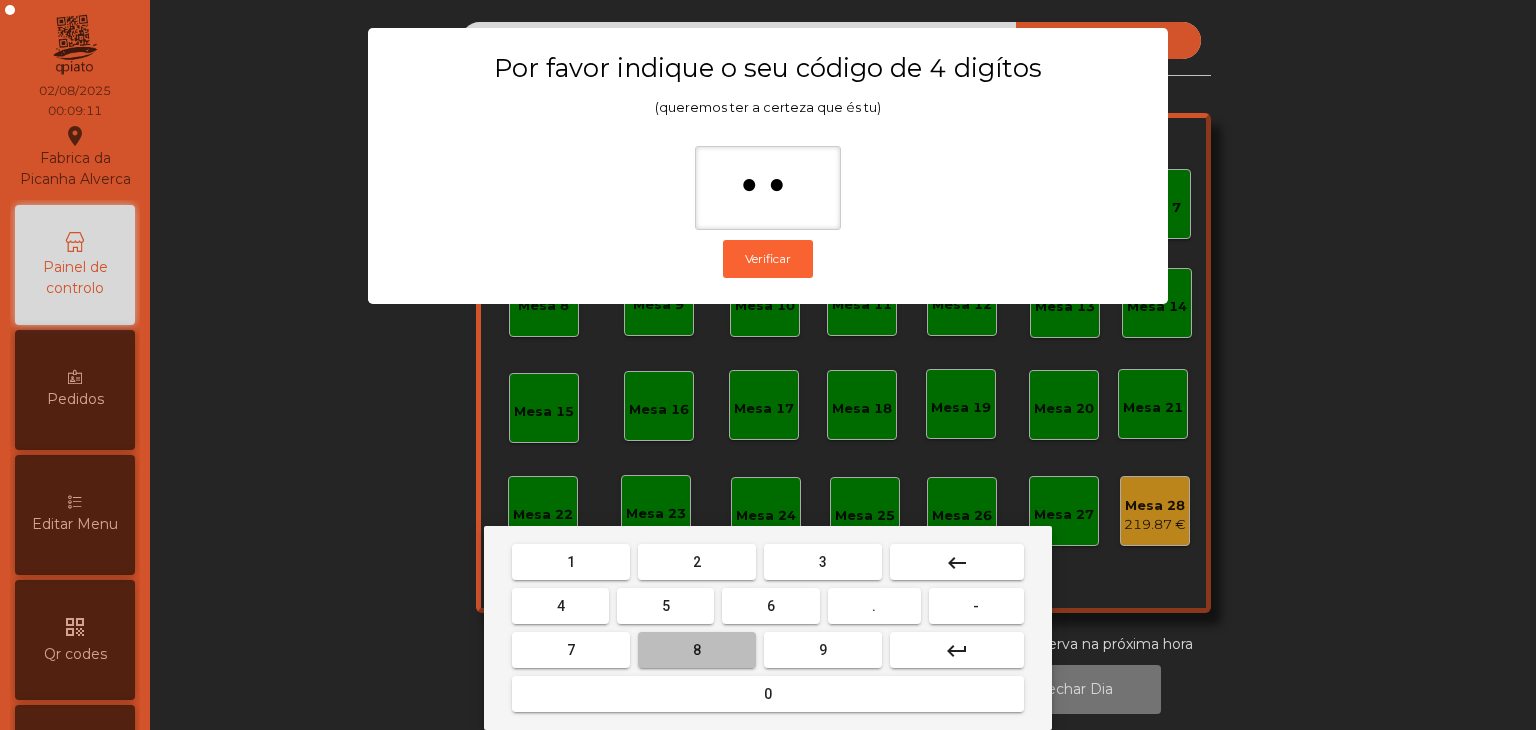 type on "***" 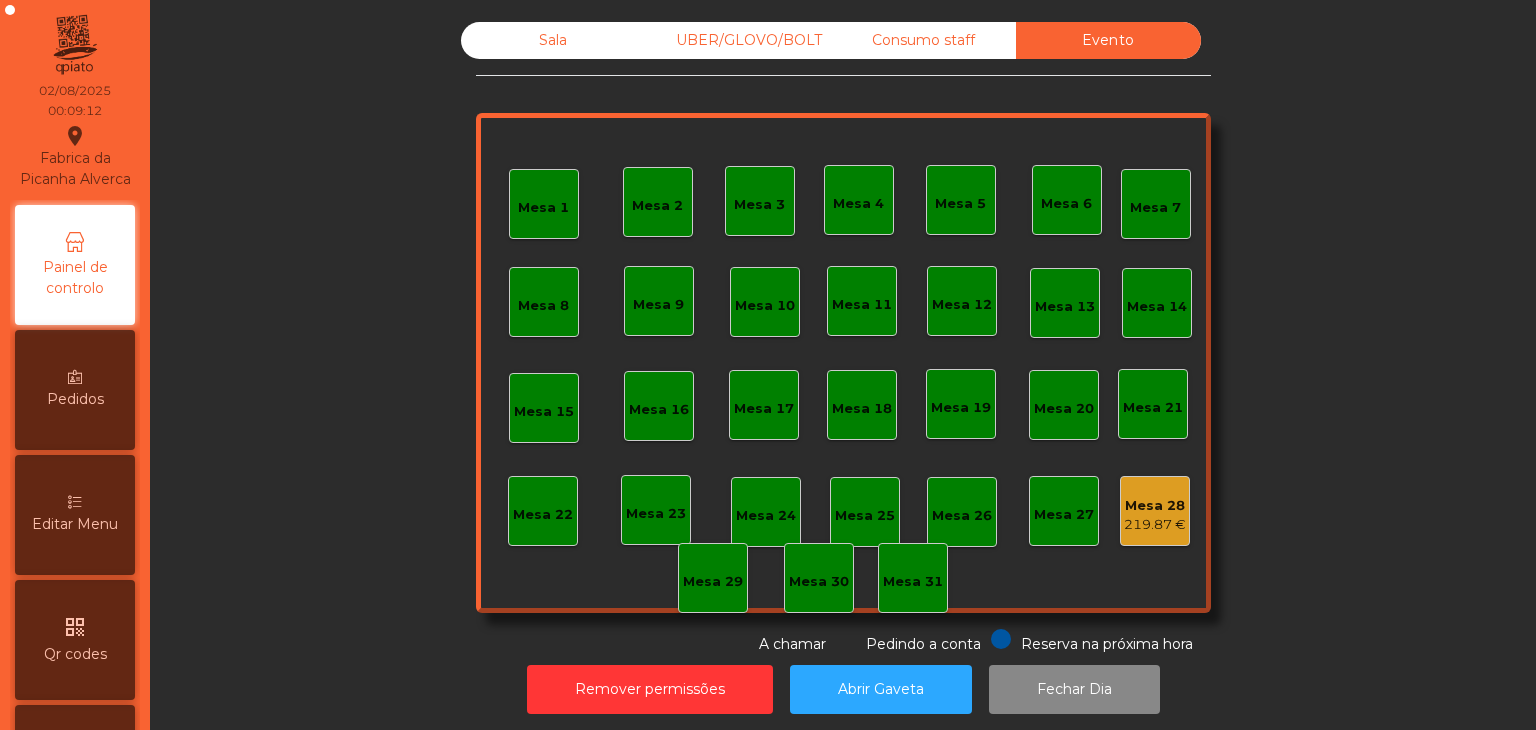 click on "Mesa 28" 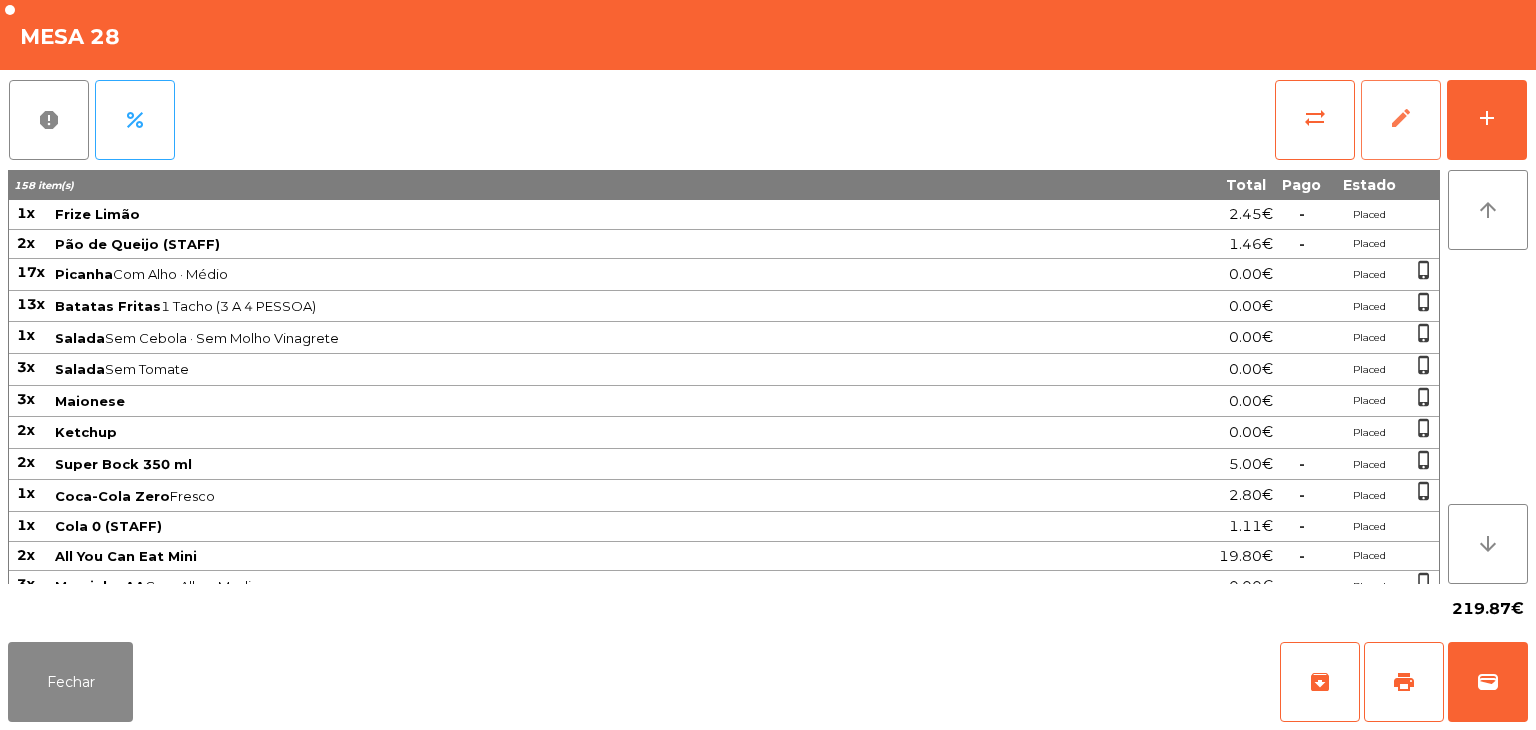 click on "edit" 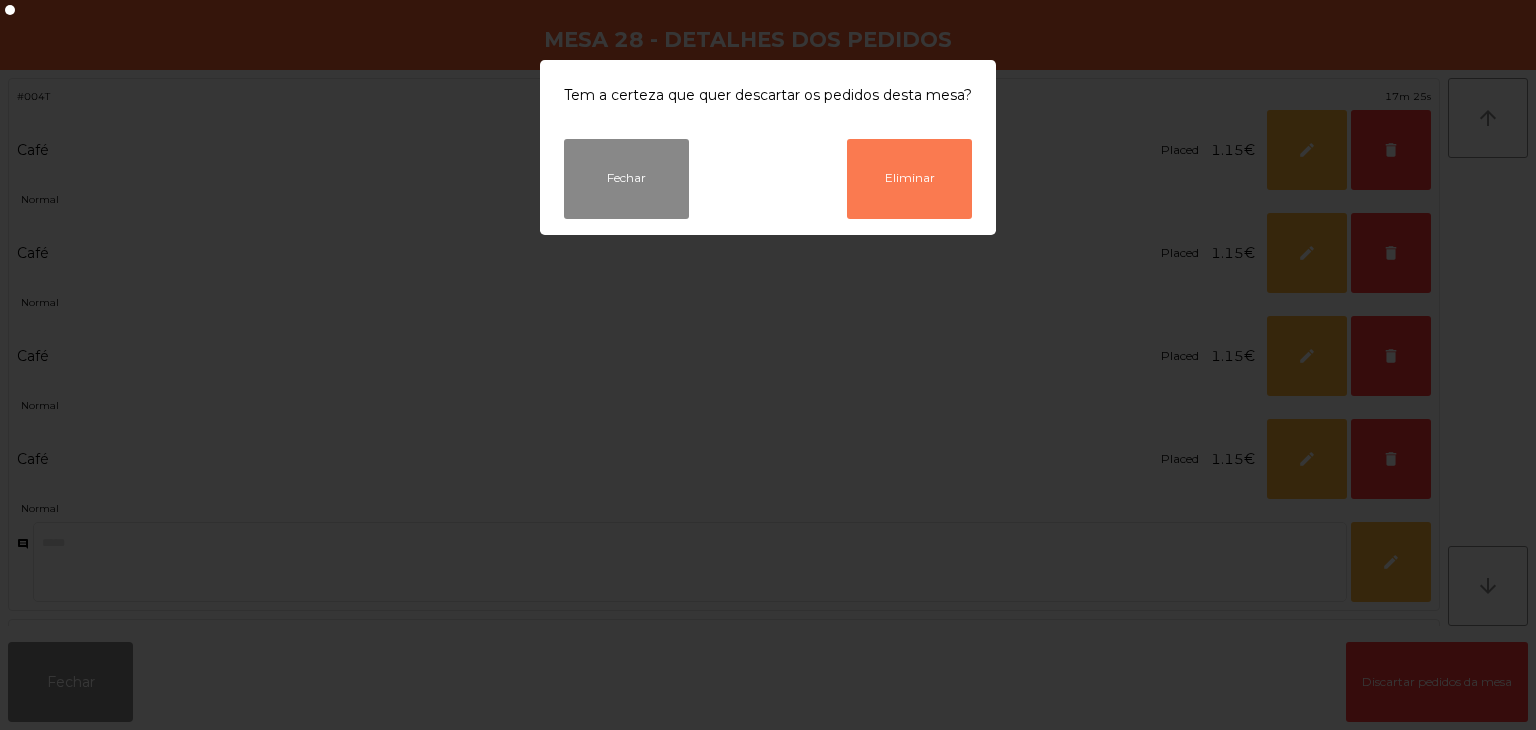click on "Eliminar" 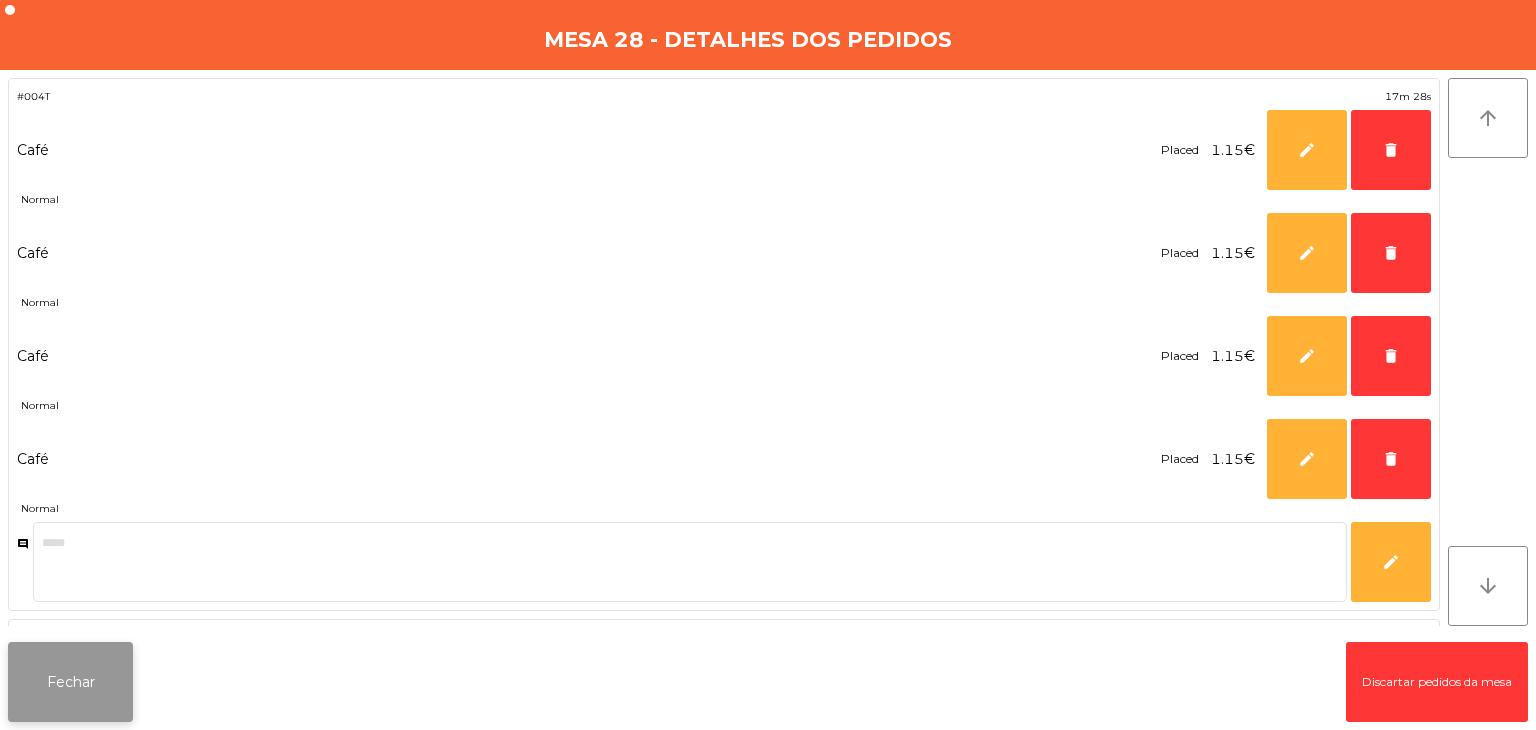 click on "Fechar" 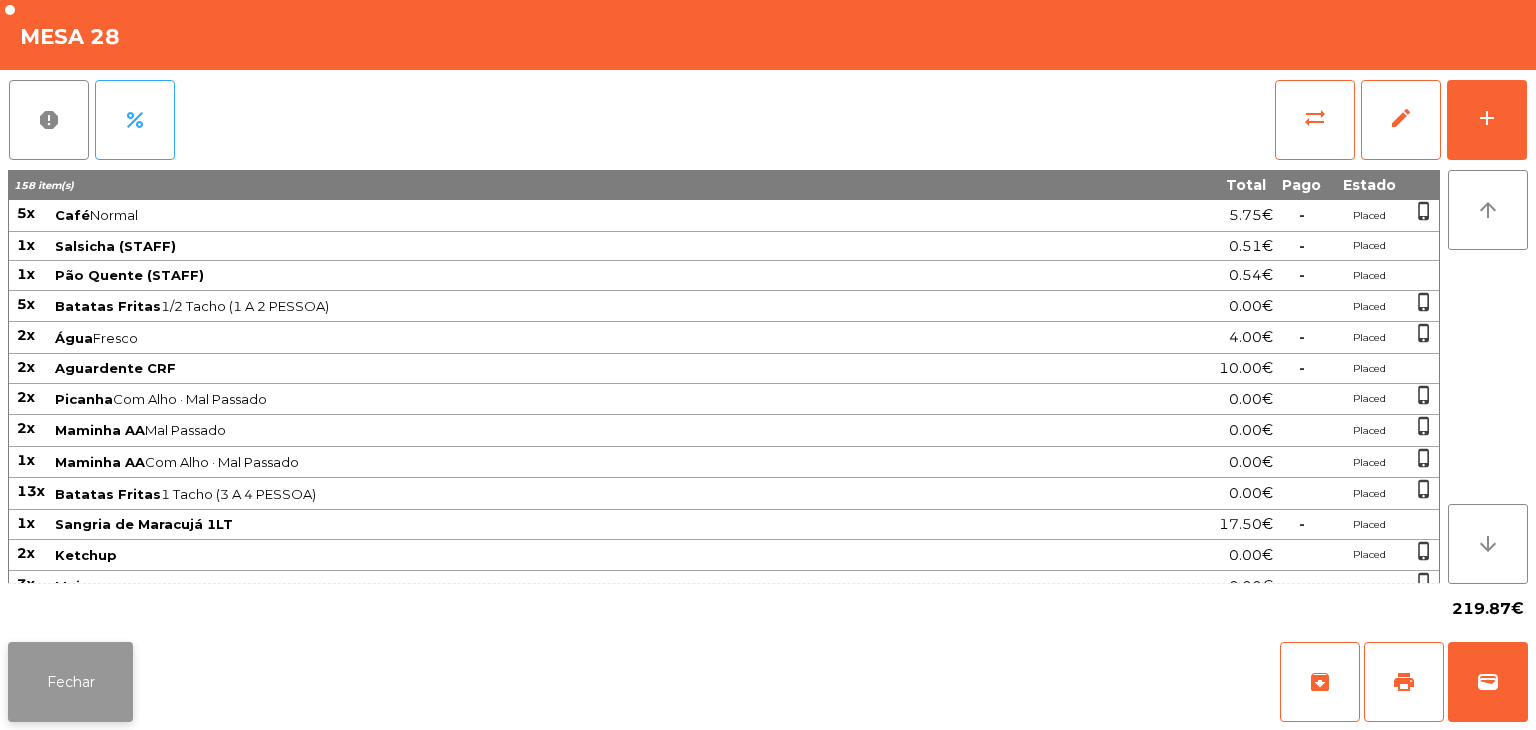 click on "Fechar" 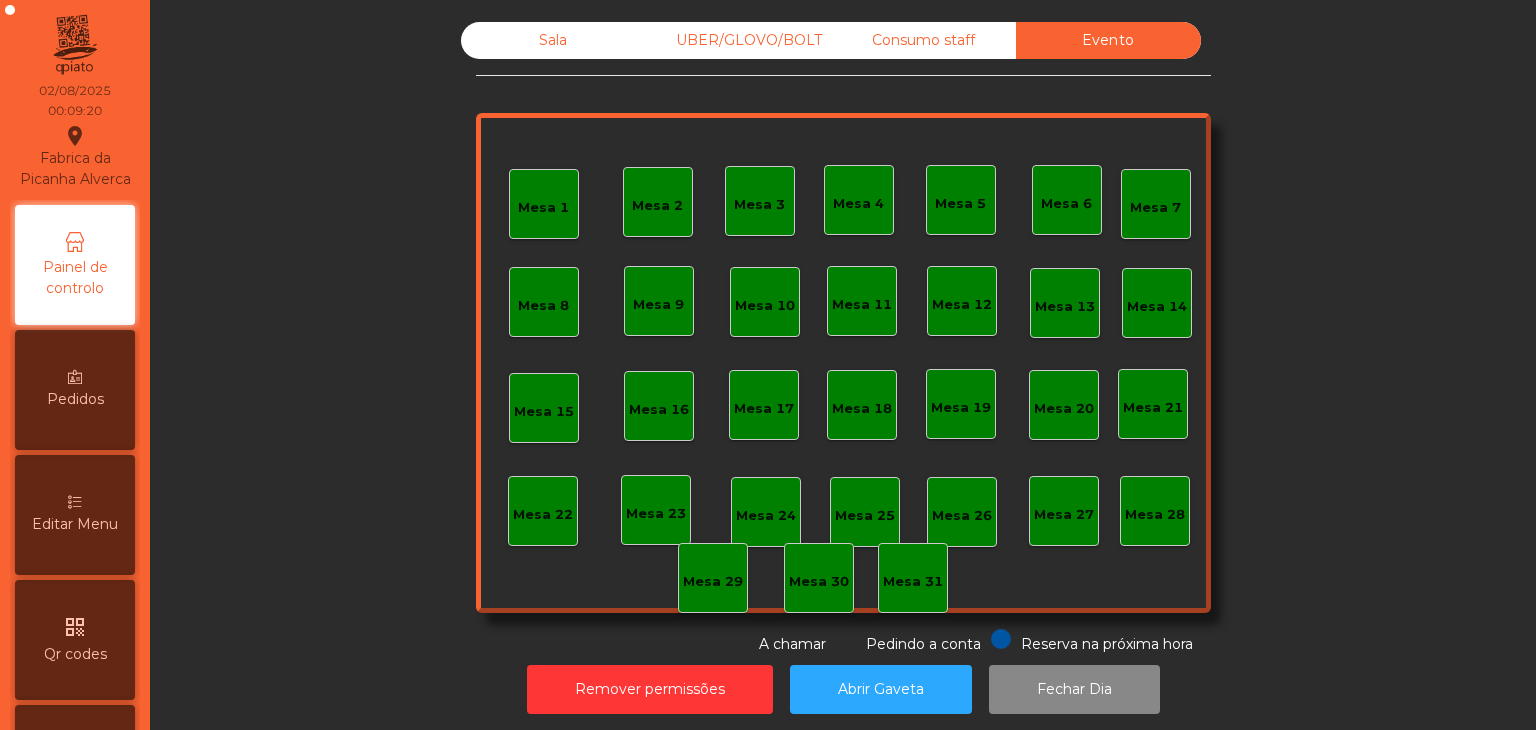 click on "Consumo staff" 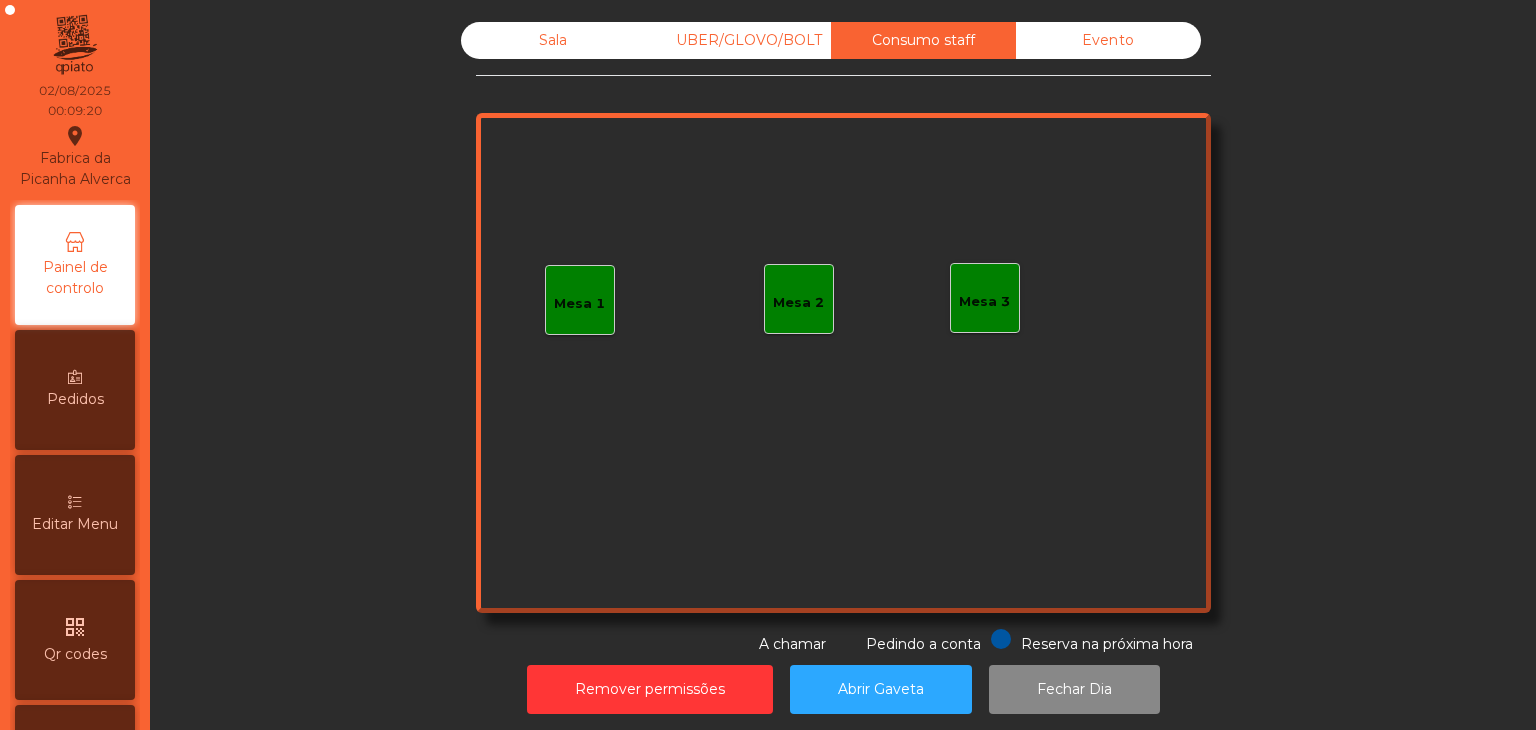 click on "Sala   UBER/GLOVO/BOLT   Consumo staff   Evento   Mesa 1   Mesa 2   Mesa 3  Reserva na próxima hora Pedindo a conta A chamar" 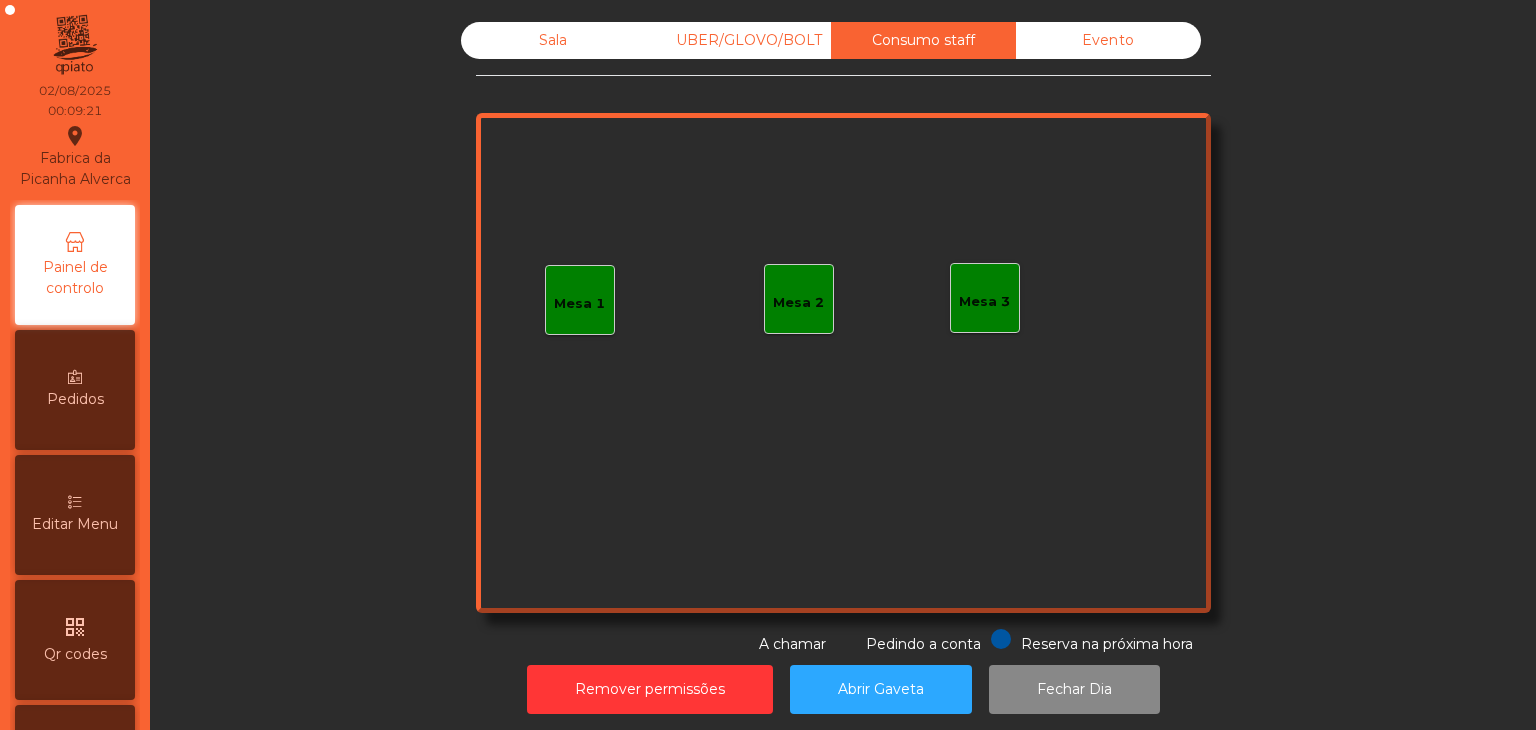 click on "UBER/GLOVO/BOLT" 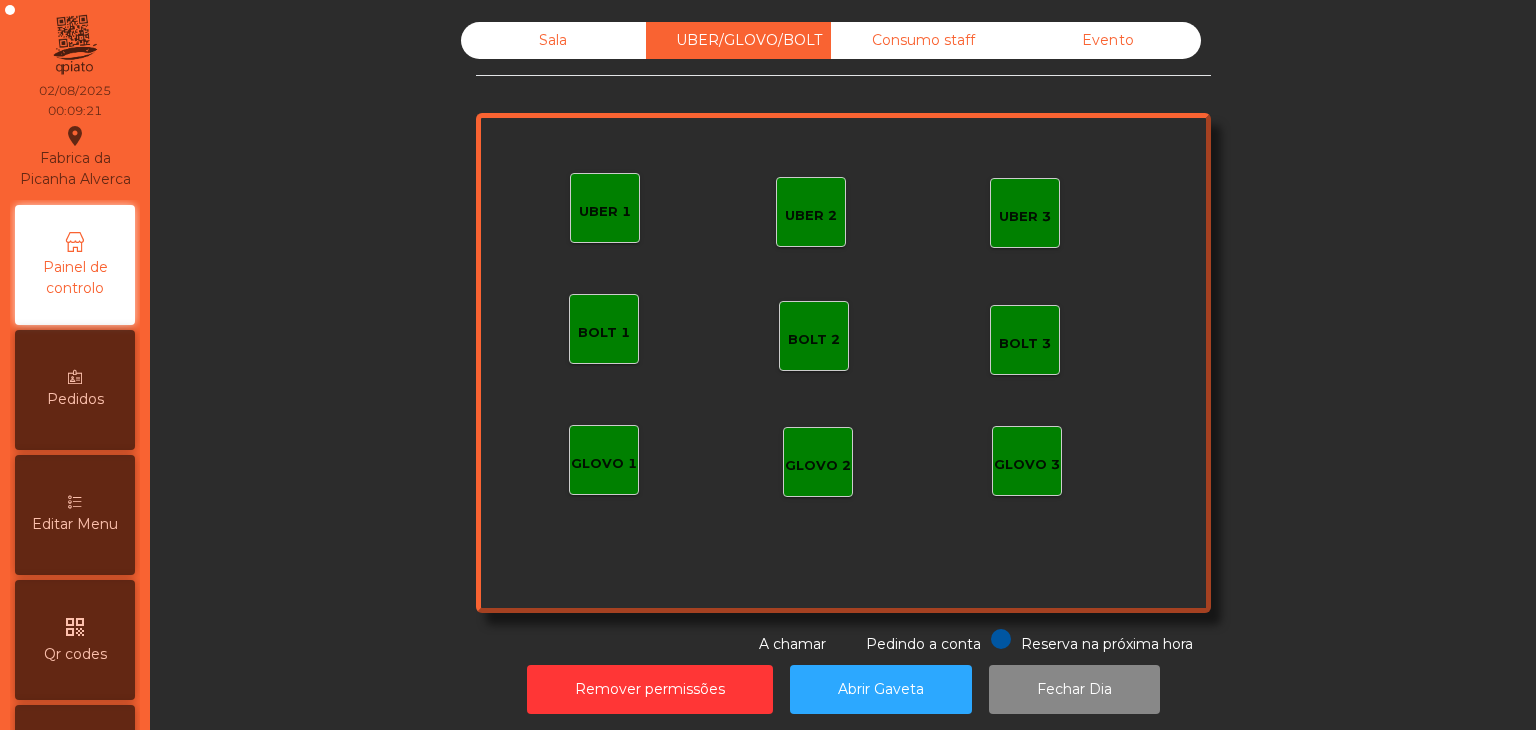 click on "Sala" 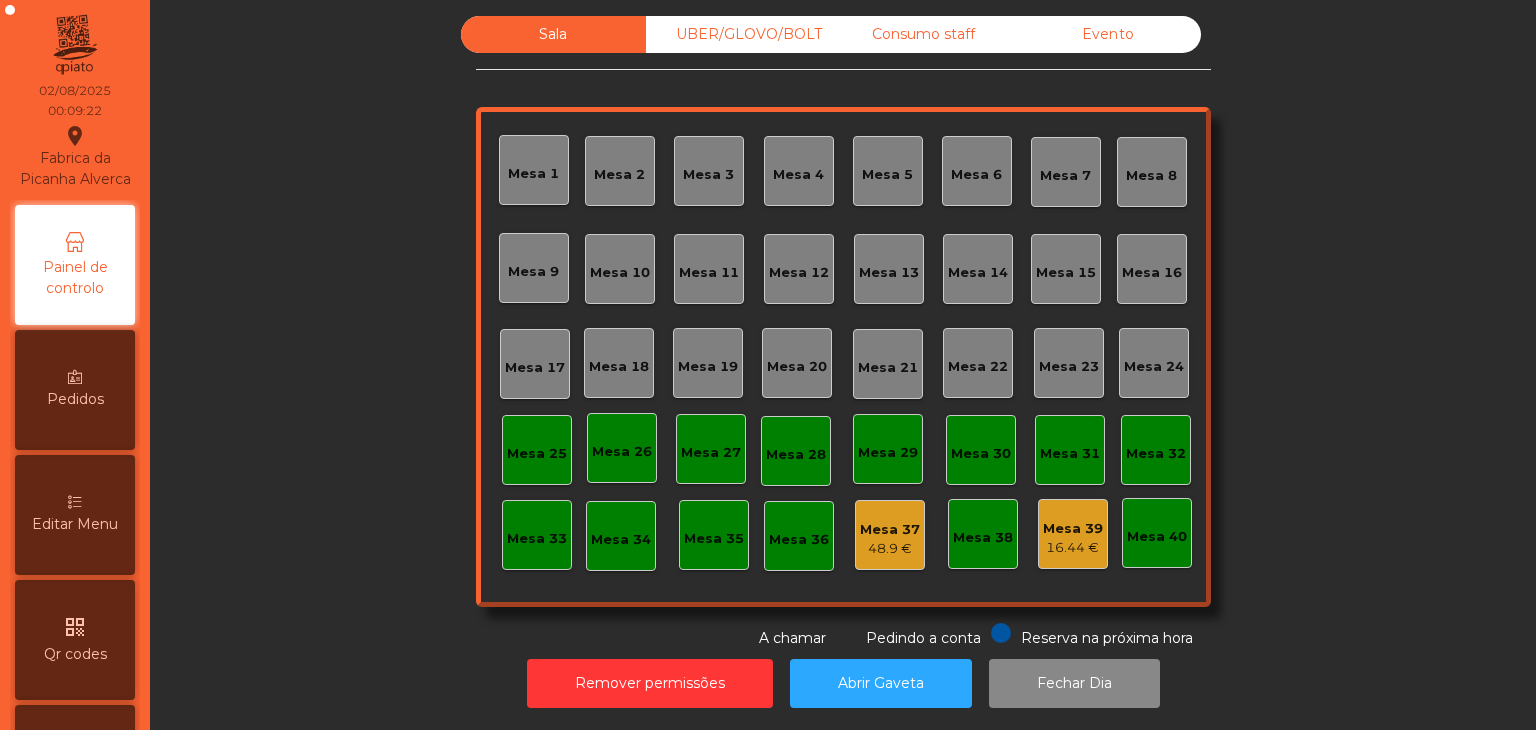 scroll, scrollTop: 20, scrollLeft: 0, axis: vertical 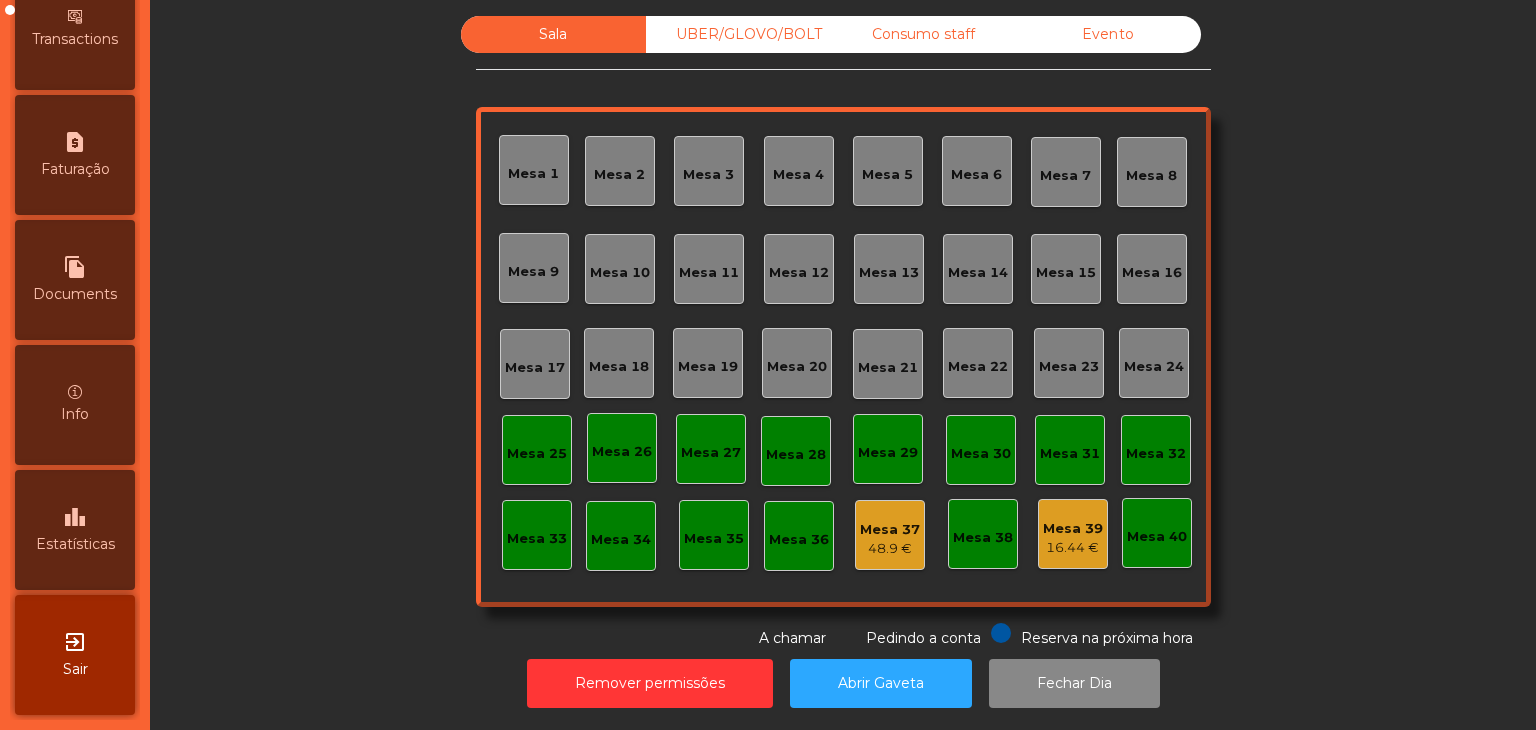 click on "exit_to_app  Sair" at bounding box center [75, 655] 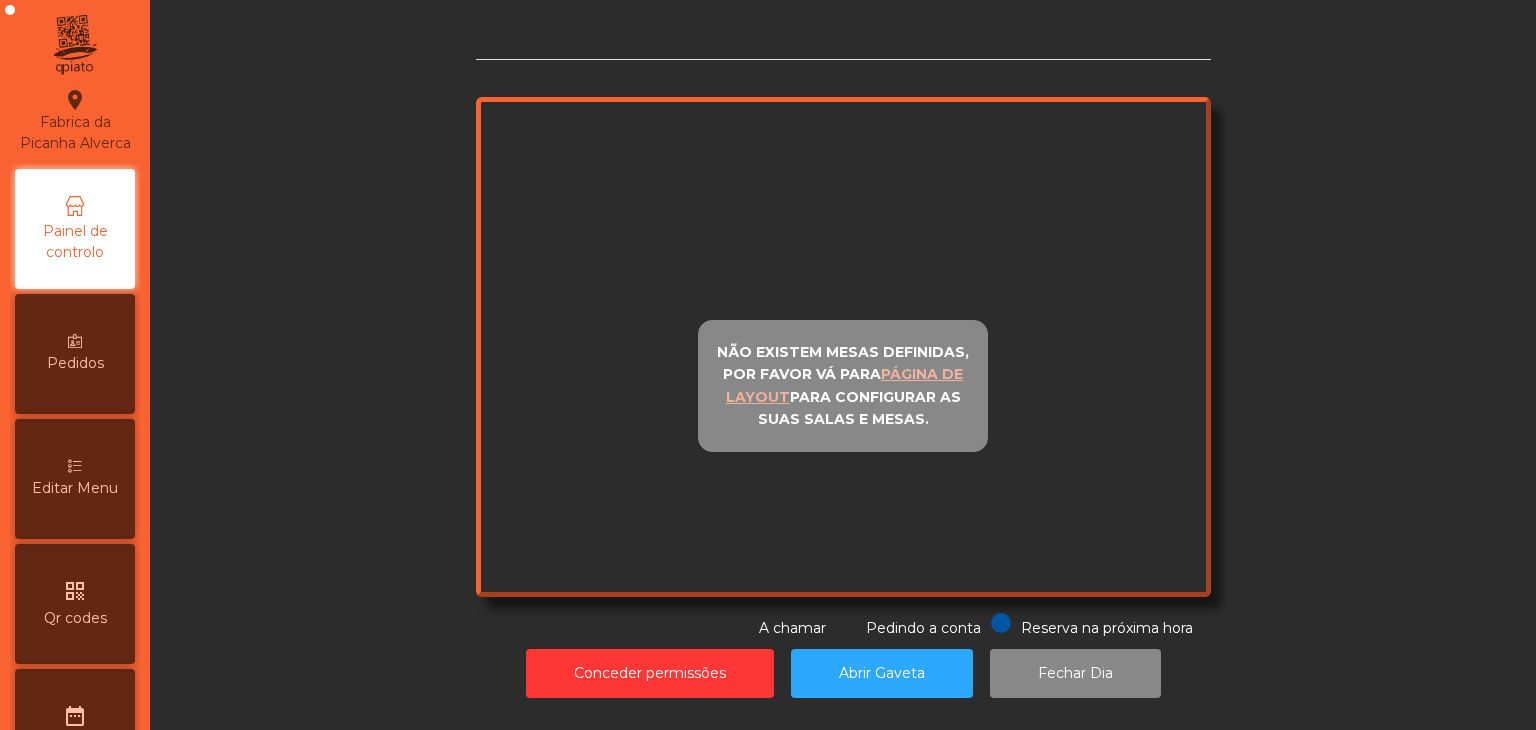 scroll, scrollTop: 0, scrollLeft: 0, axis: both 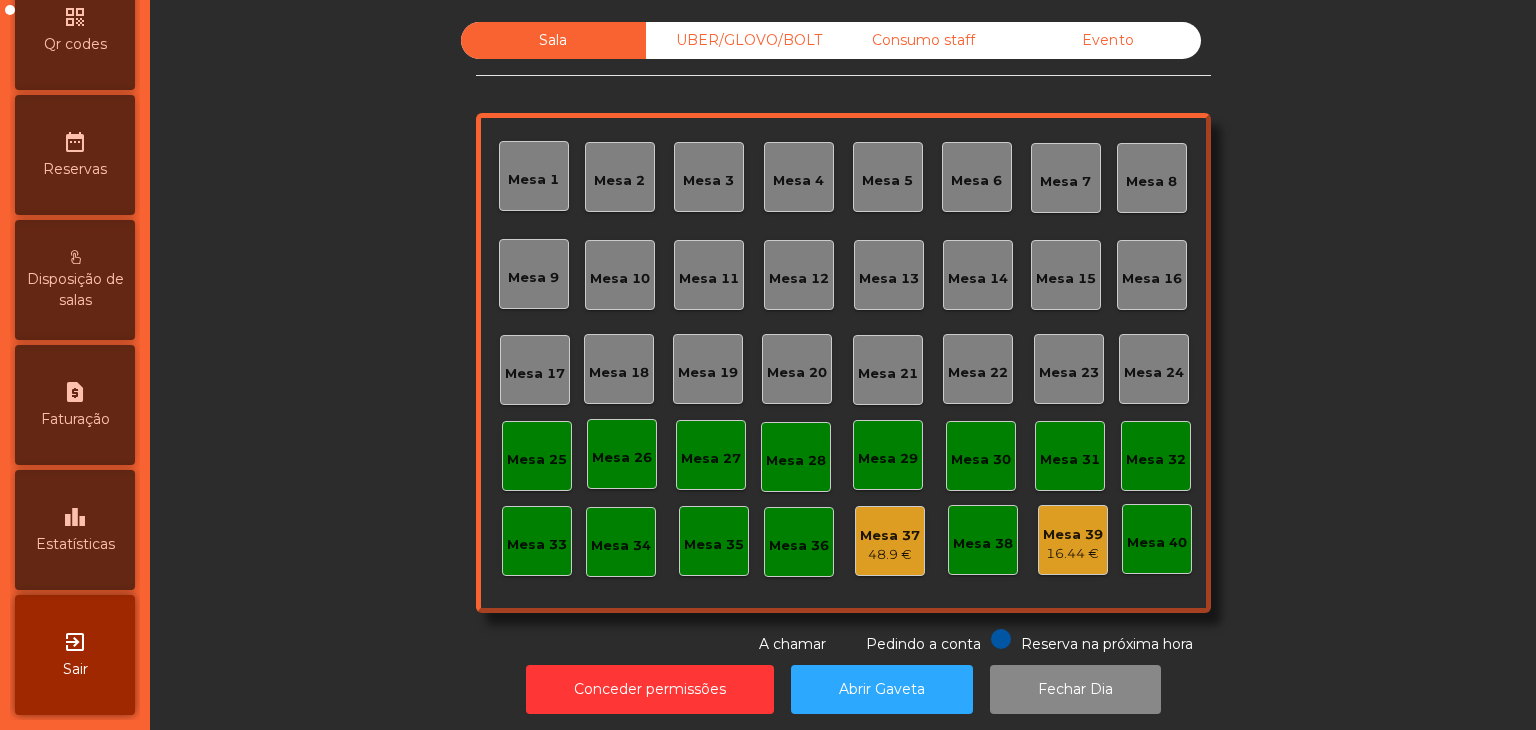 click on "Estatísticas" at bounding box center (75, 544) 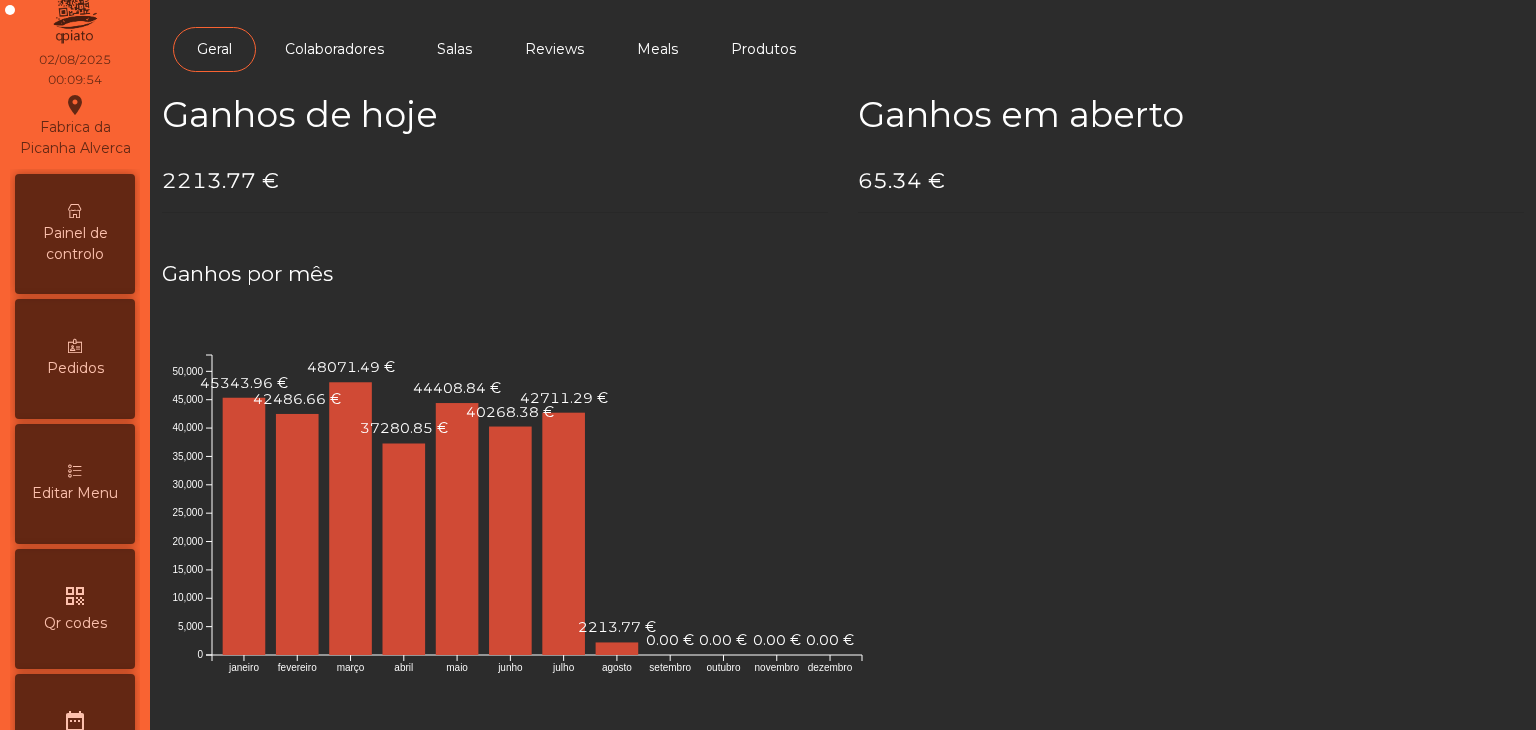 scroll, scrollTop: 0, scrollLeft: 0, axis: both 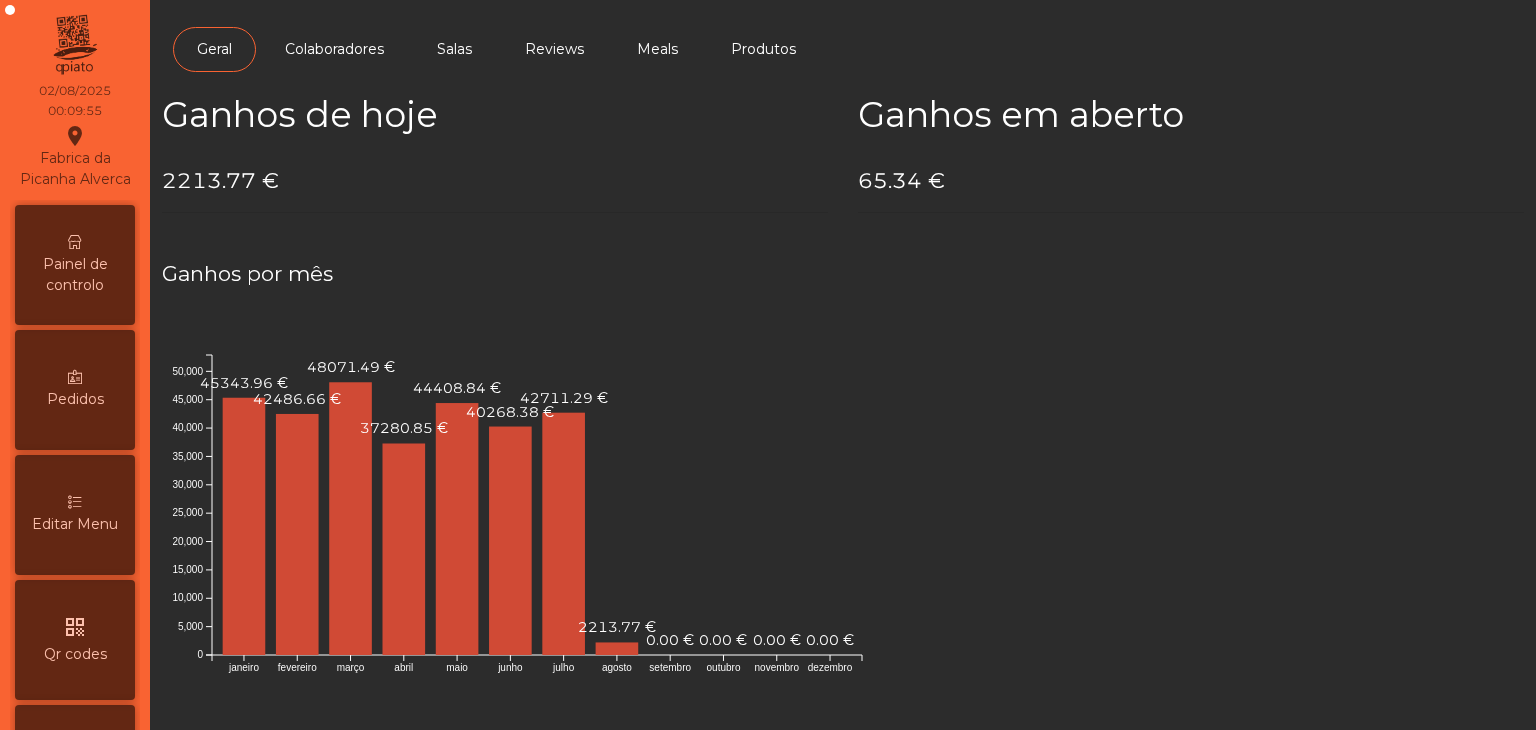 click on "Painel de controlo" at bounding box center [75, 275] 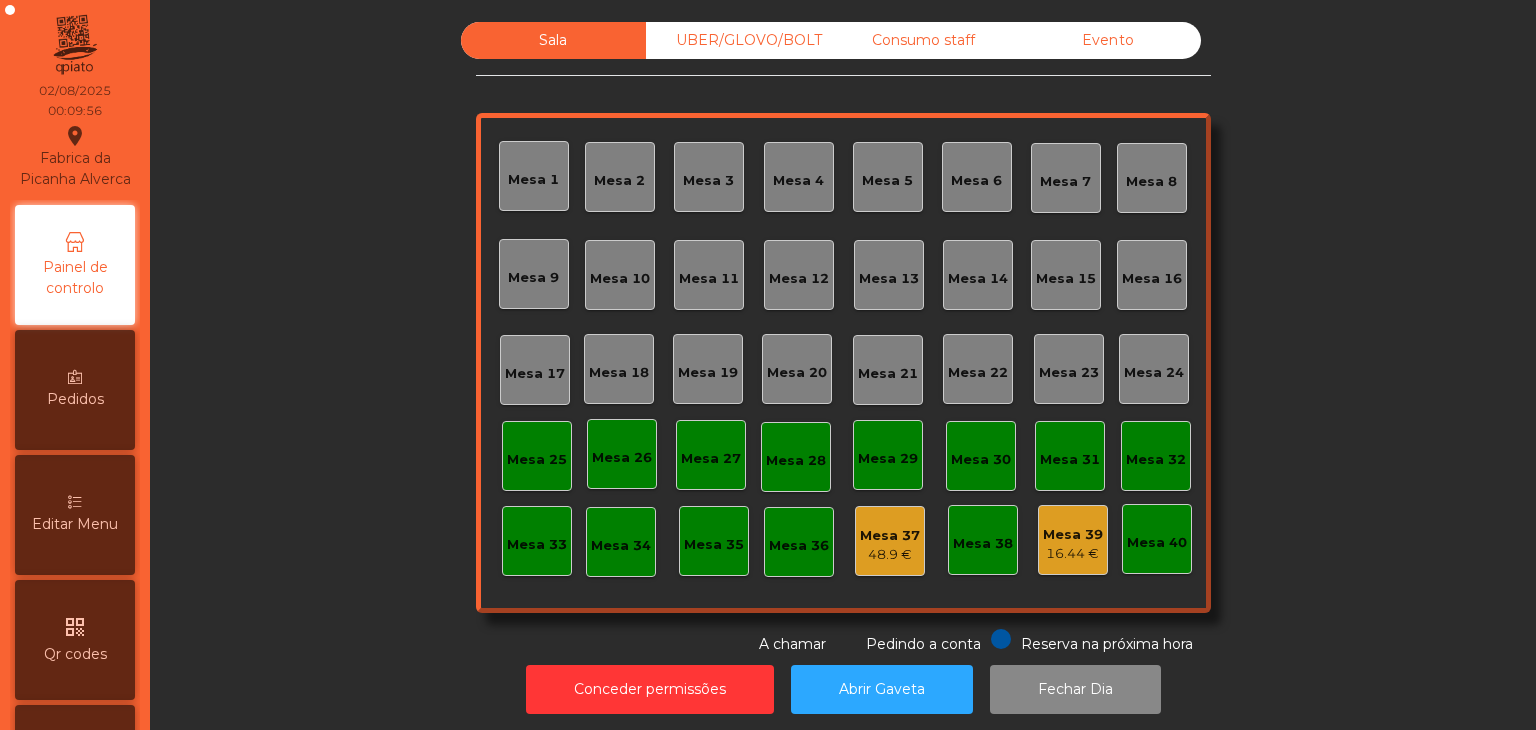 click on "Evento" 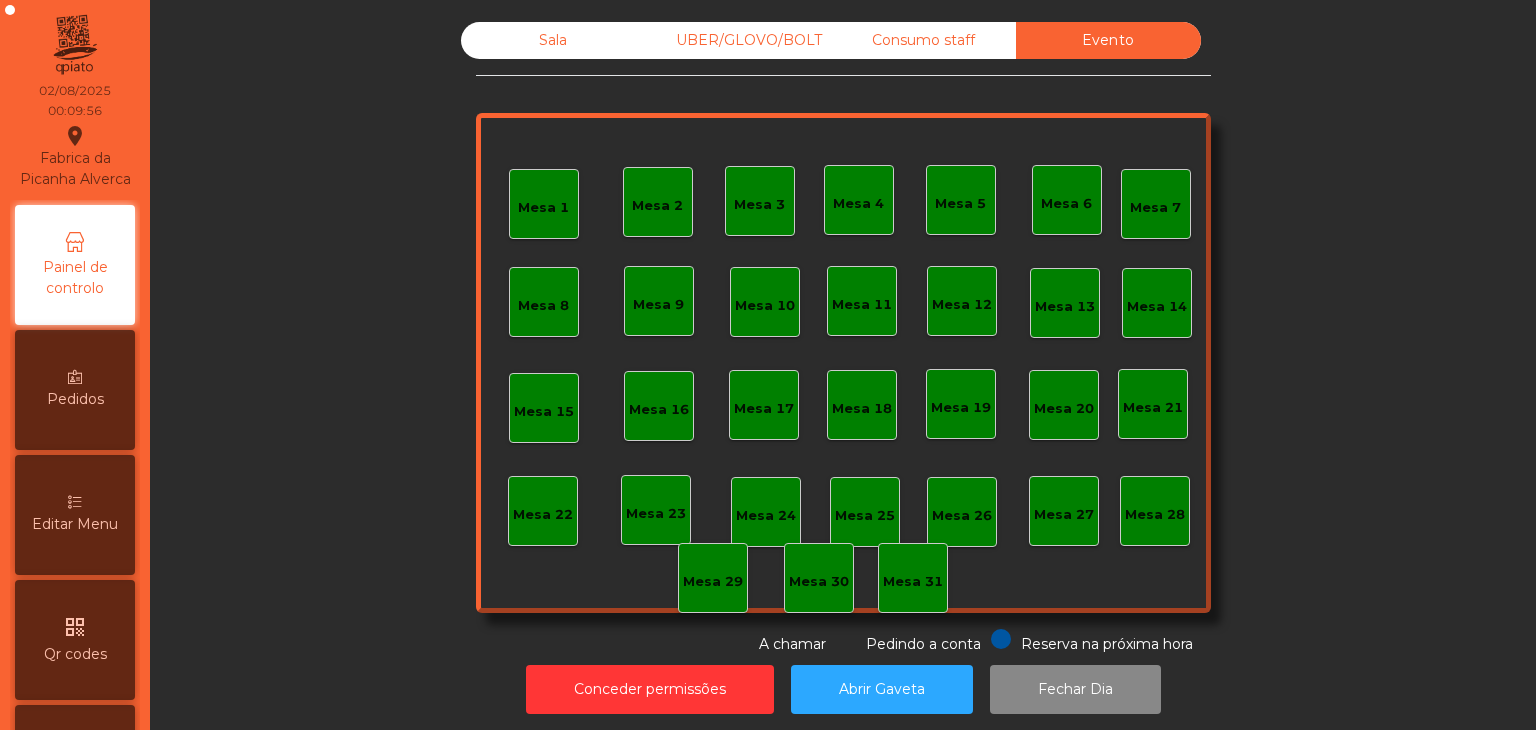 click on "Consumo staff" 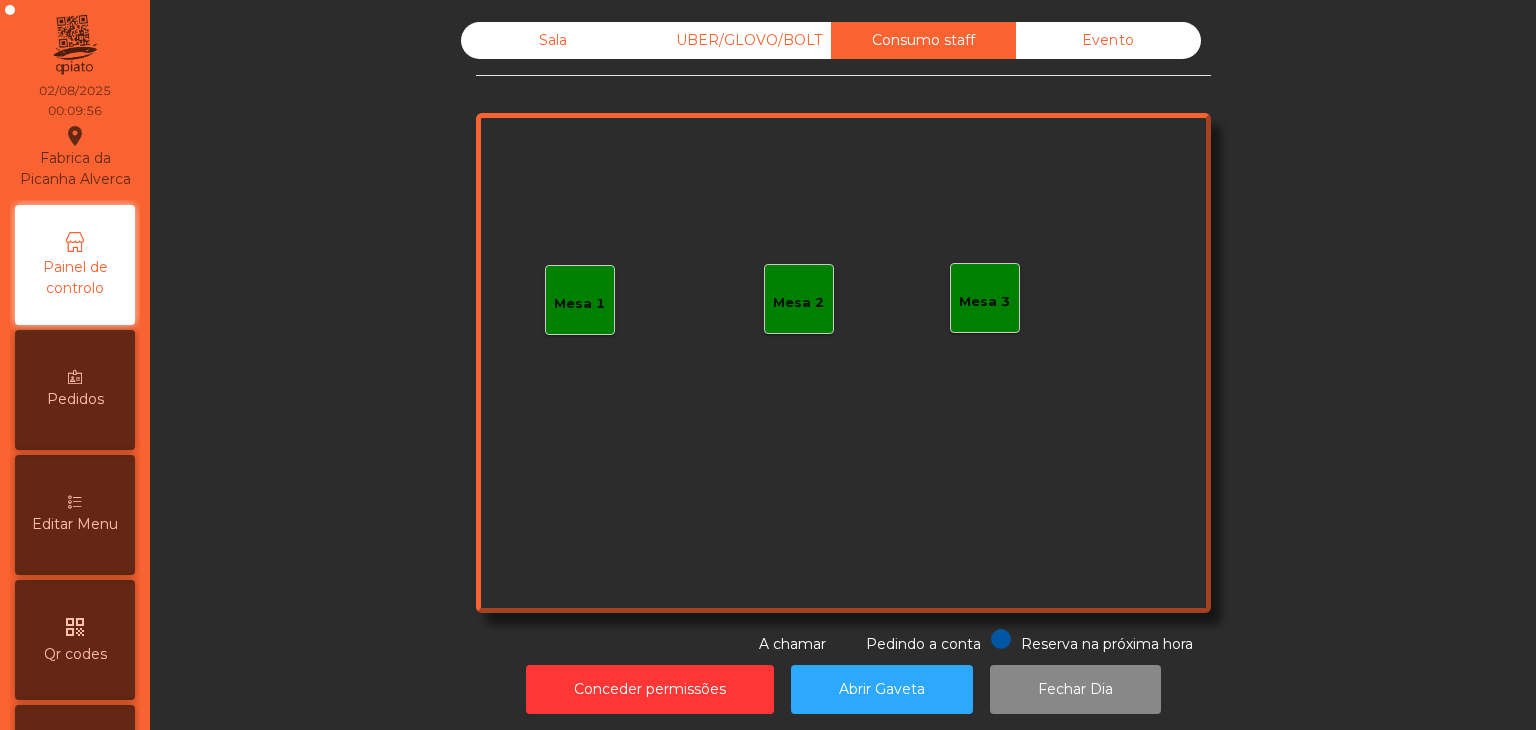 drag, startPoint x: 751, startPoint y: 37, endPoint x: 600, endPoint y: 35, distance: 151.01324 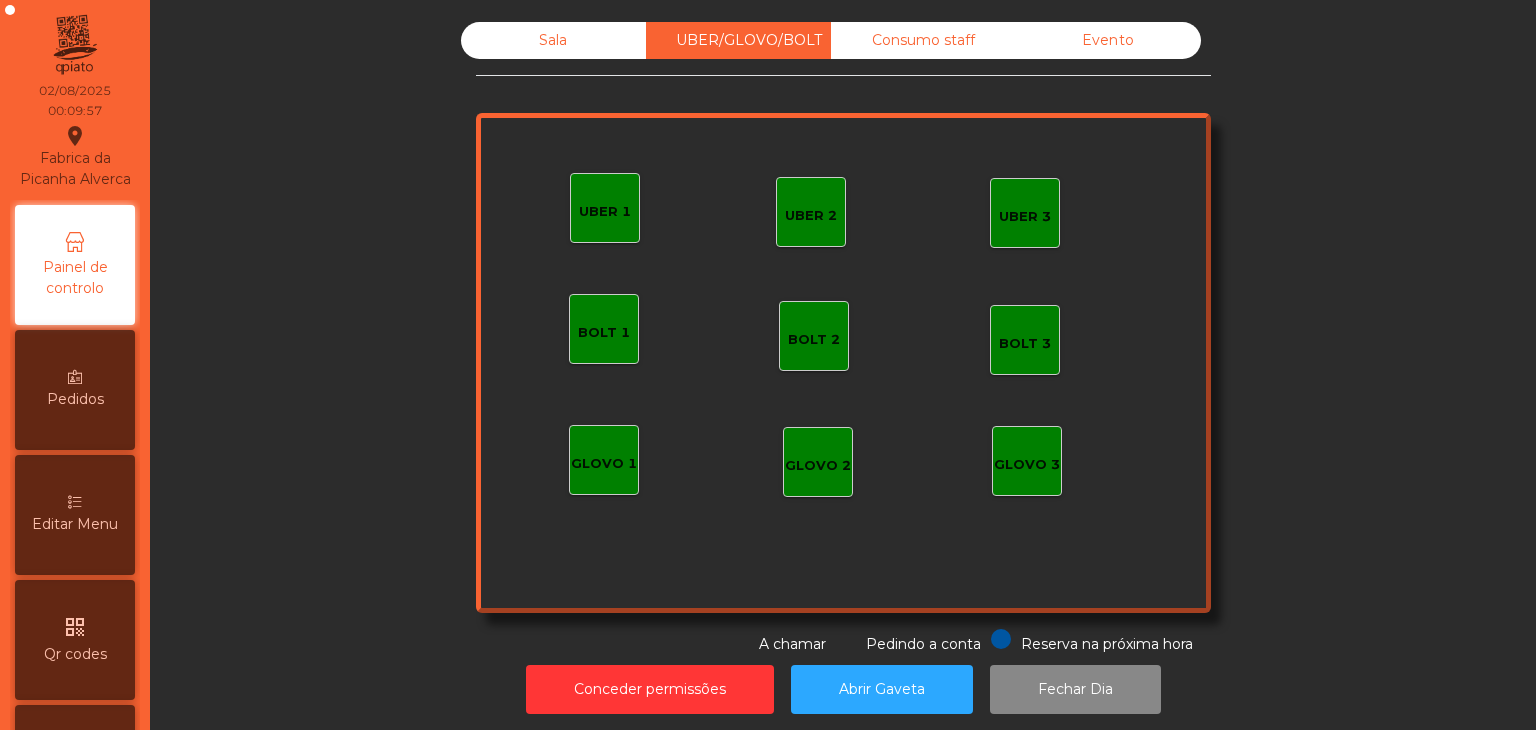 drag, startPoint x: 591, startPoint y: 34, endPoint x: 580, endPoint y: 33, distance: 11.045361 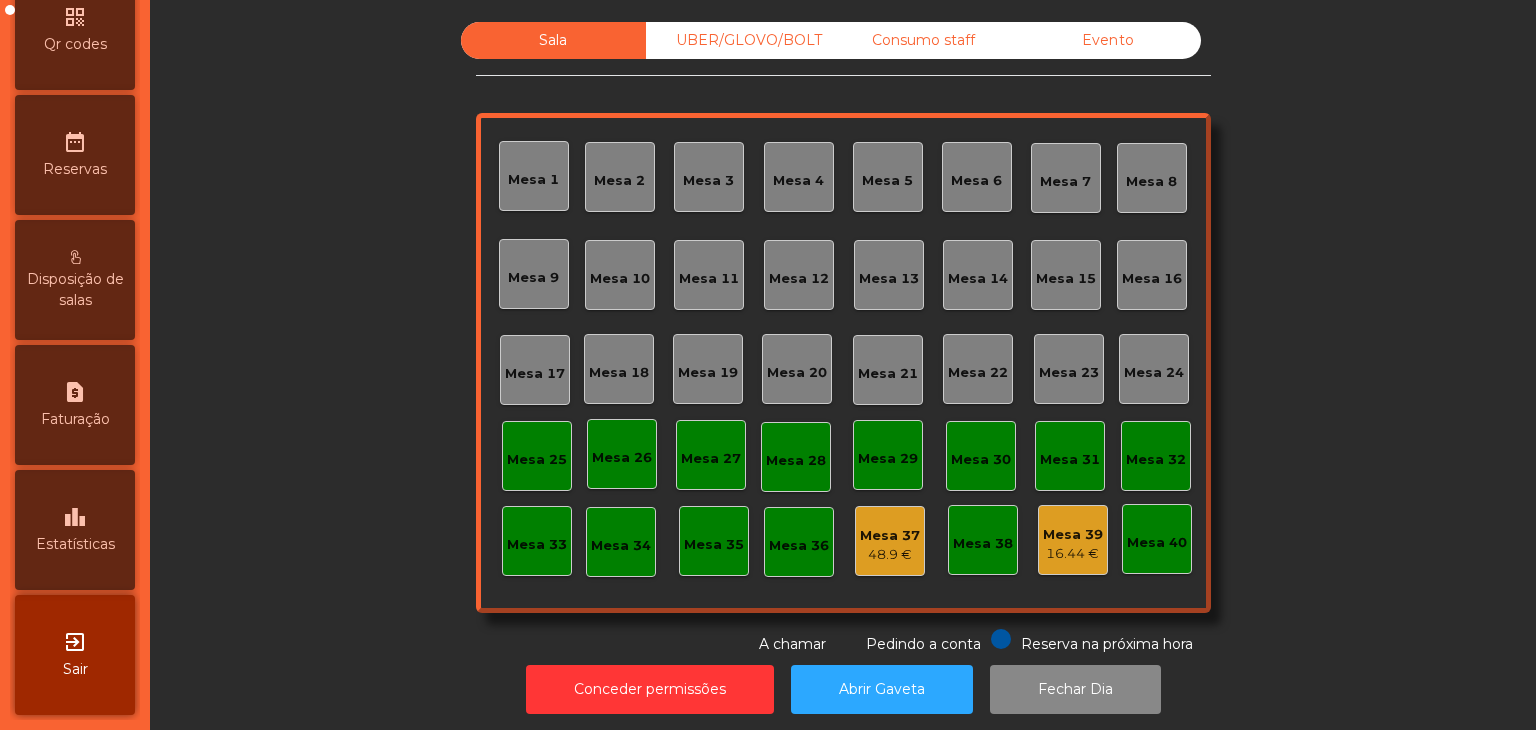 scroll, scrollTop: 631, scrollLeft: 0, axis: vertical 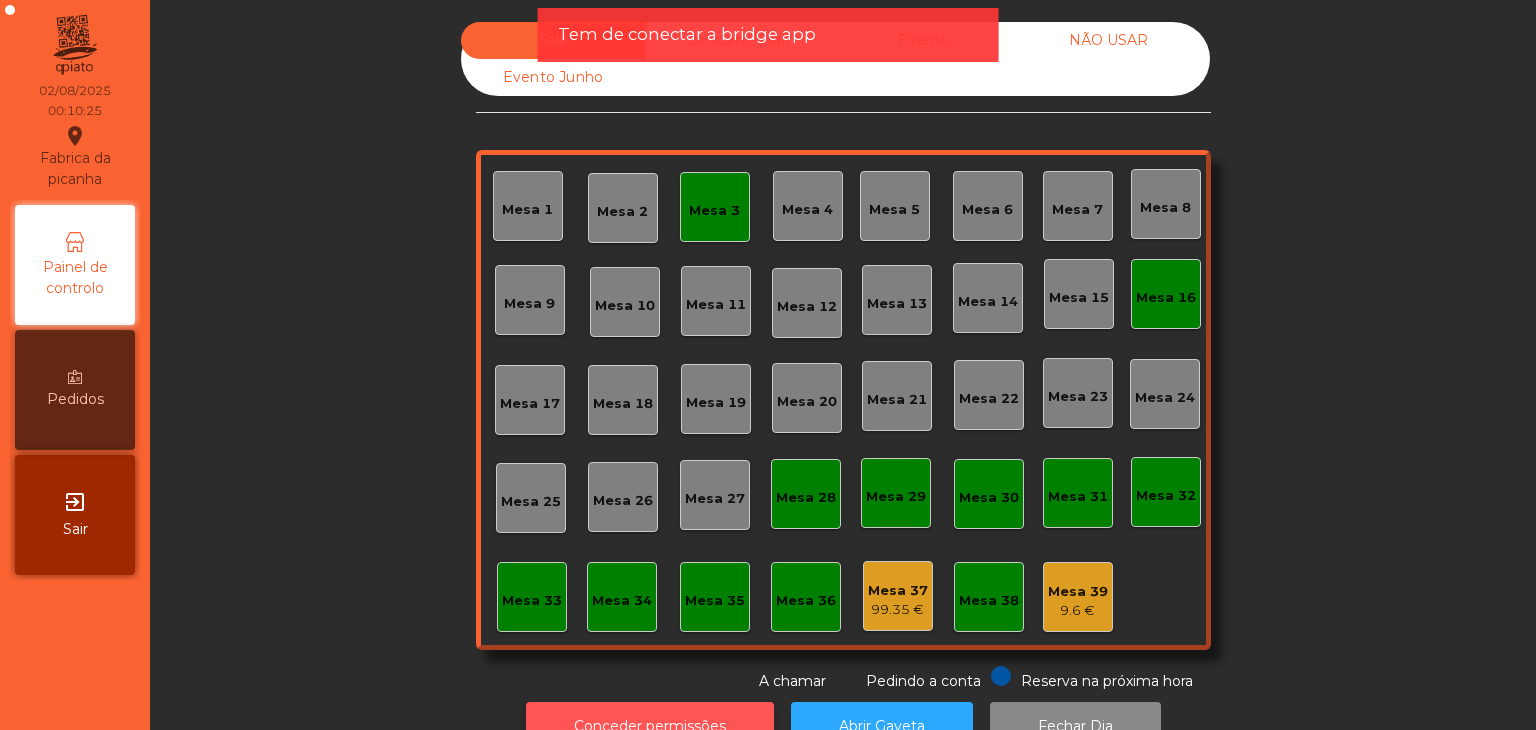 click on "Conceder permissões" 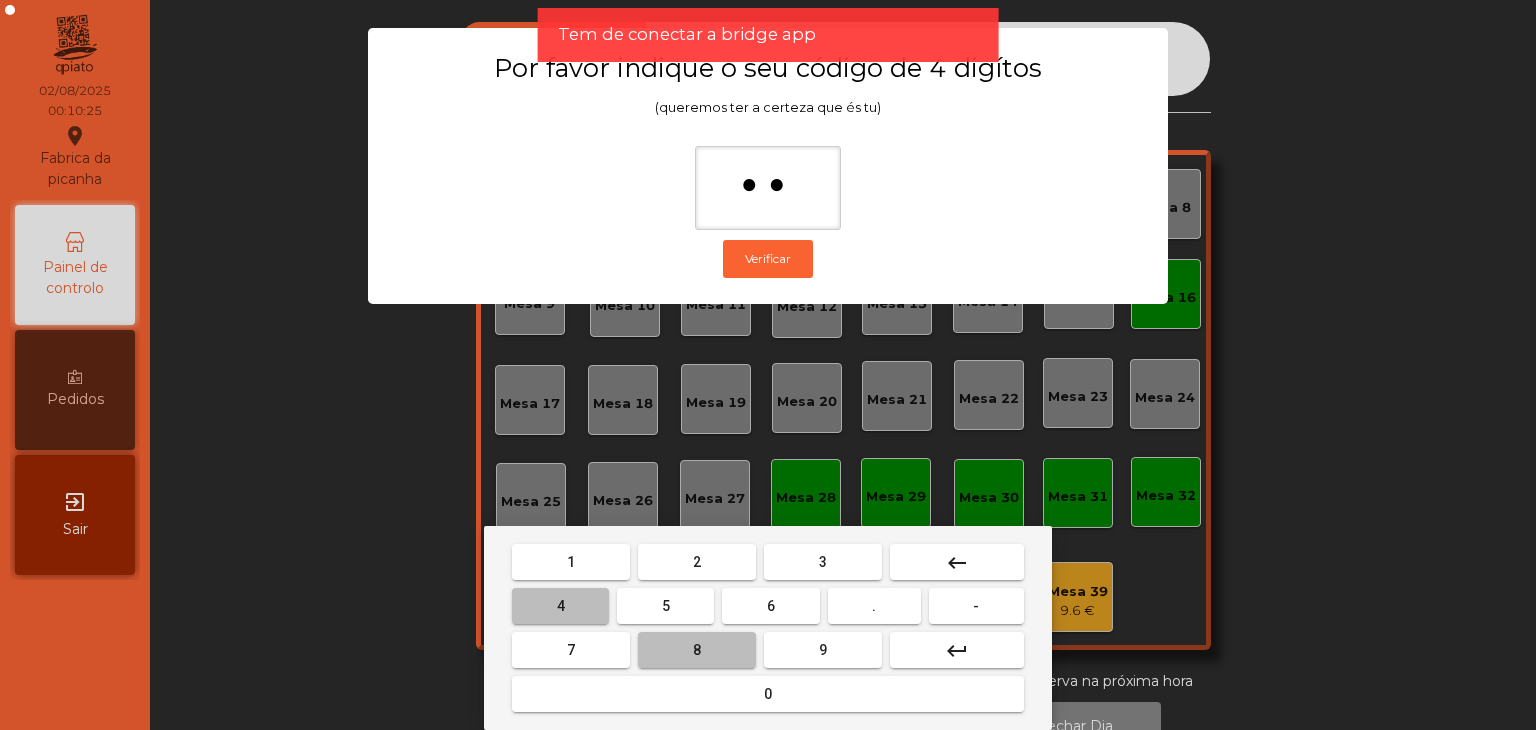 type on "***" 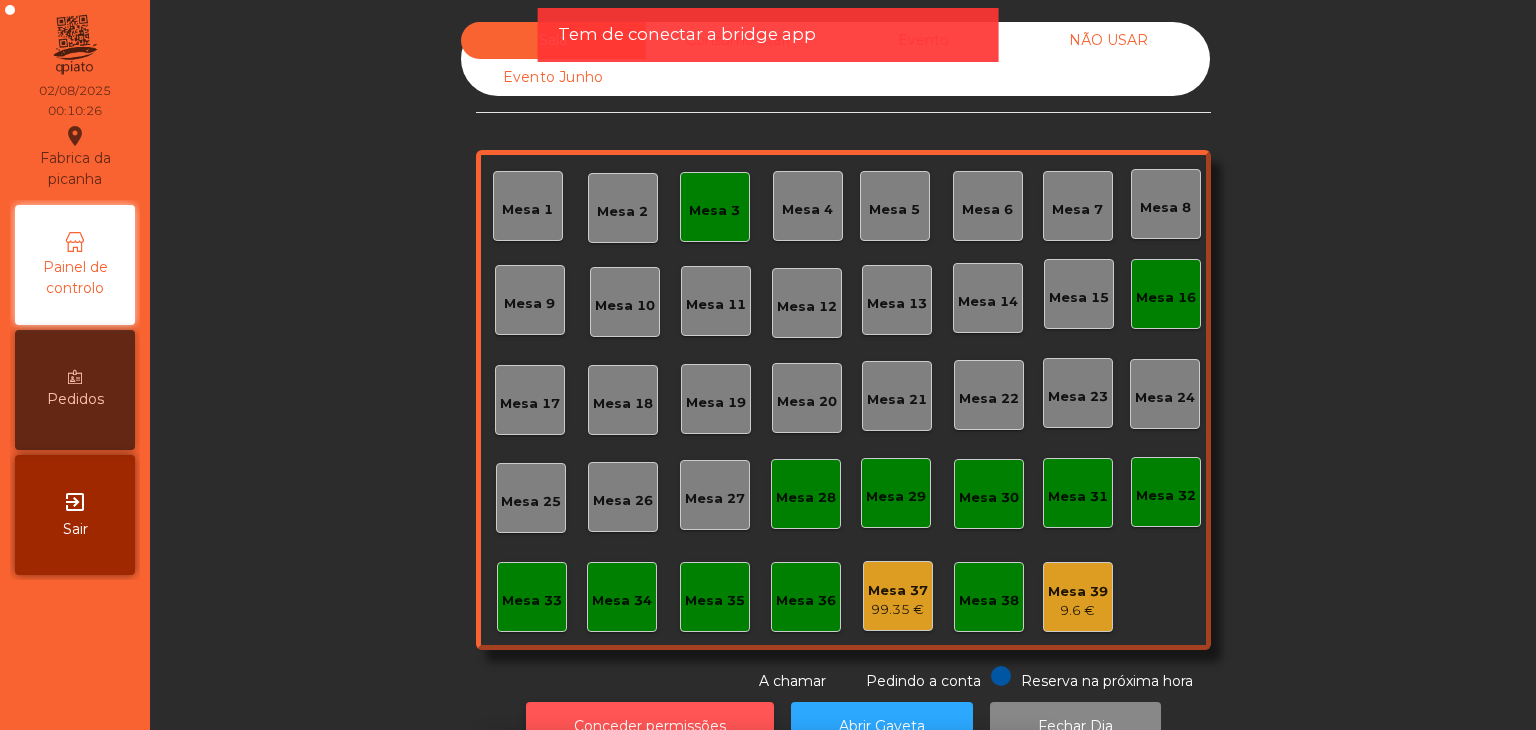 scroll, scrollTop: 36, scrollLeft: 0, axis: vertical 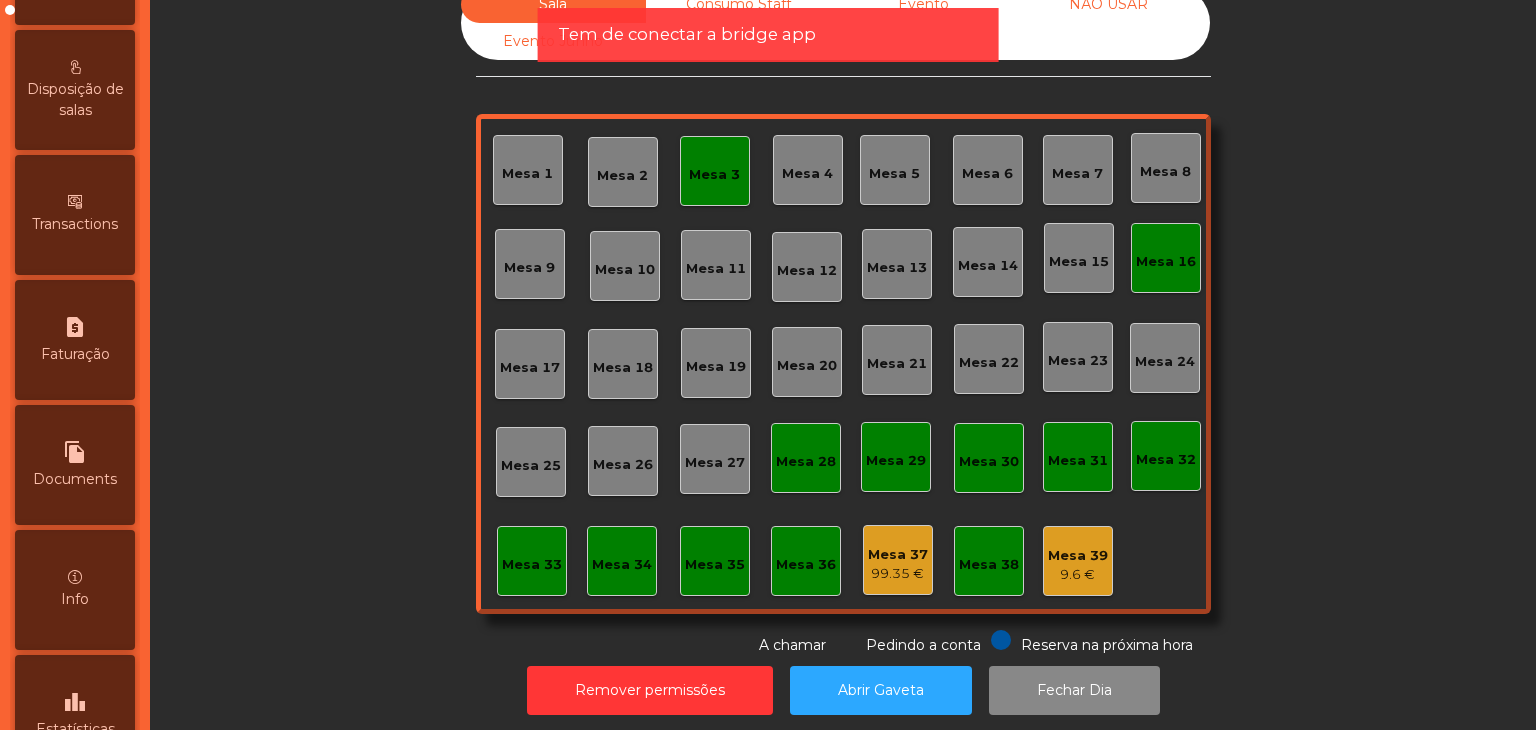 click on "leaderboard  Estatísticas" at bounding box center (75, 715) 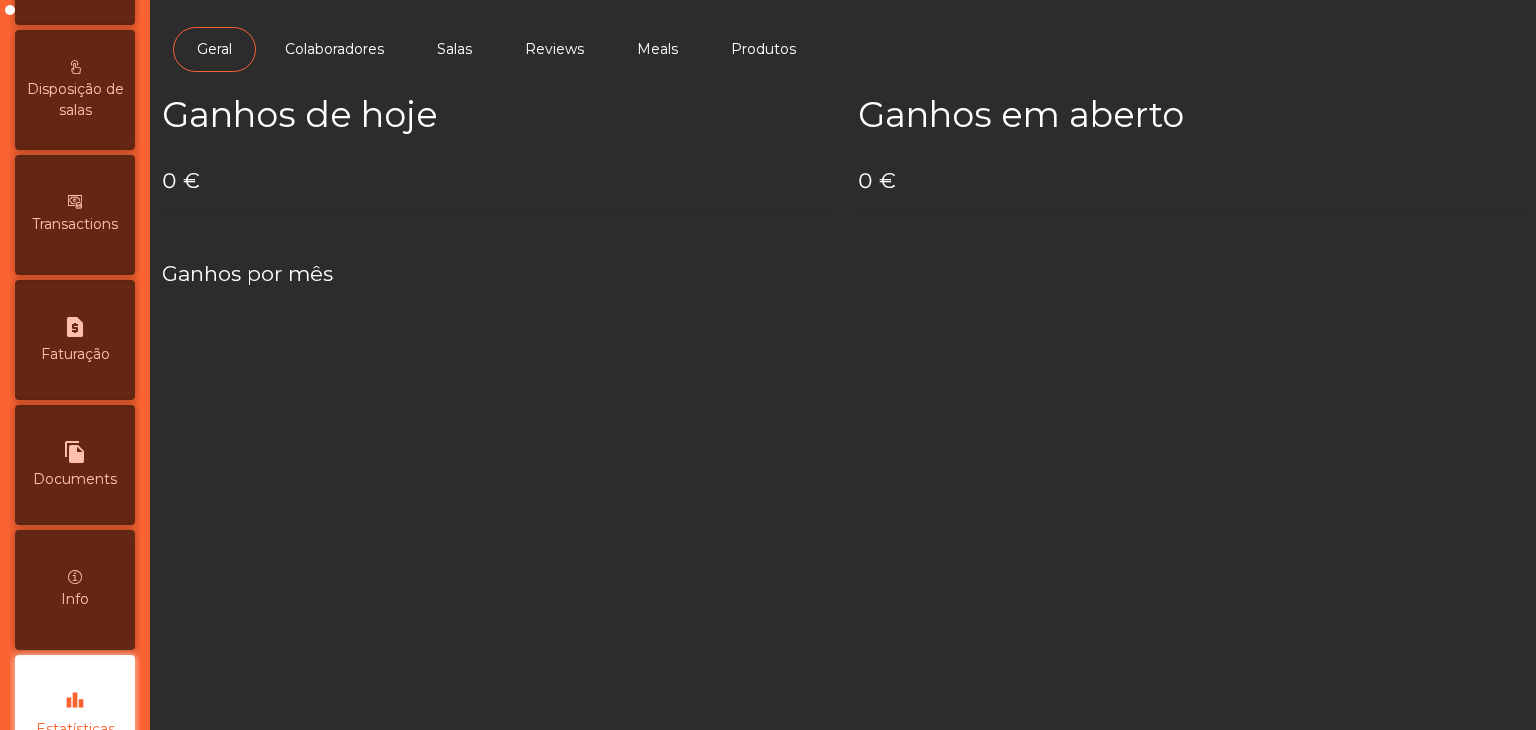 scroll, scrollTop: 0, scrollLeft: 0, axis: both 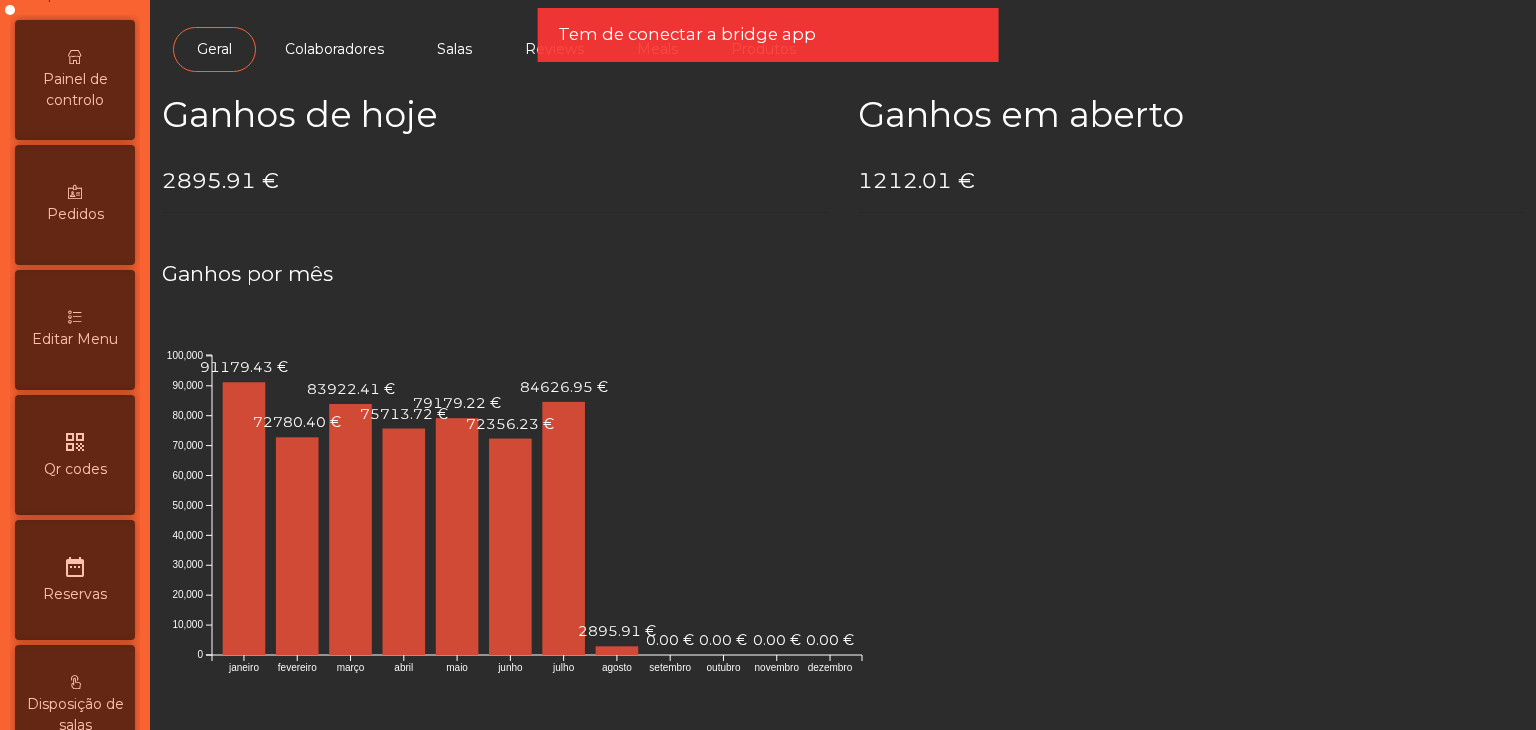 click on "Painel de controlo" at bounding box center (75, 90) 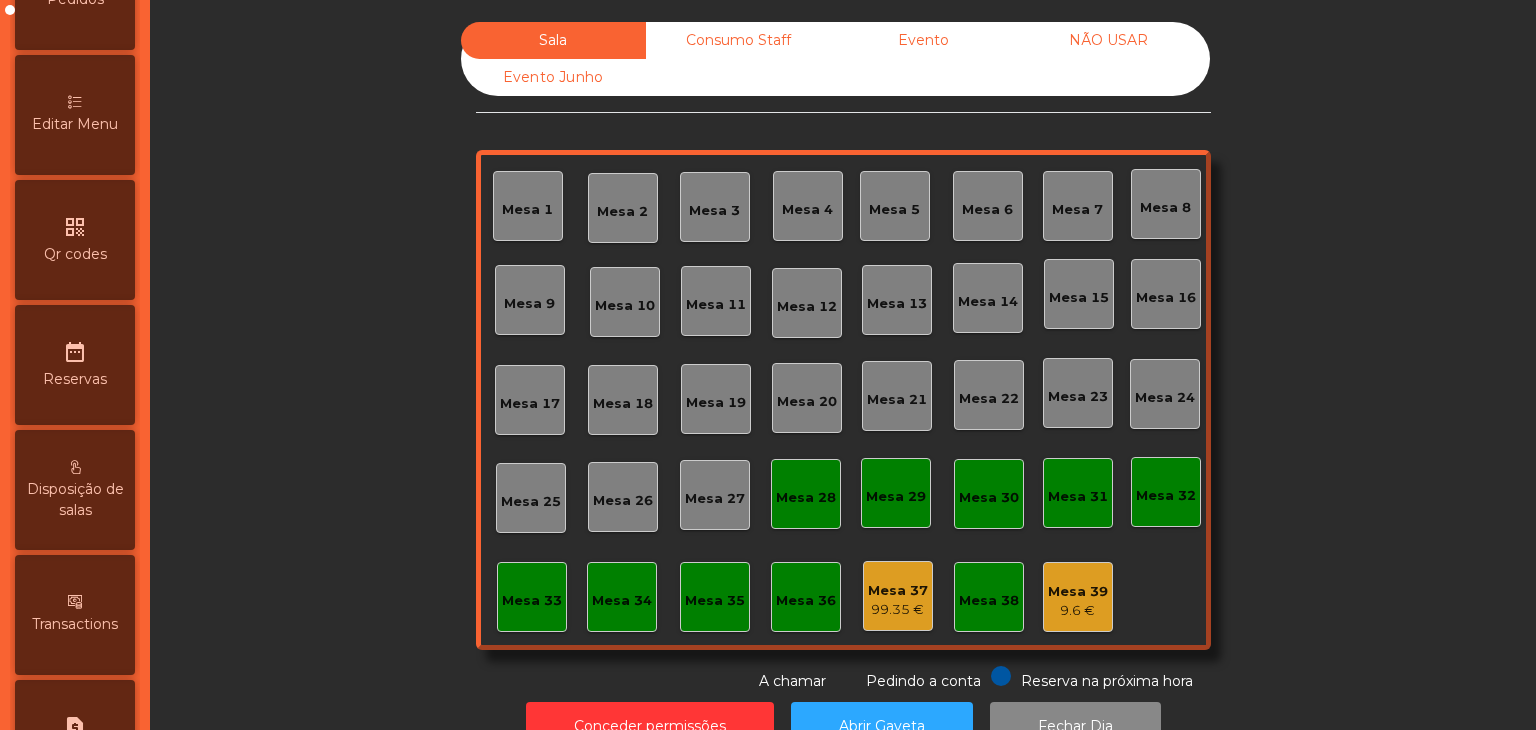 scroll, scrollTop: 700, scrollLeft: 0, axis: vertical 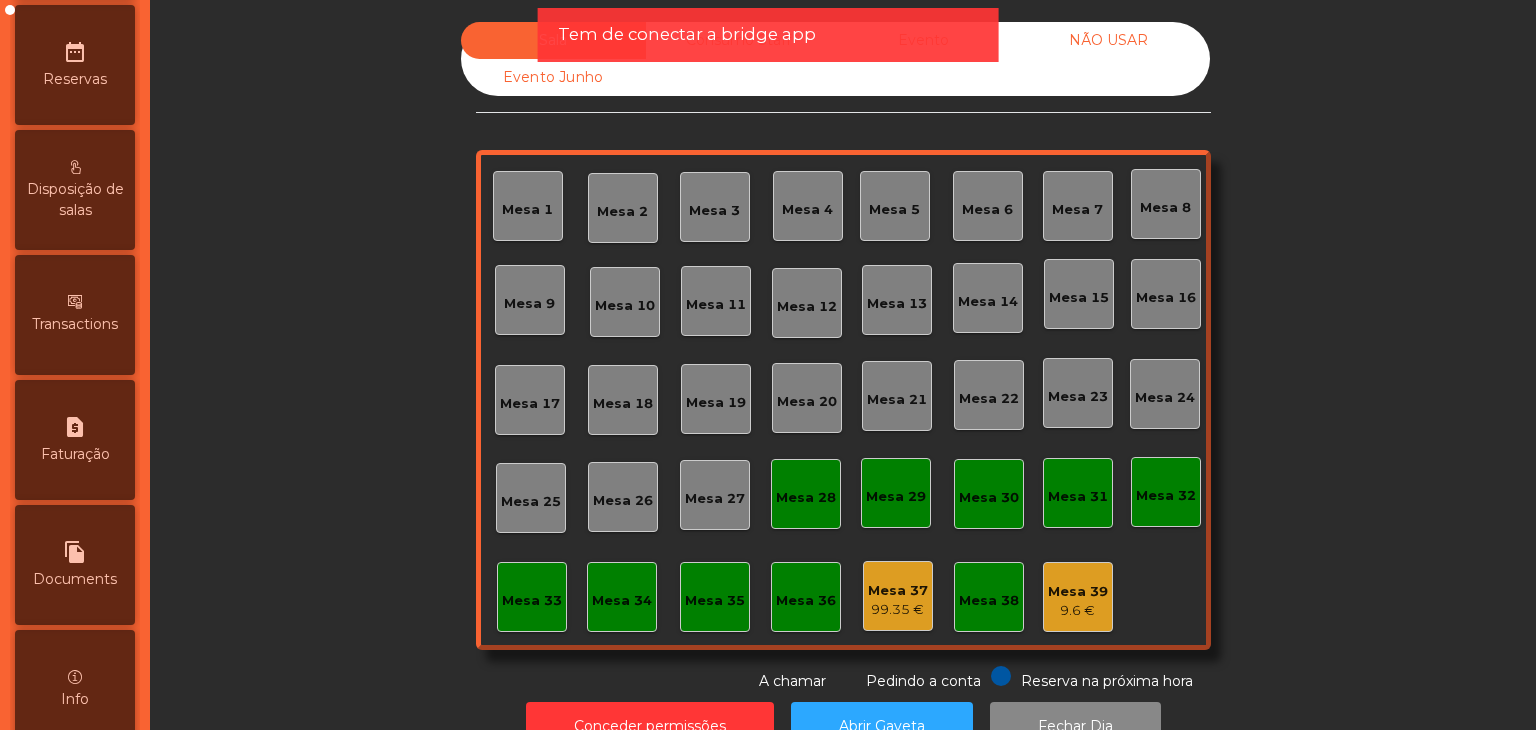 click on "Sala   Consumo Staff   Evento   NÃO USAR   Evento Junho" 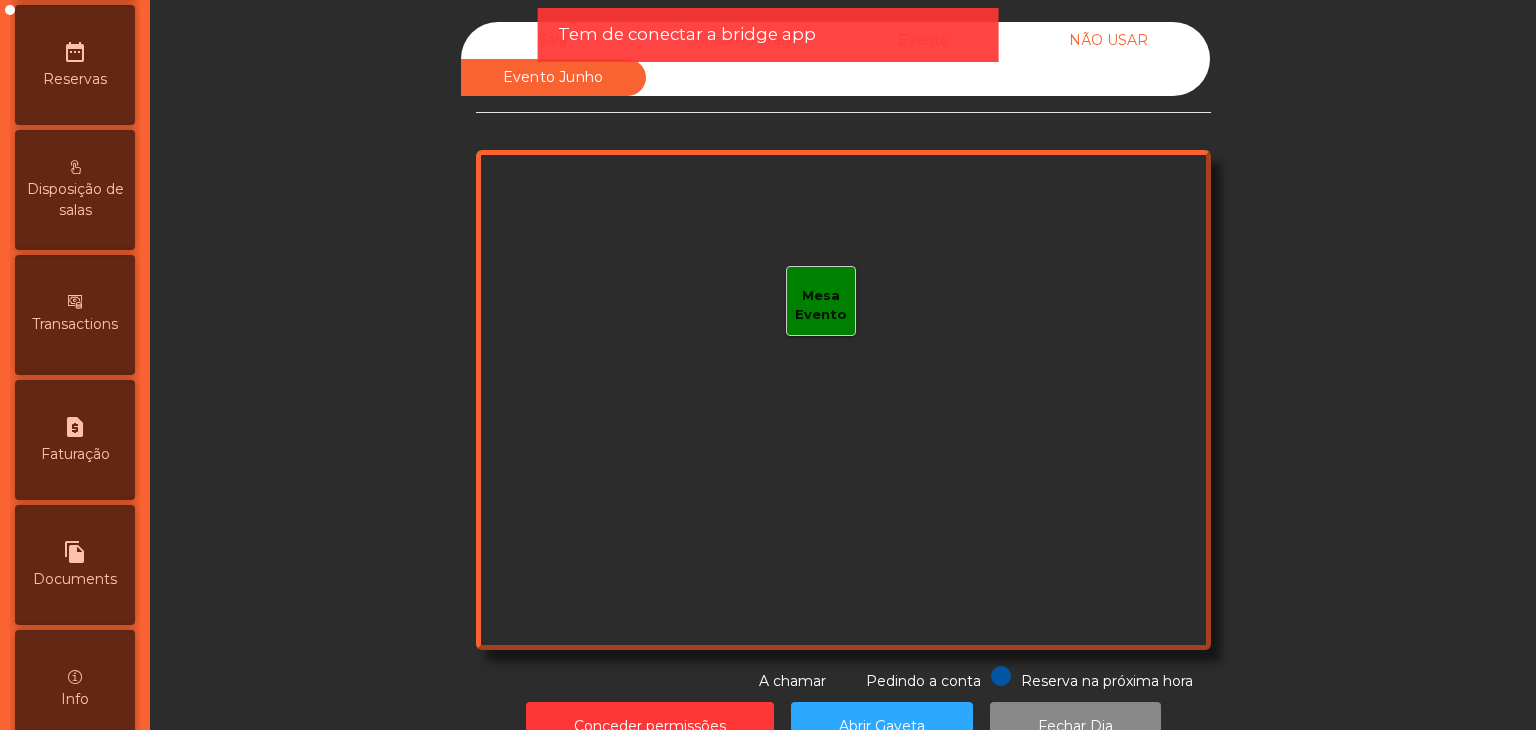 drag, startPoint x: 999, startPoint y: 41, endPoint x: 1094, endPoint y: 39, distance: 95.02105 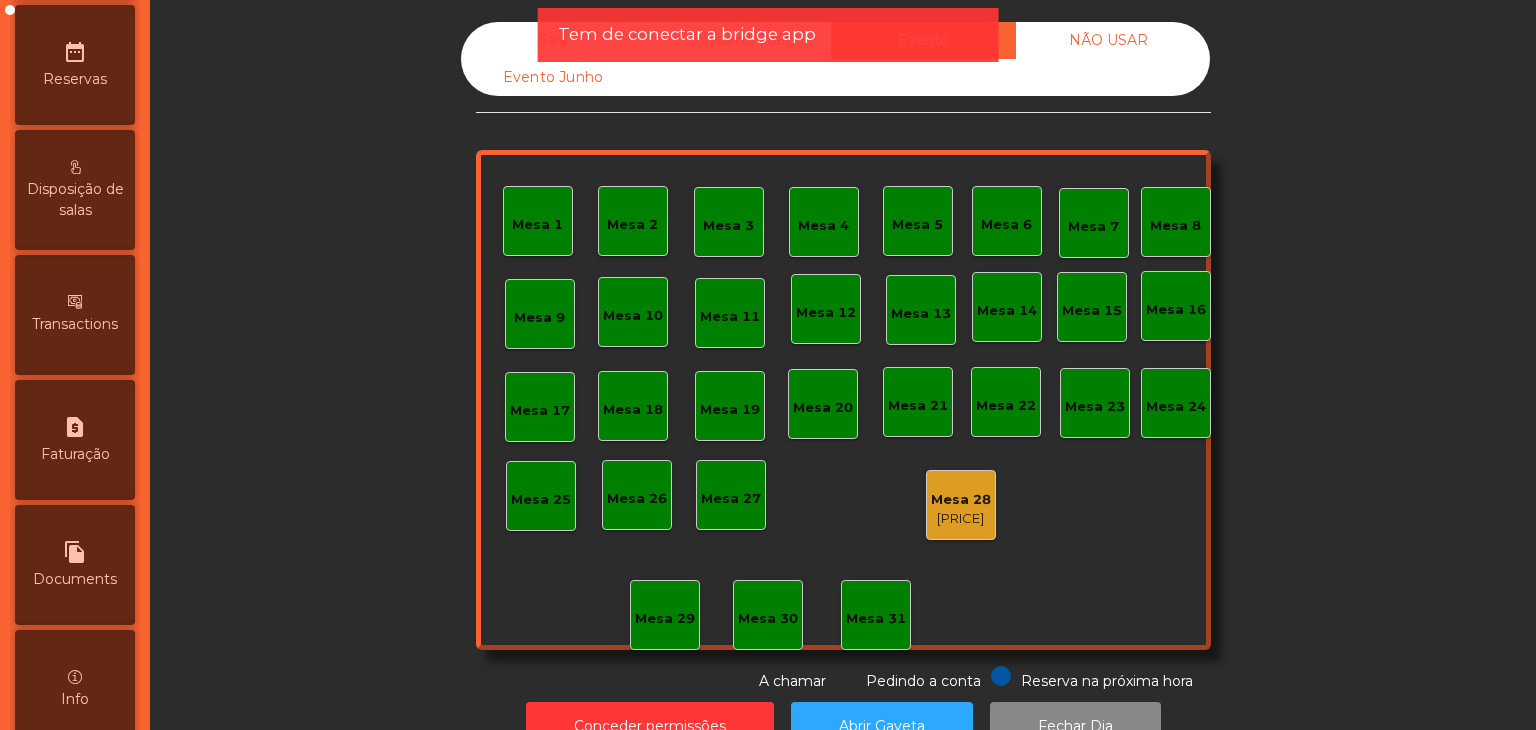 click on "NÃO USAR" 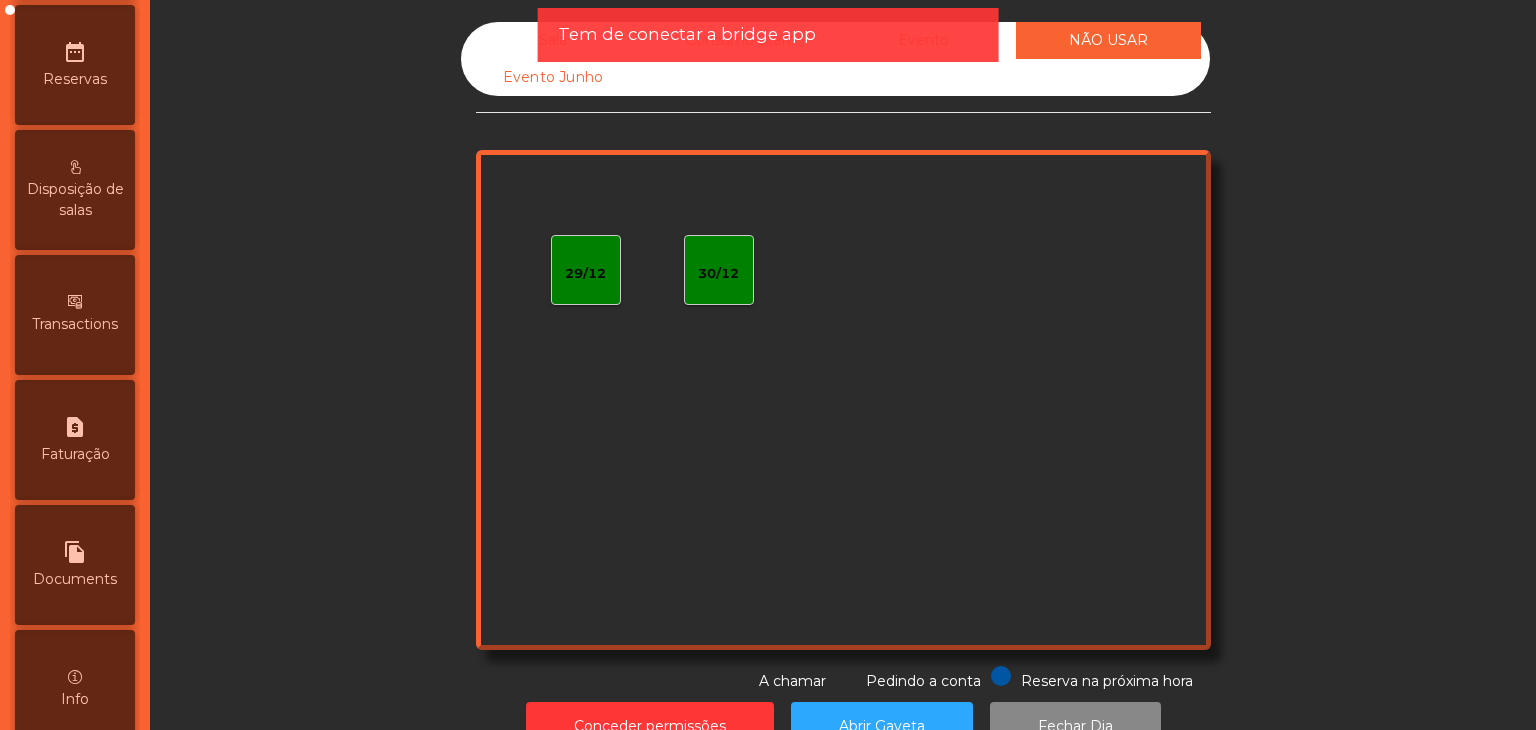 click on "Tem de conectar a bridge app" 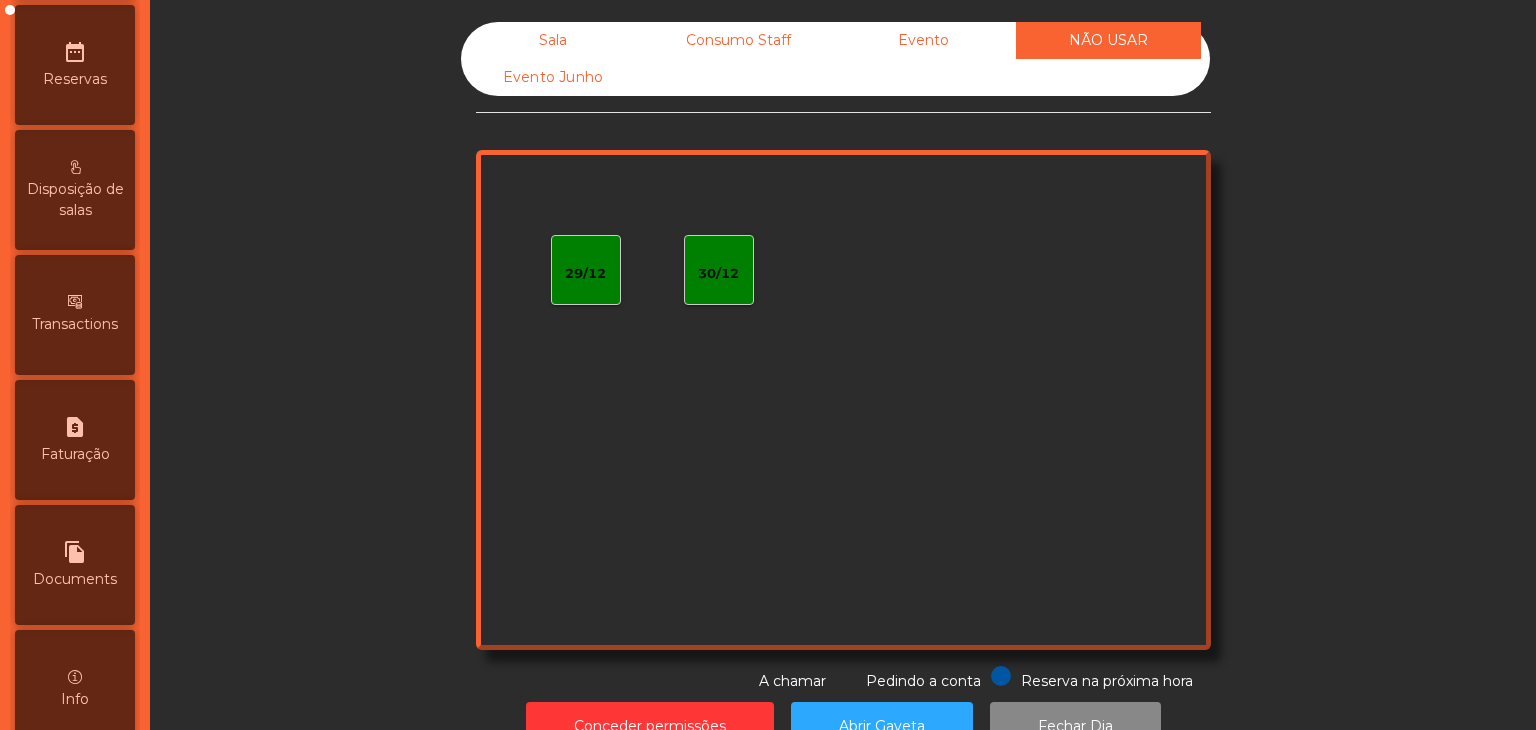 click on "Evento" 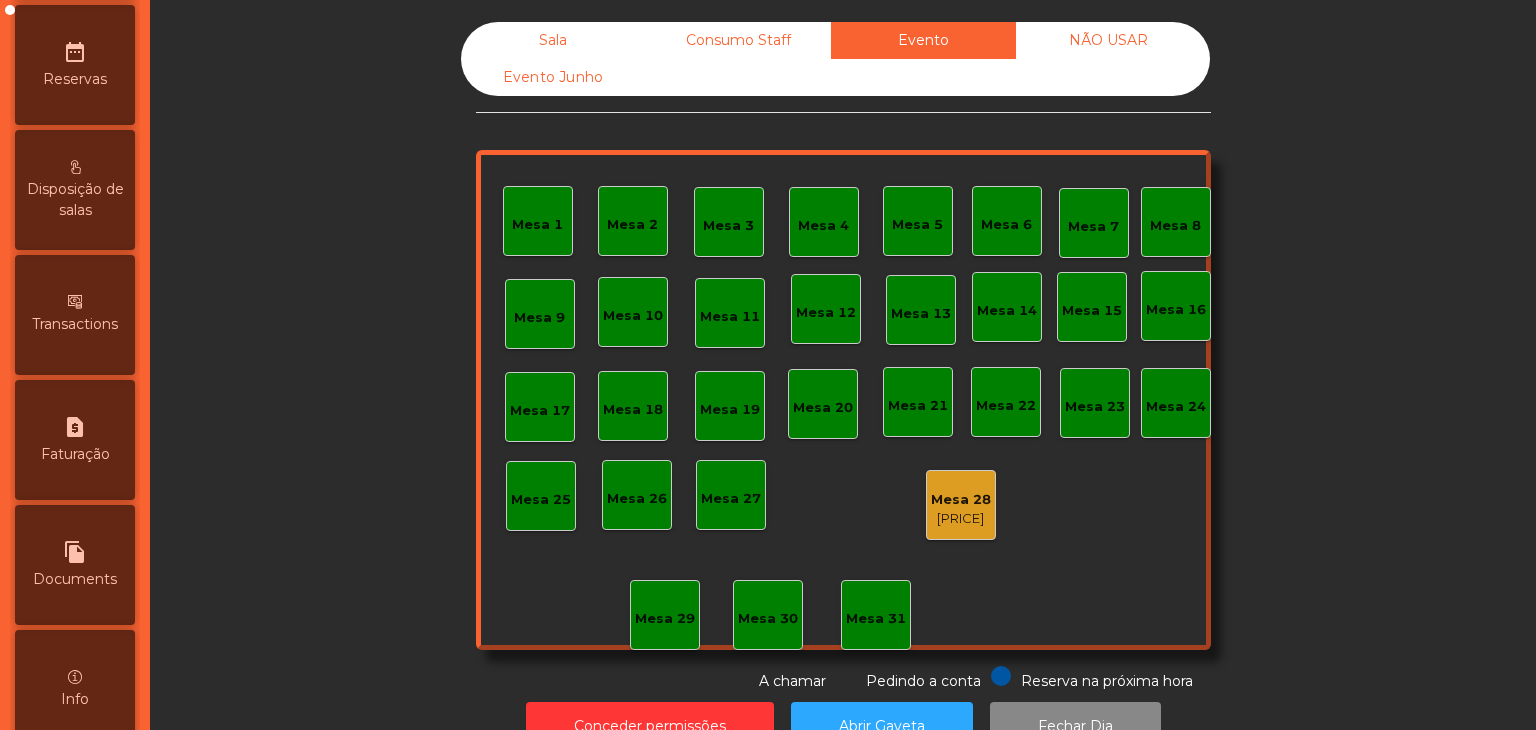 click on "Consumo Staff" 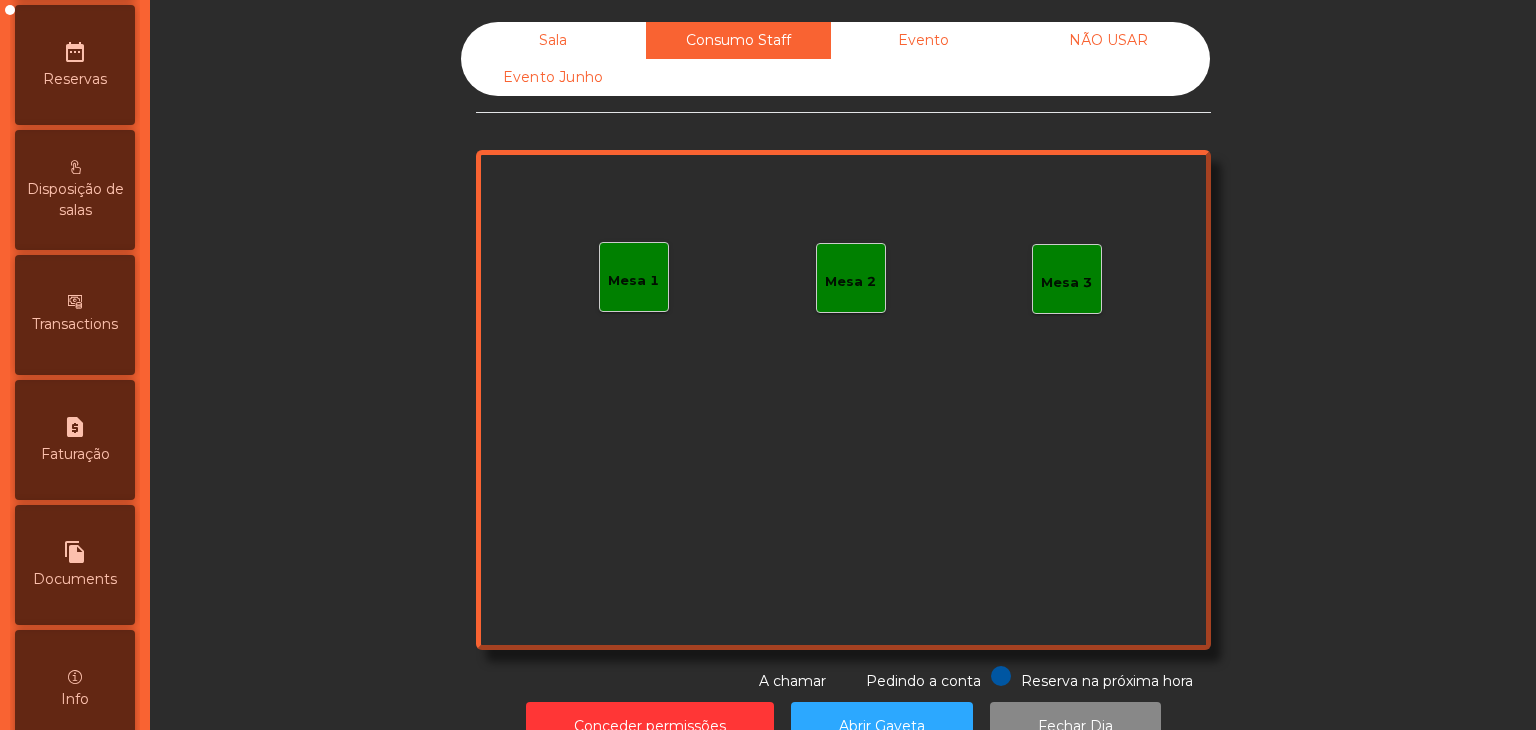 click on "Evento" 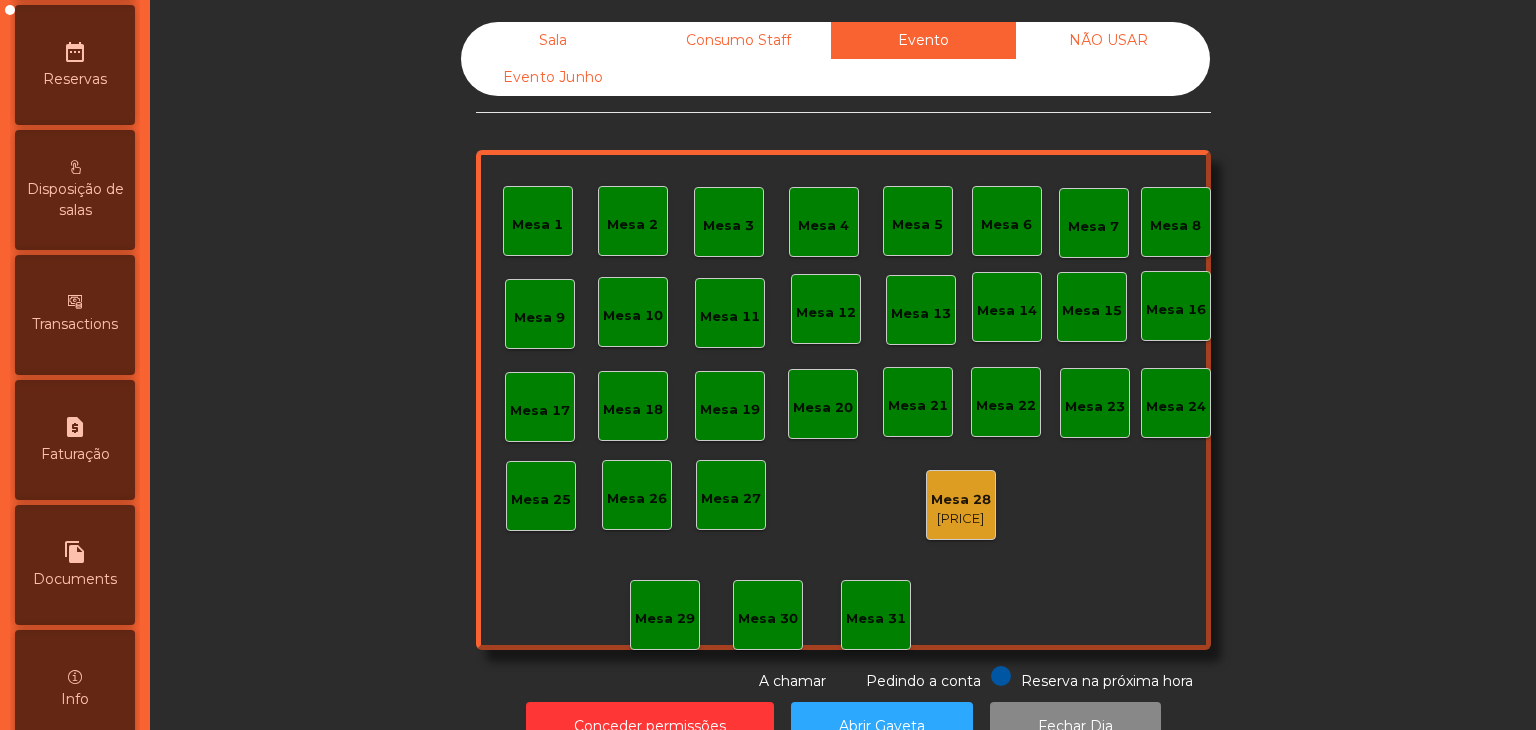 click on "1103.06 €" 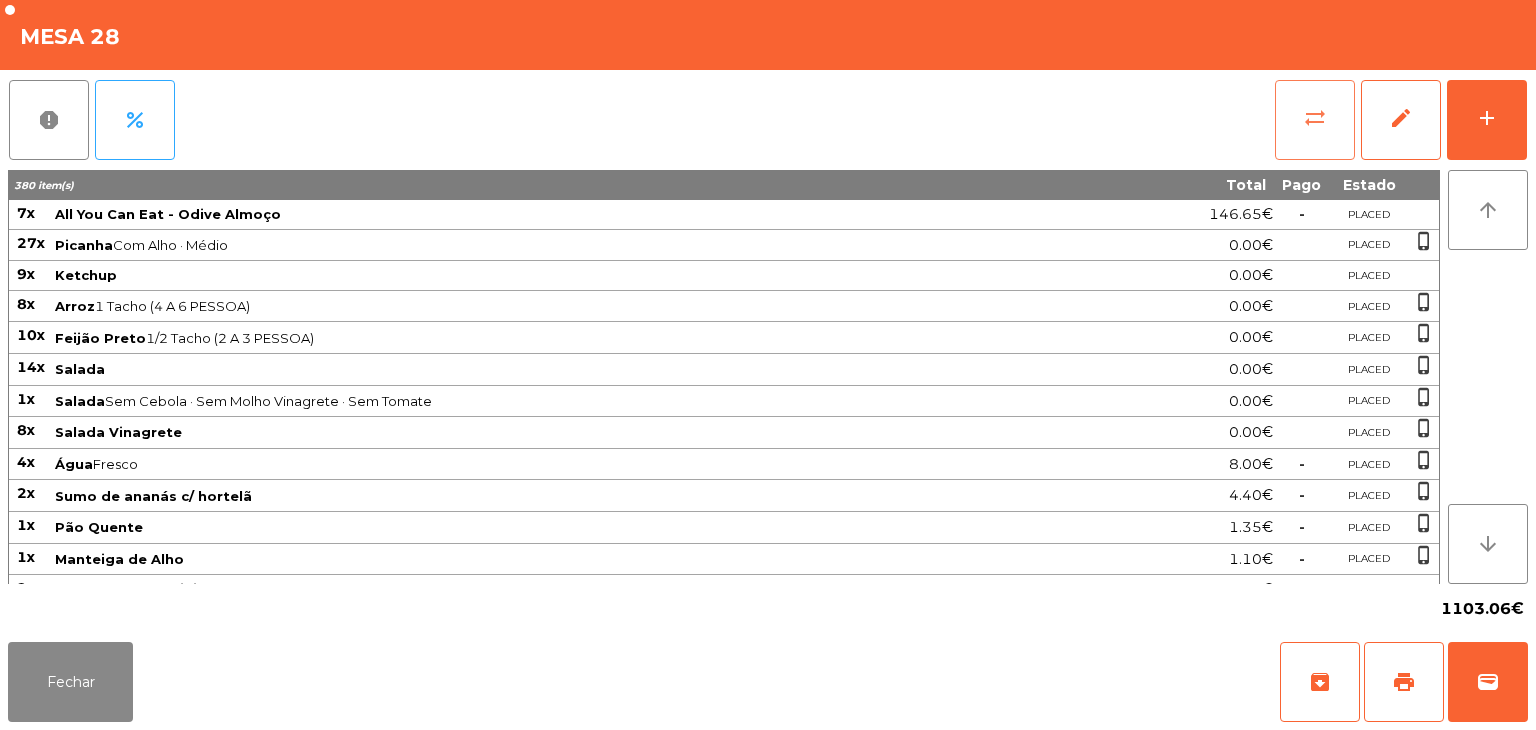 click on "sync_alt" 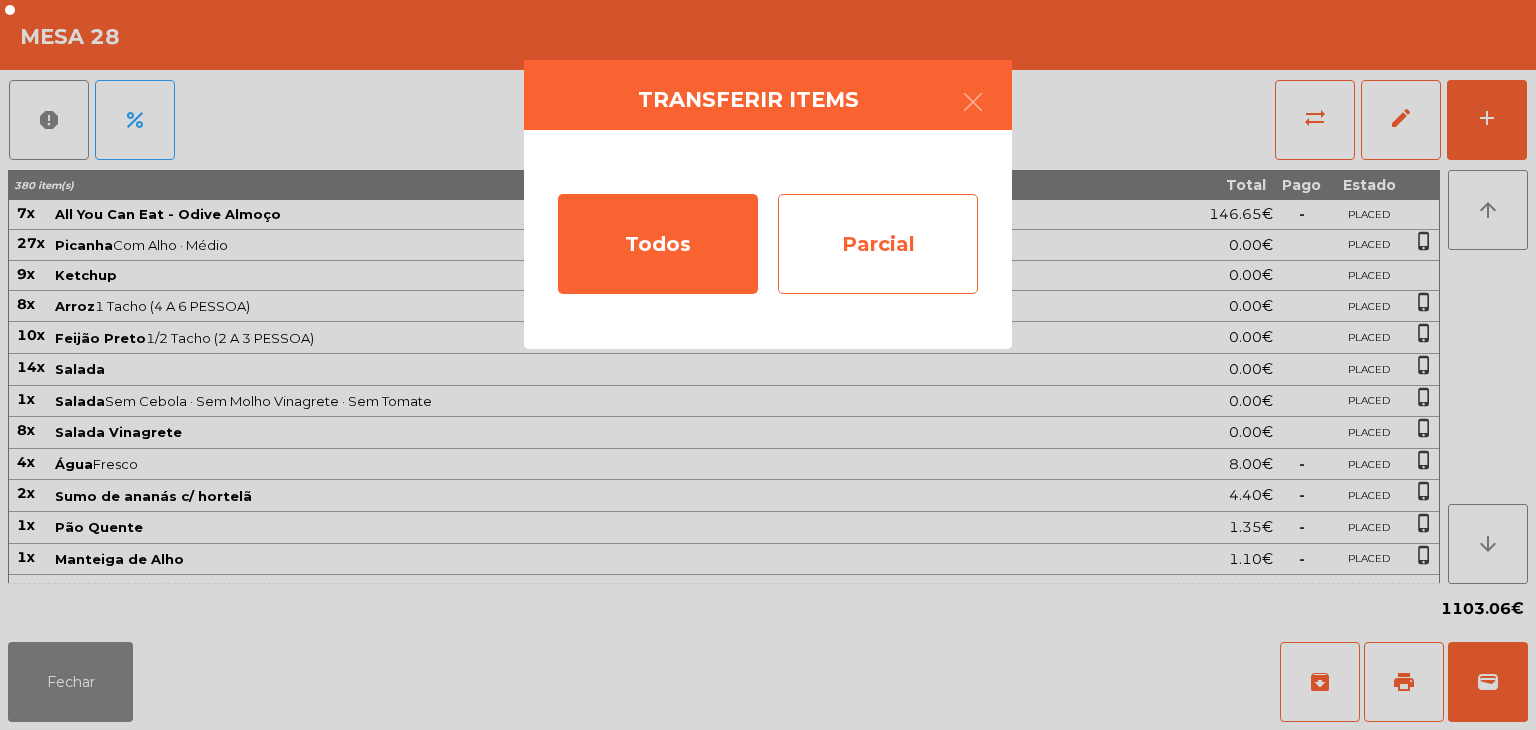 click on "Parcial" 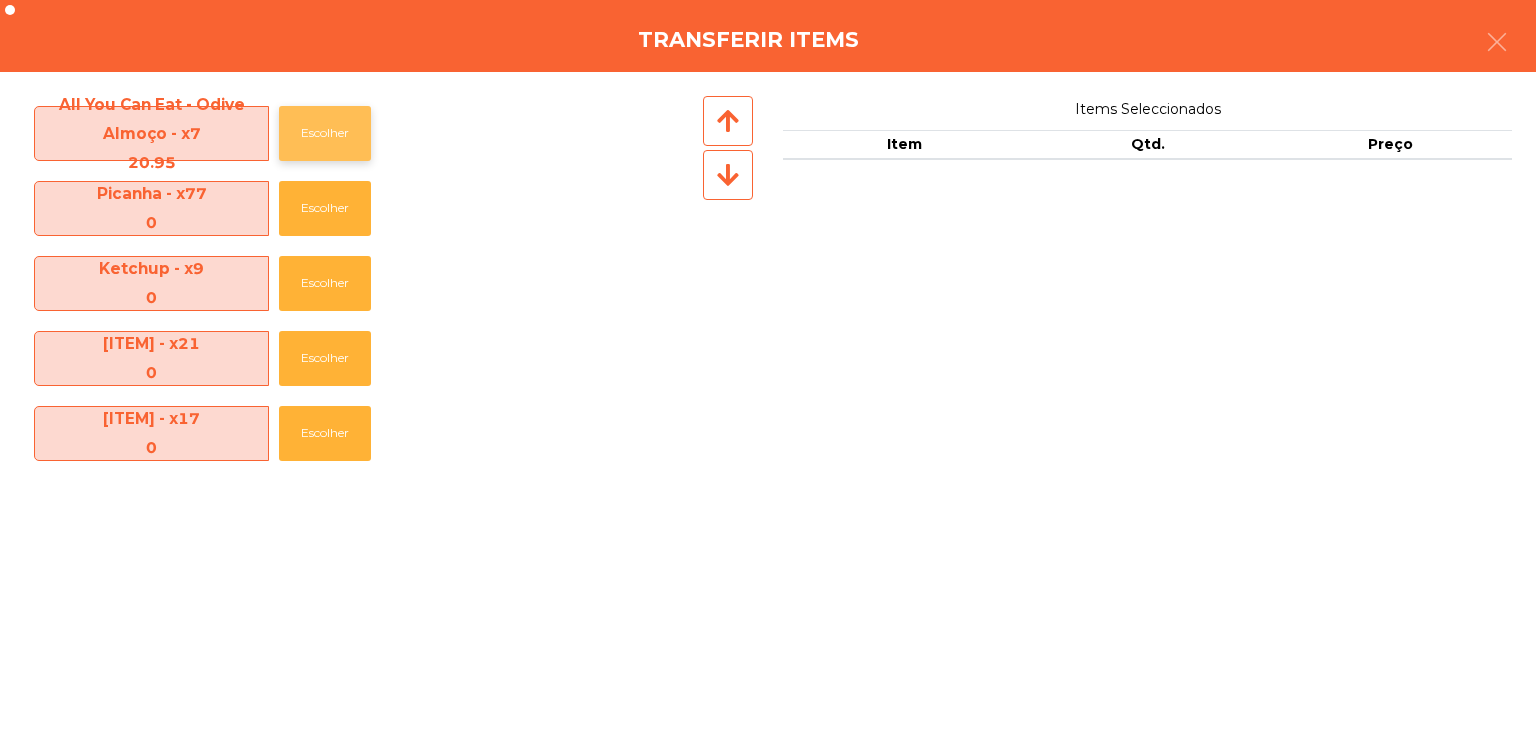 click on "Escolher" 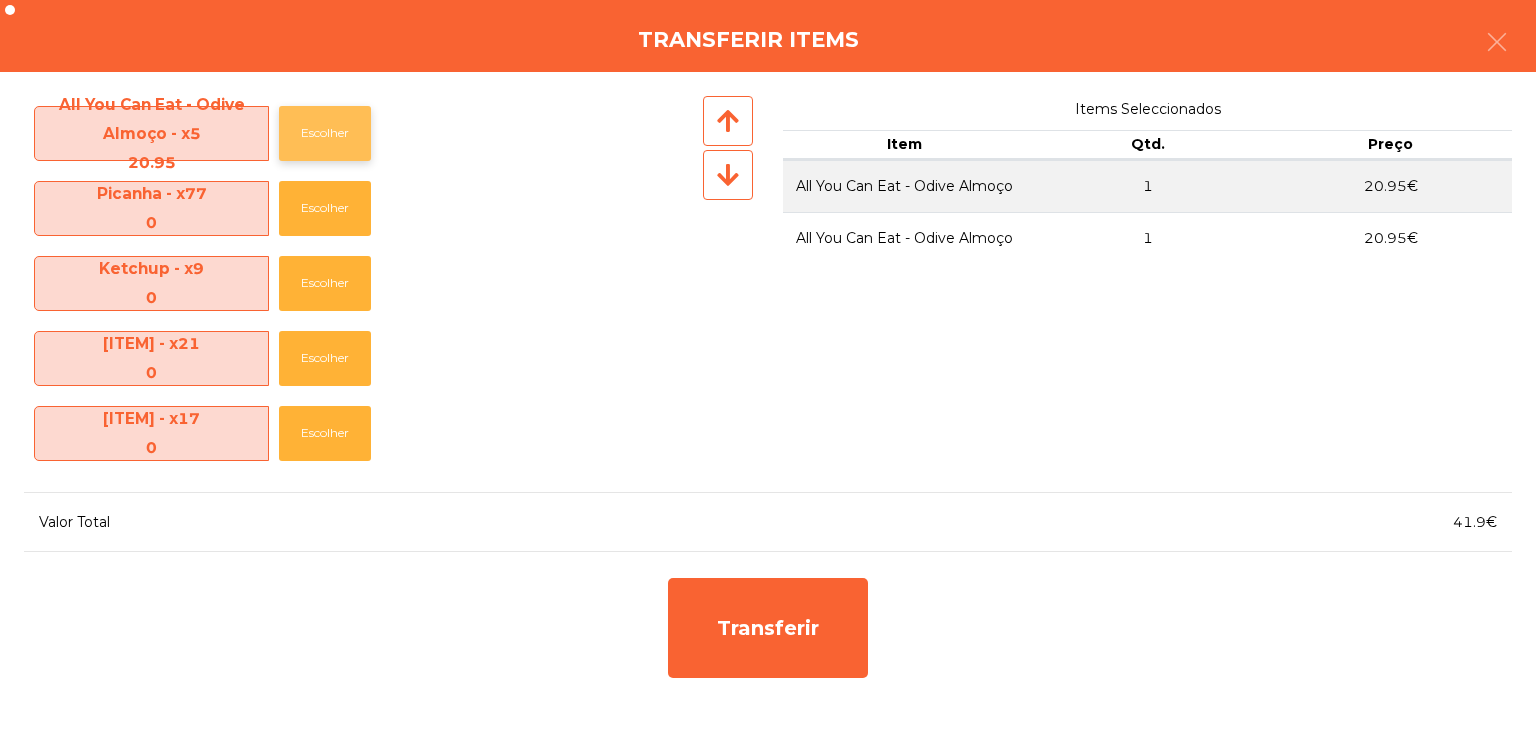 click on "Escolher" 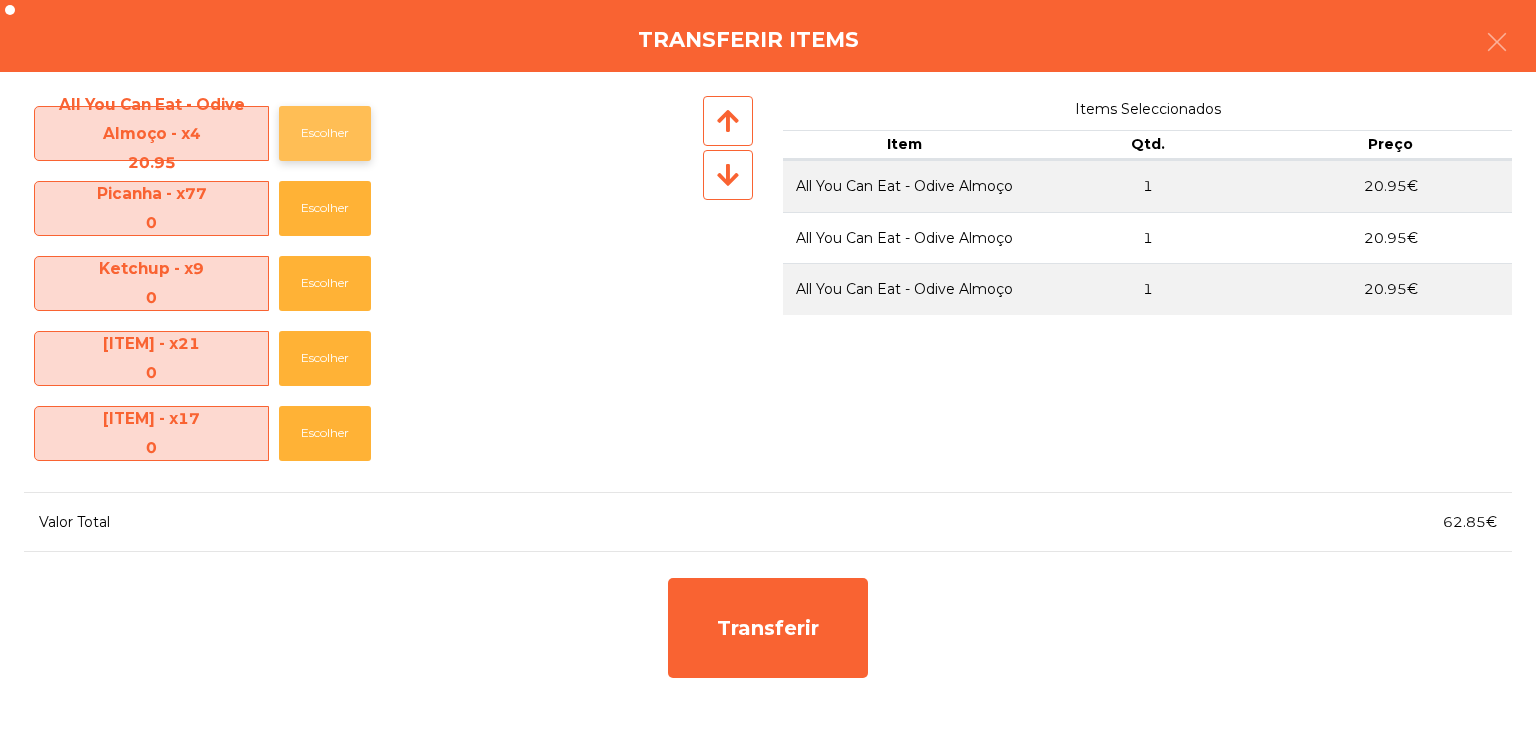 click on "Escolher" 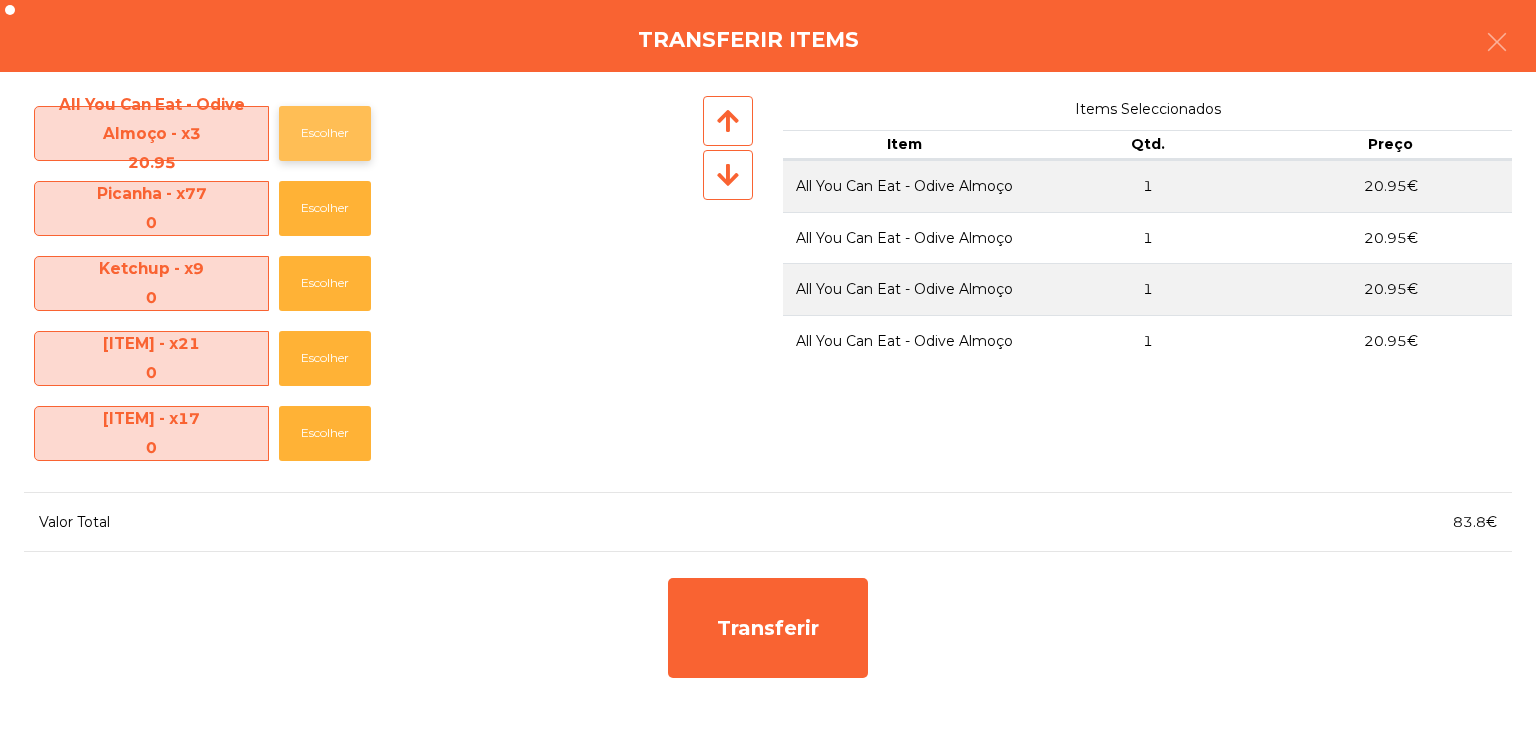 click on "Escolher" 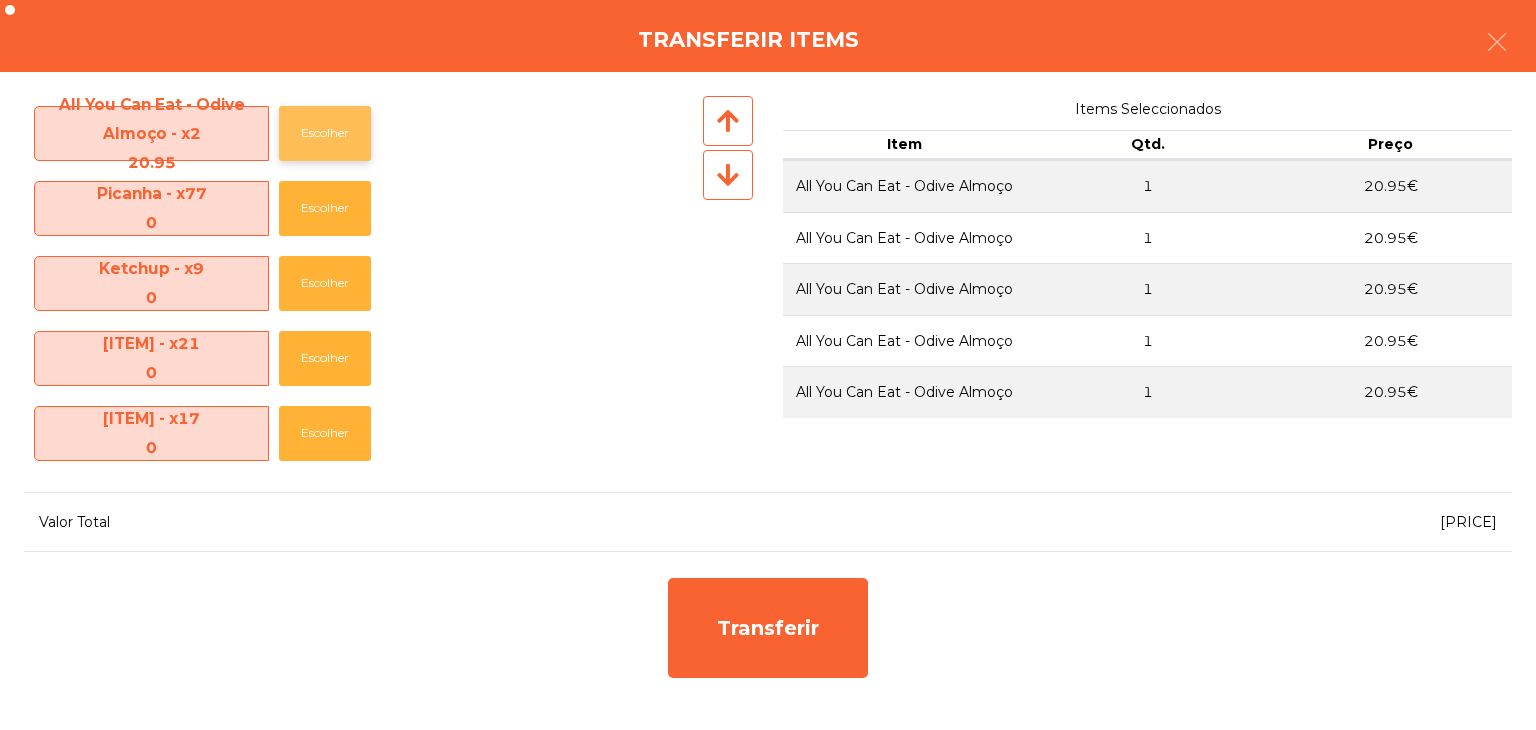 click on "Escolher" 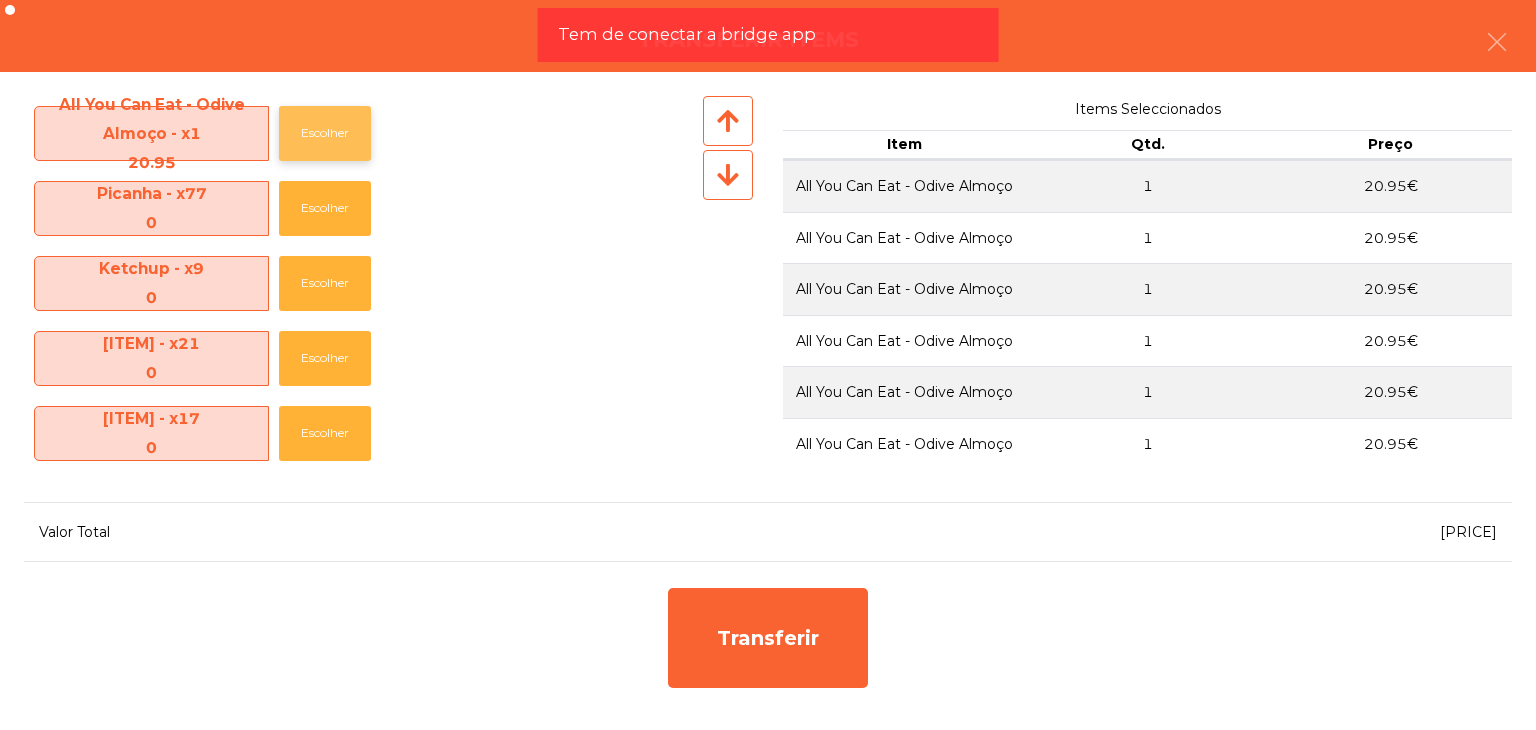 click on "Escolher" 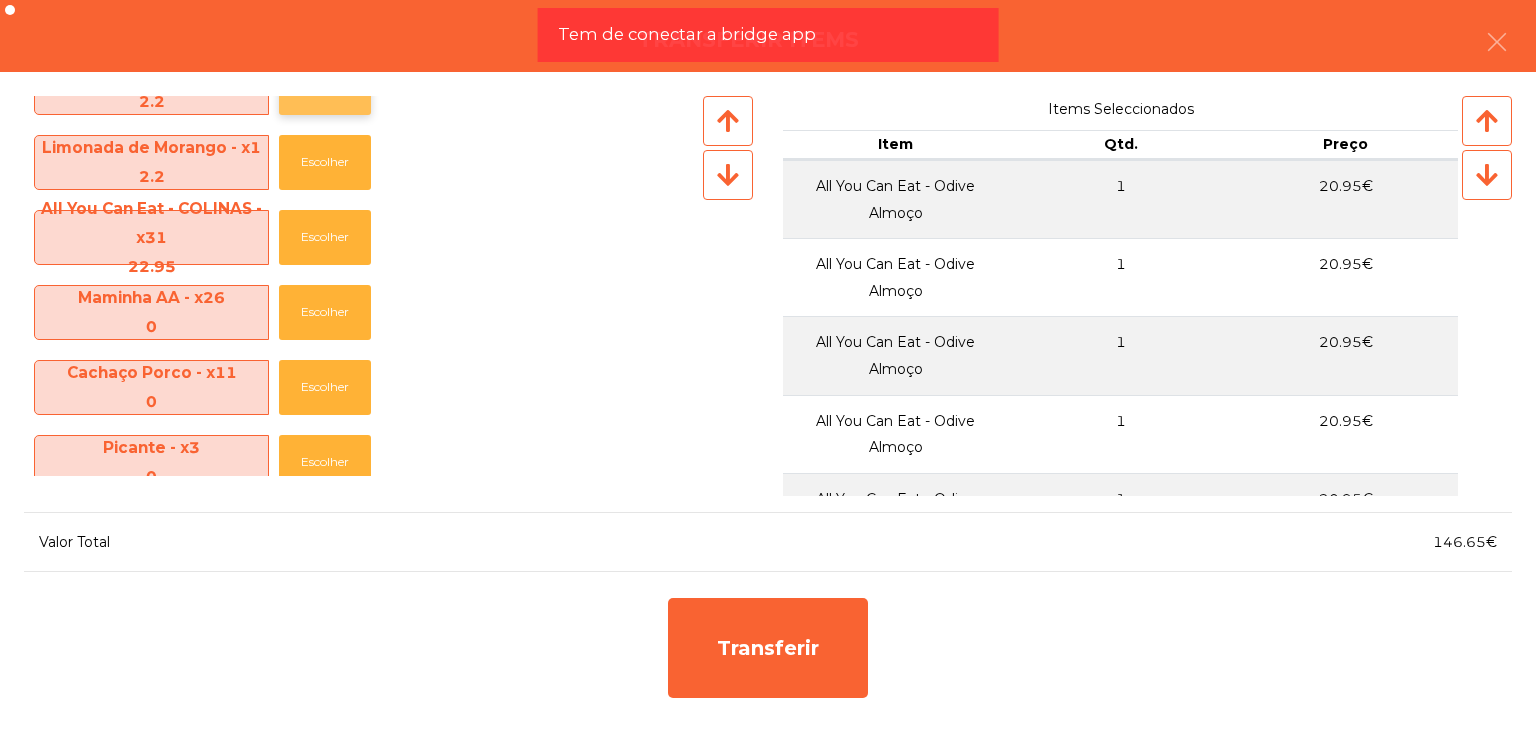 scroll, scrollTop: 1100, scrollLeft: 0, axis: vertical 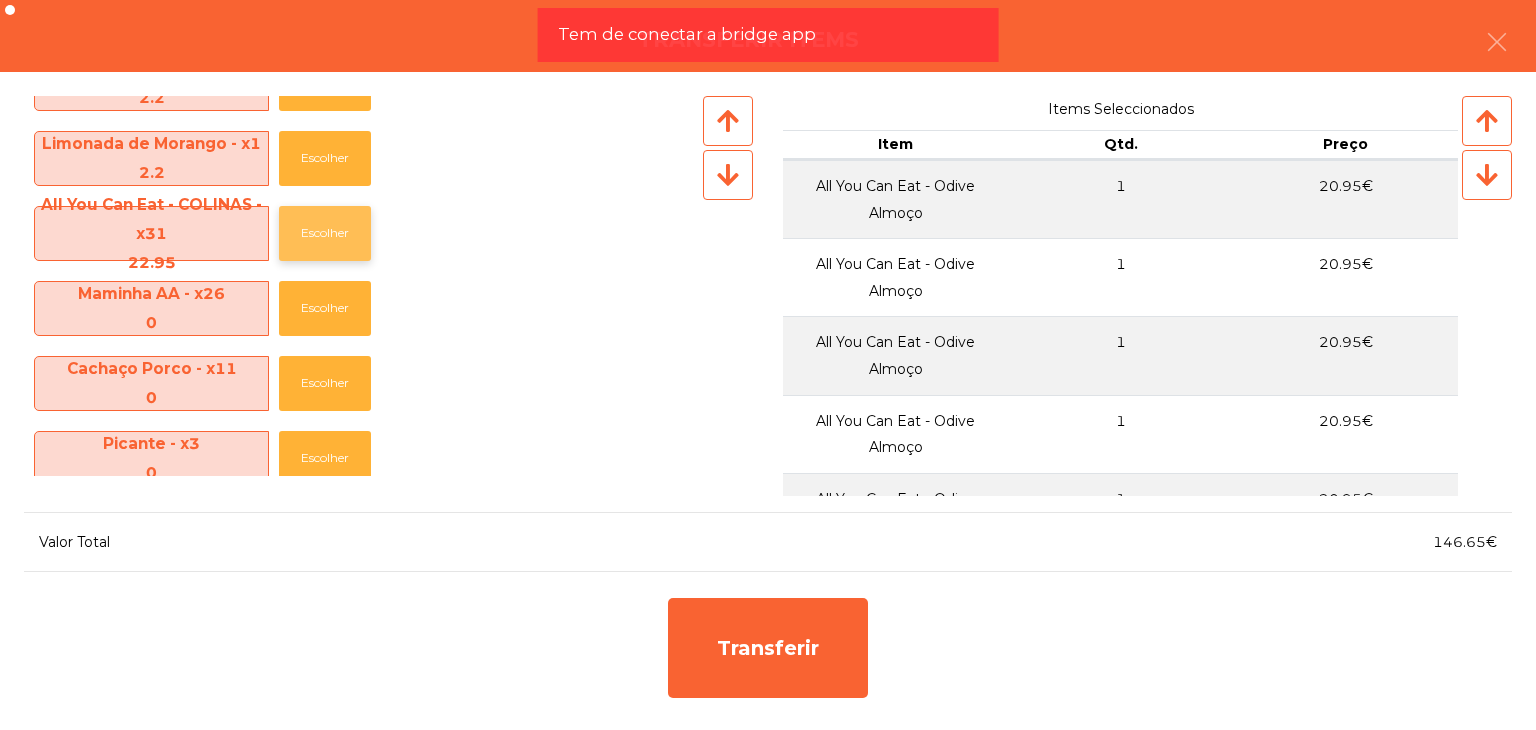click on "Escolher" 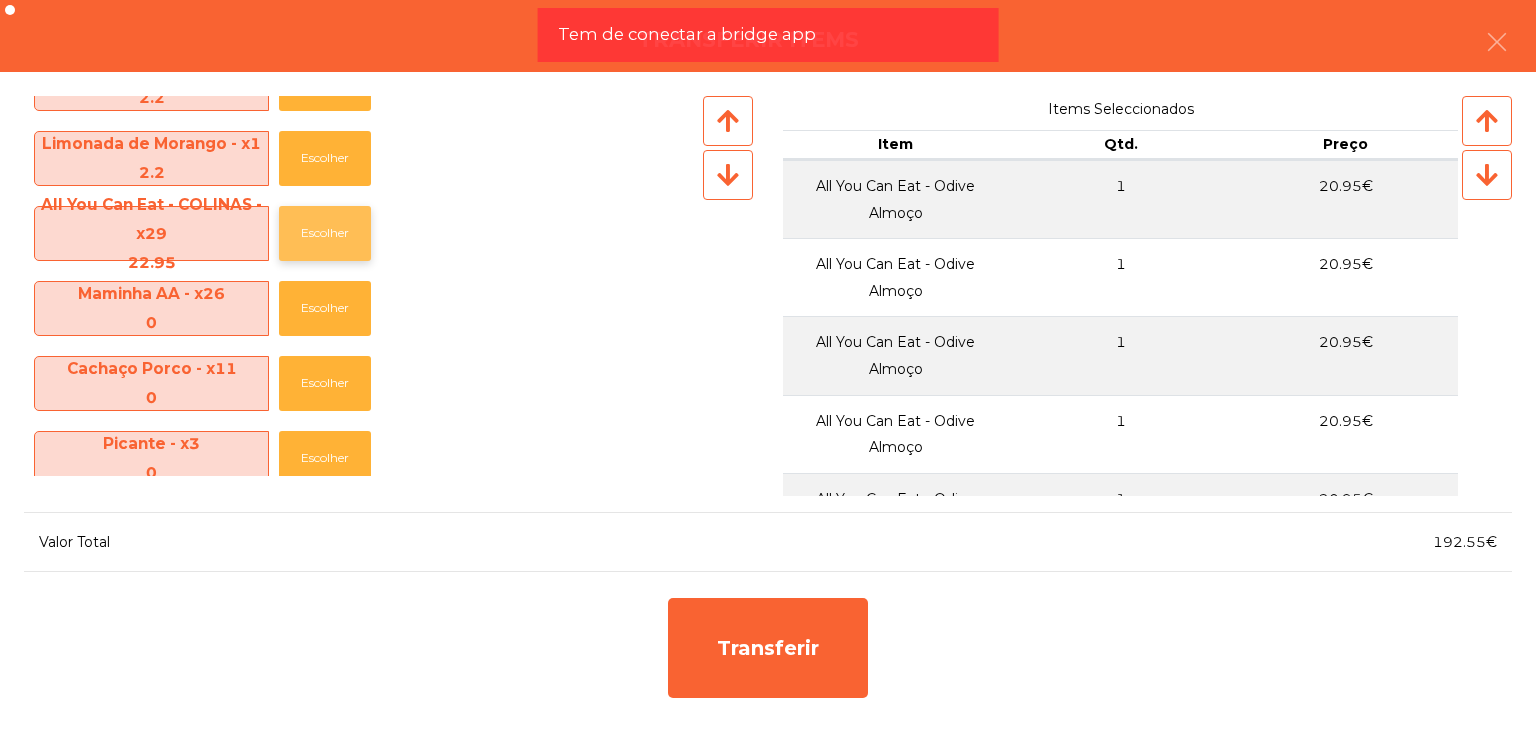 click on "Escolher" 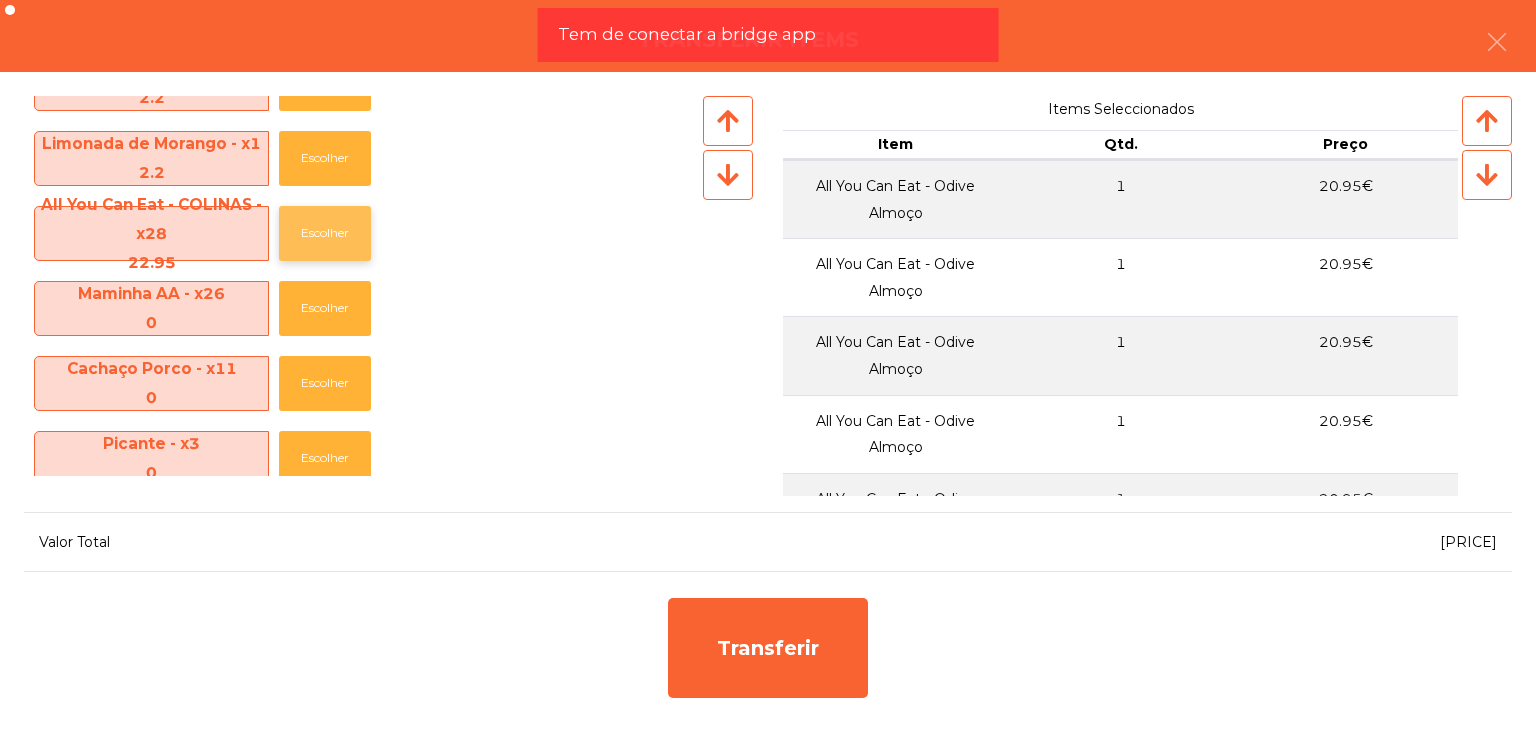 click on "Escolher" 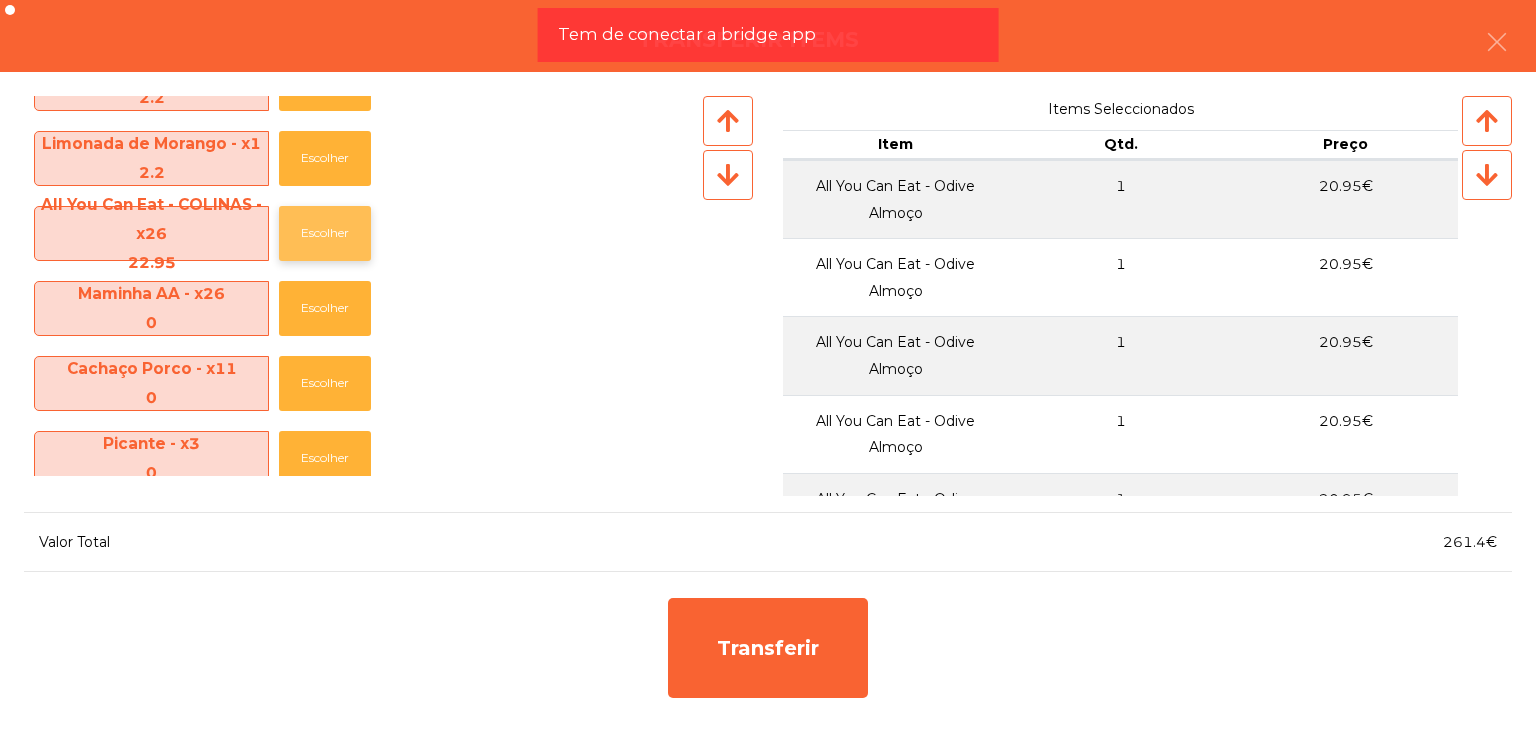 click on "Escolher" 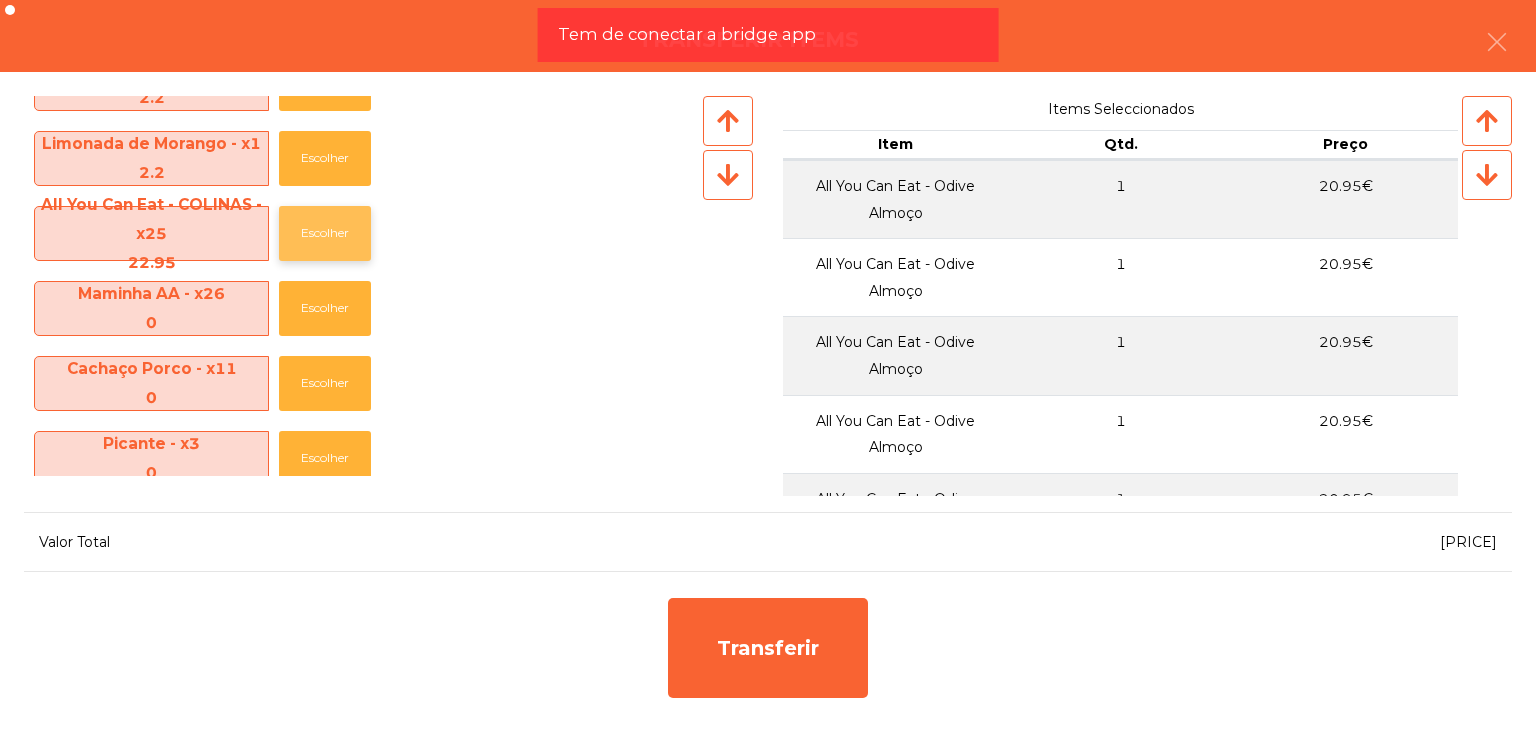 click on "Escolher" 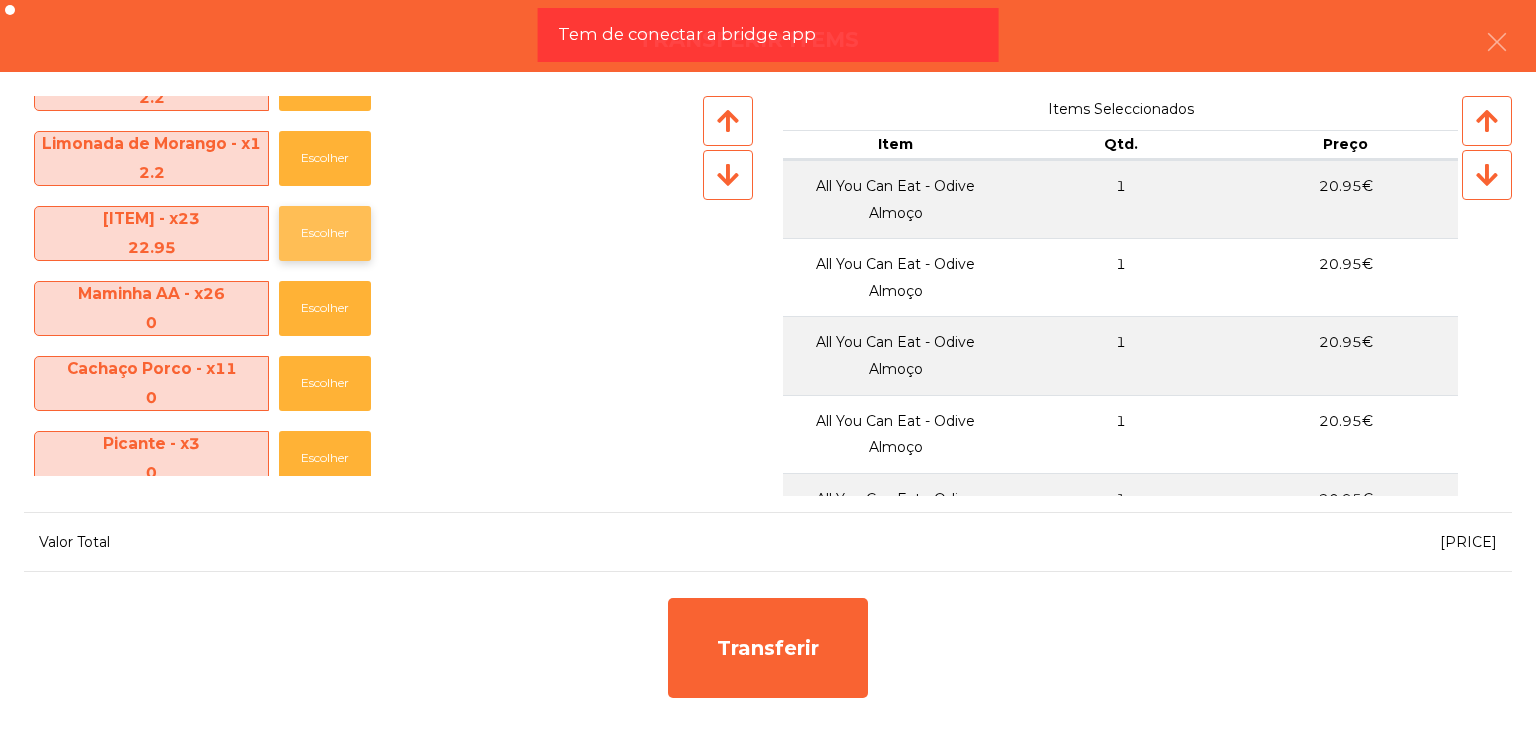 click on "Escolher" 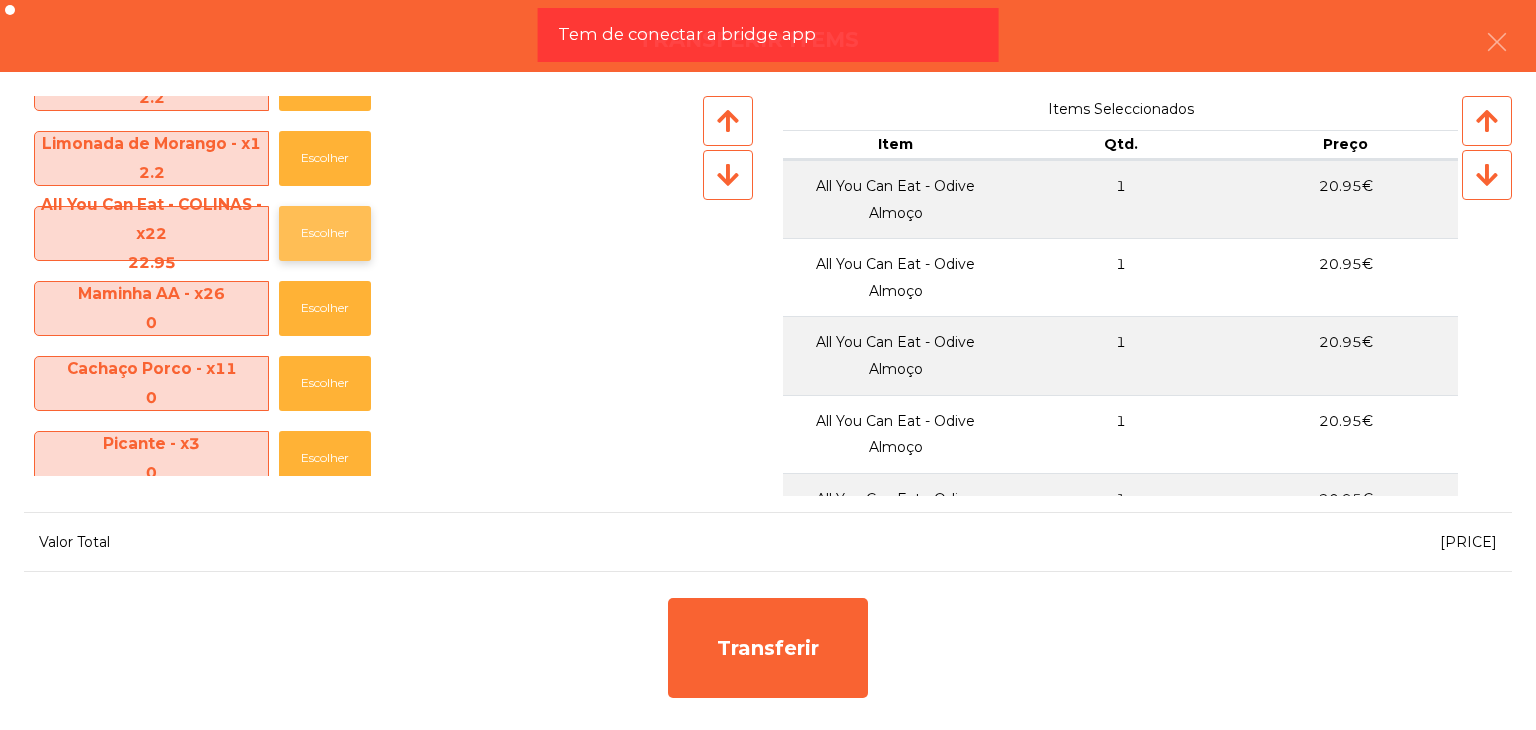 click on "Escolher" 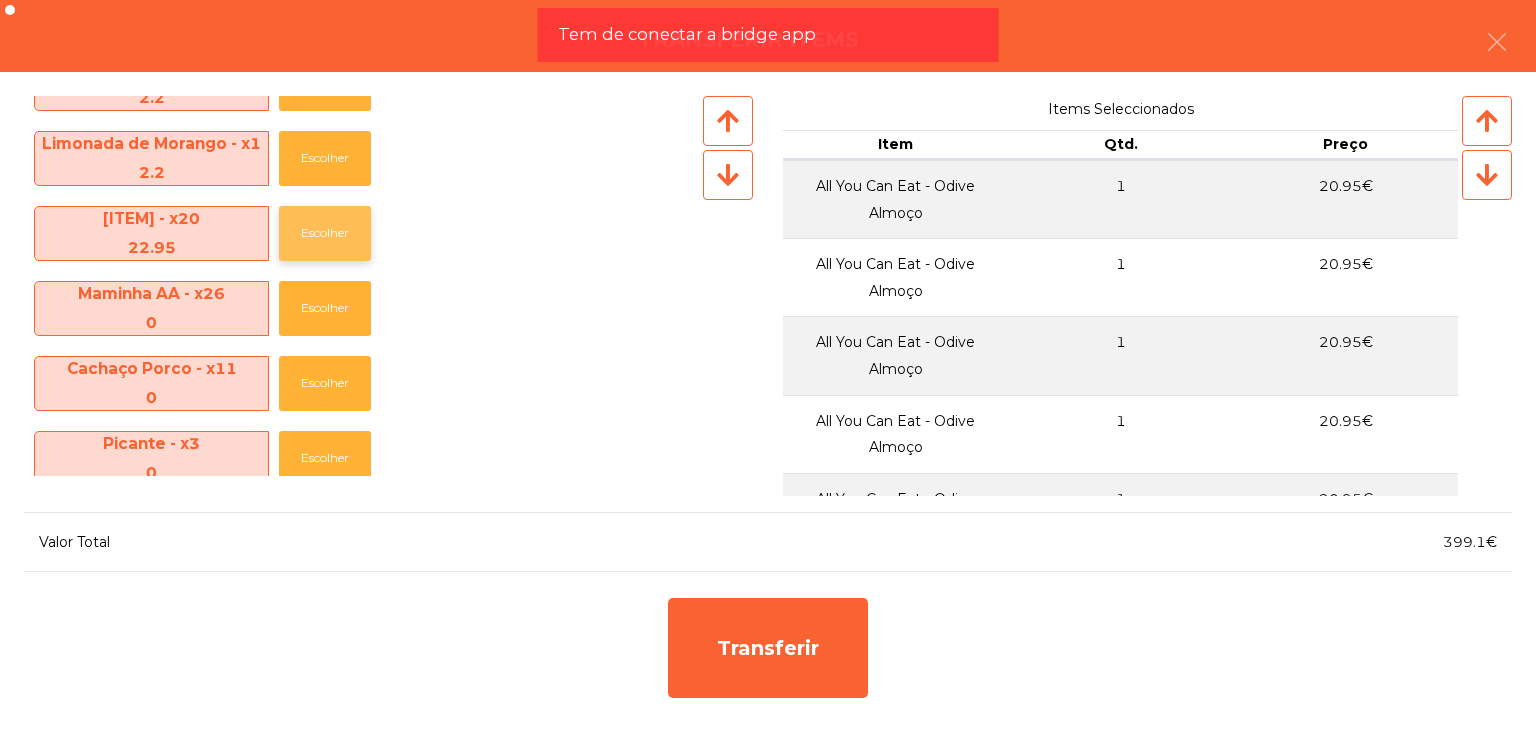click on "Escolher" 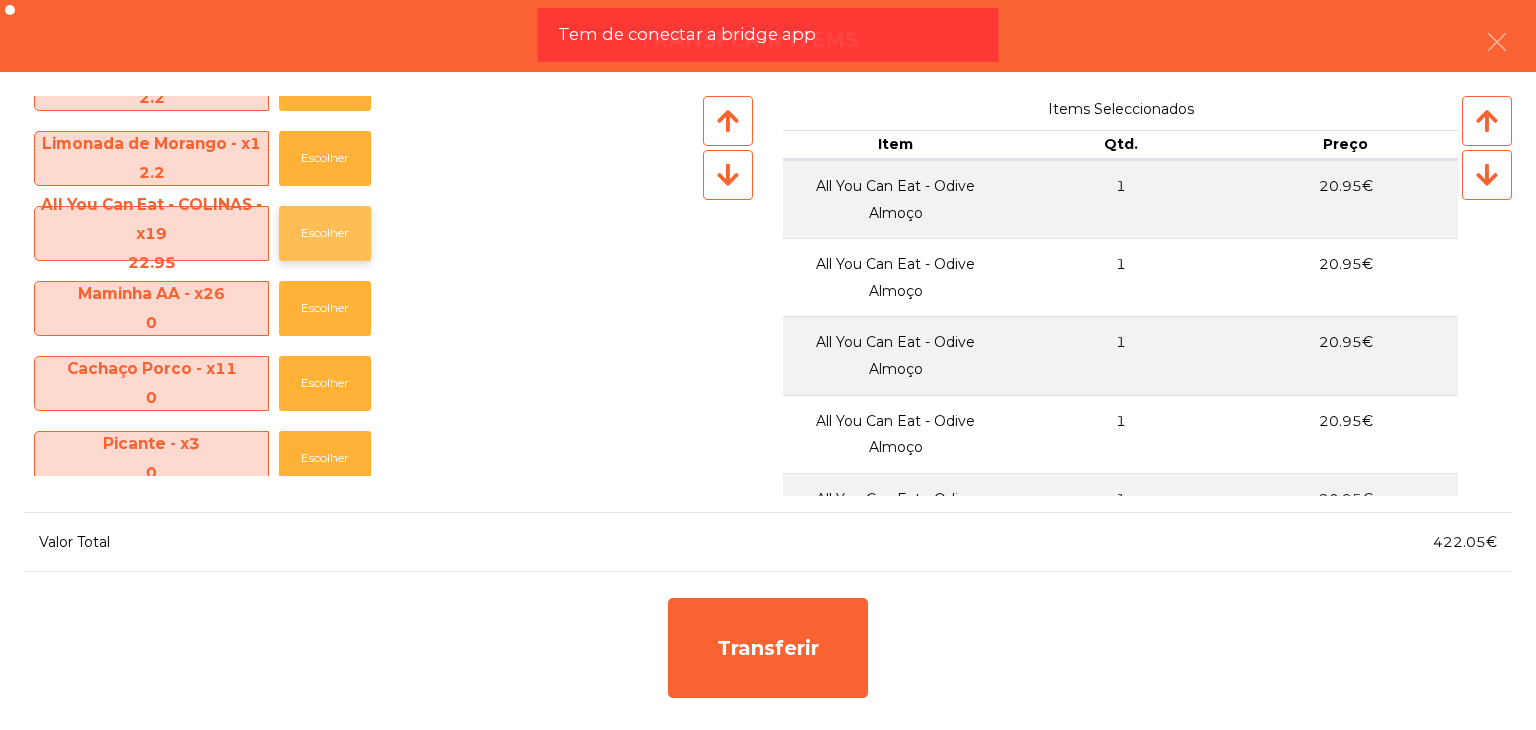 click on "Escolher" 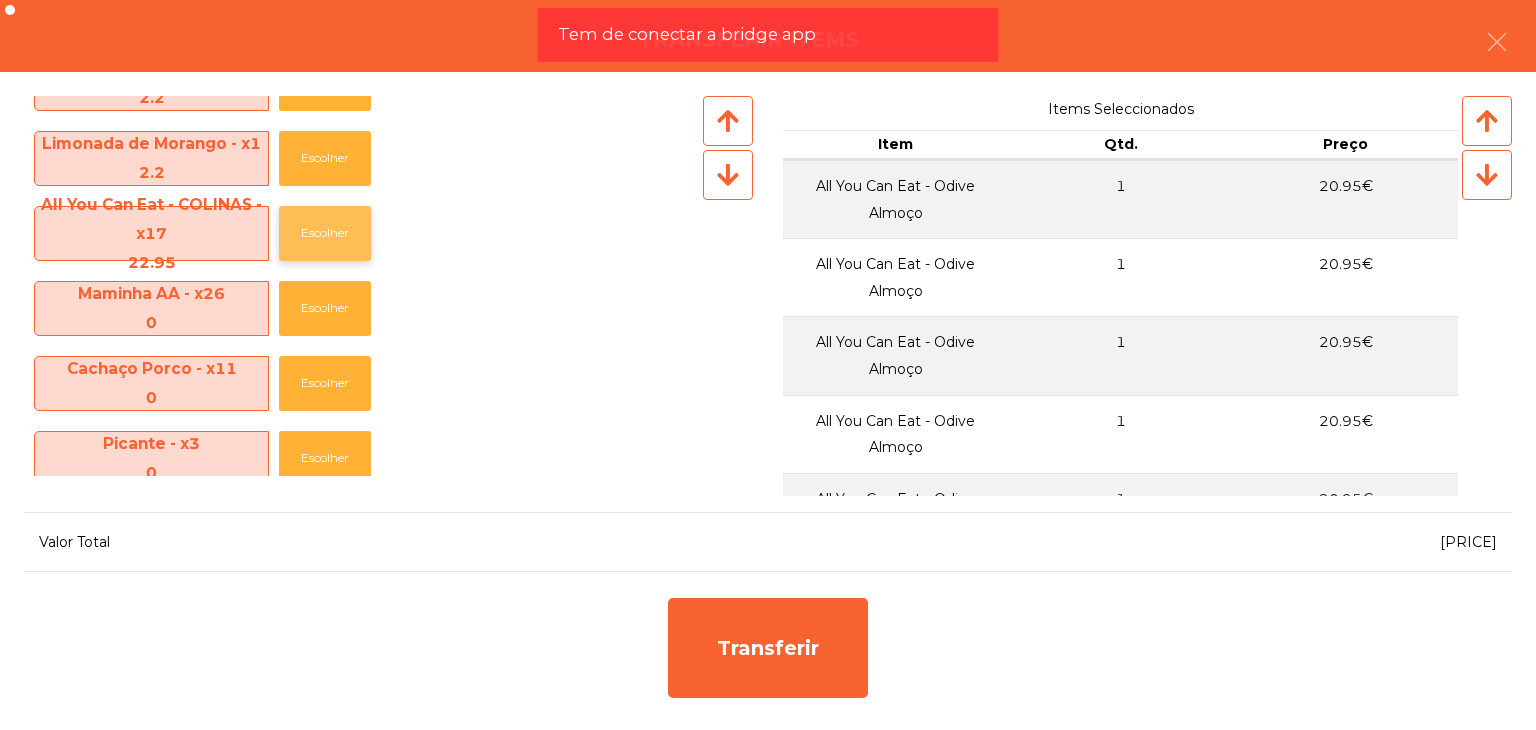 click on "Escolher" 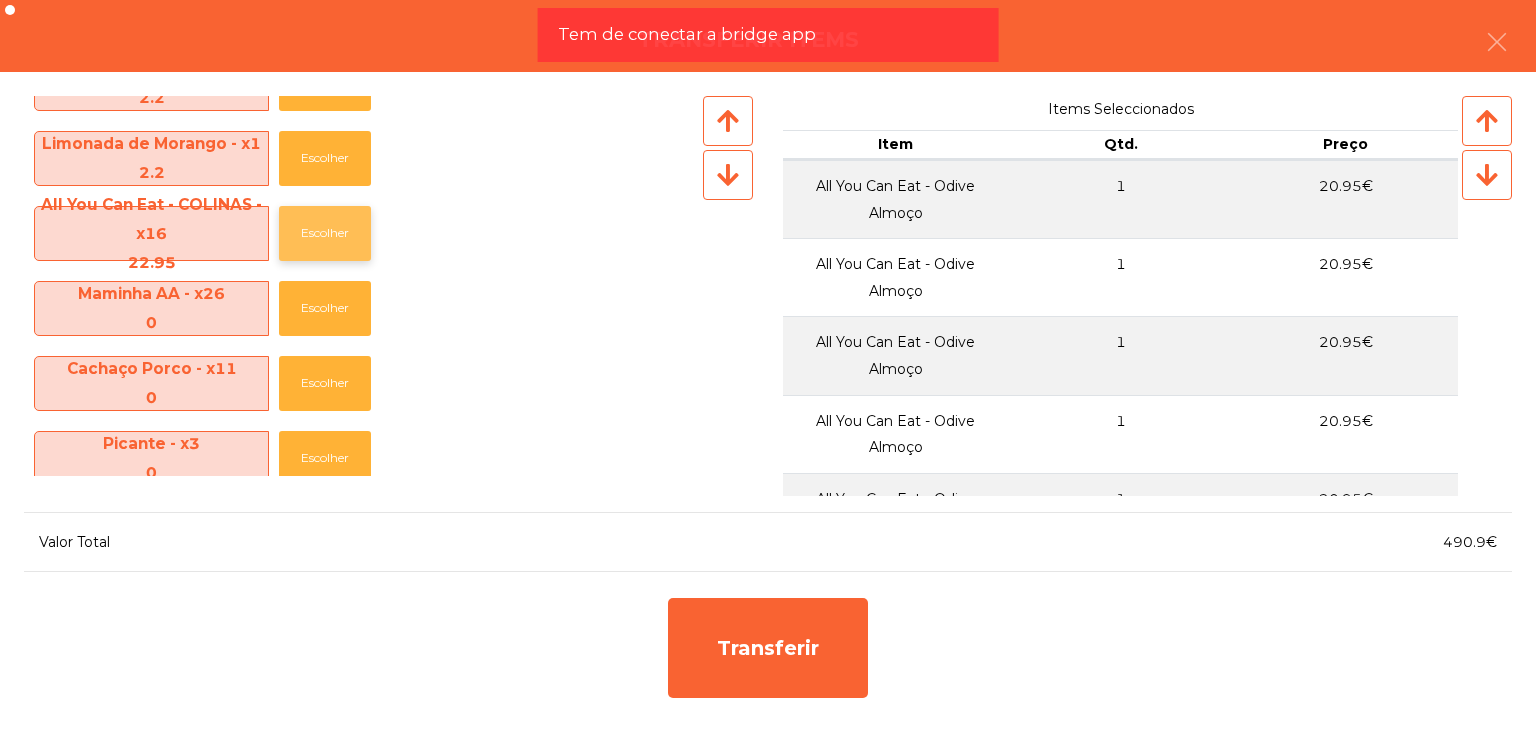 click on "Escolher" 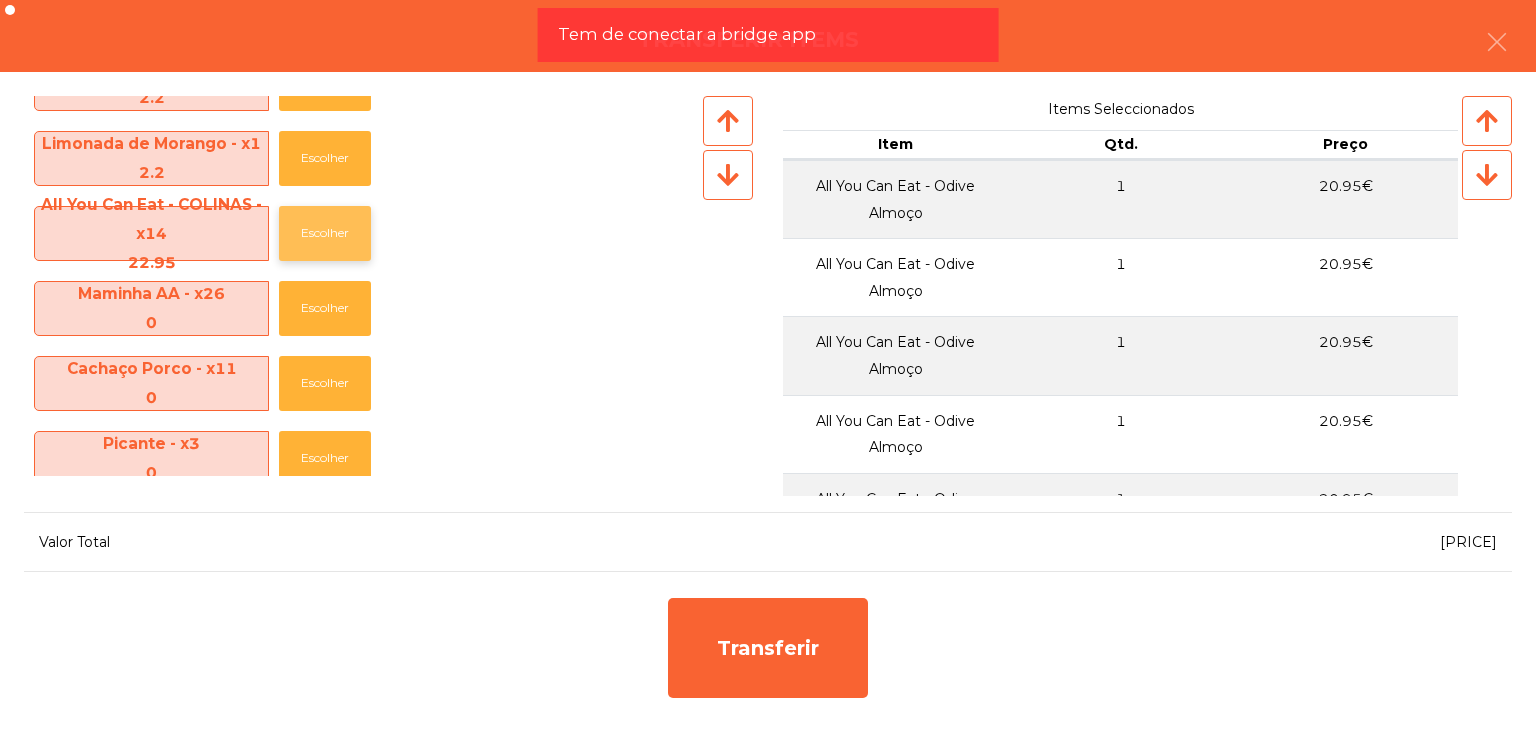 click on "Escolher" 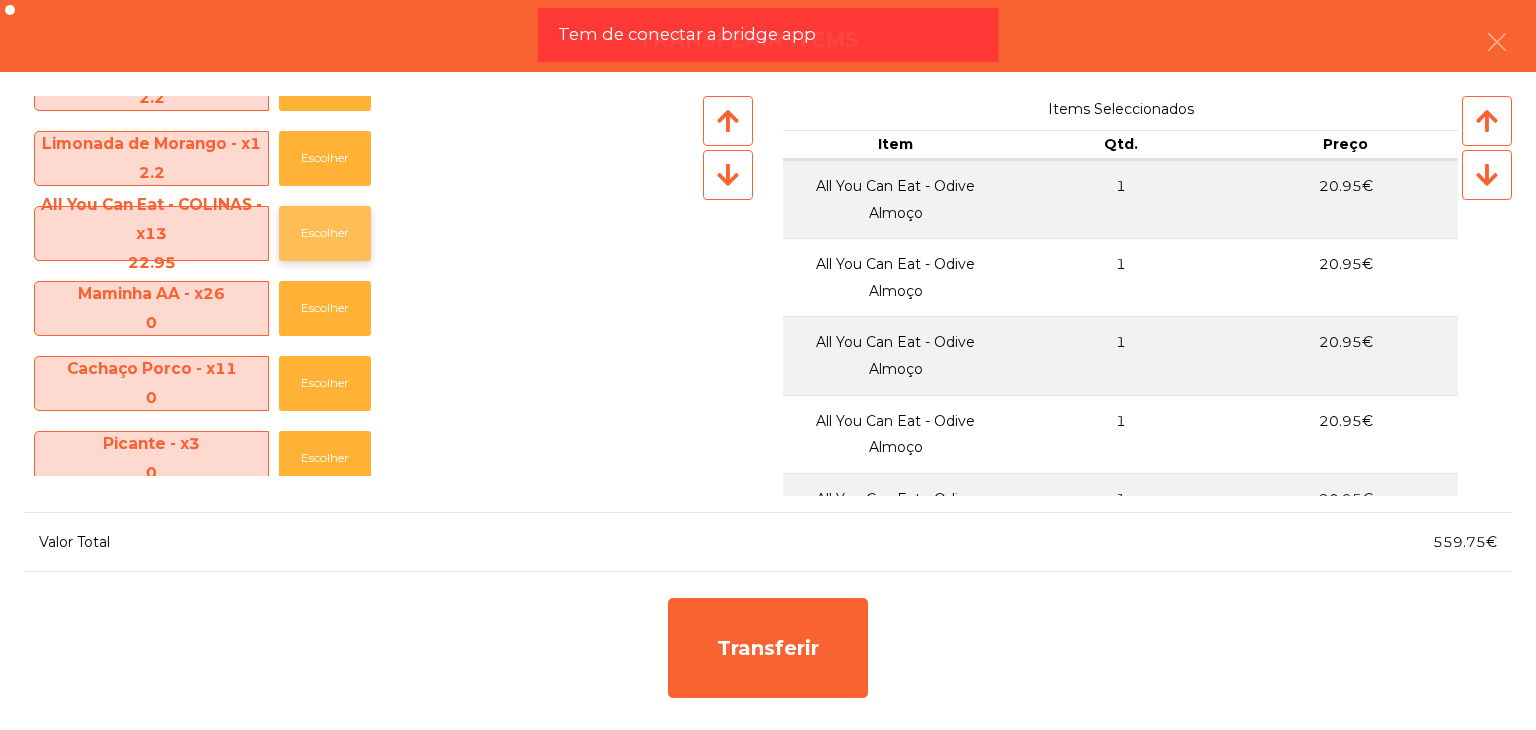 click on "Escolher" 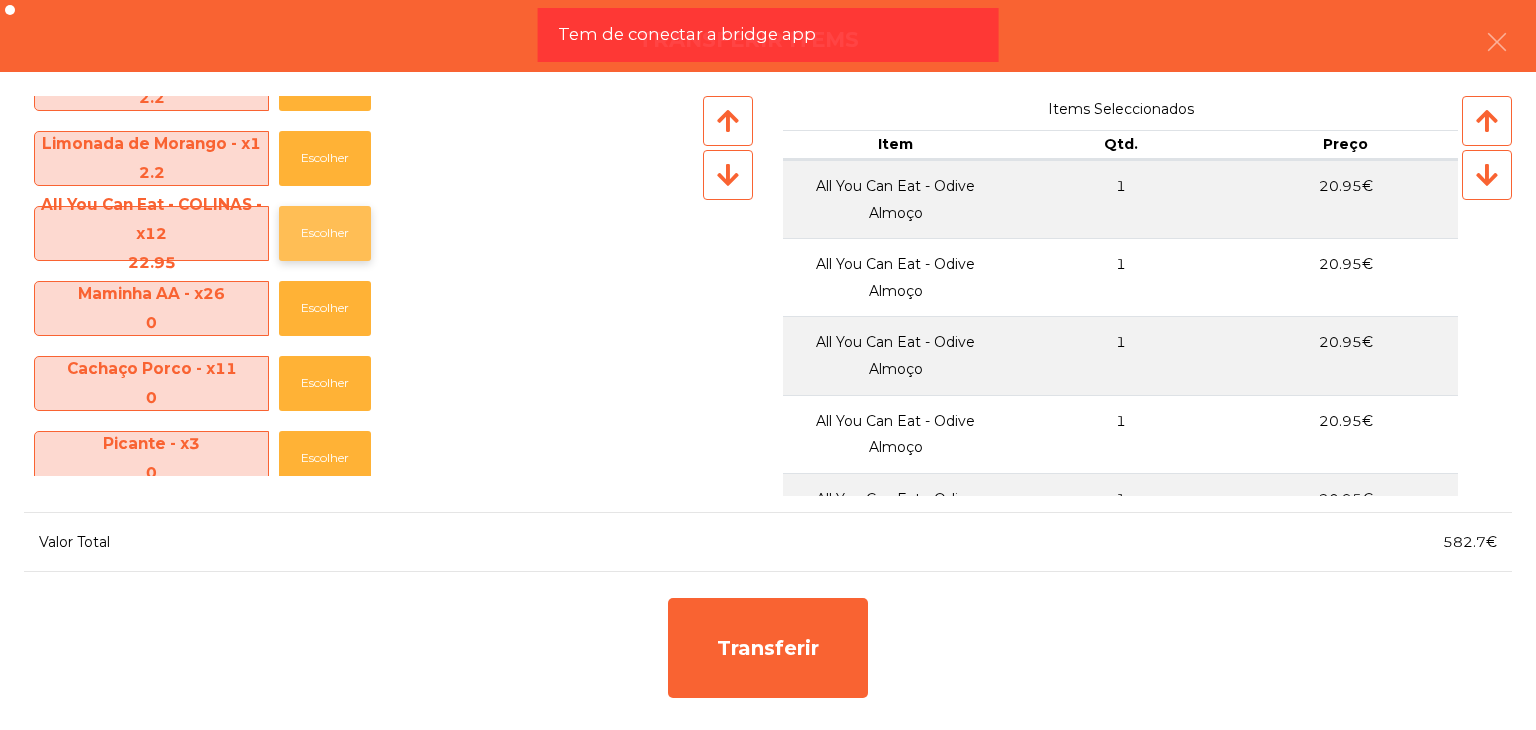 click on "Escolher" 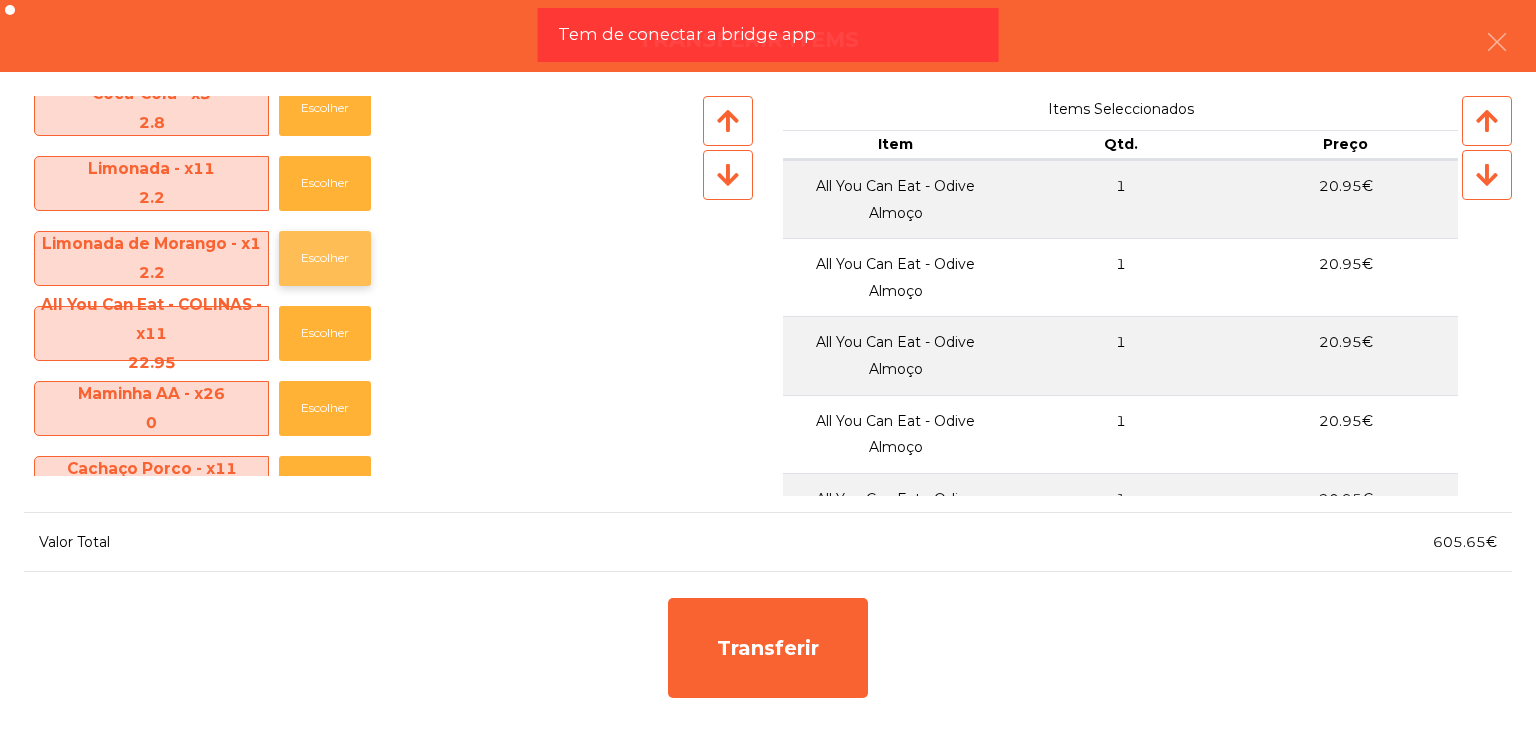 click on "Escolher" 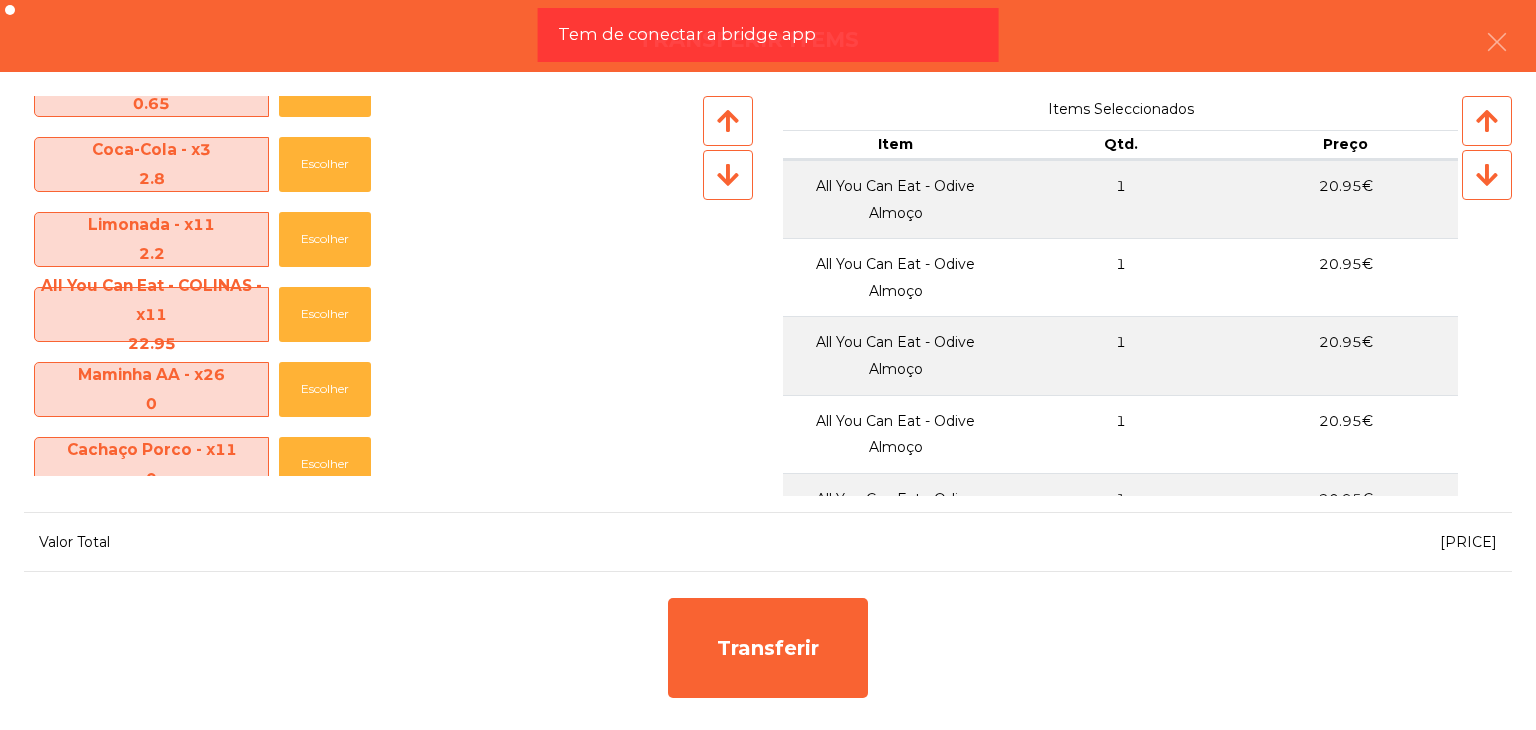 scroll, scrollTop: 900, scrollLeft: 0, axis: vertical 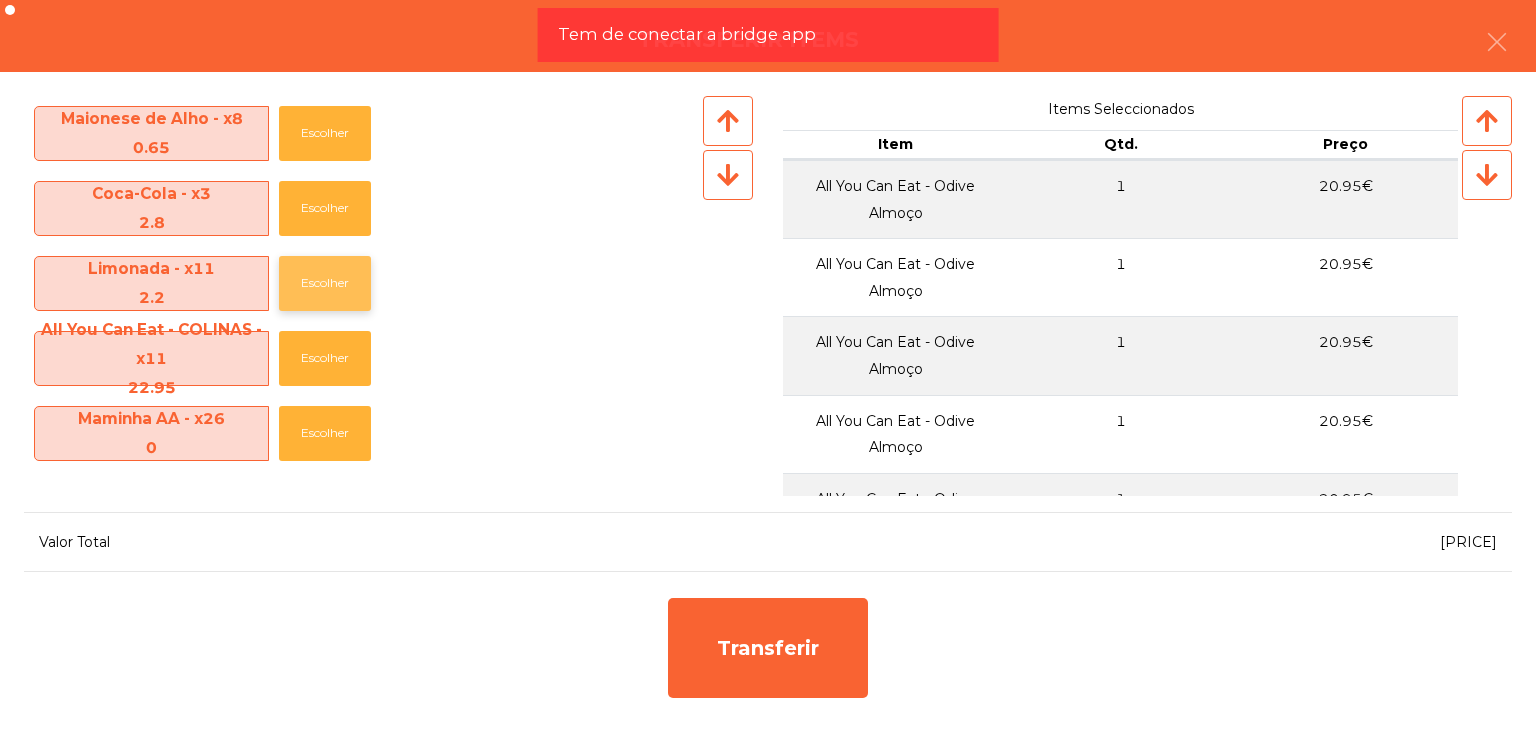 click on "Escolher" 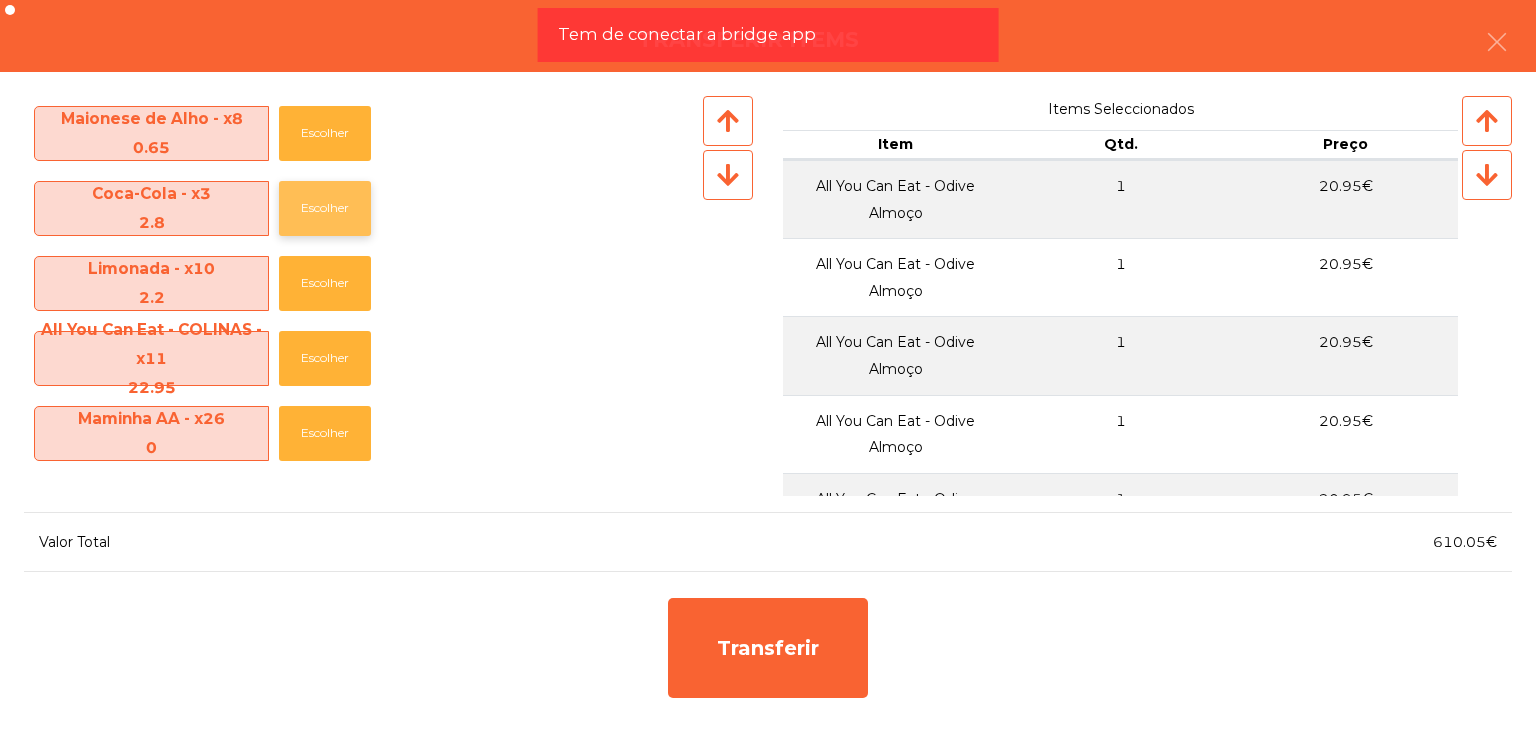 click on "Escolher" 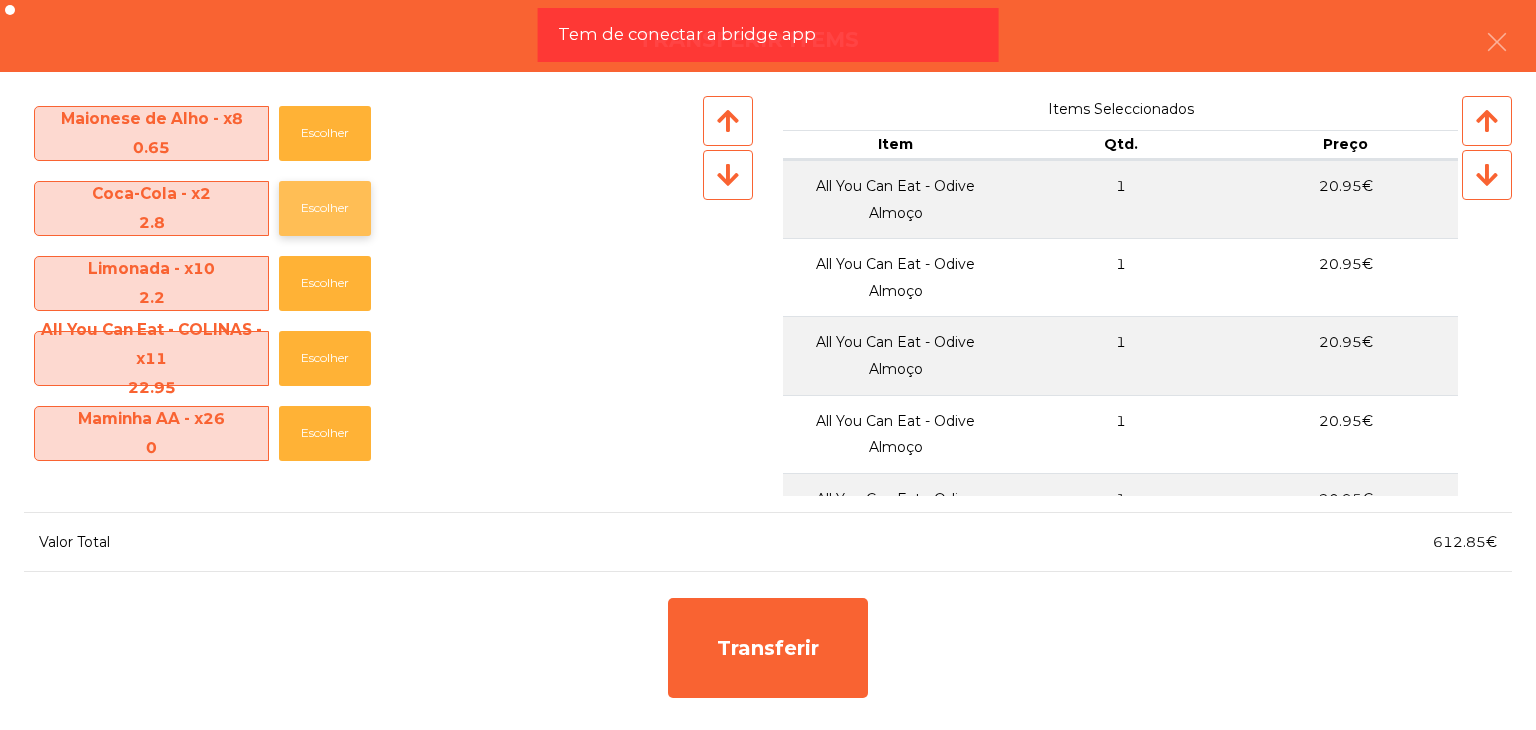 click on "Escolher" 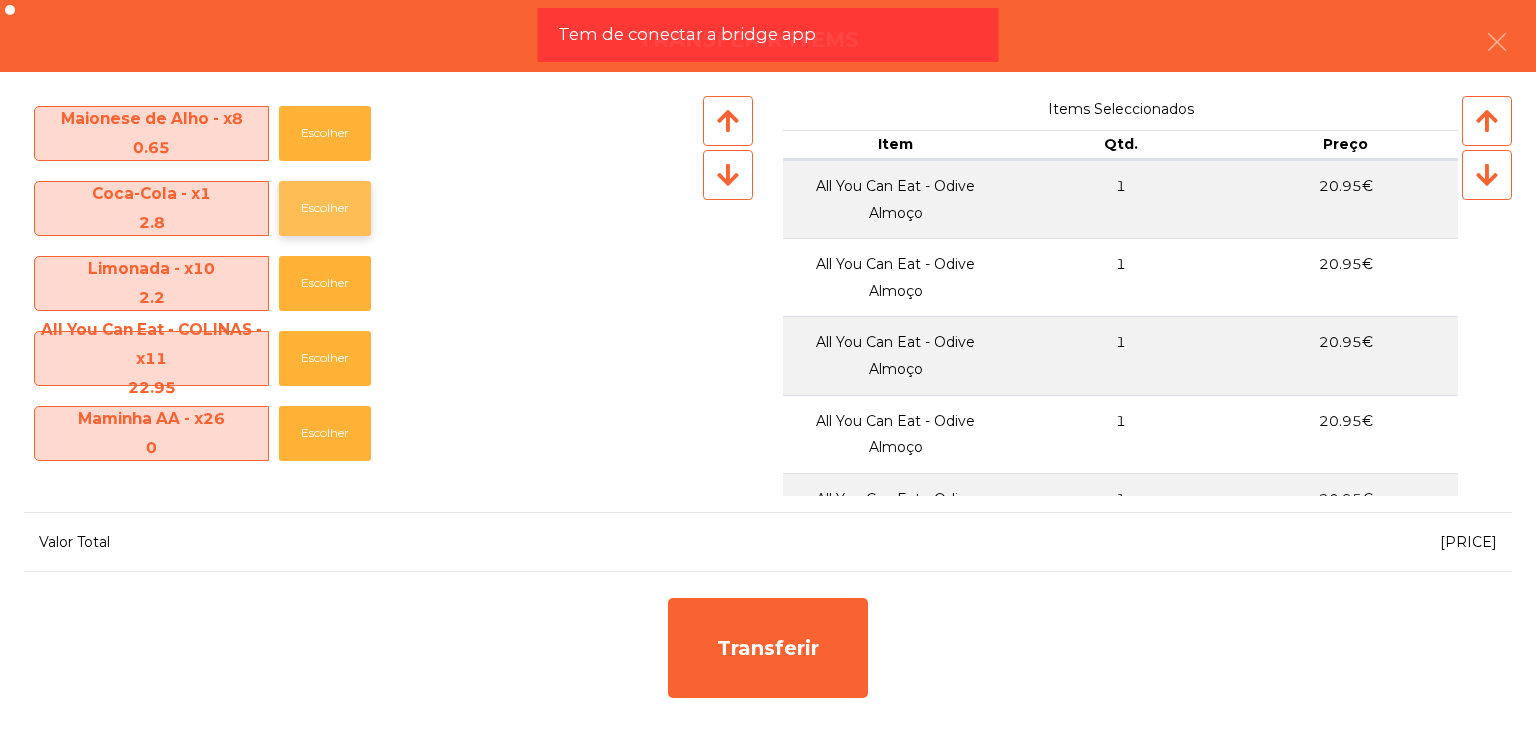 click on "Escolher" 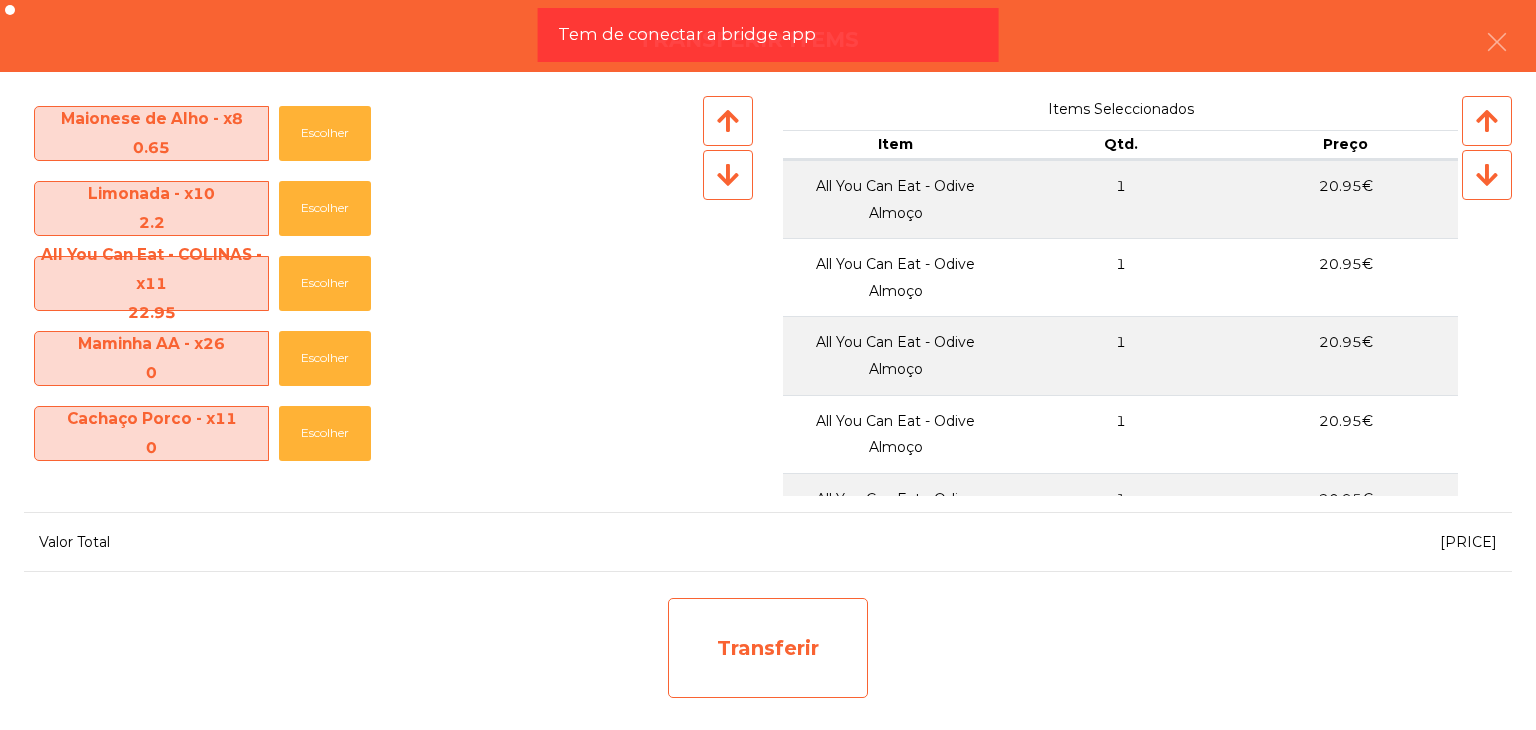click on "Transferir" 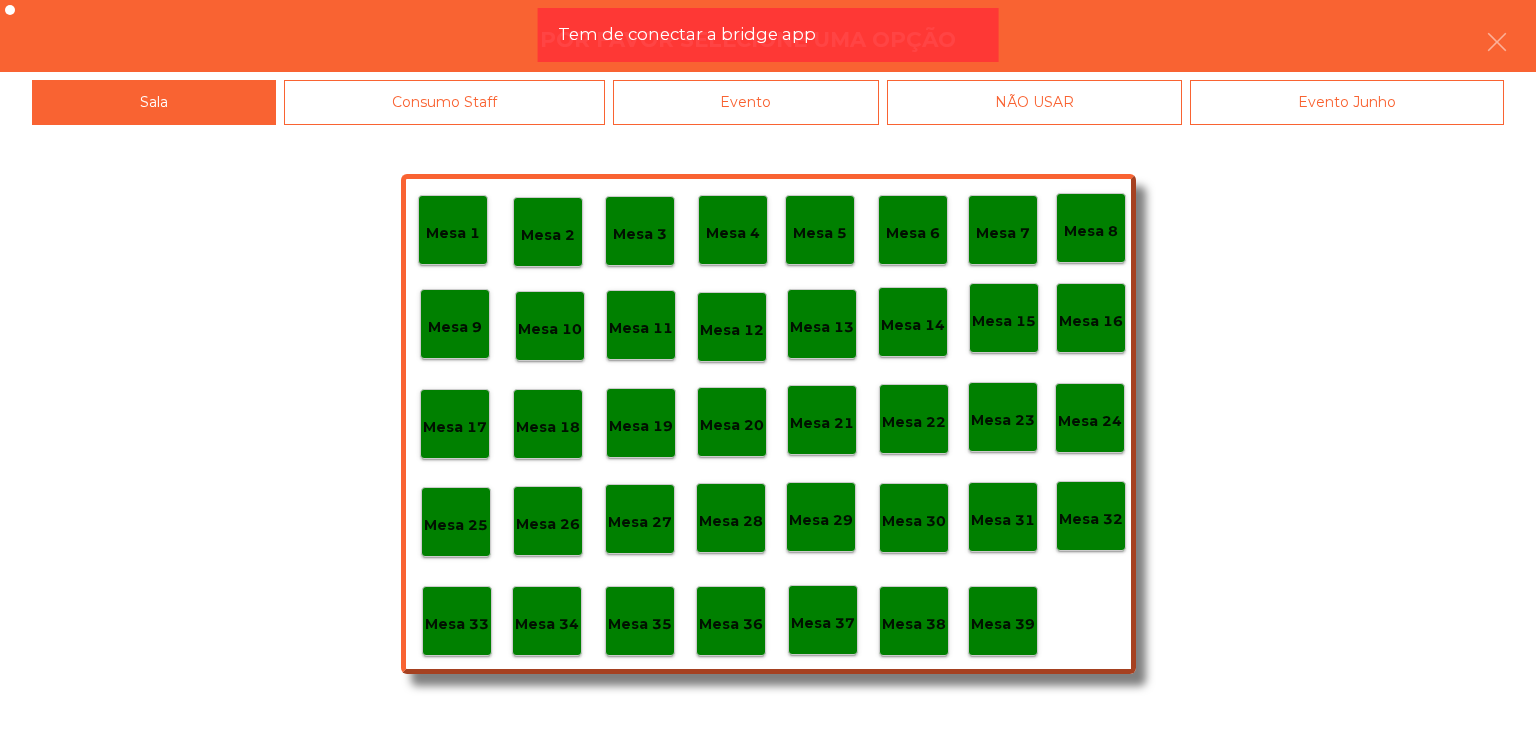 click on "Mesa 29" 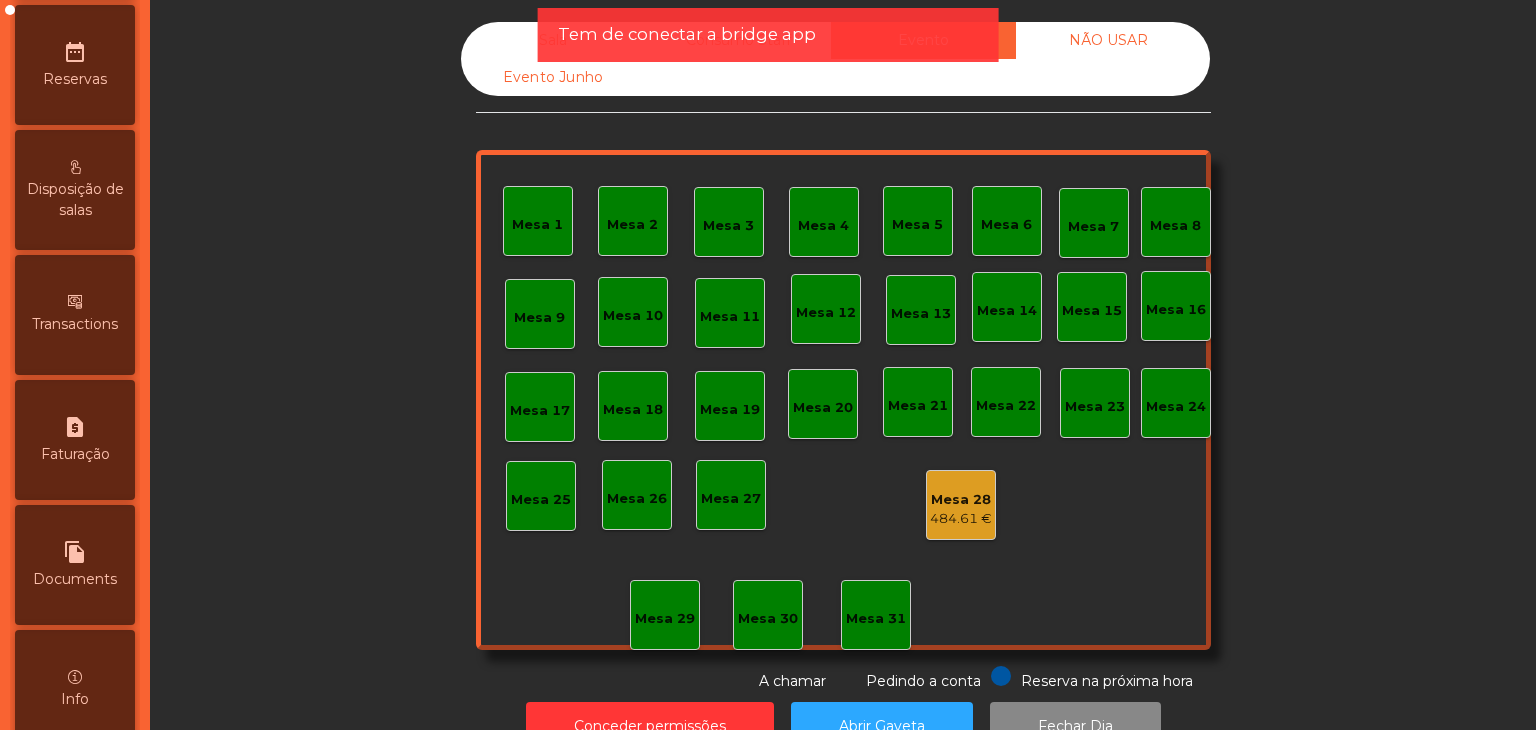 click on "484.61 €" 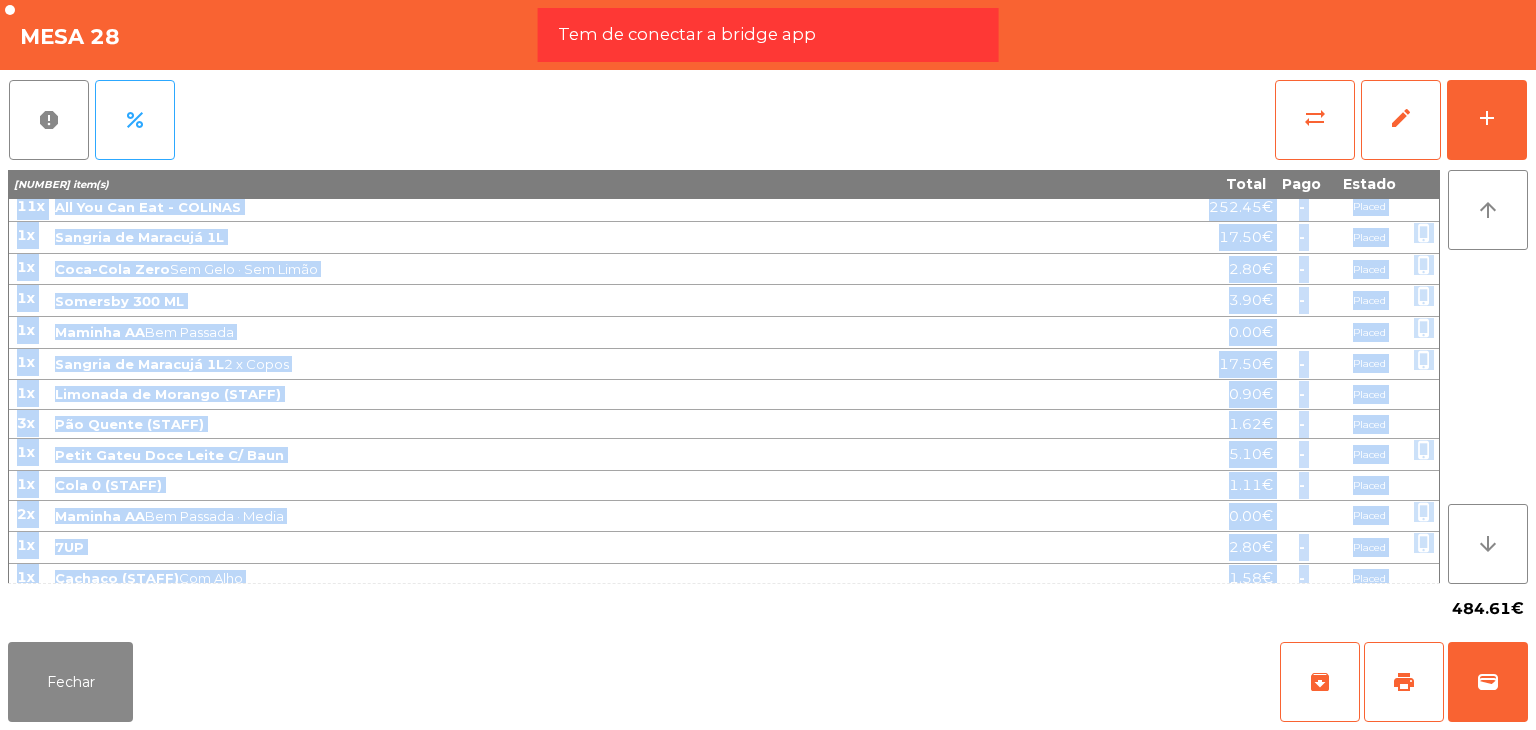 scroll, scrollTop: 2034, scrollLeft: 0, axis: vertical 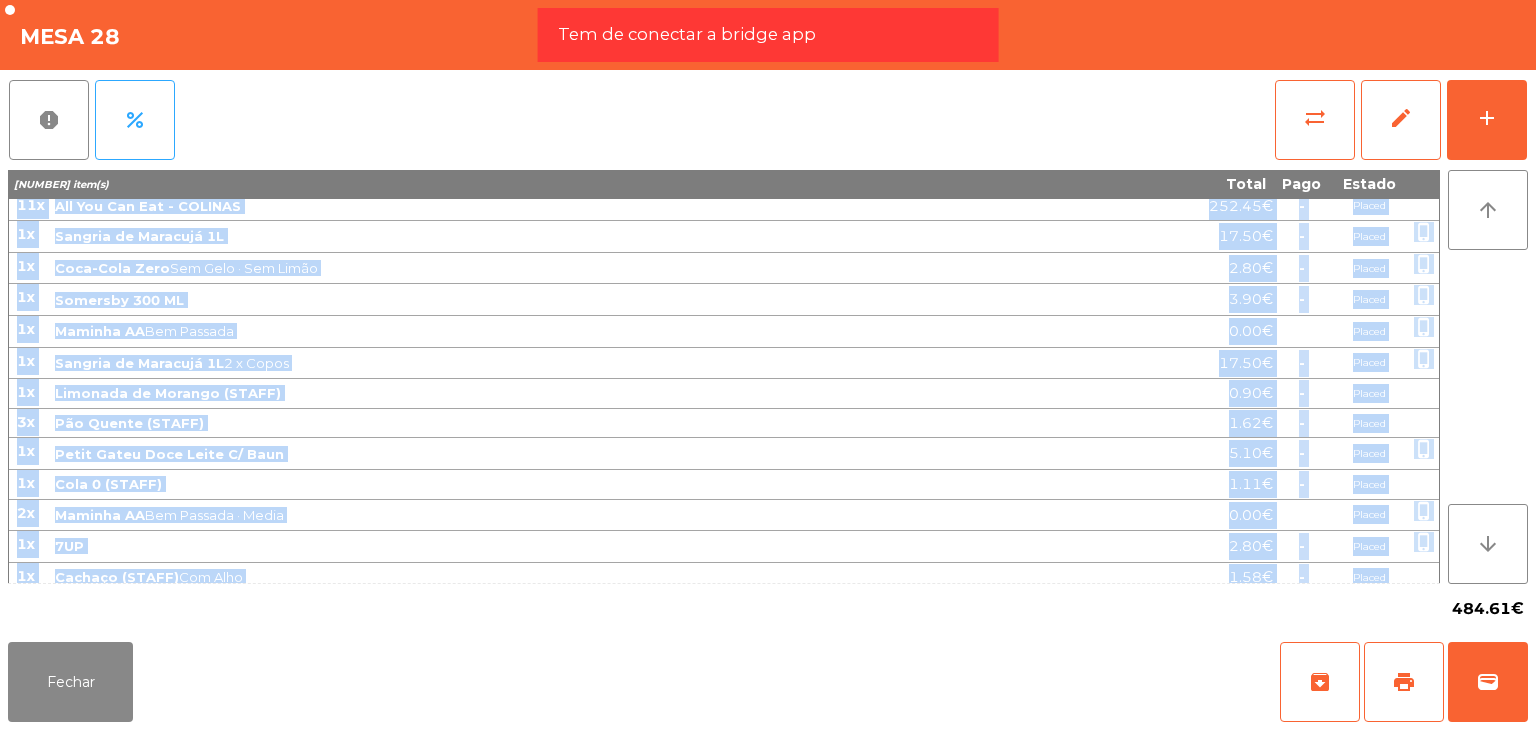 drag, startPoint x: 17, startPoint y: 206, endPoint x: 1376, endPoint y: 564, distance: 1405.3629 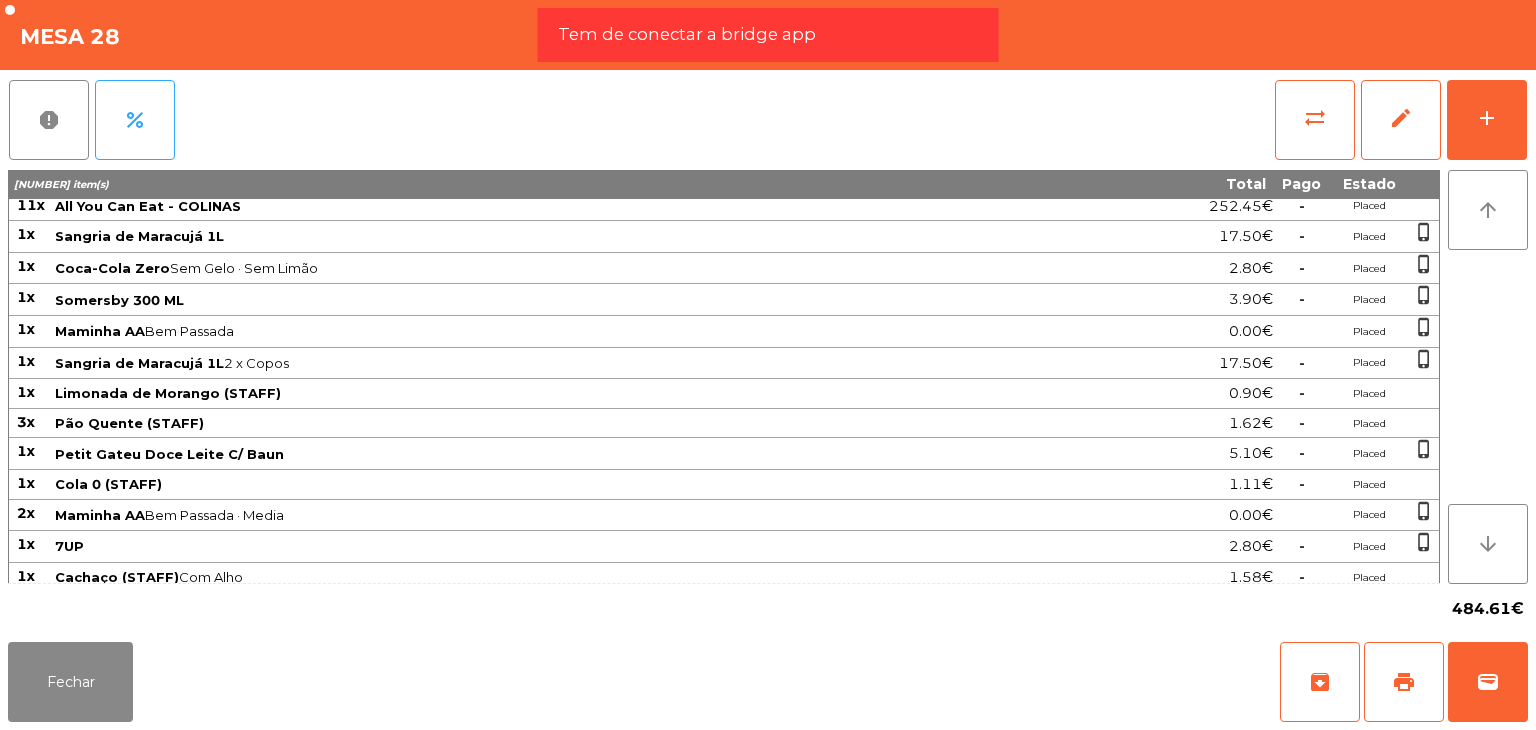 click on "Placed" 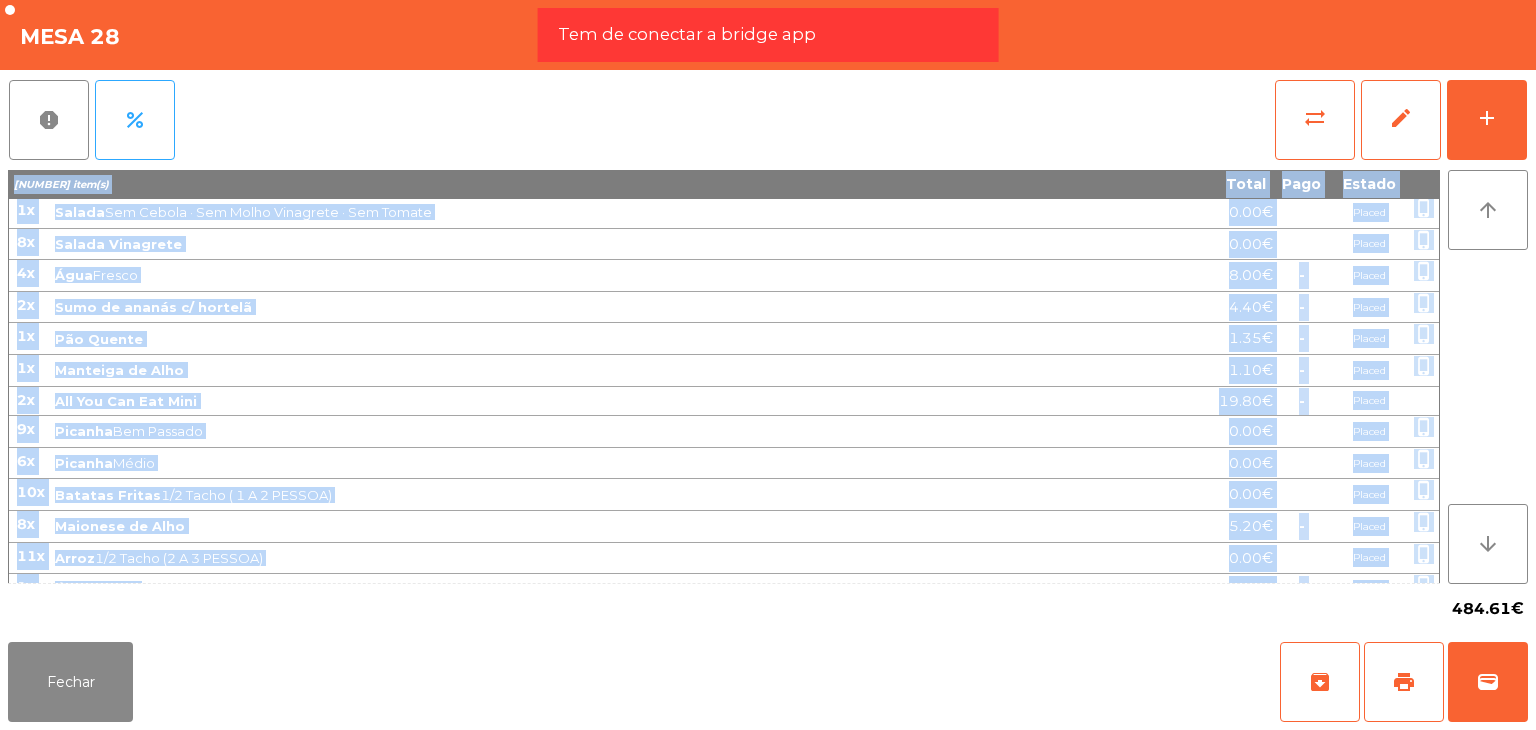 scroll, scrollTop: 0, scrollLeft: 0, axis: both 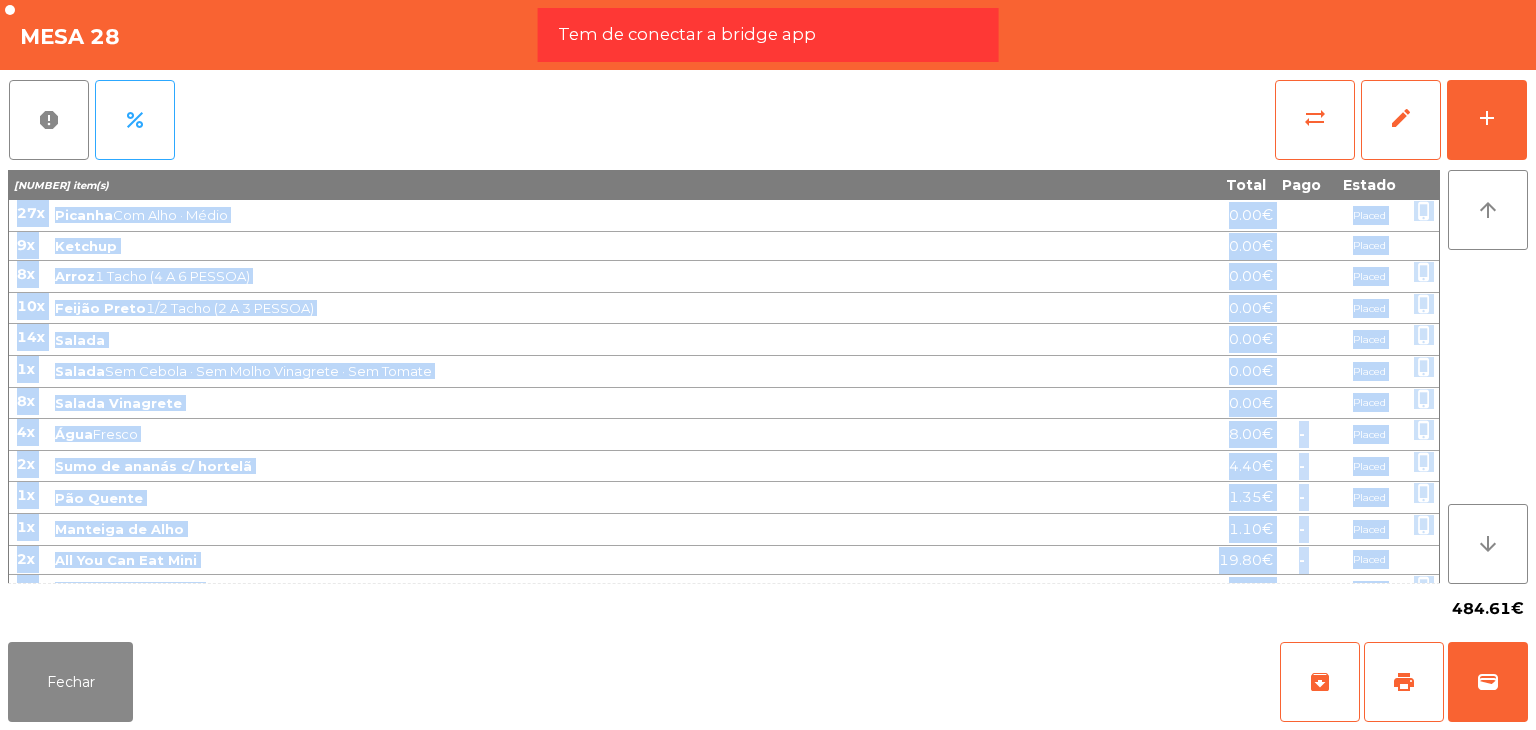drag, startPoint x: 1399, startPoint y: 562, endPoint x: 19, endPoint y: 217, distance: 1422.4714 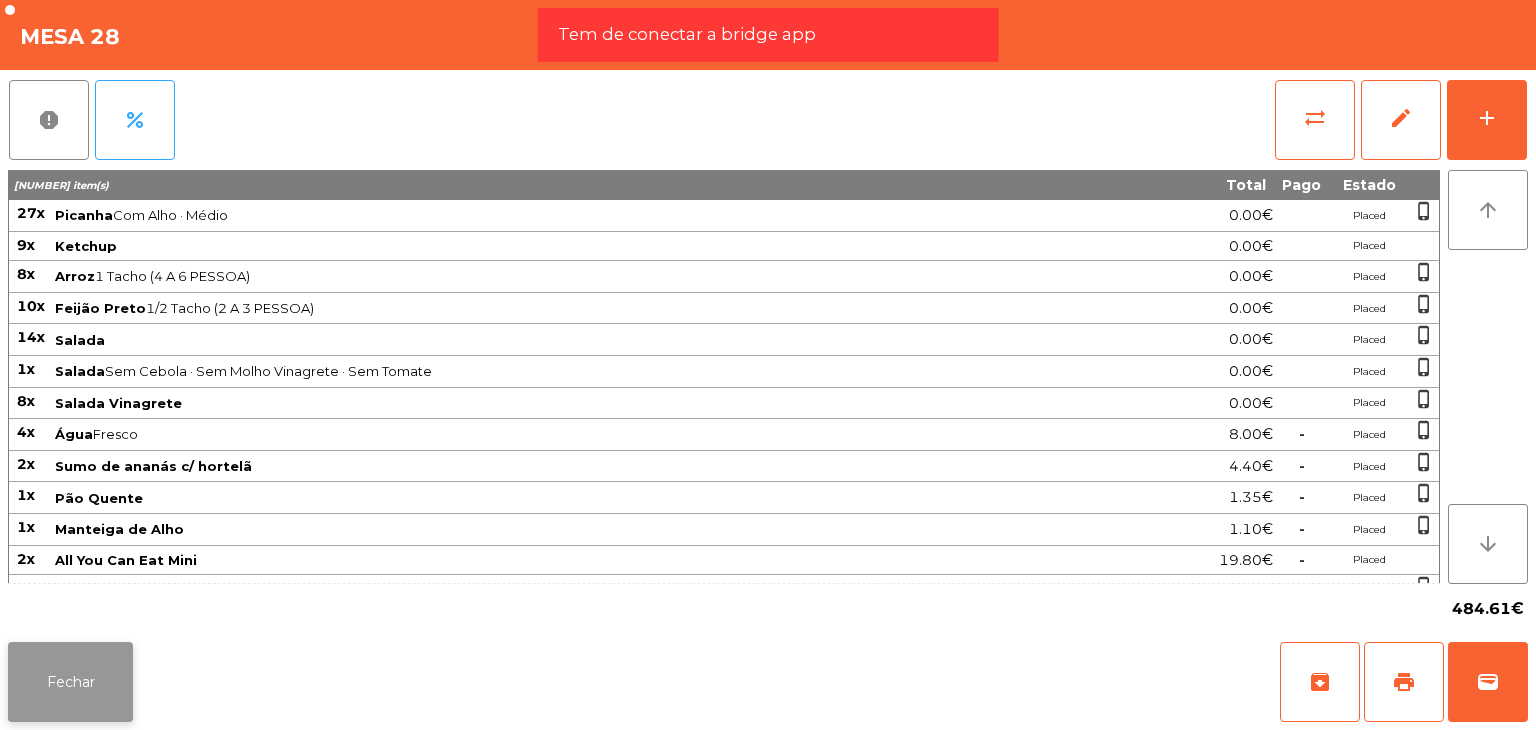 click on "Fechar" 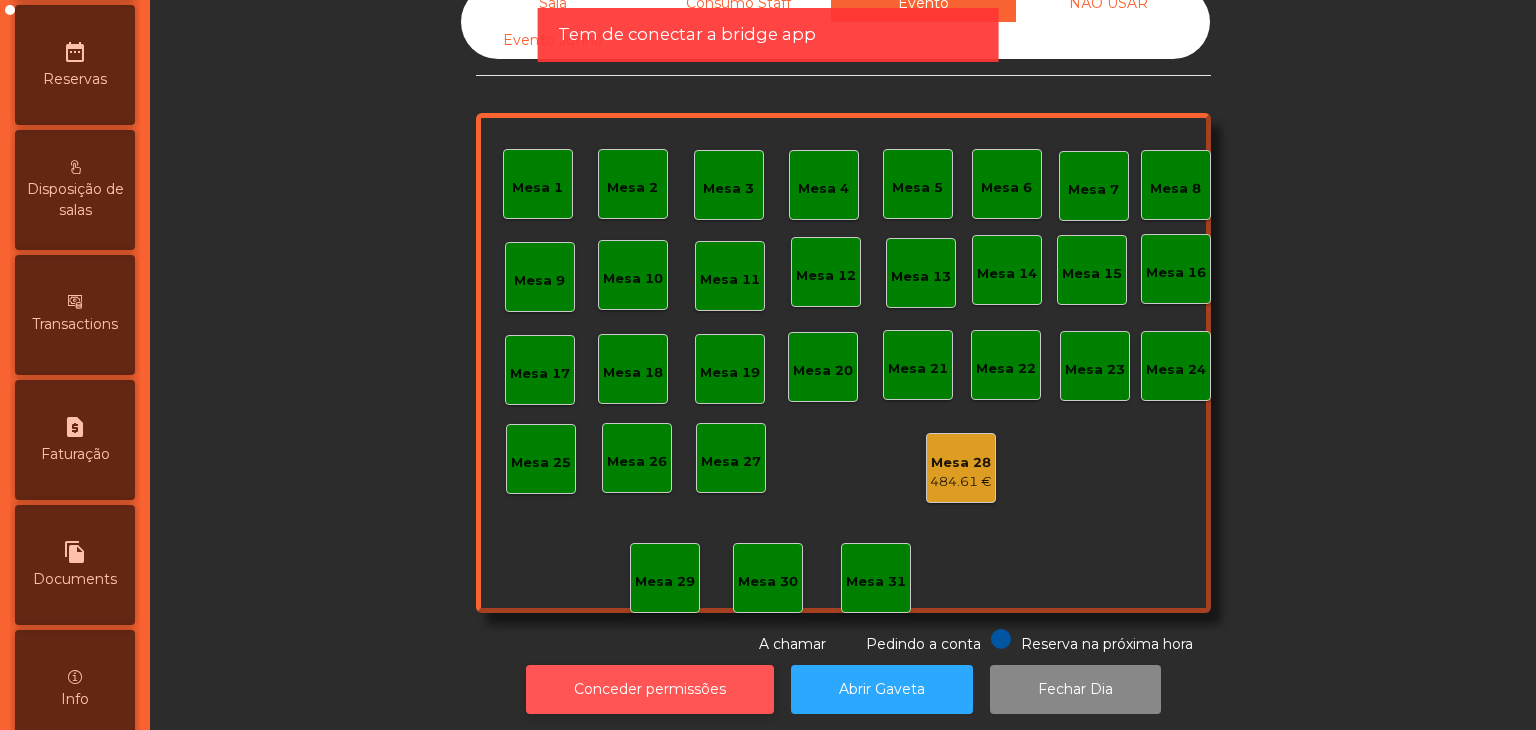 scroll, scrollTop: 58, scrollLeft: 0, axis: vertical 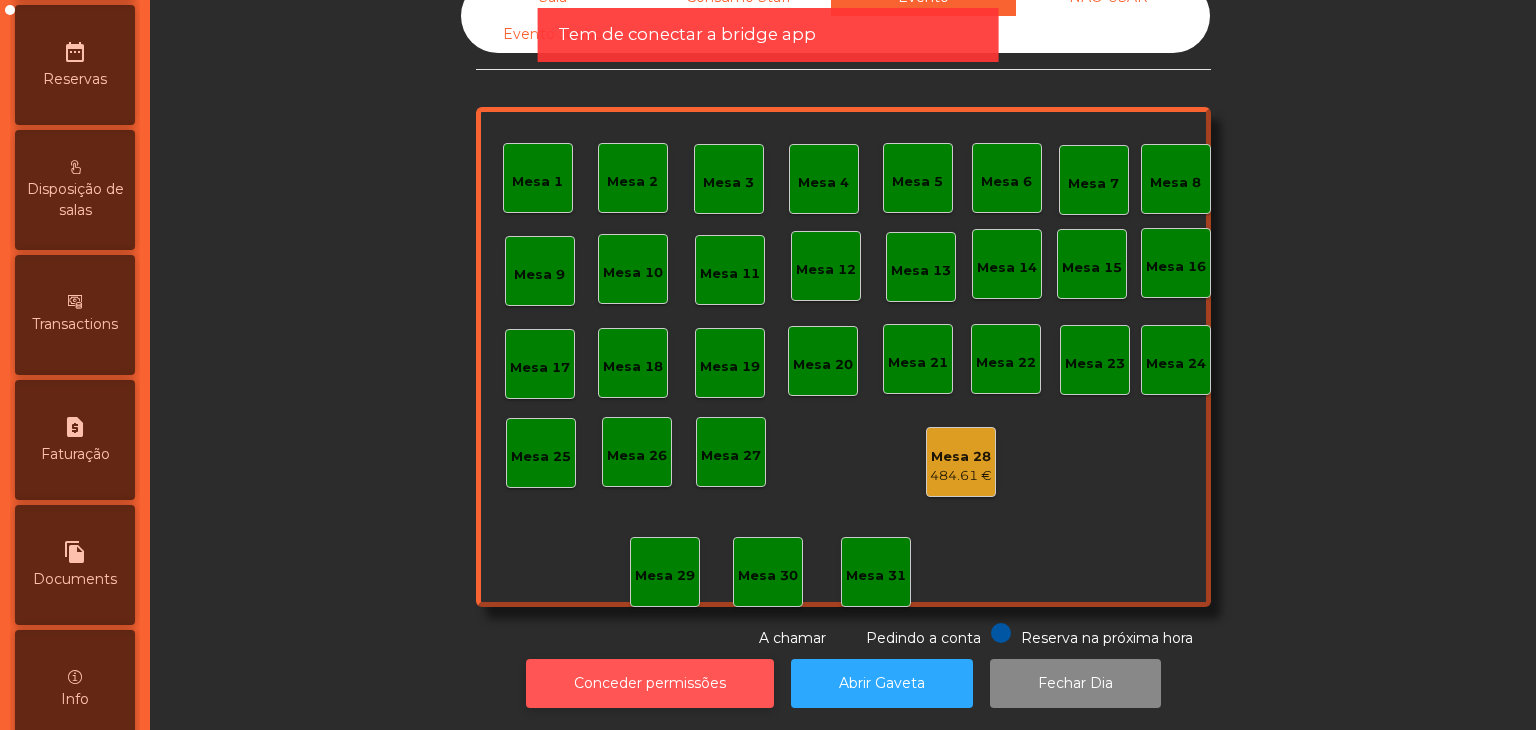 click on "Conceder permissões" 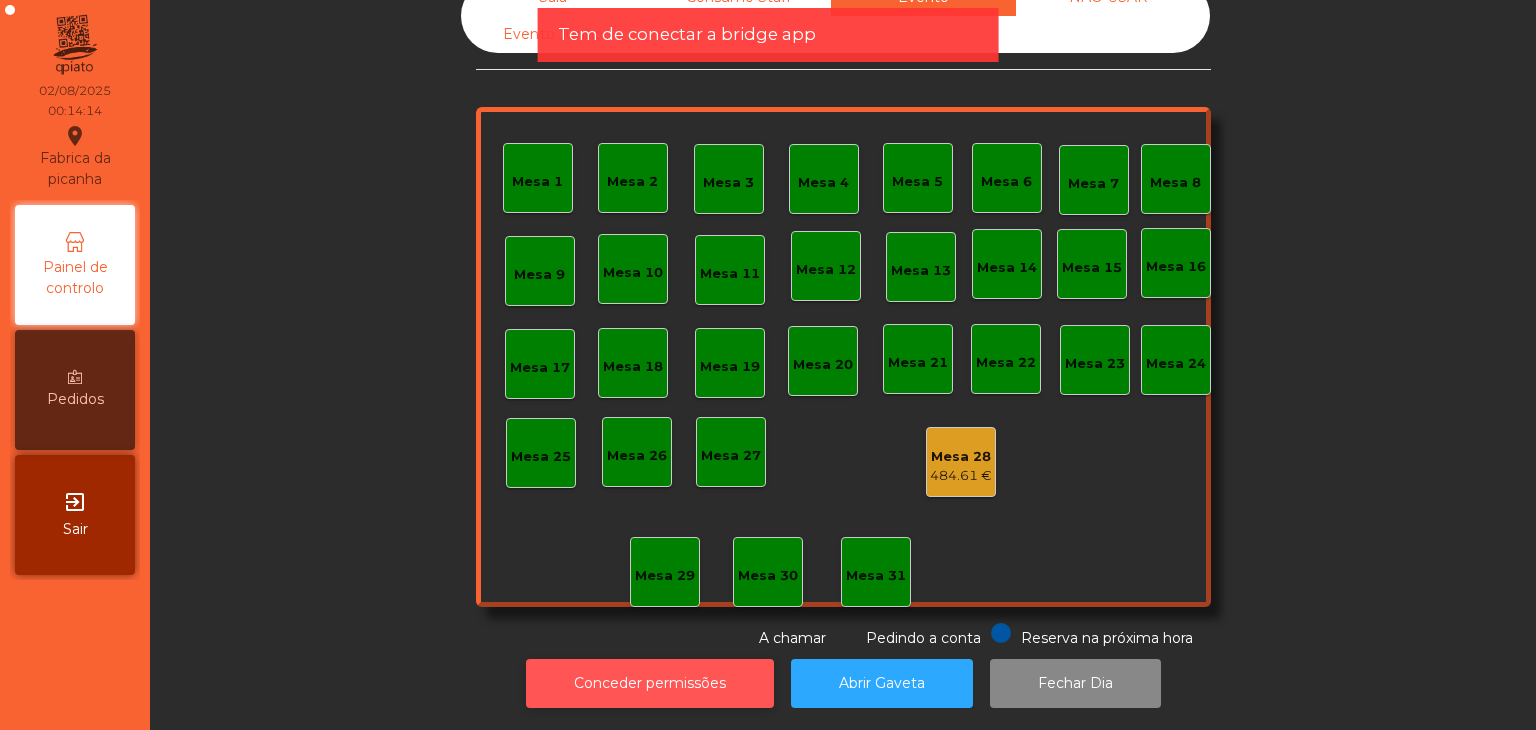scroll, scrollTop: 0, scrollLeft: 0, axis: both 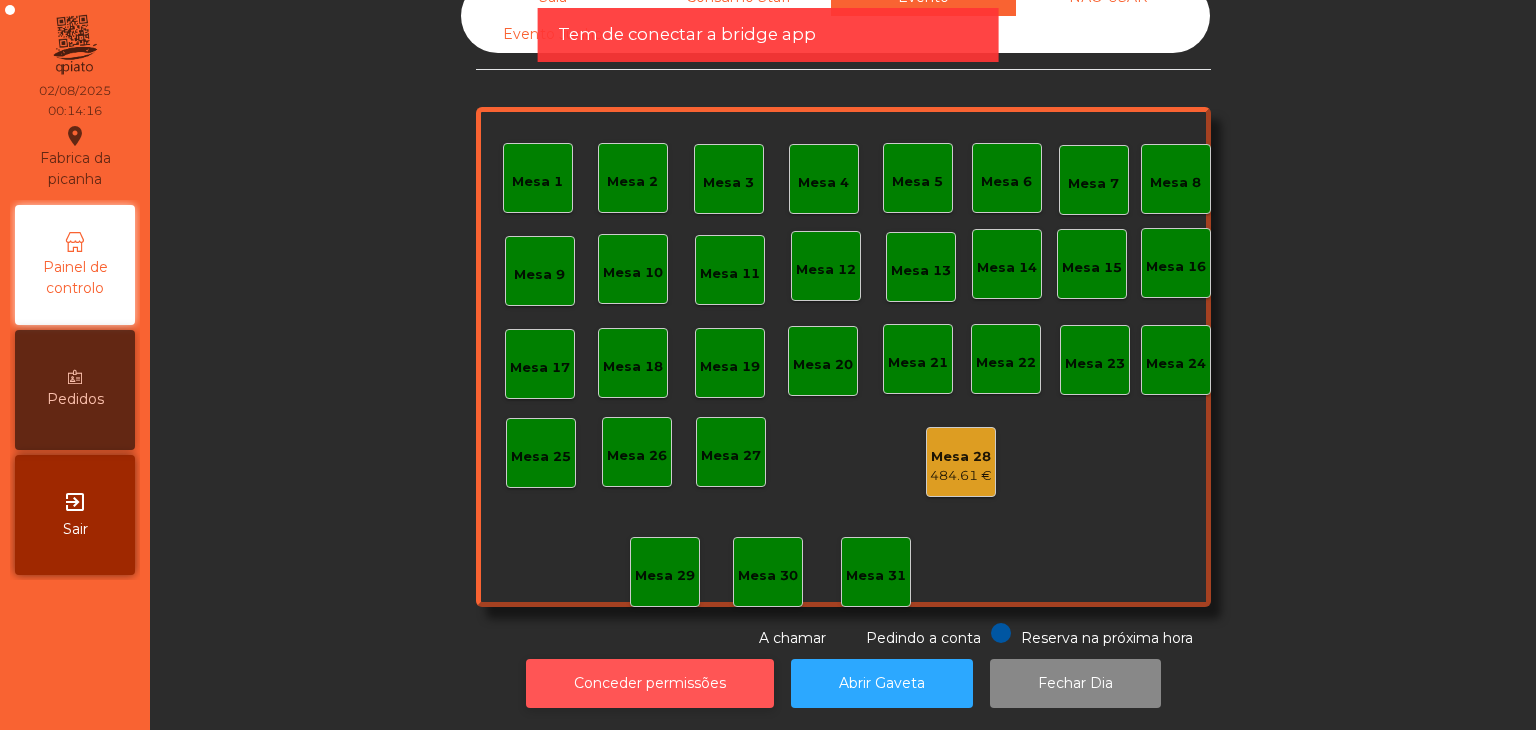 click on "Conceder permissões" 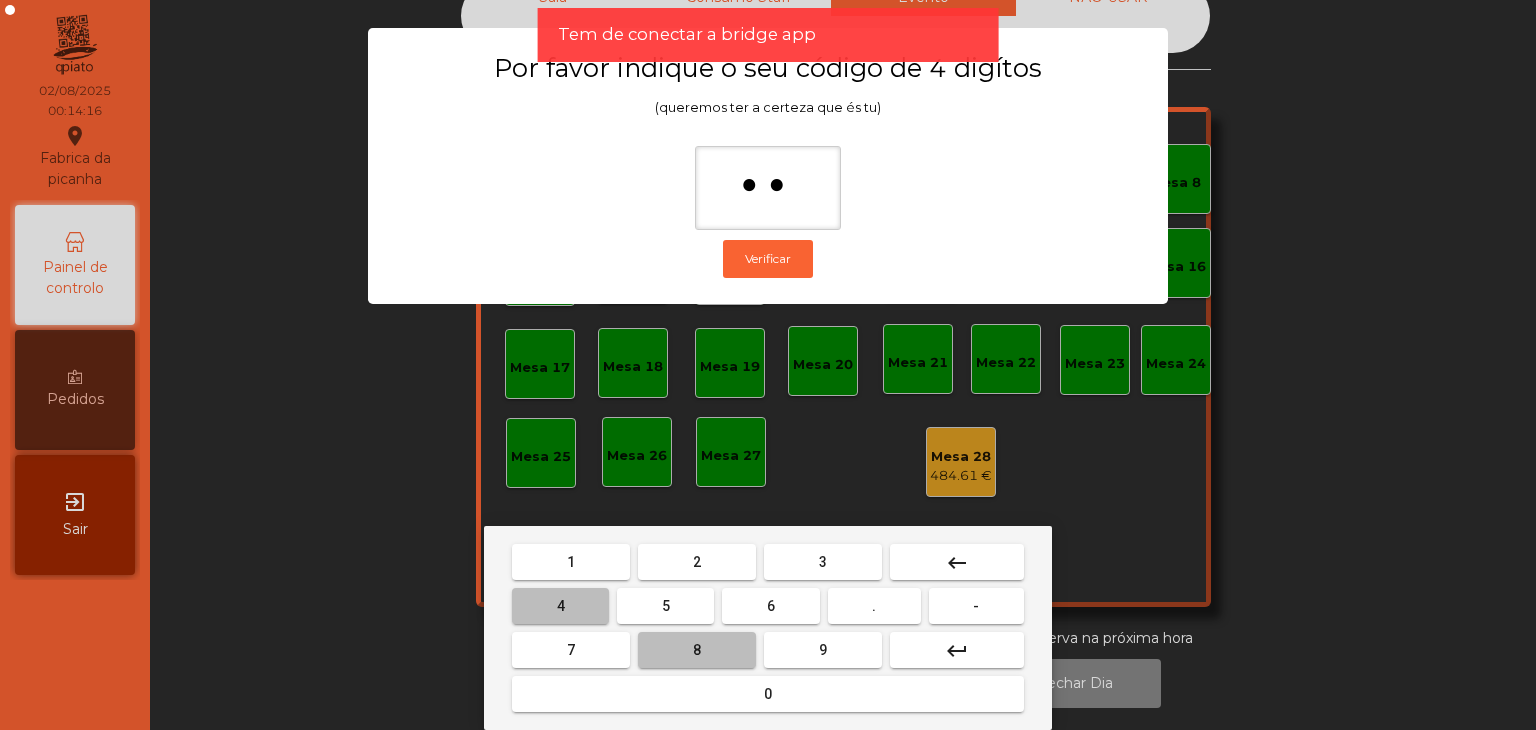 type on "***" 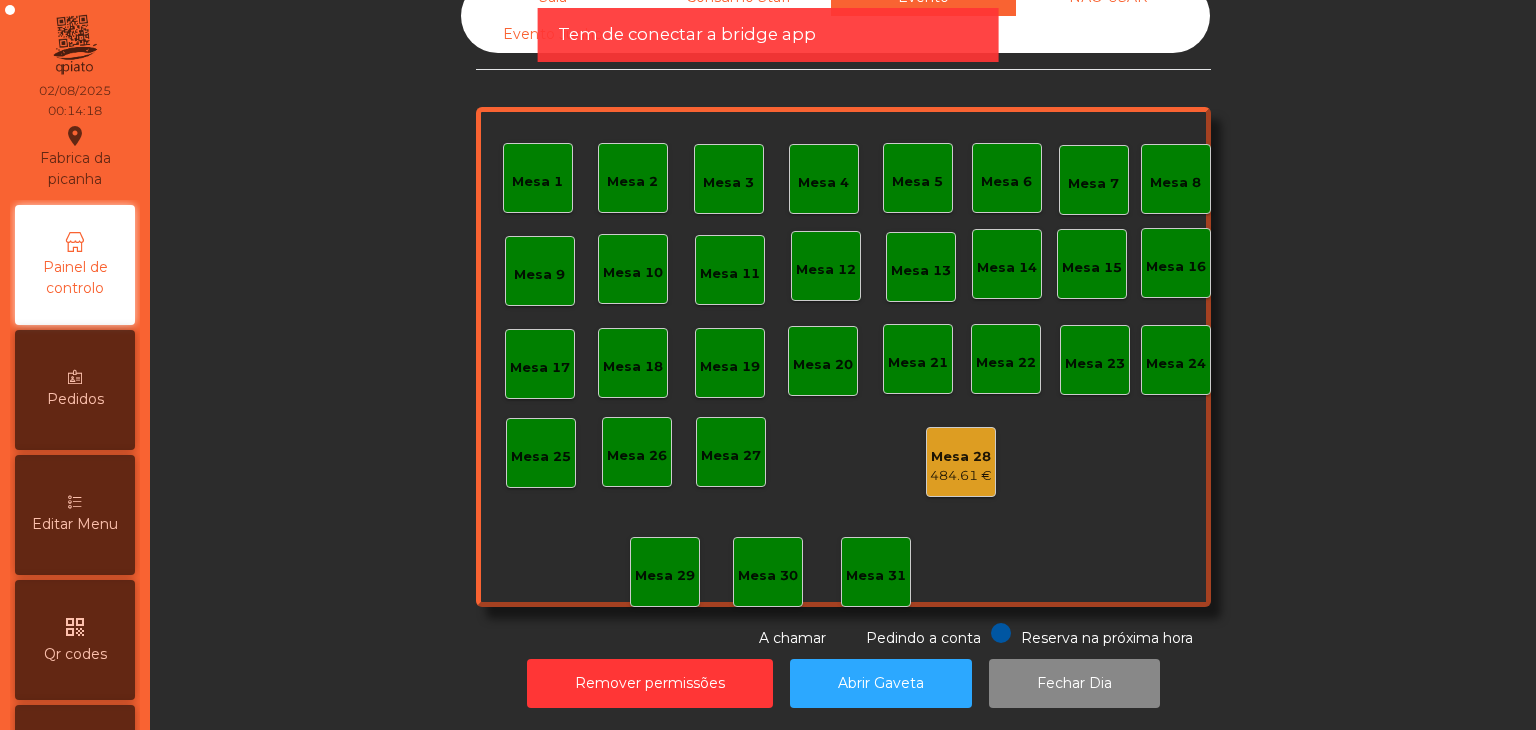 click on "Mesa 1   Mesa 2   Mesa 3   Mesa 4   Mesa 5   Mesa 6   Mesa 7   Mesa 8   Mesa 9   Mesa 10   Mesa 11   Mesa 12   Mesa 13   Mesa 14   Mesa 15   Mesa 16   Mesa 17   Mesa 18   Mesa 19   Mesa 20   Mesa 21   Mesa 22   Mesa 23   Mesa 24   Mesa 25   Mesa 26   Mesa 27   Mesa 28   484.61 €   Mesa 29   Mesa 30   Mesa 31" 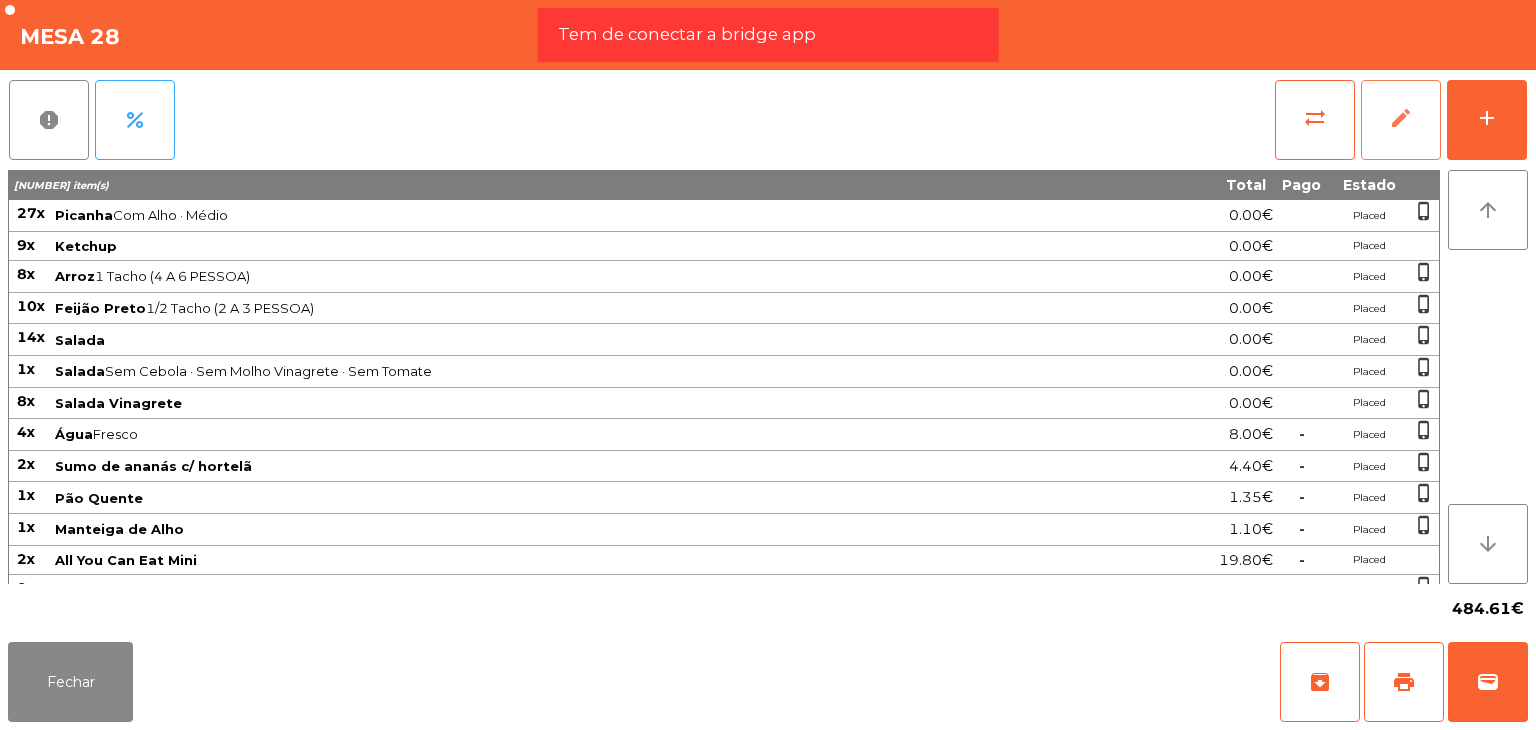 click on "edit" 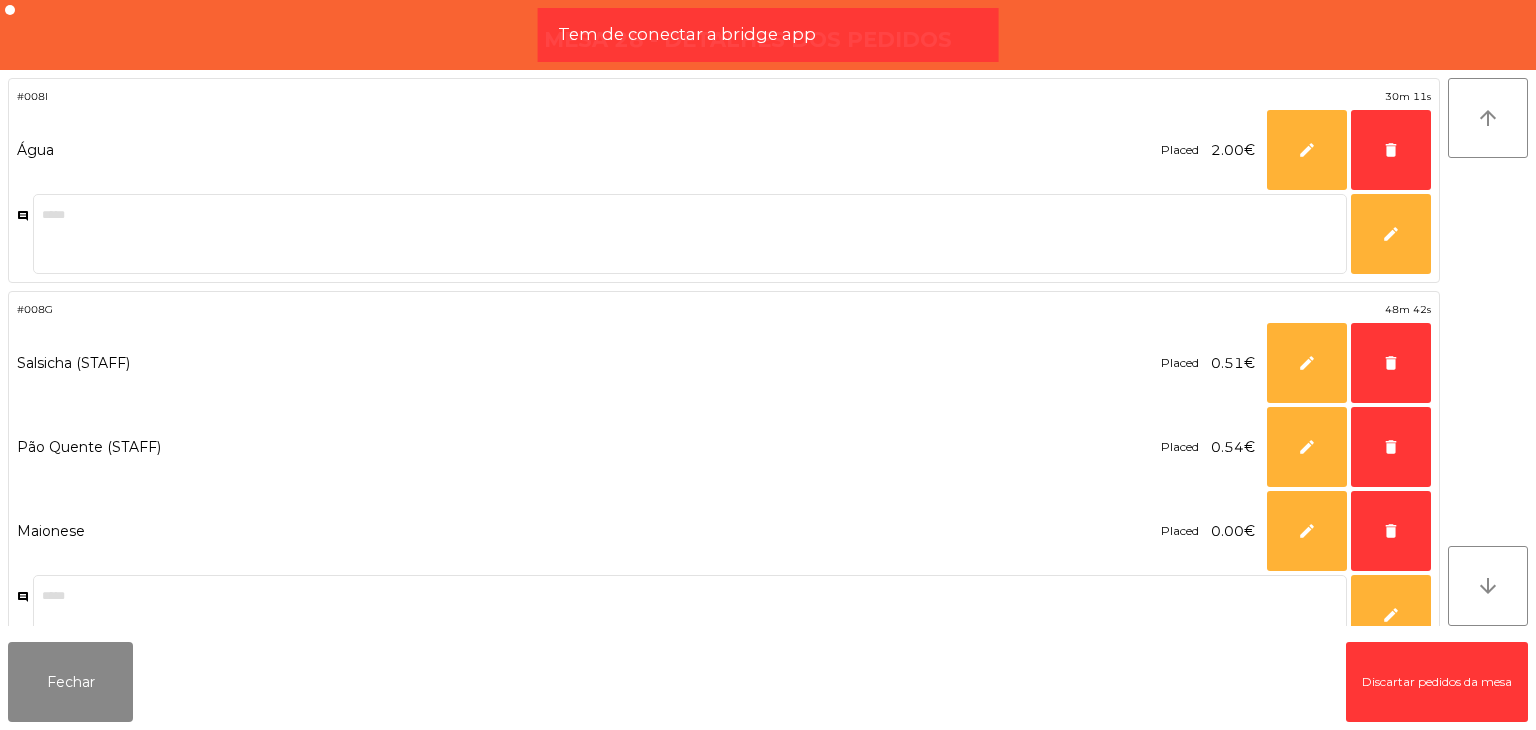 click on "Discartar pedidos da mesa" 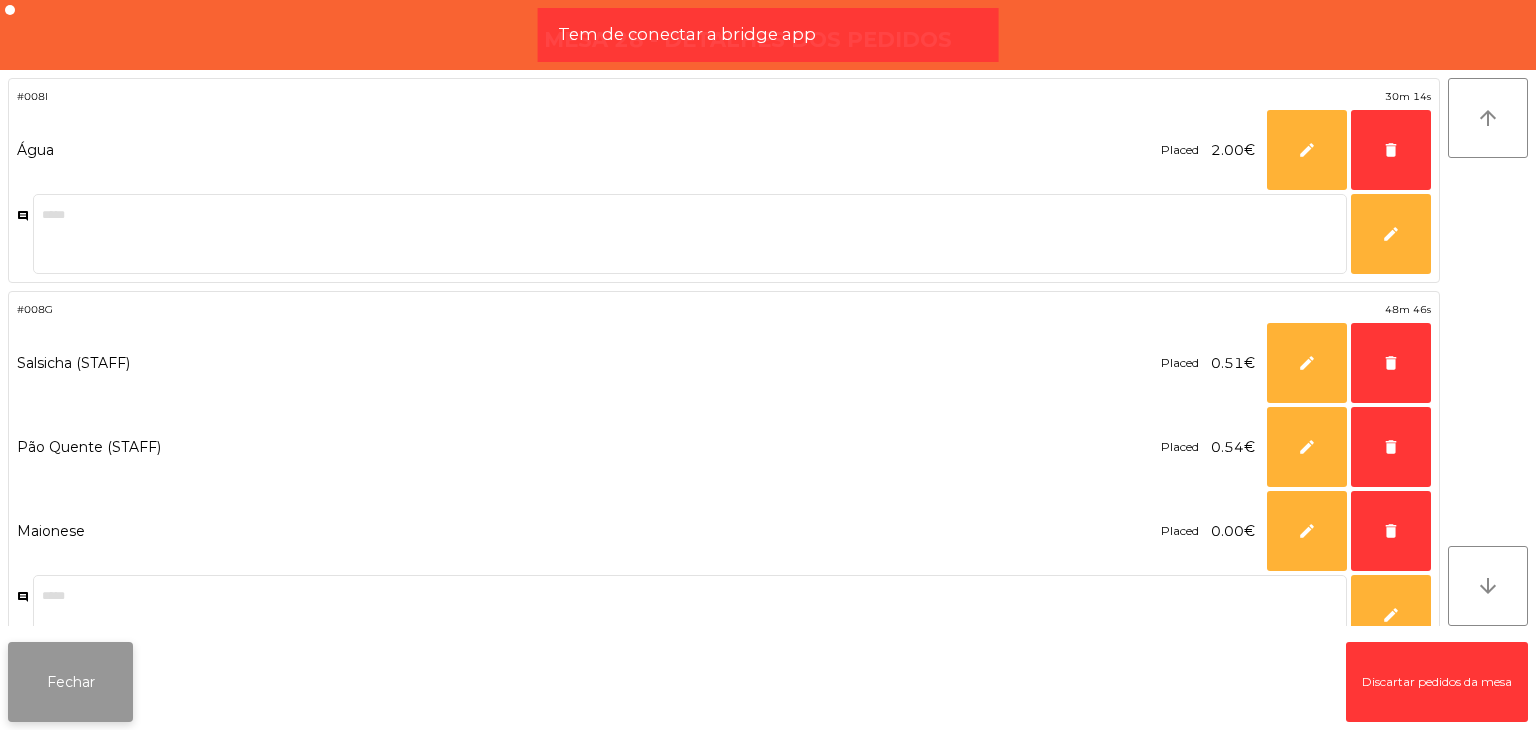 click on "Fechar" 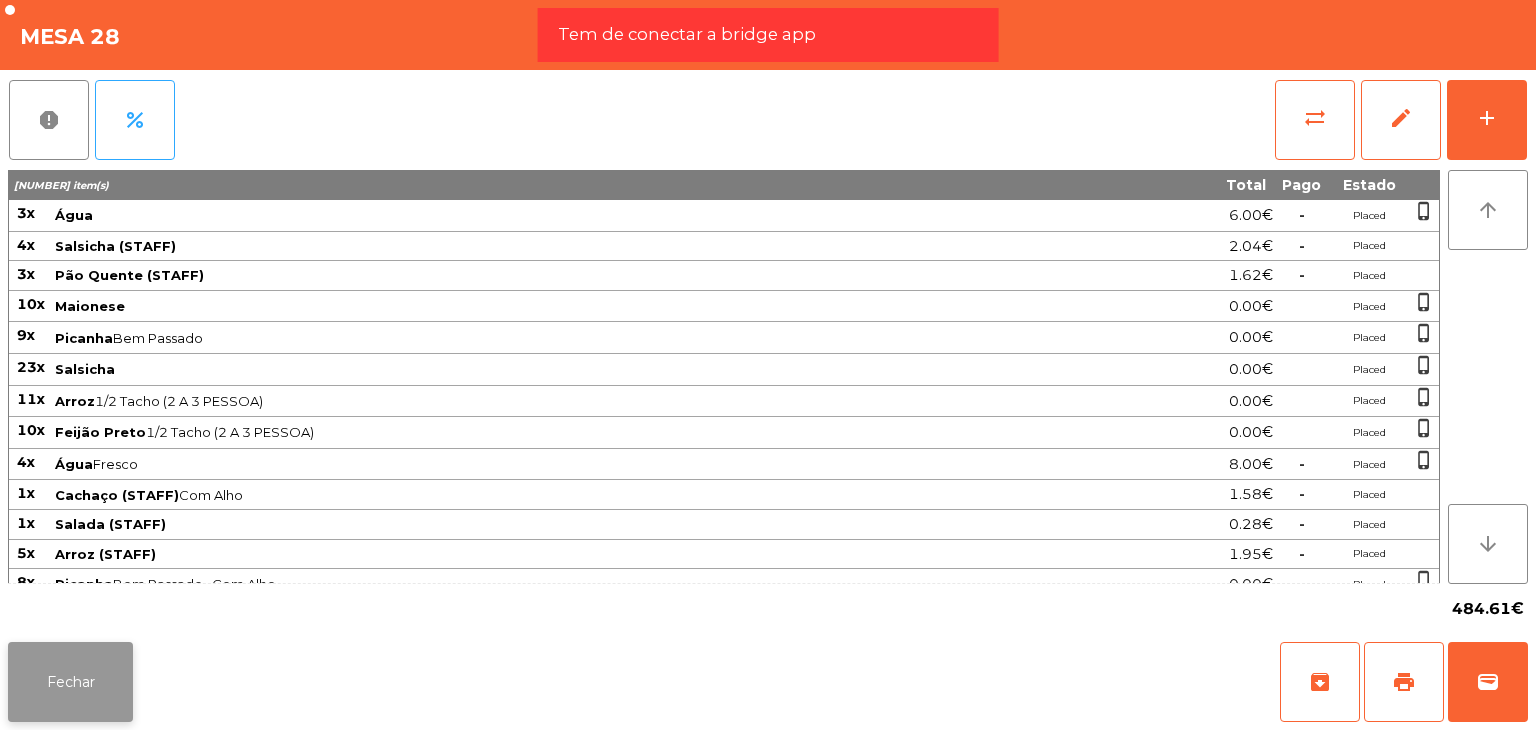 click on "Fechar" 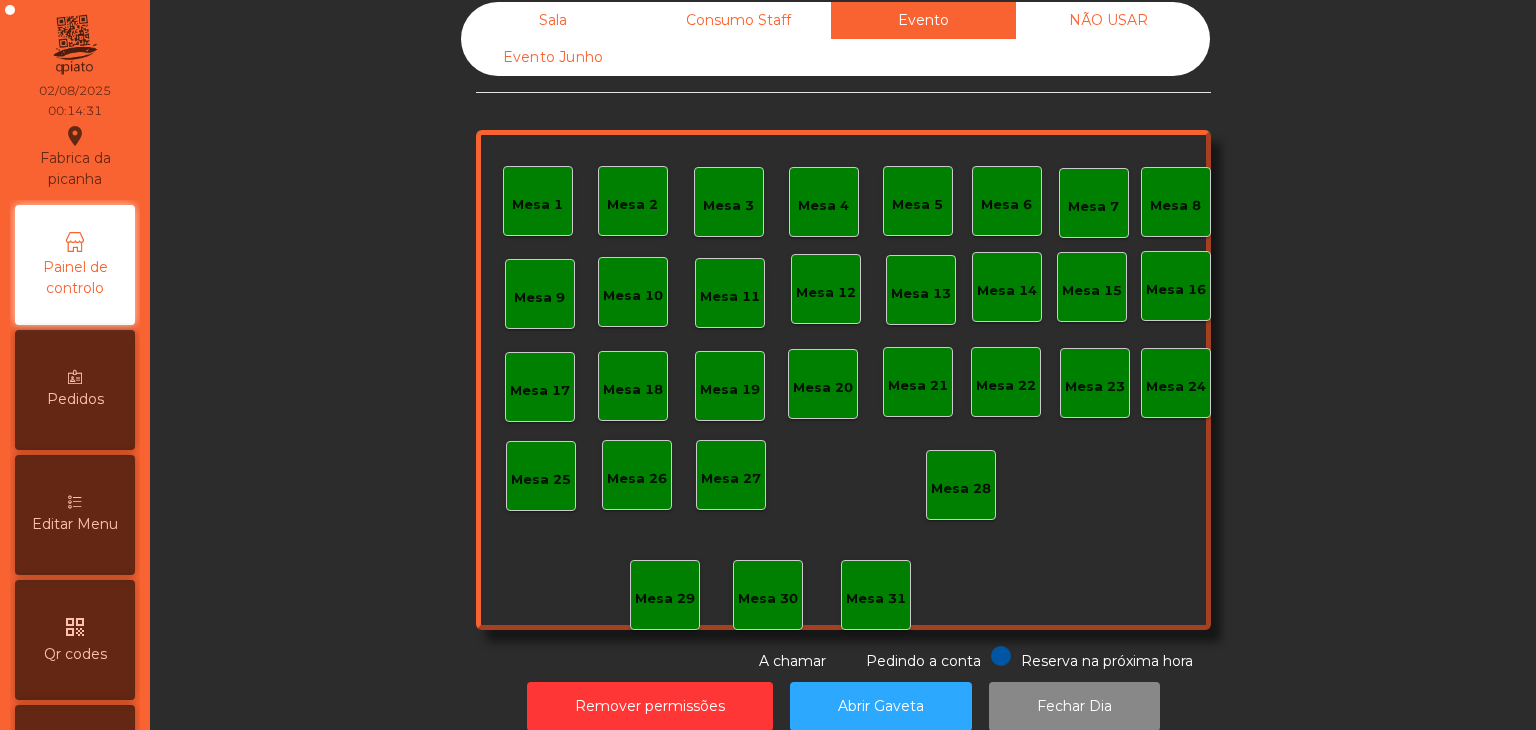 scroll, scrollTop: 0, scrollLeft: 0, axis: both 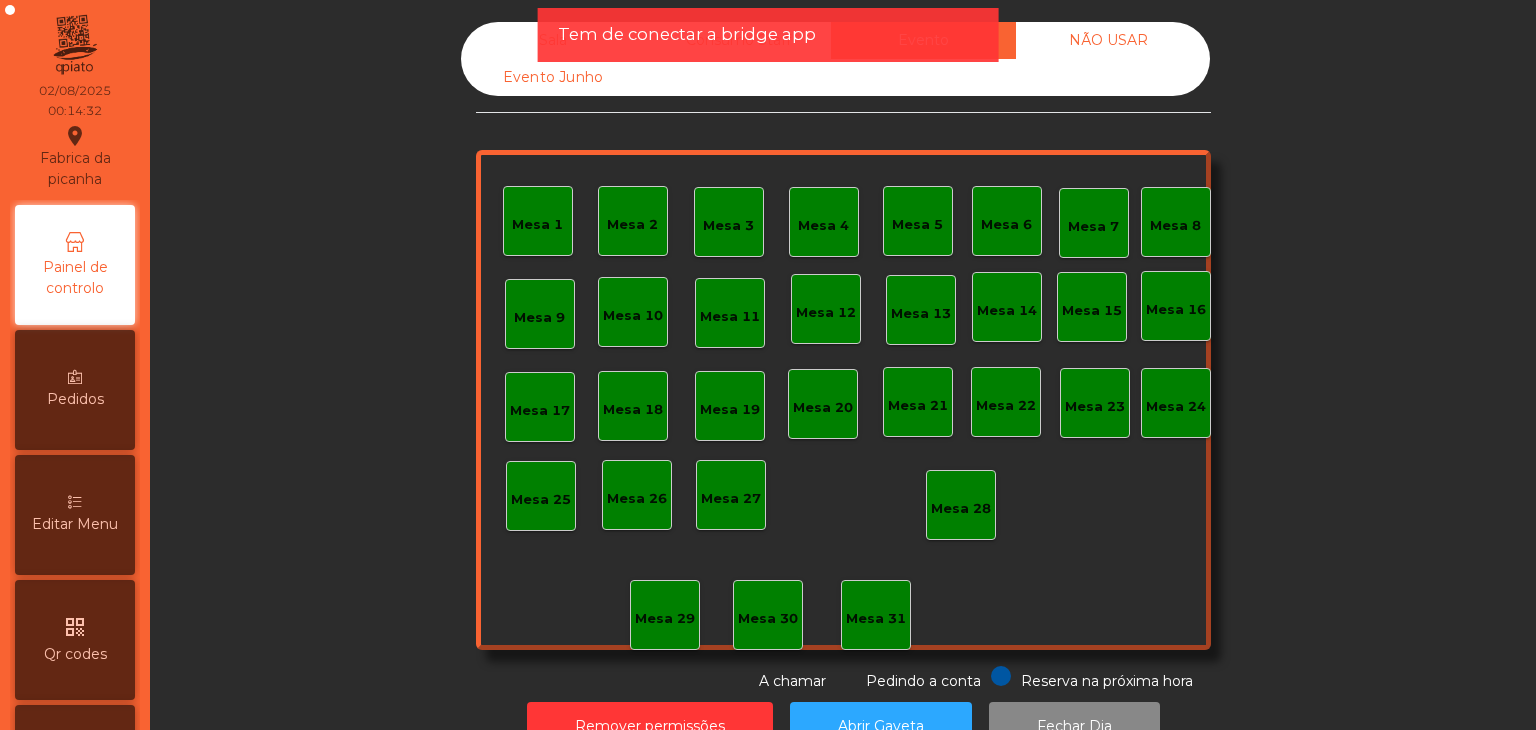 click on "Tem de conectar a bridge app" 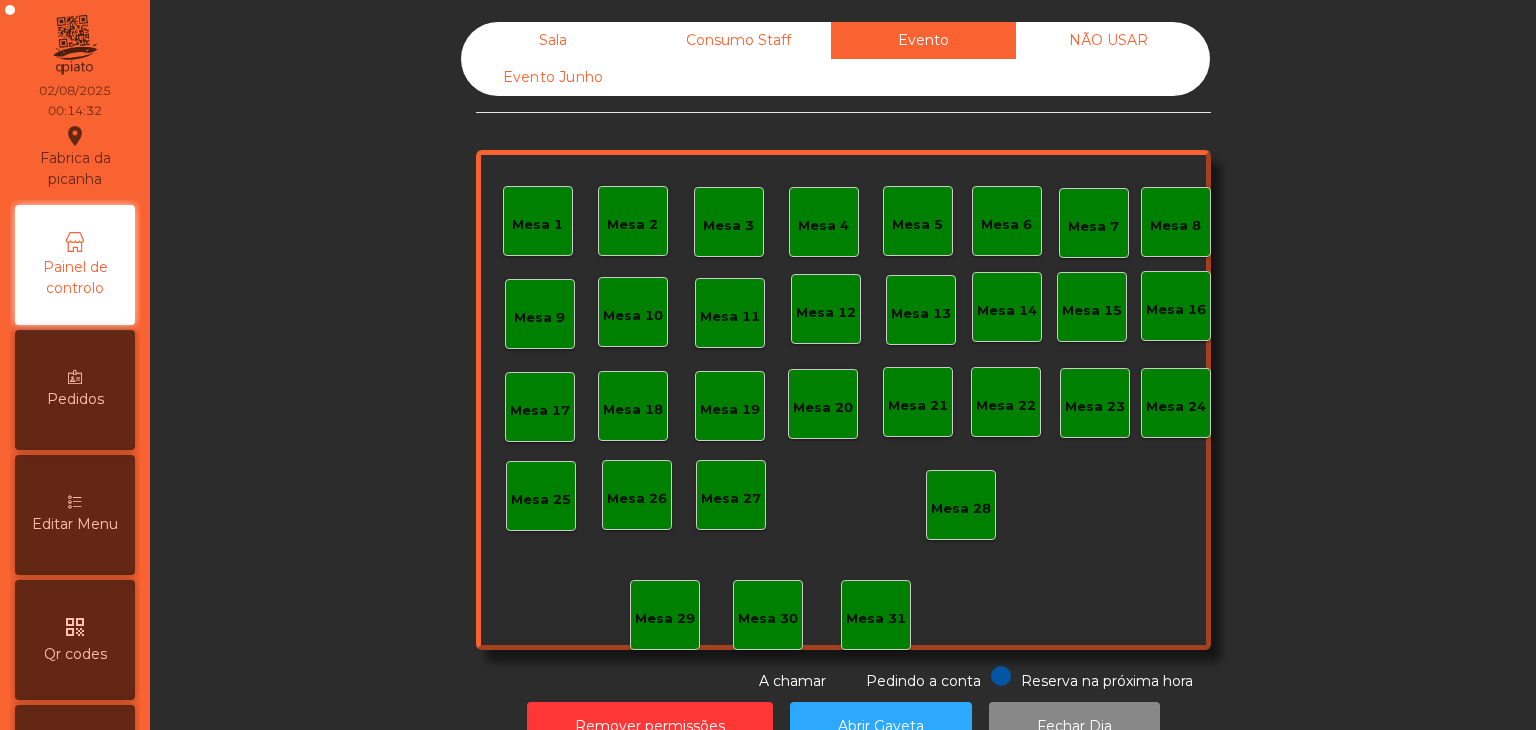click on "Consumo Staff" 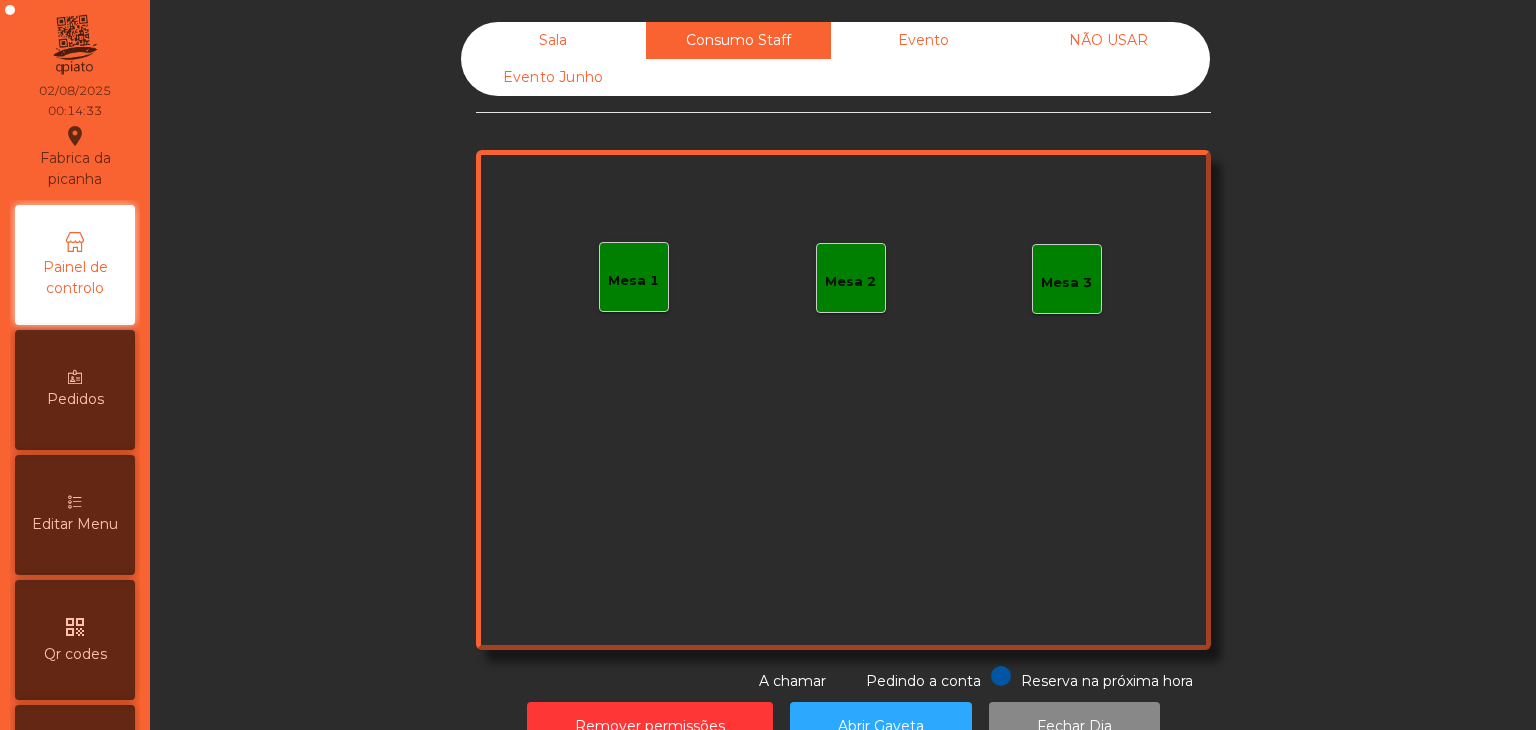 click on "Sala" 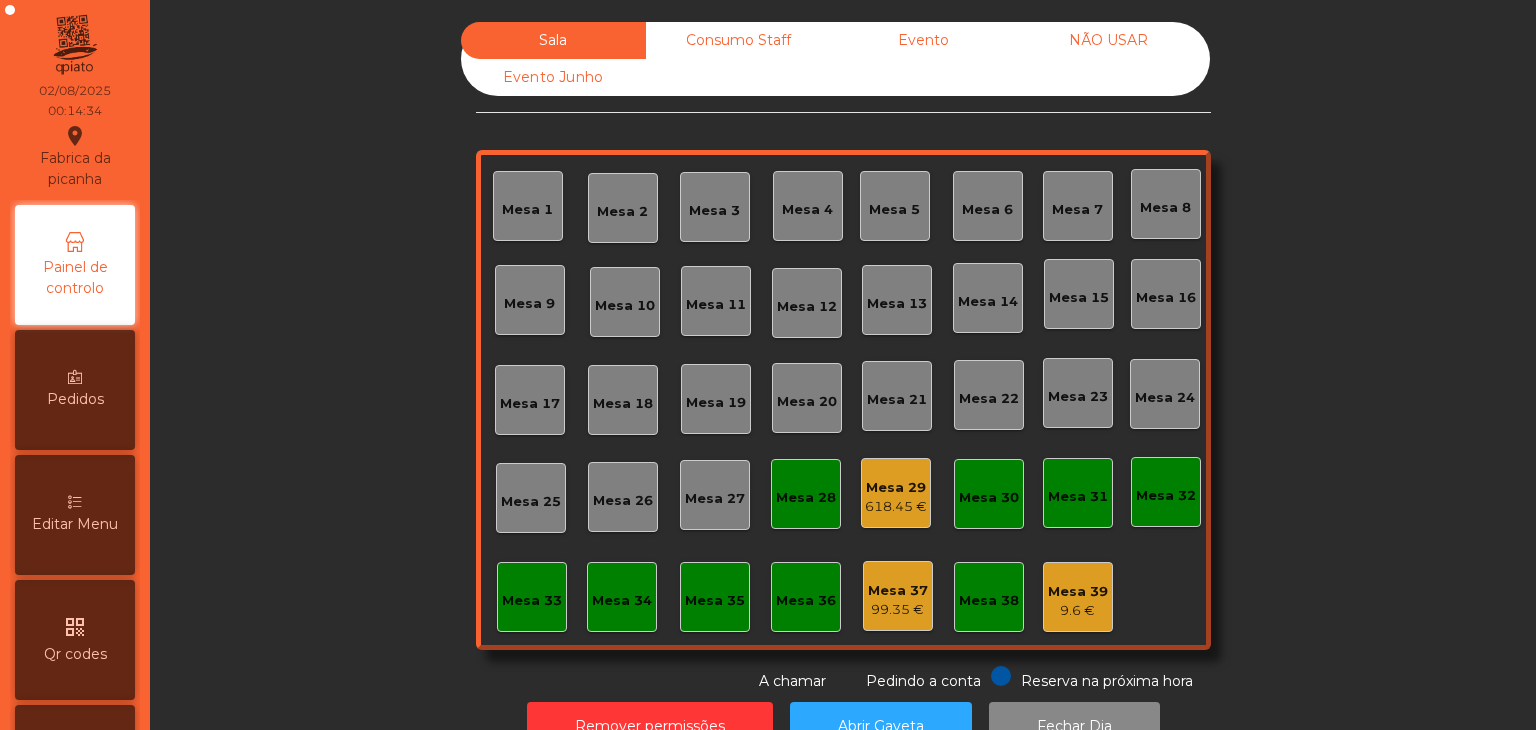 click on "Mesa 29" 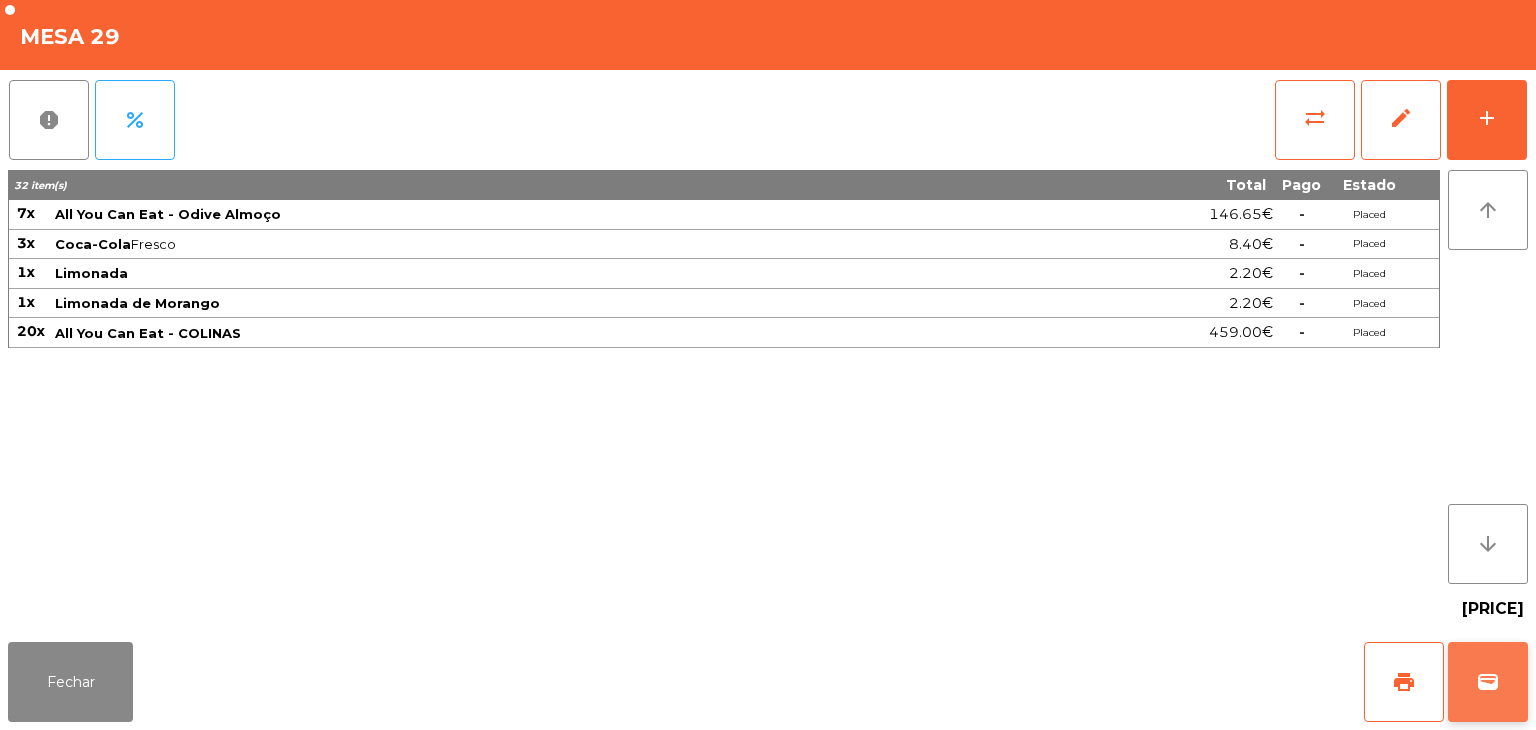 click on "wallet" 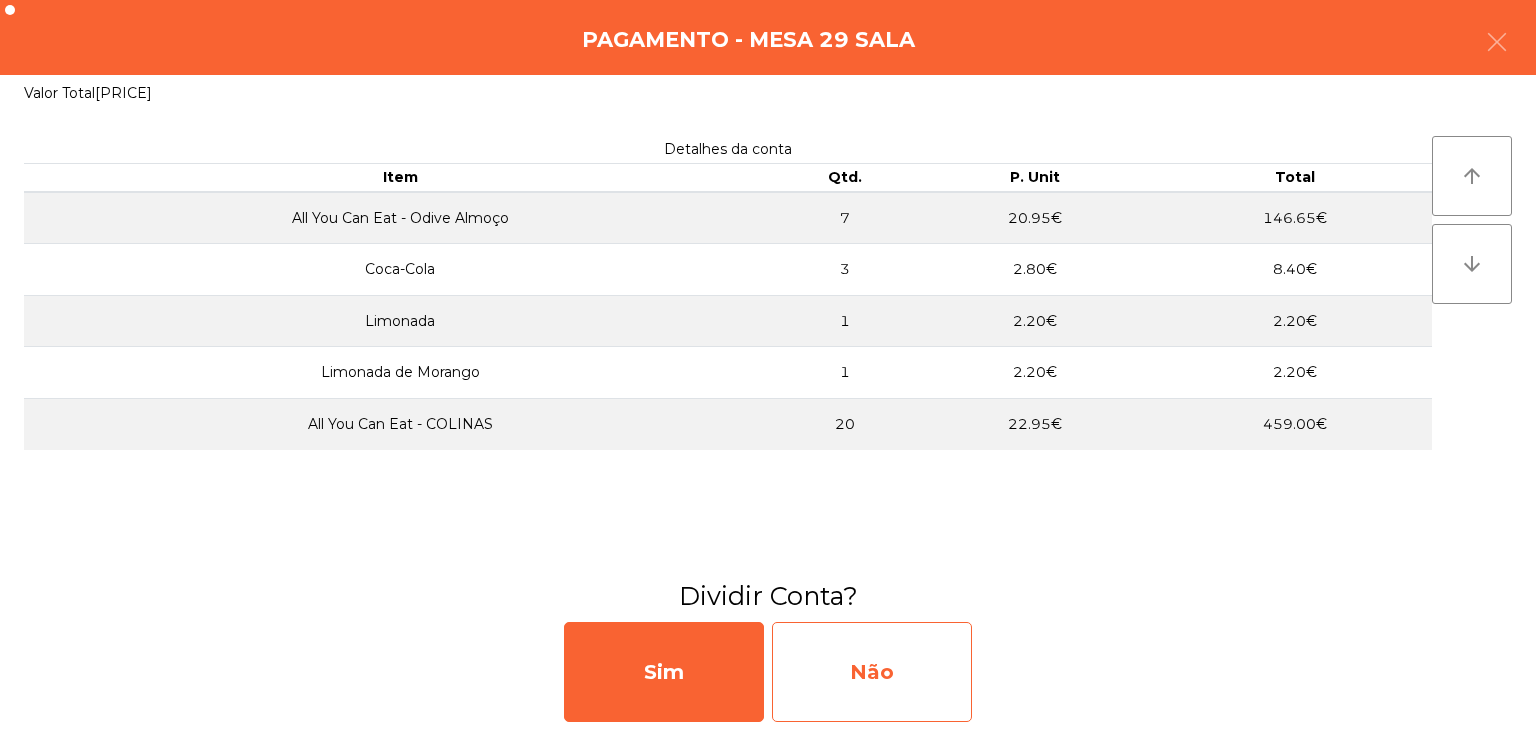 click on "Não" 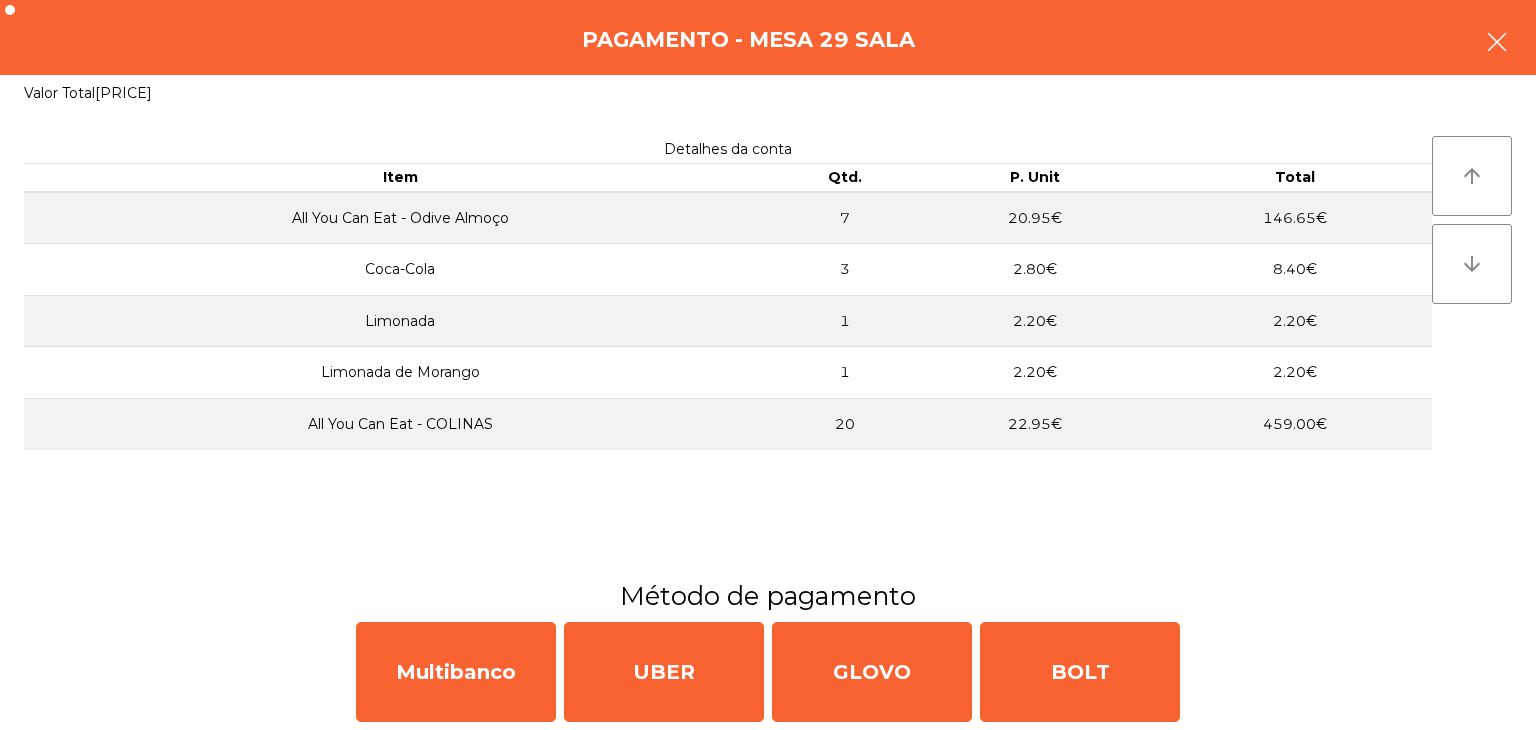 click 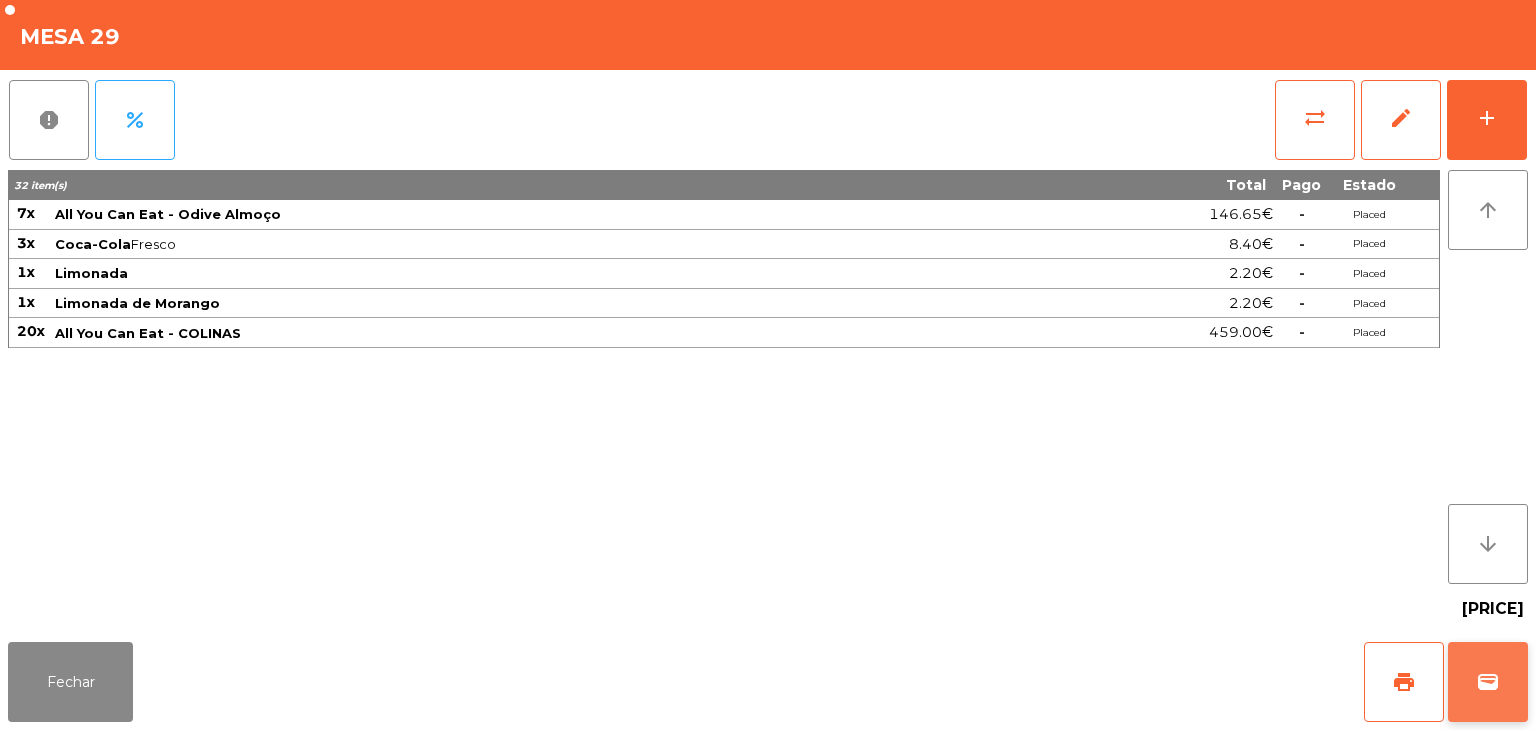 click on "wallet" 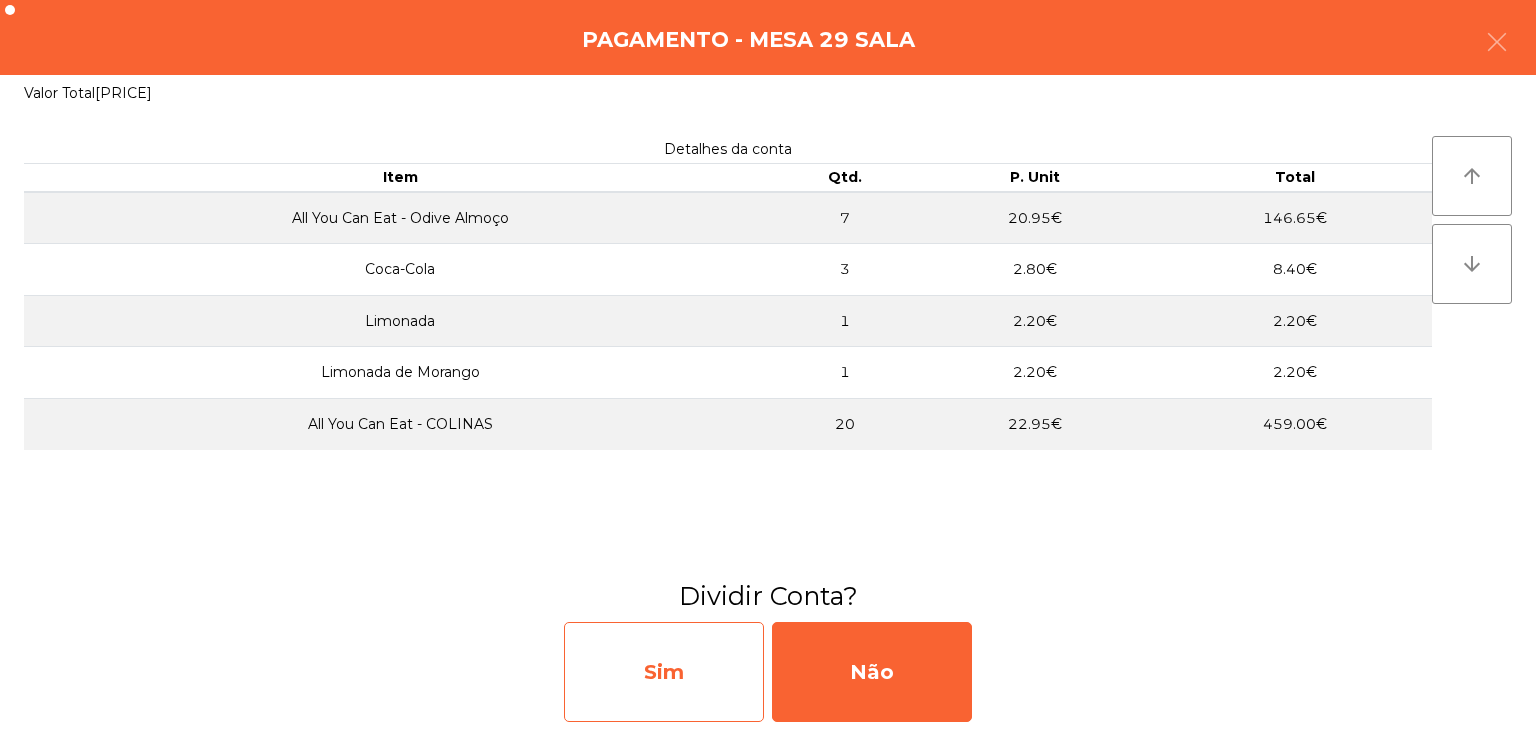 click on "Sim" 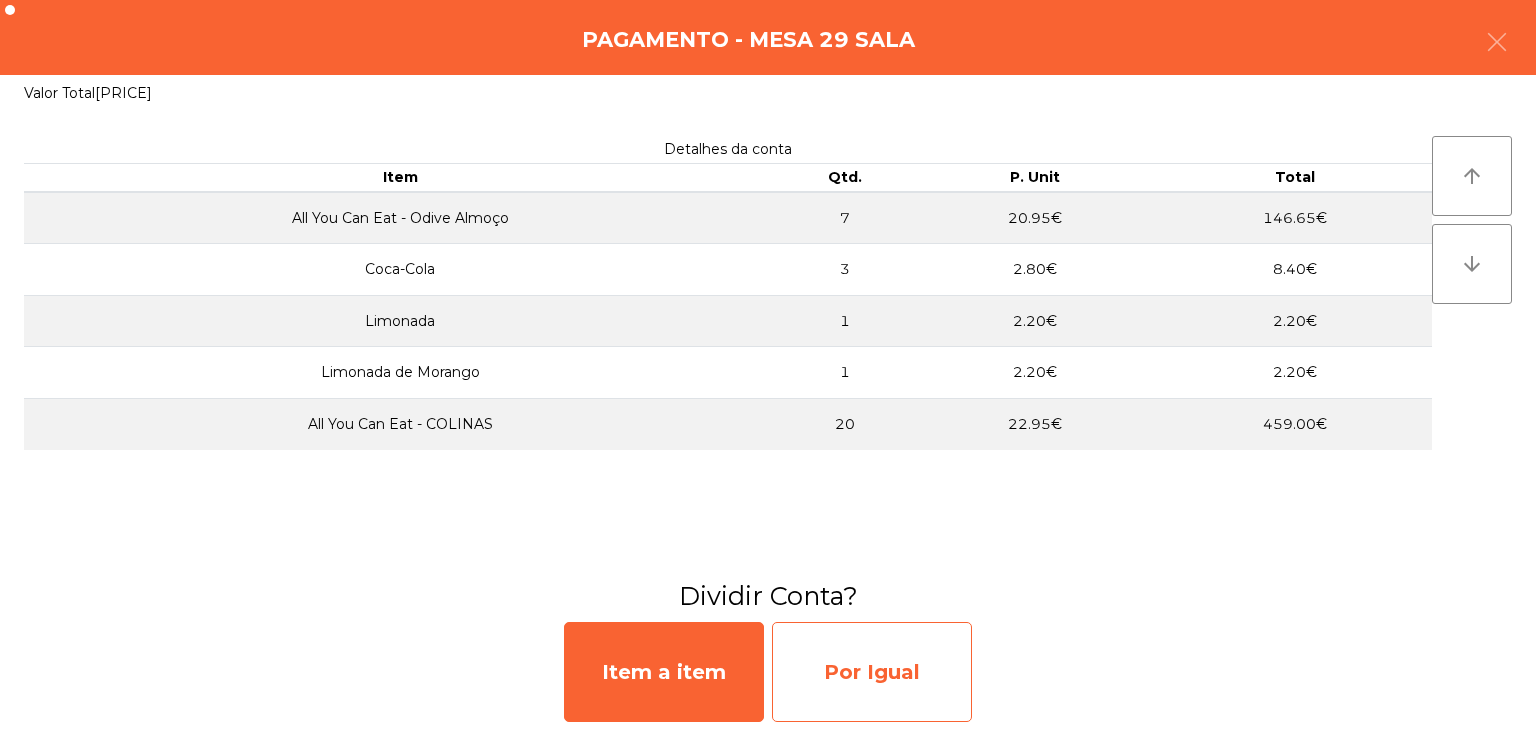 click on "Por Igual" 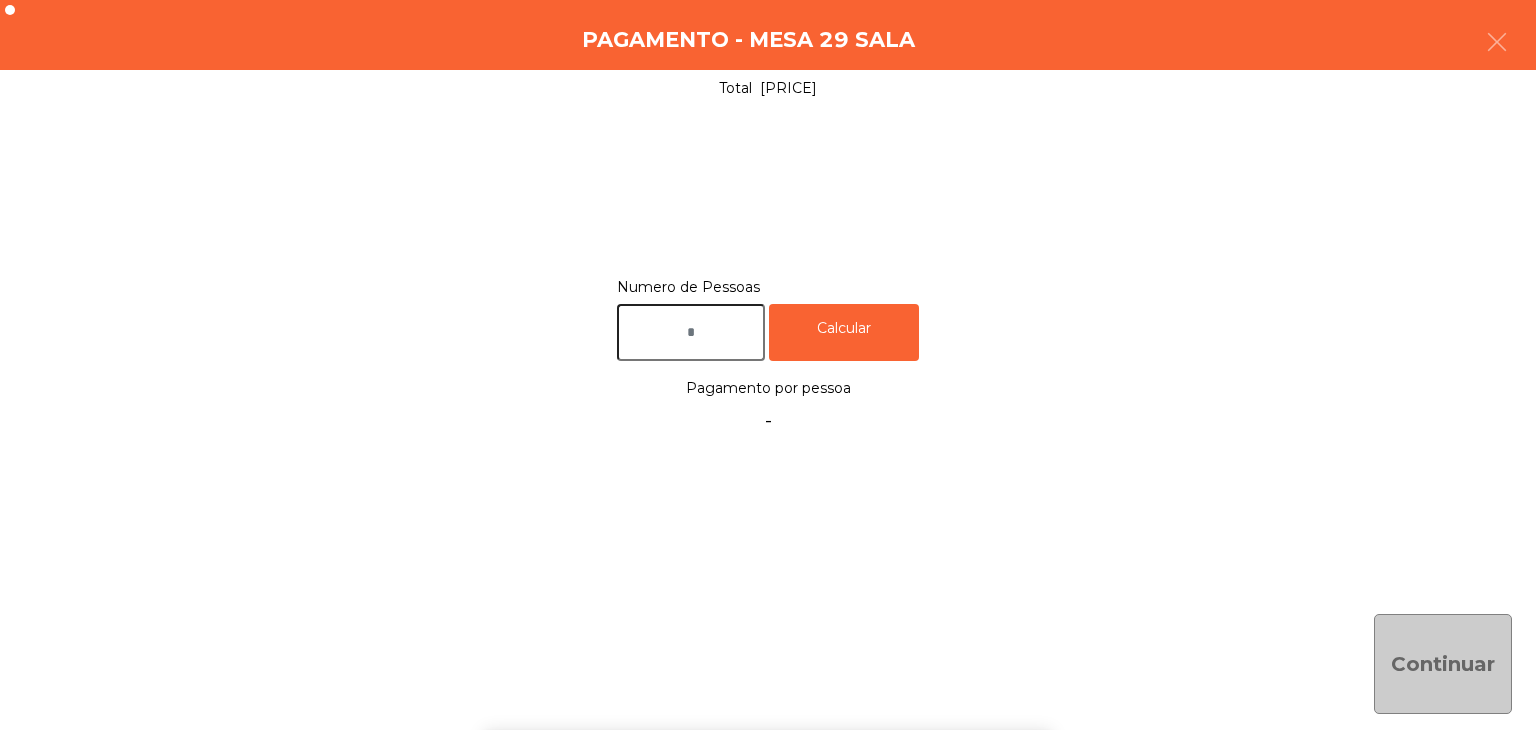 click 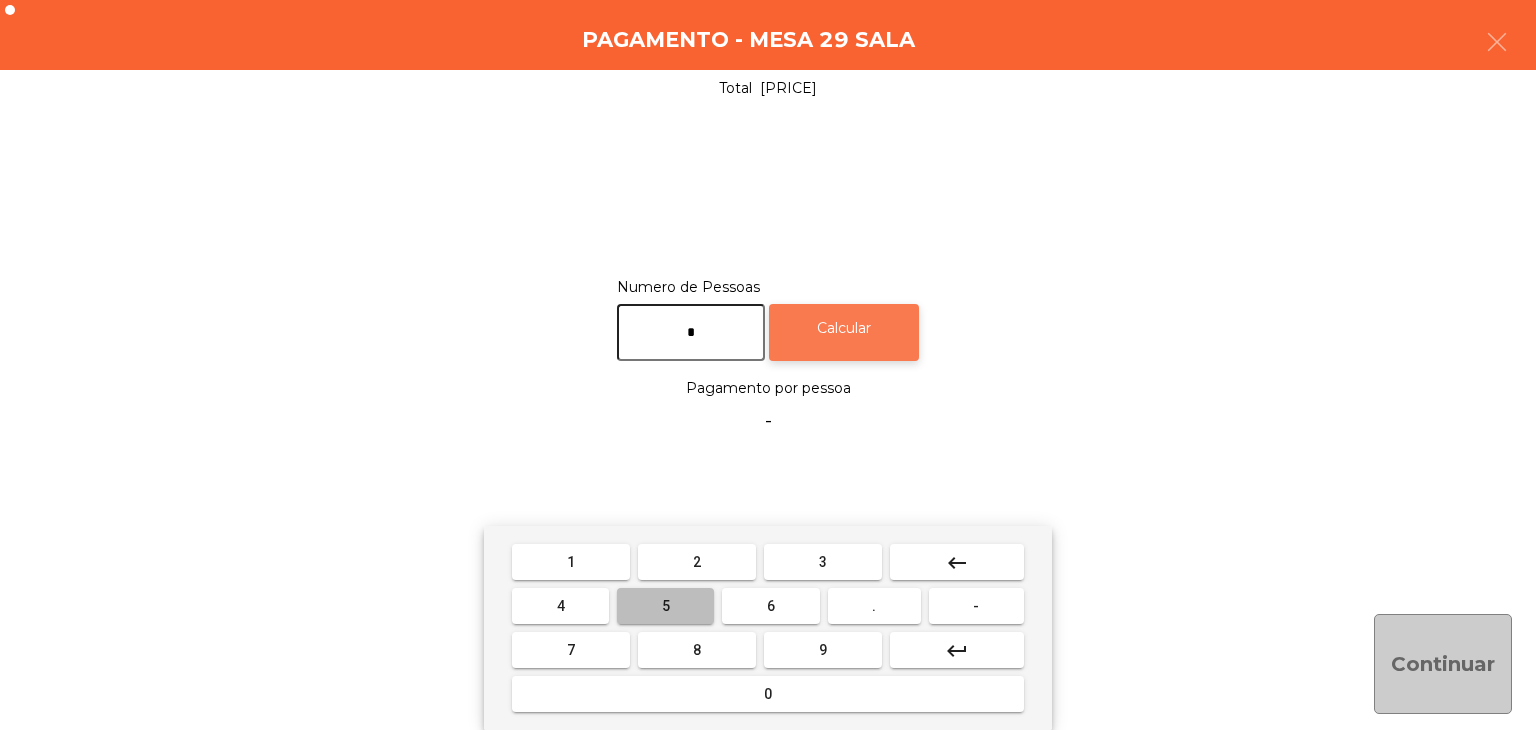 type on "*" 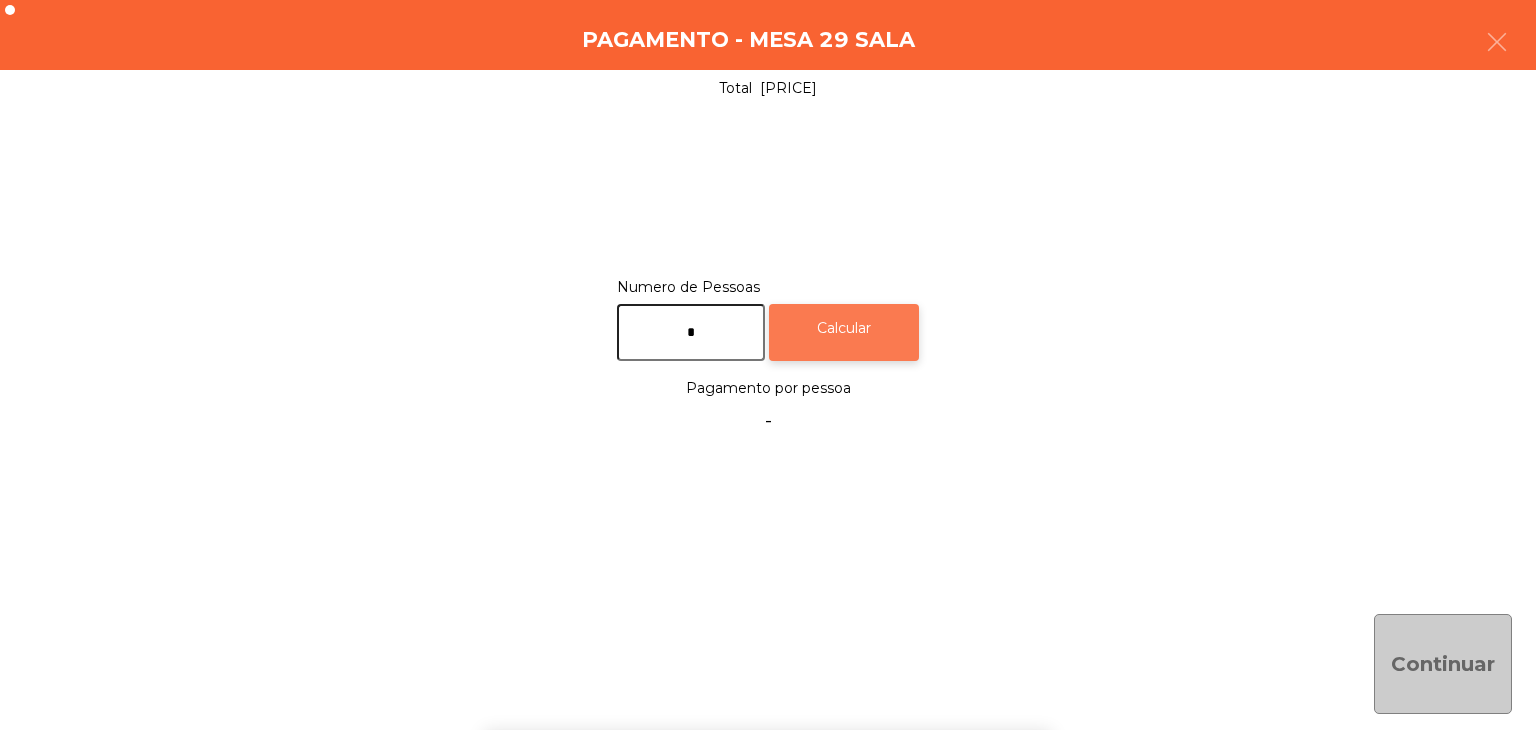click on "Calcular" 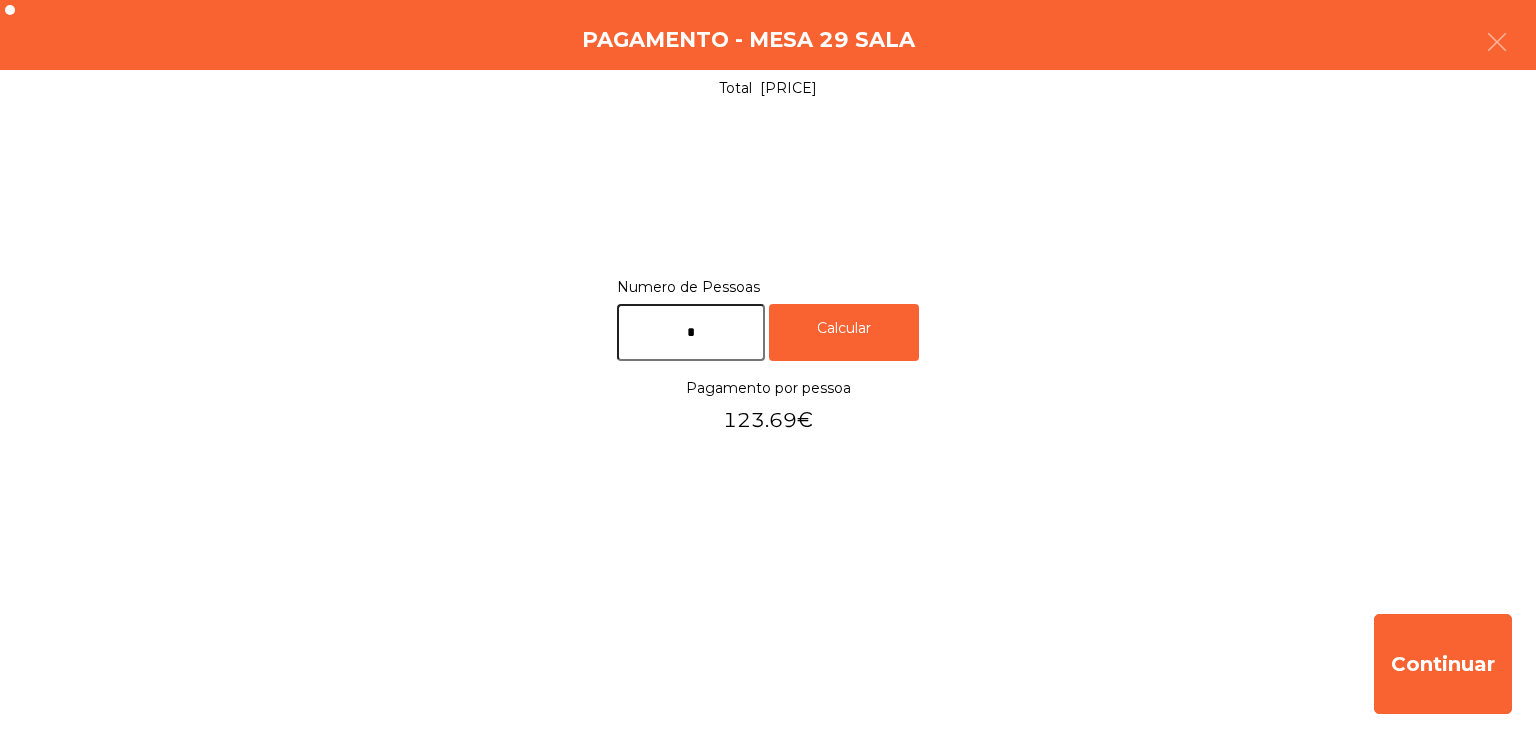 click on "Continuar" 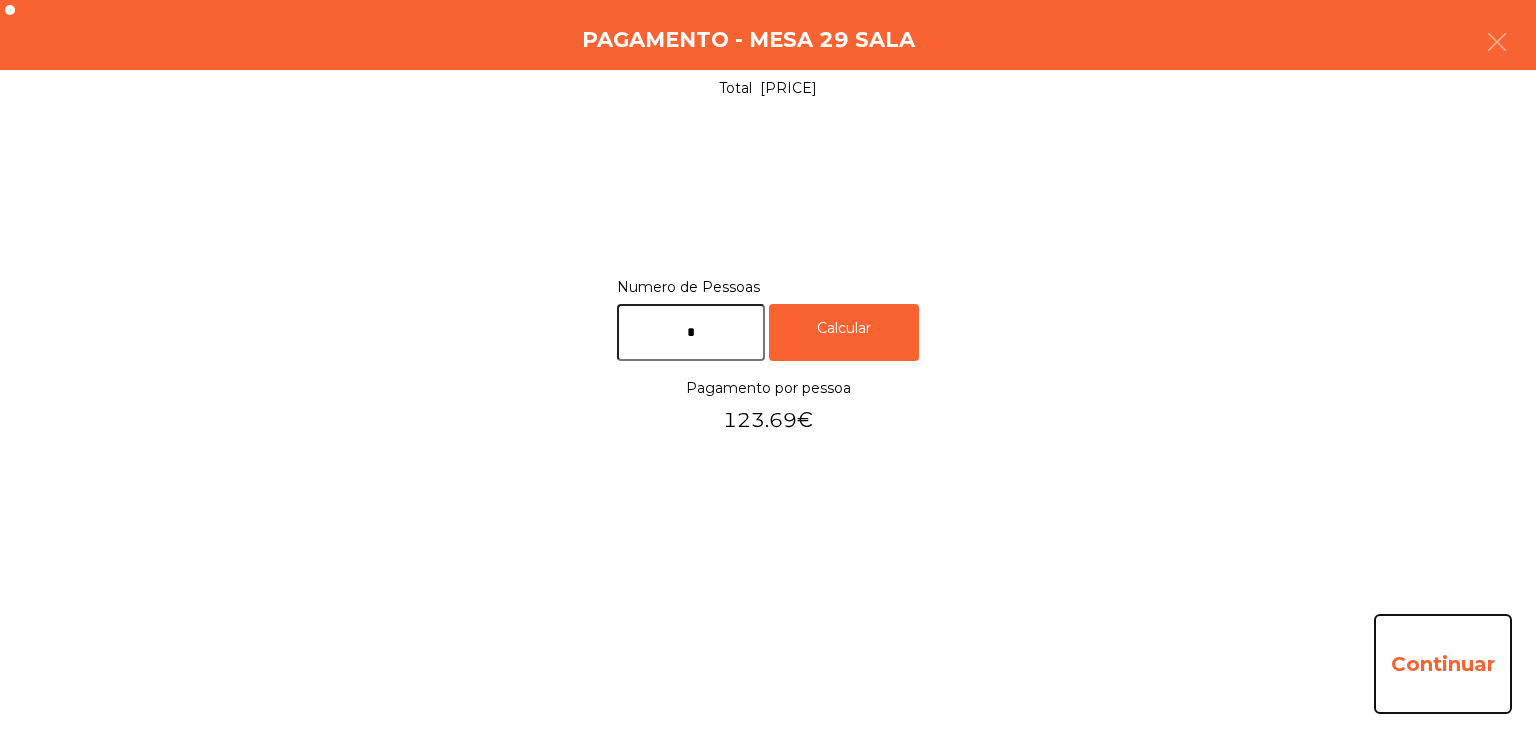 click on "Continuar" 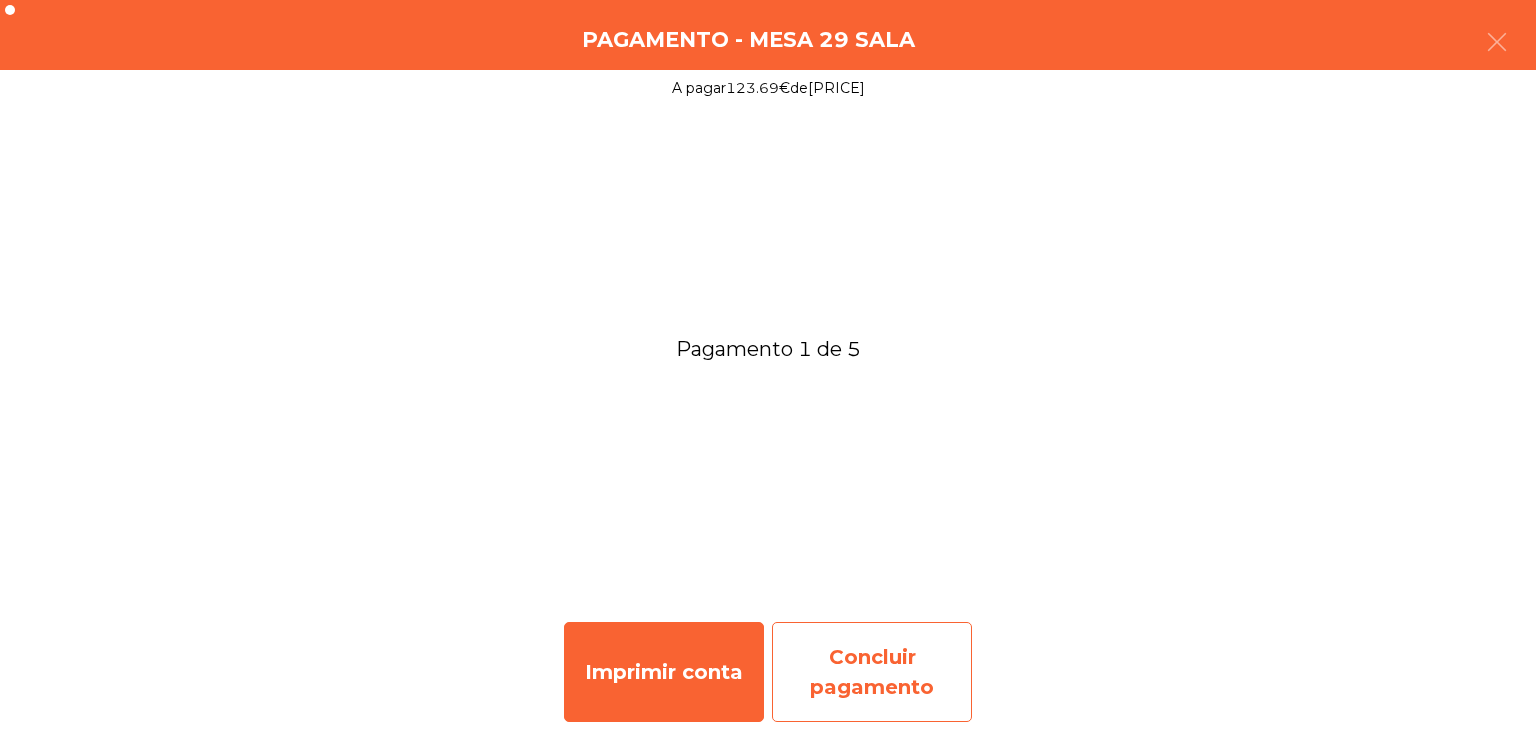 click on "Concluir pagamento" 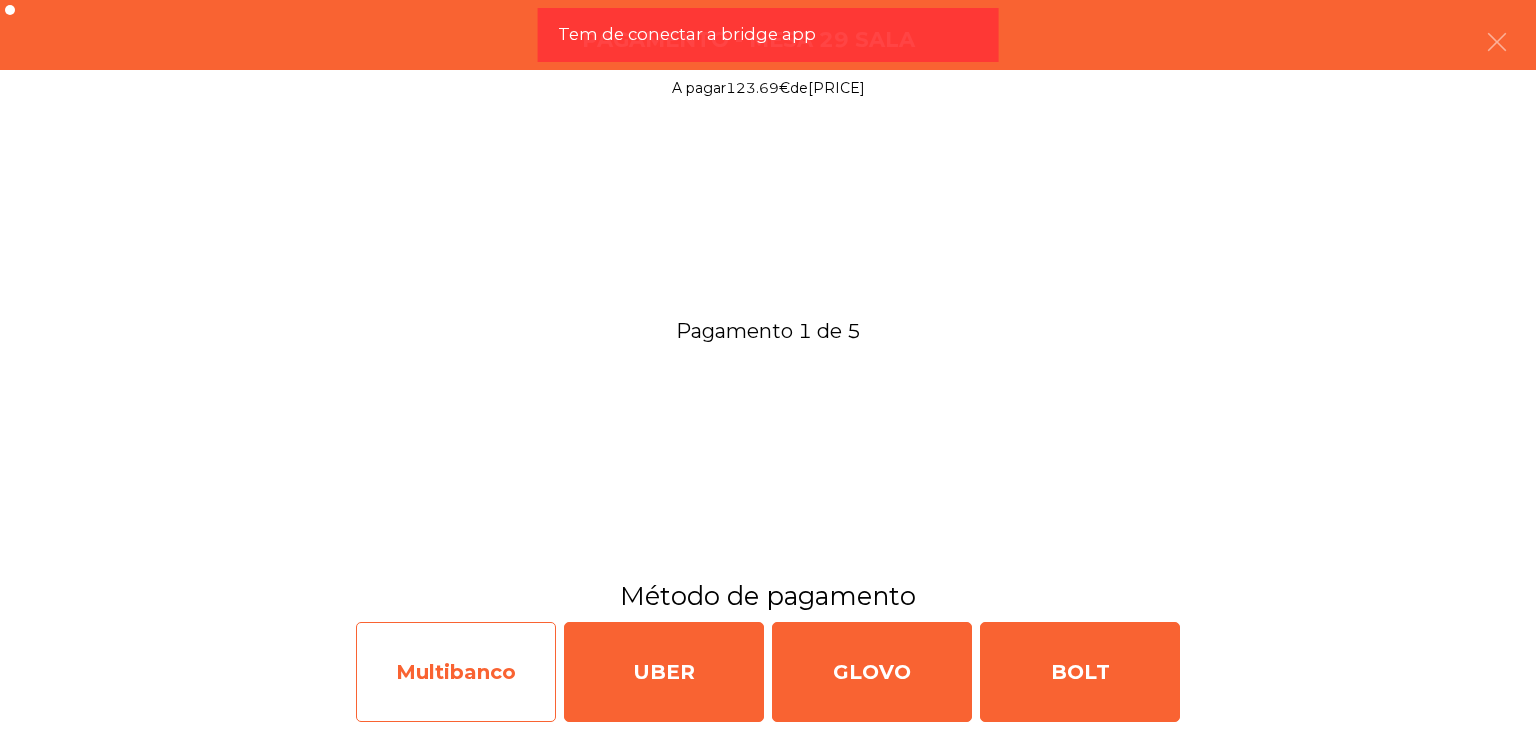 click on "Multibanco" 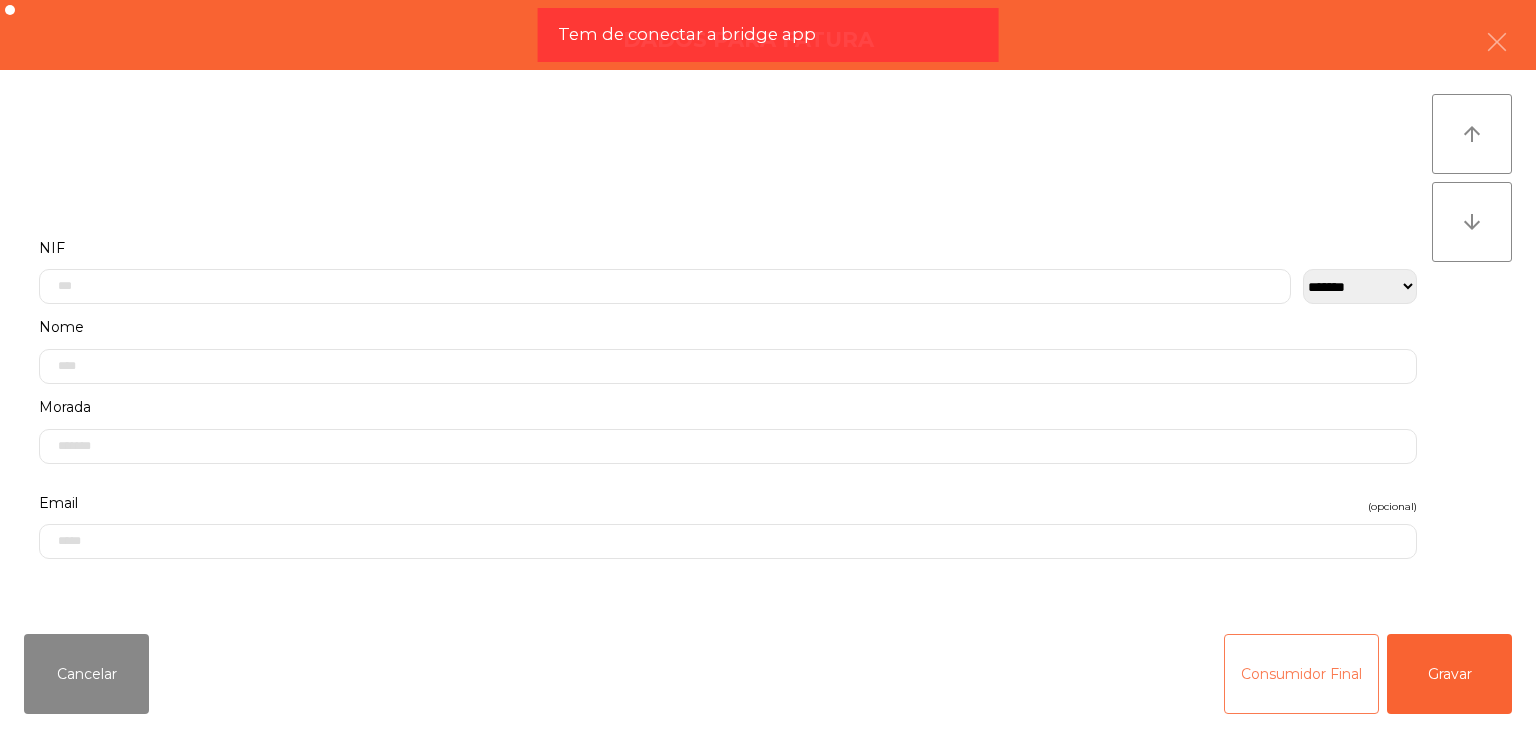 click on "Consumidor Final" 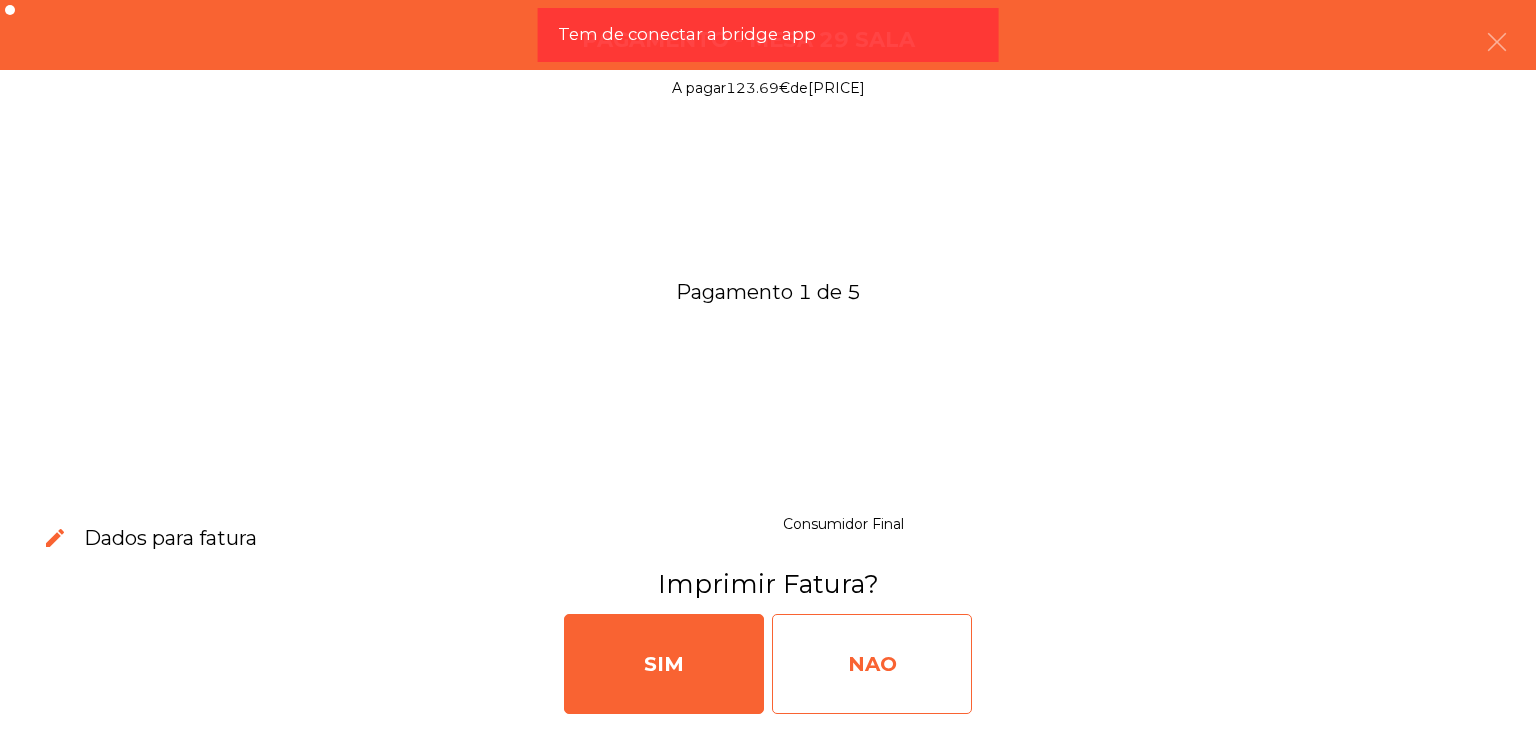 click on "NAO" 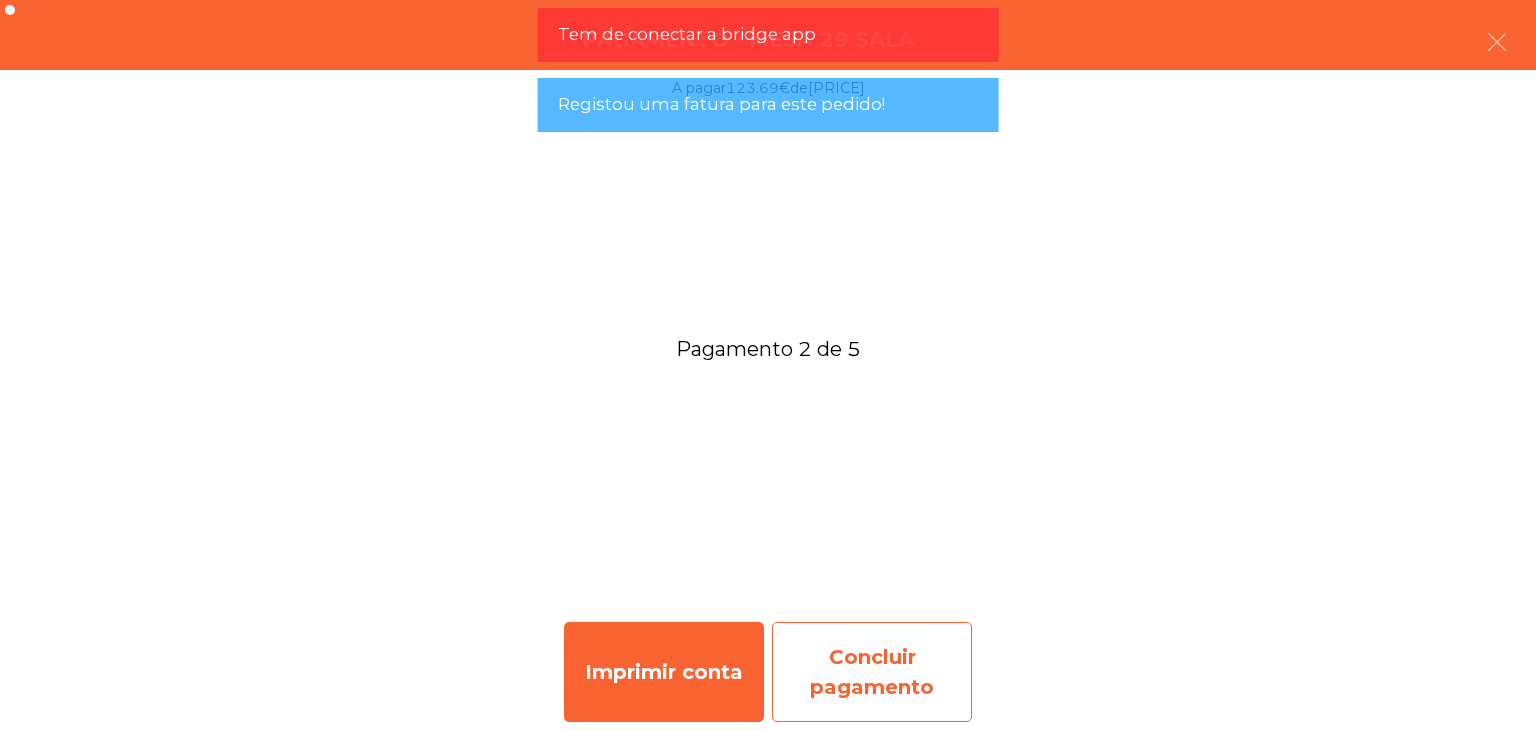 click on "Concluir pagamento" 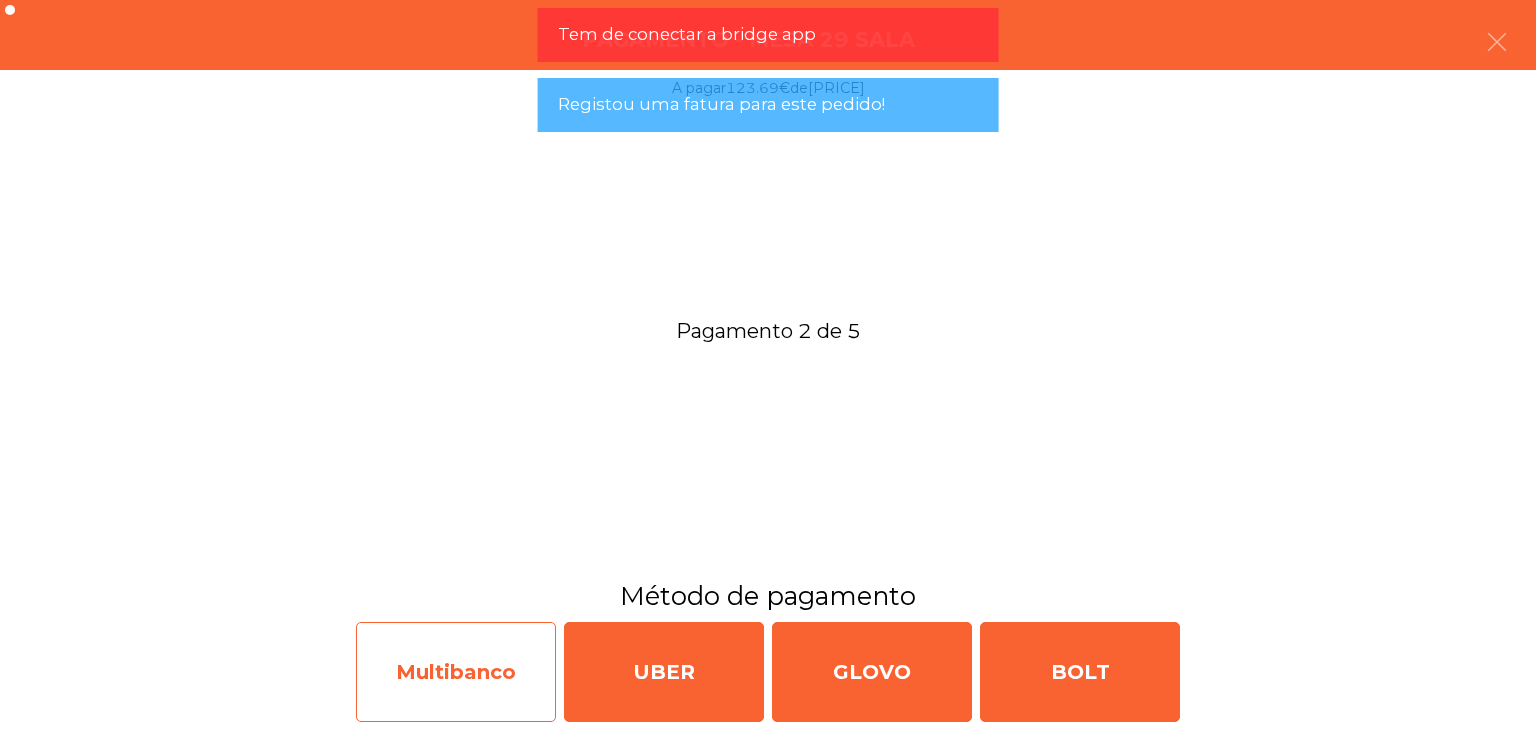 click on "Multibanco" 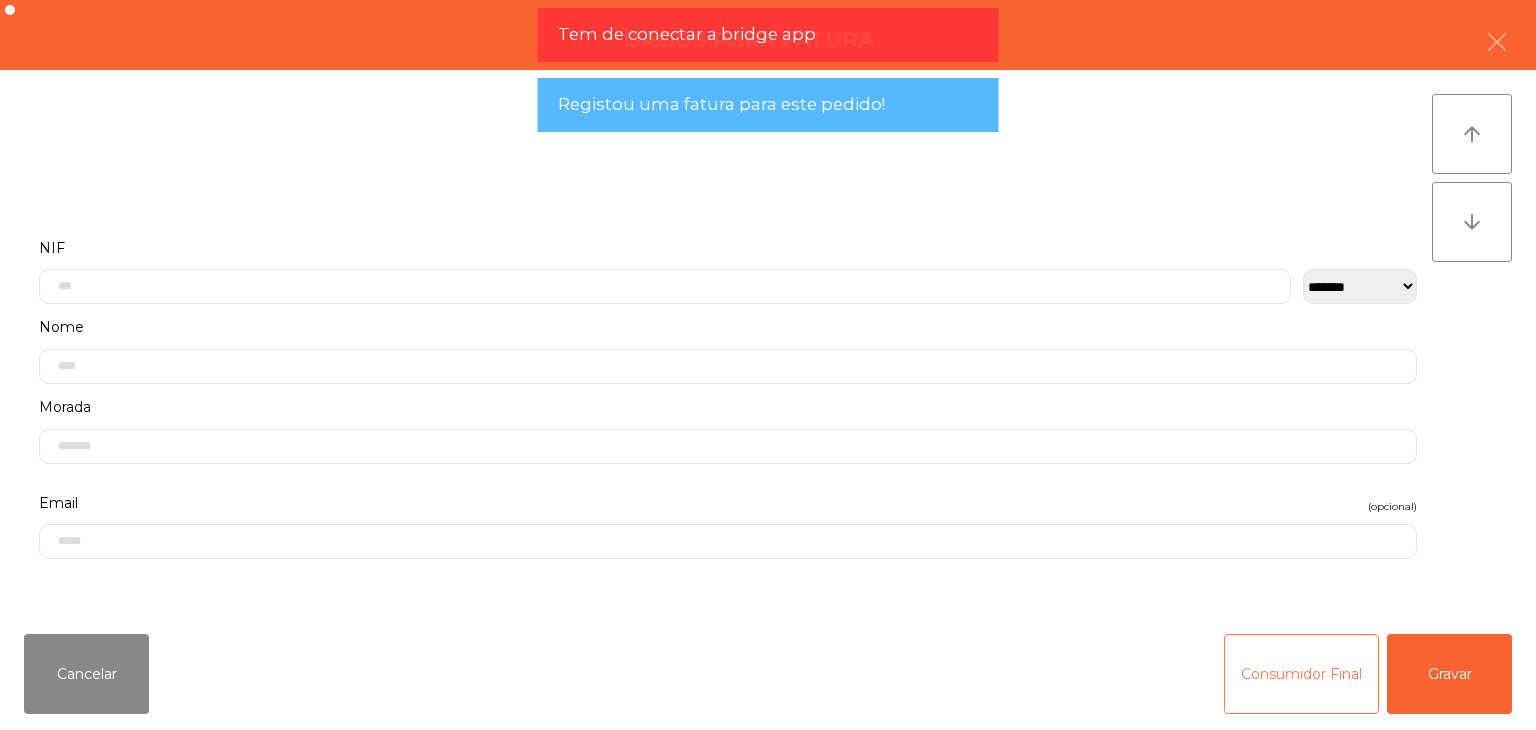 click on "Consumidor Final" 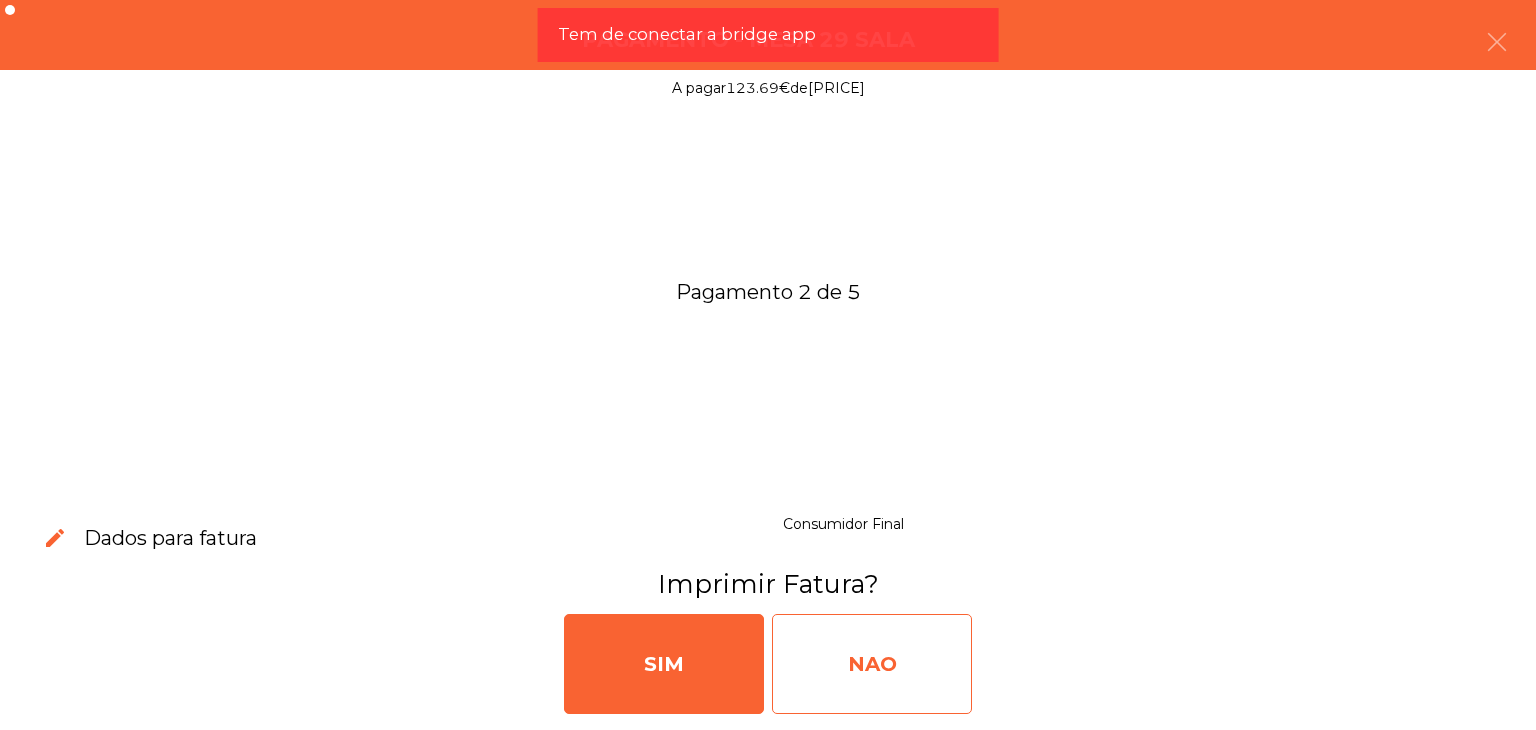 click on "NAO" 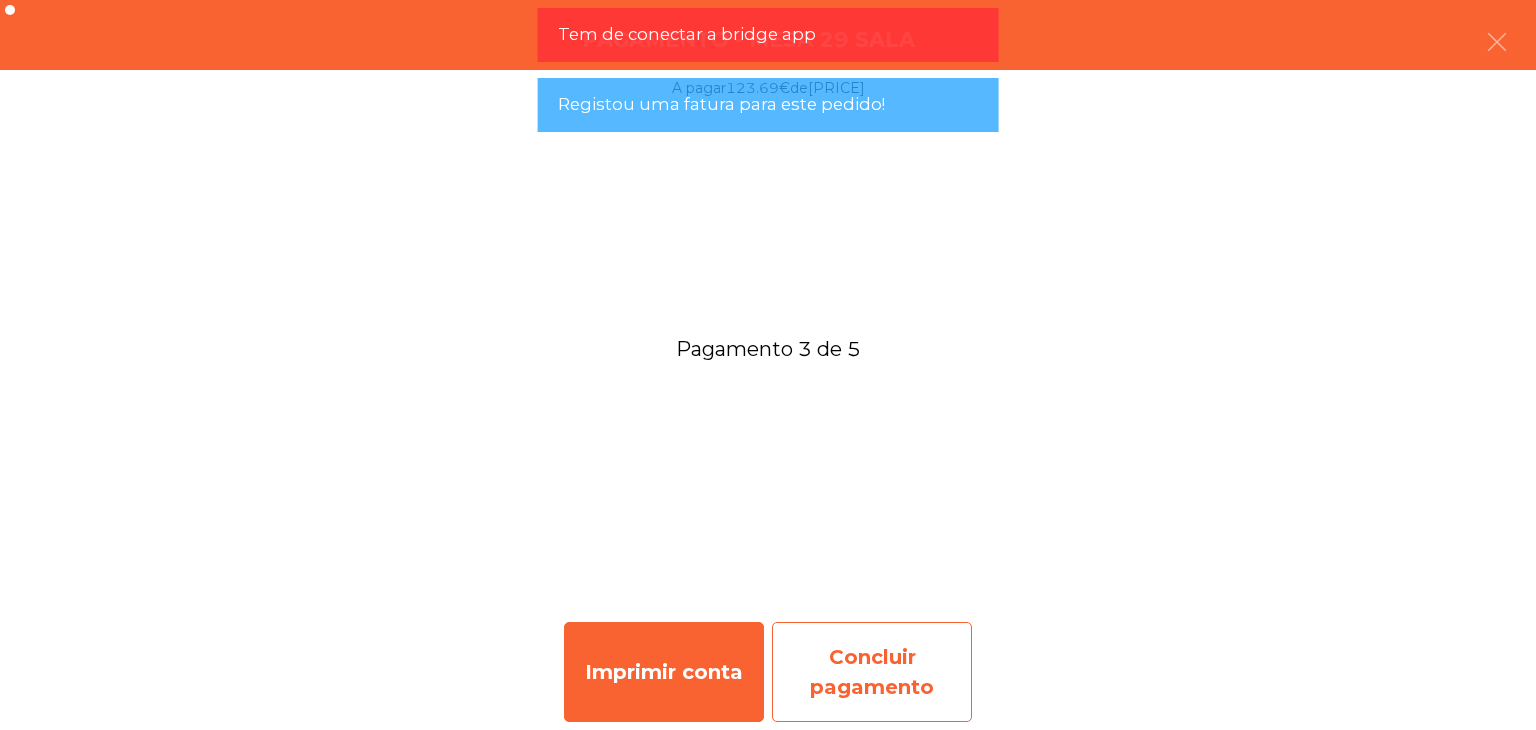 click on "Concluir pagamento" 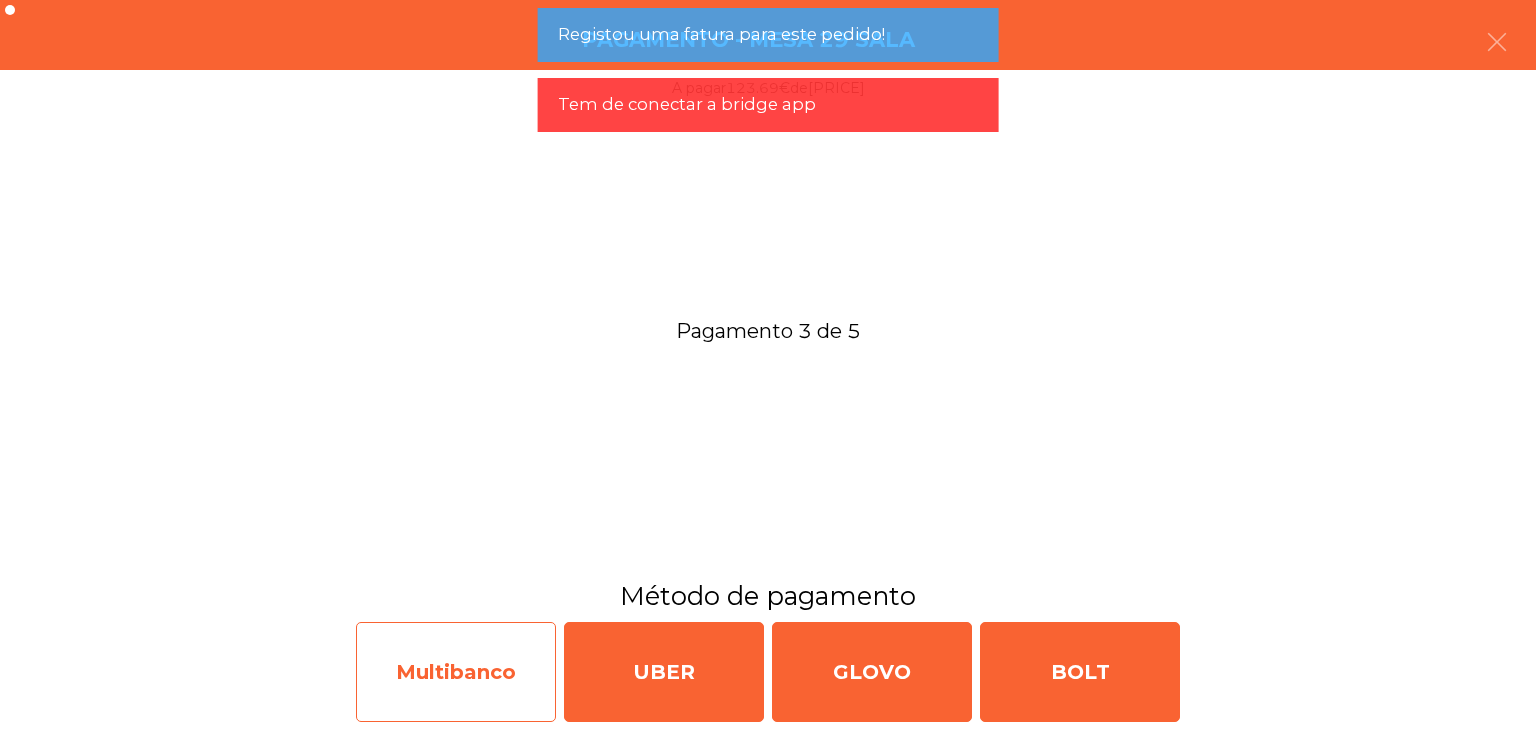 click on "Multibanco" 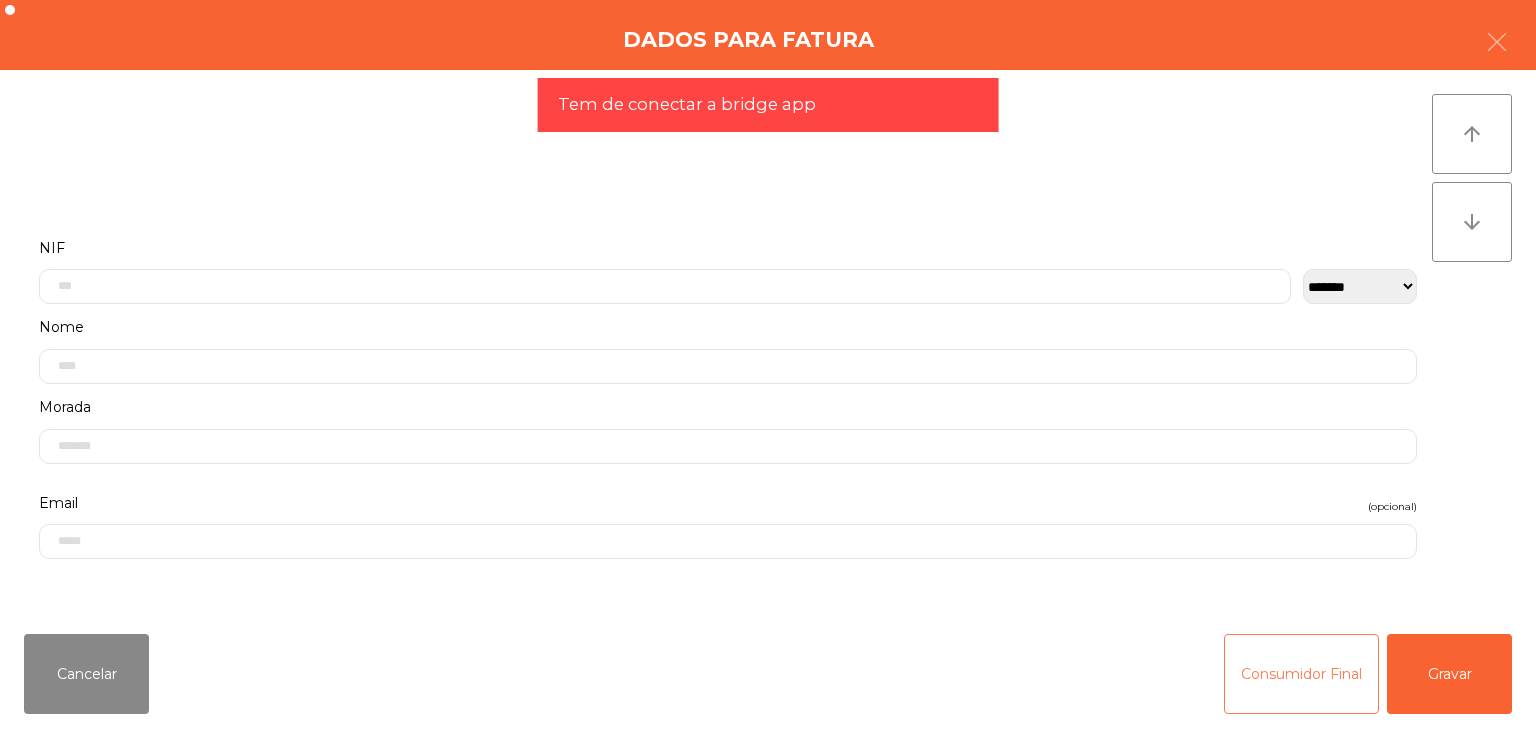 click on "Consumidor Final" 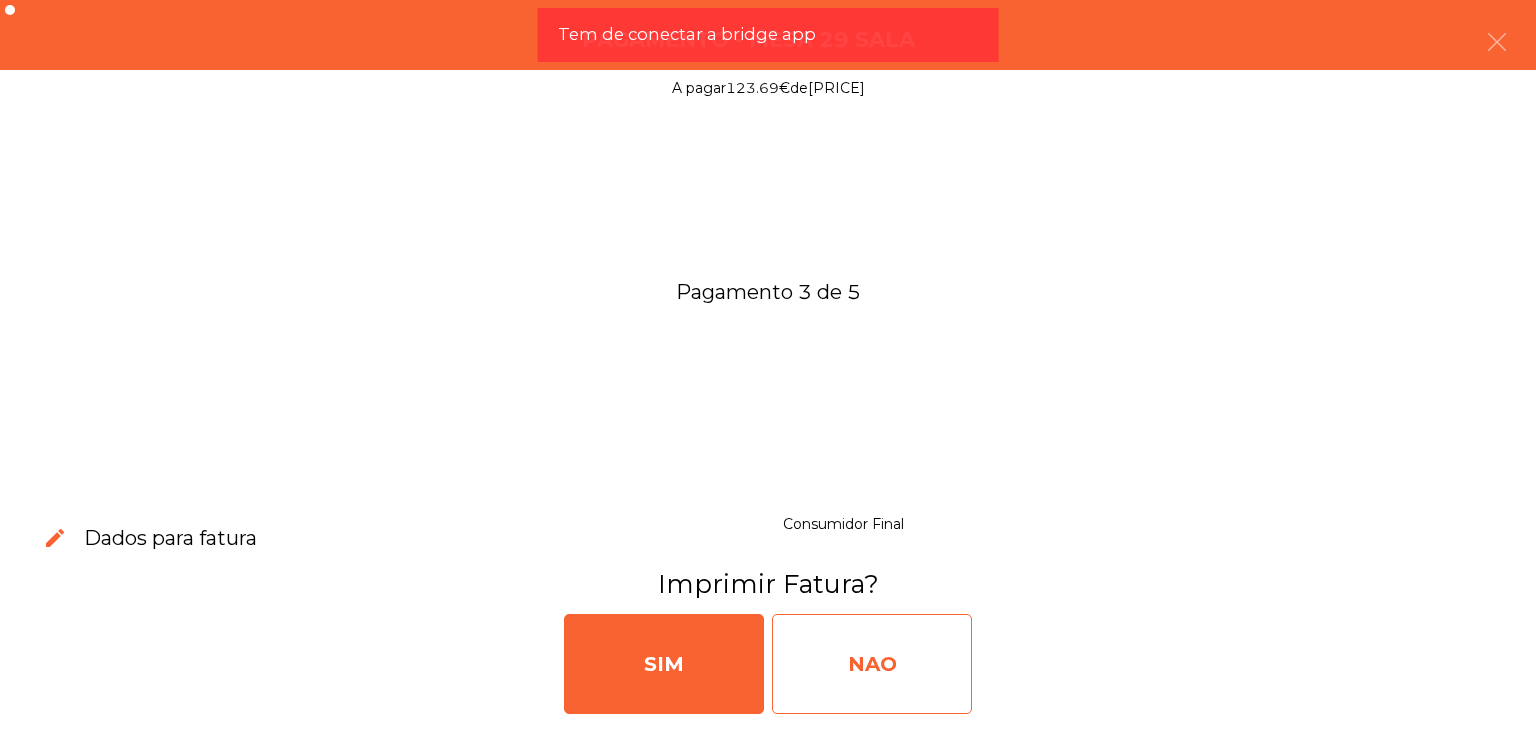 click on "NAO" 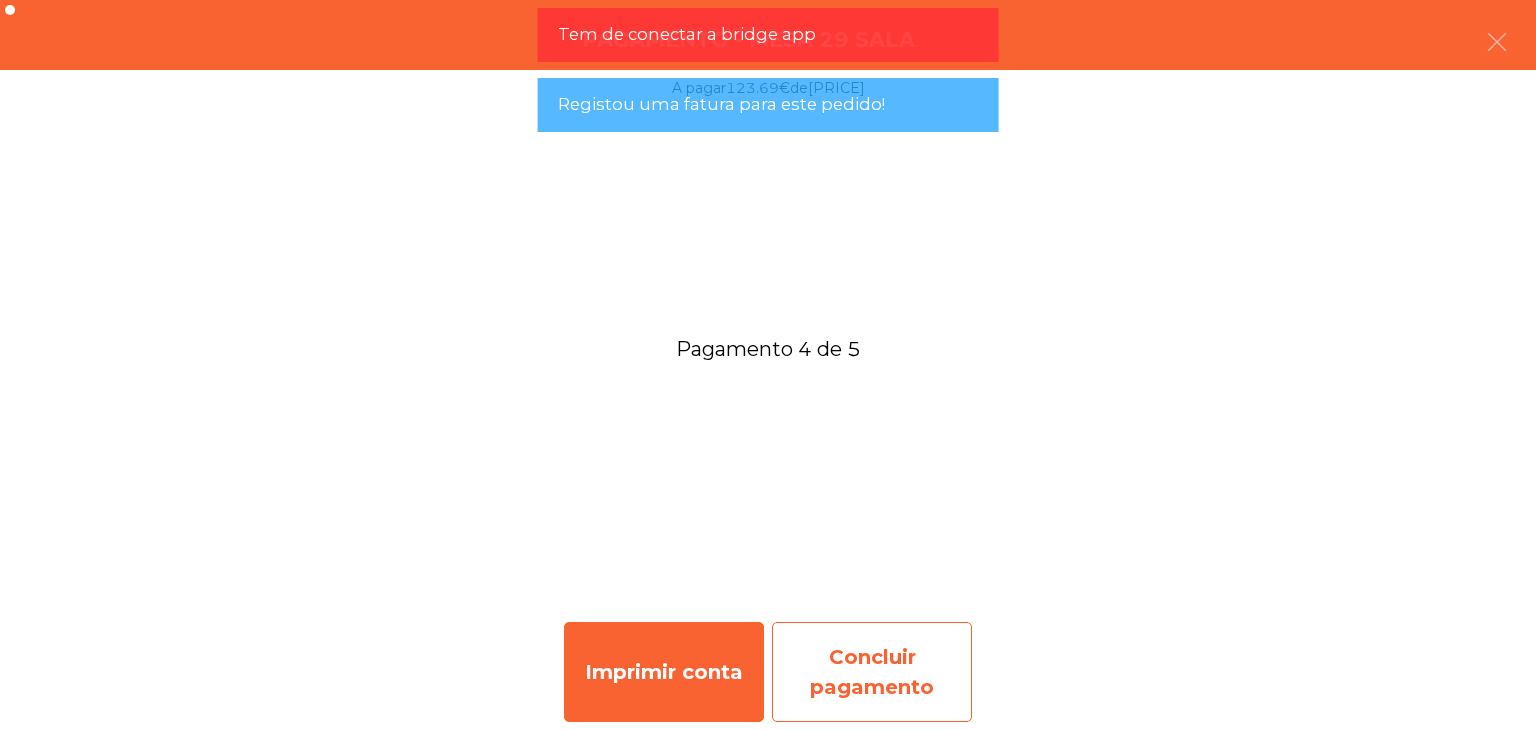 click on "Concluir pagamento" 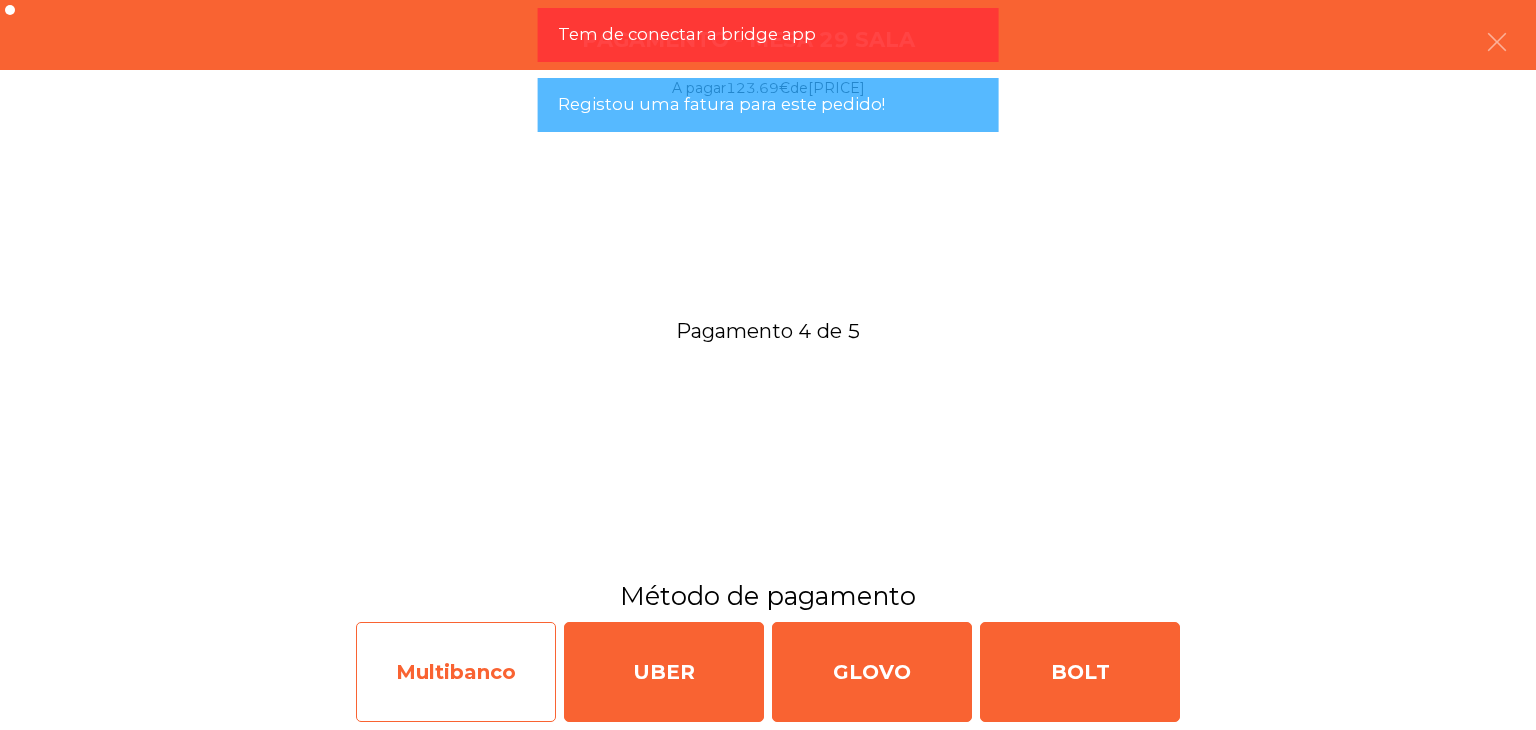 click on "Multibanco" 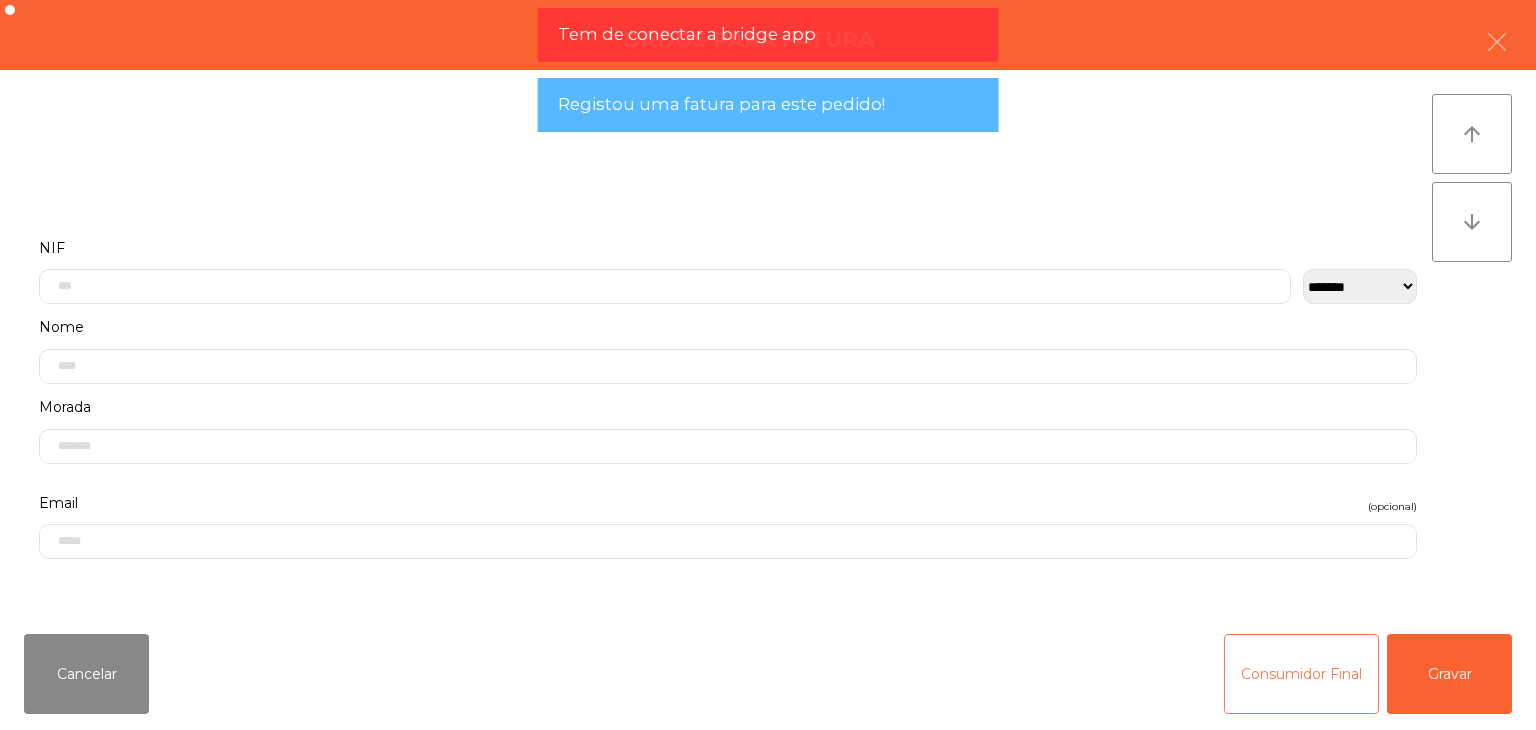 click on "Consumidor Final" 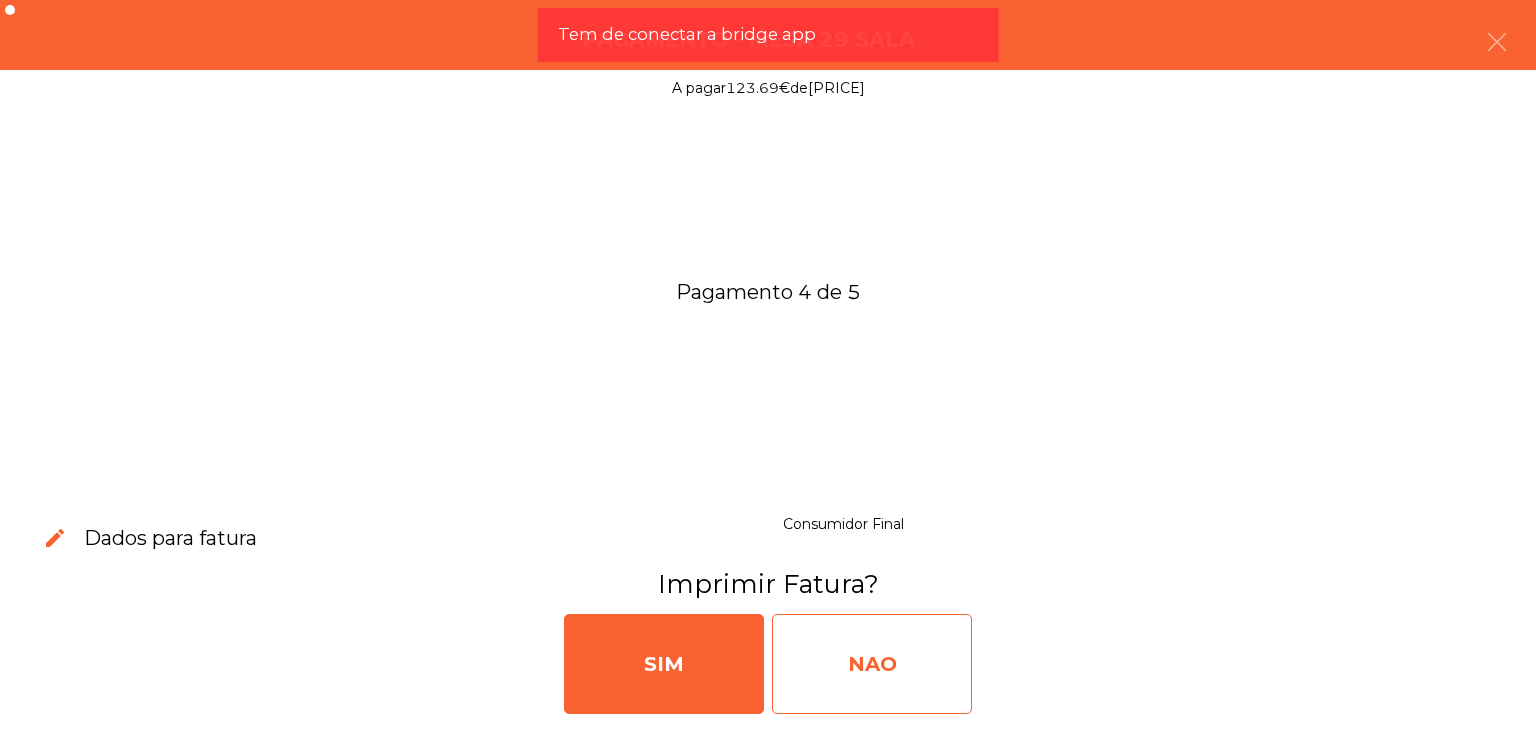 click on "NAO" 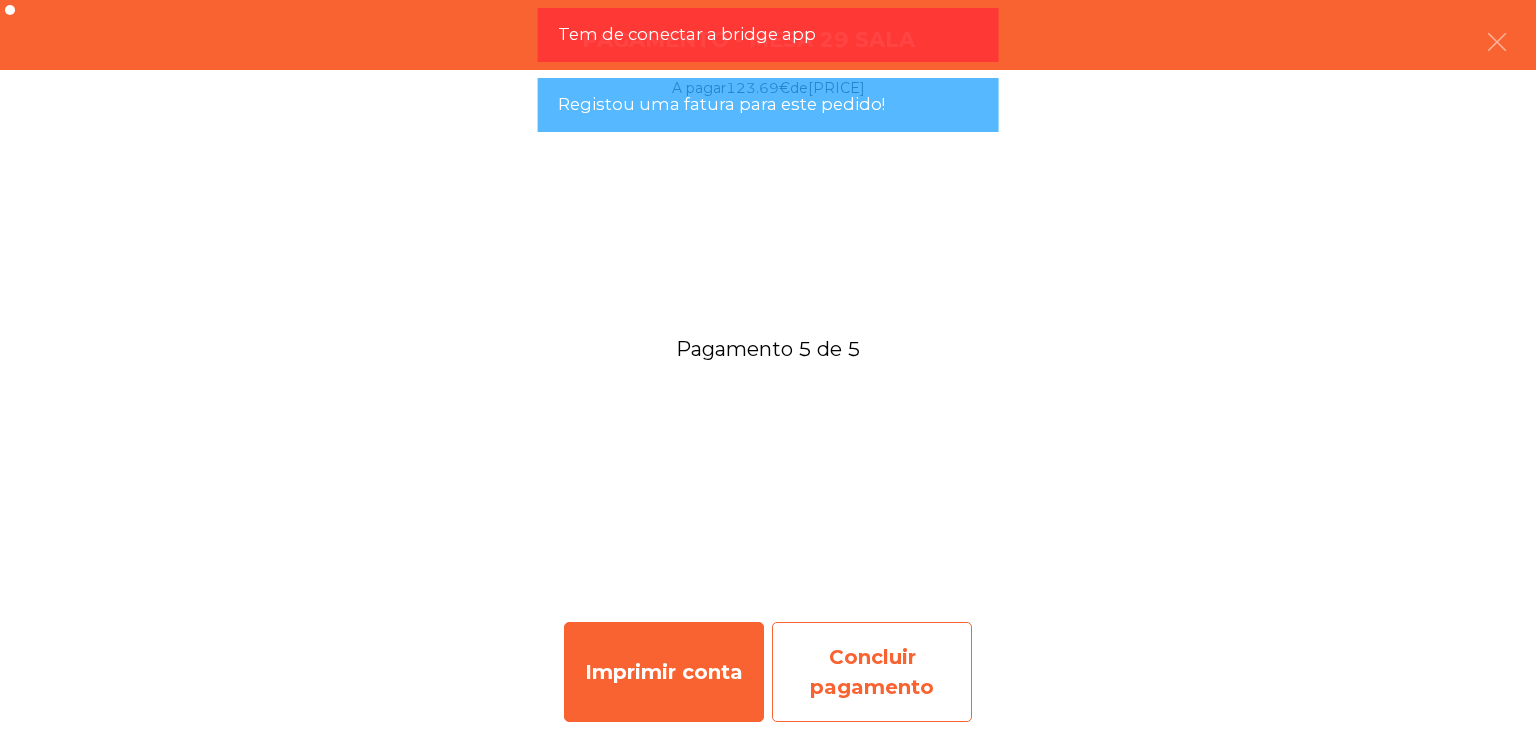 click on "Concluir pagamento" 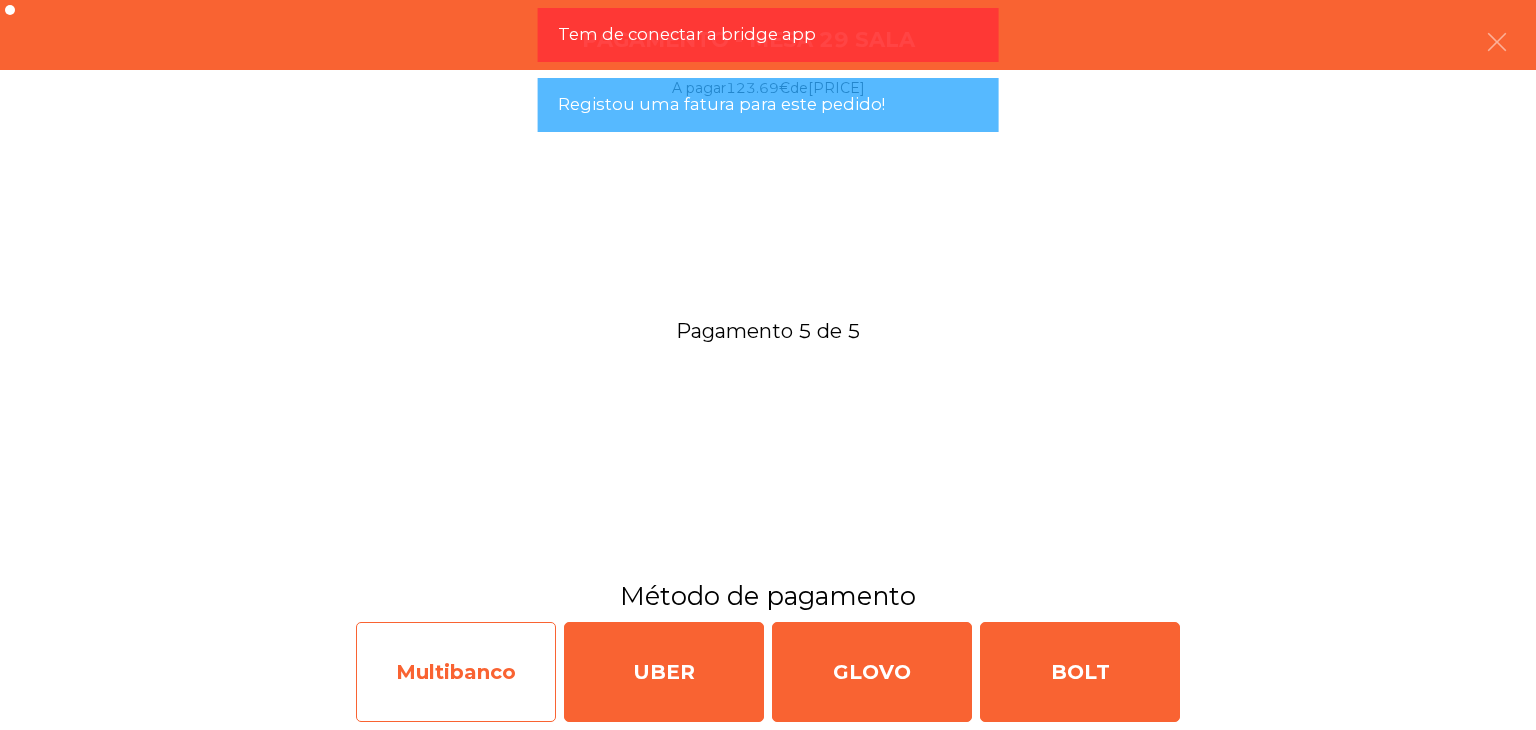 click on "Multibanco" 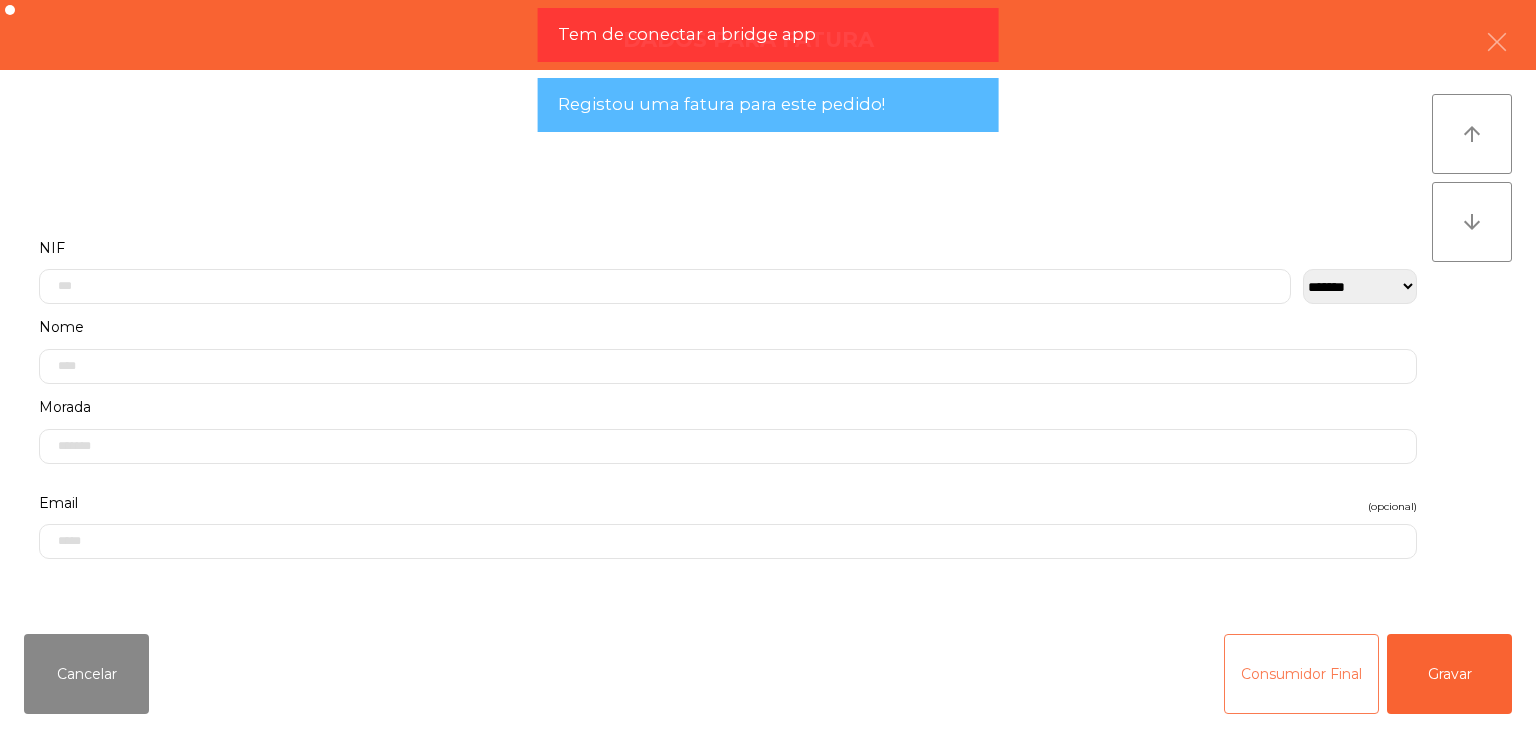 click on "Consumidor Final" 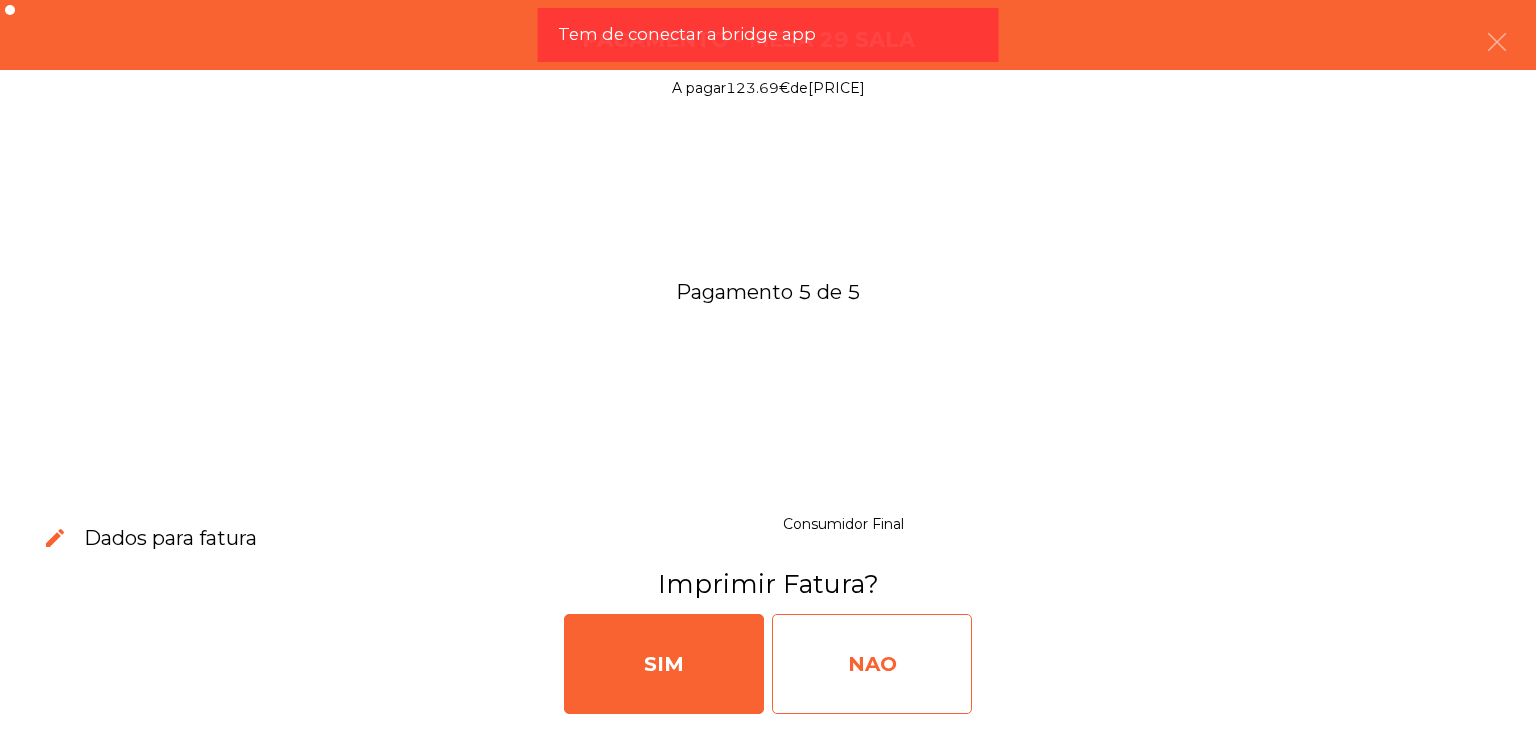 click on "NAO" 